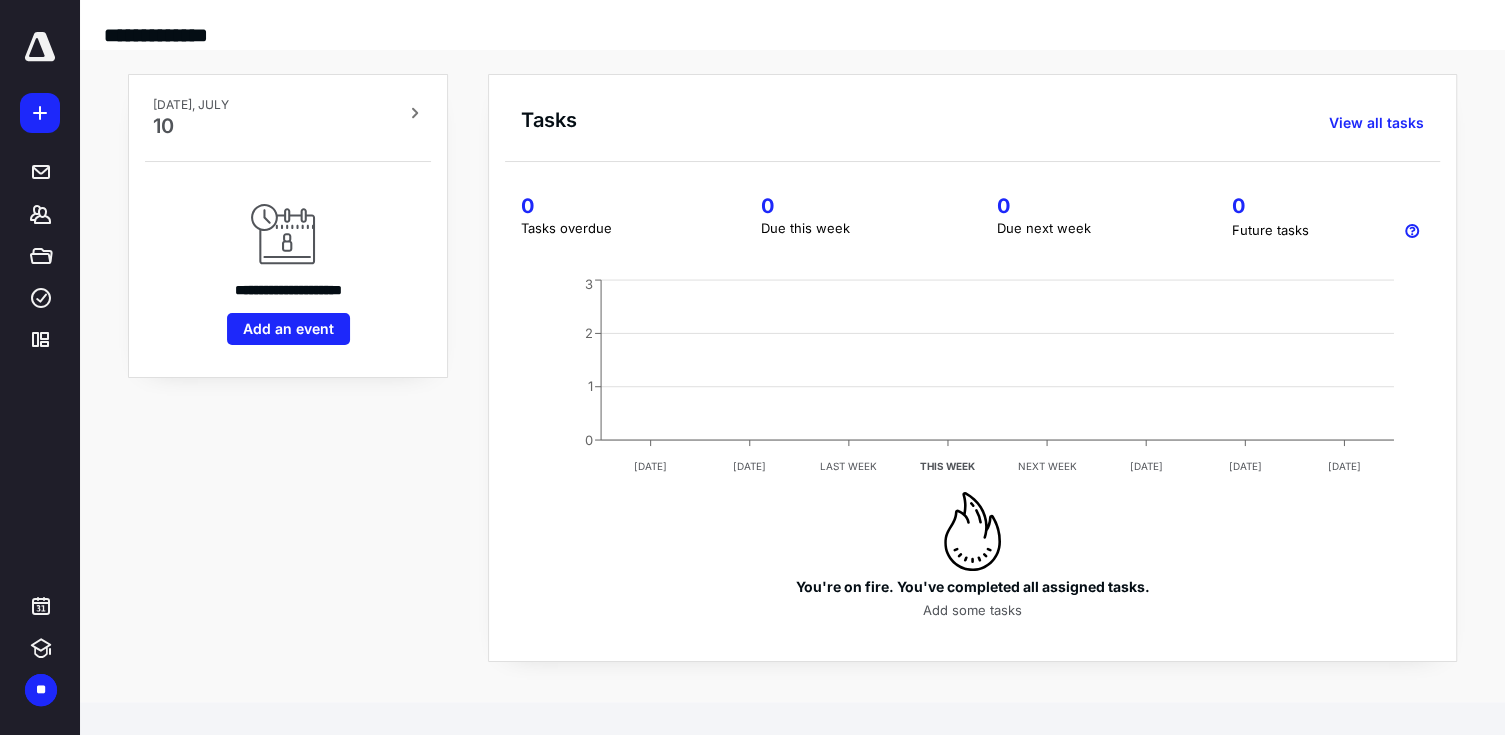 scroll, scrollTop: 0, scrollLeft: 0, axis: both 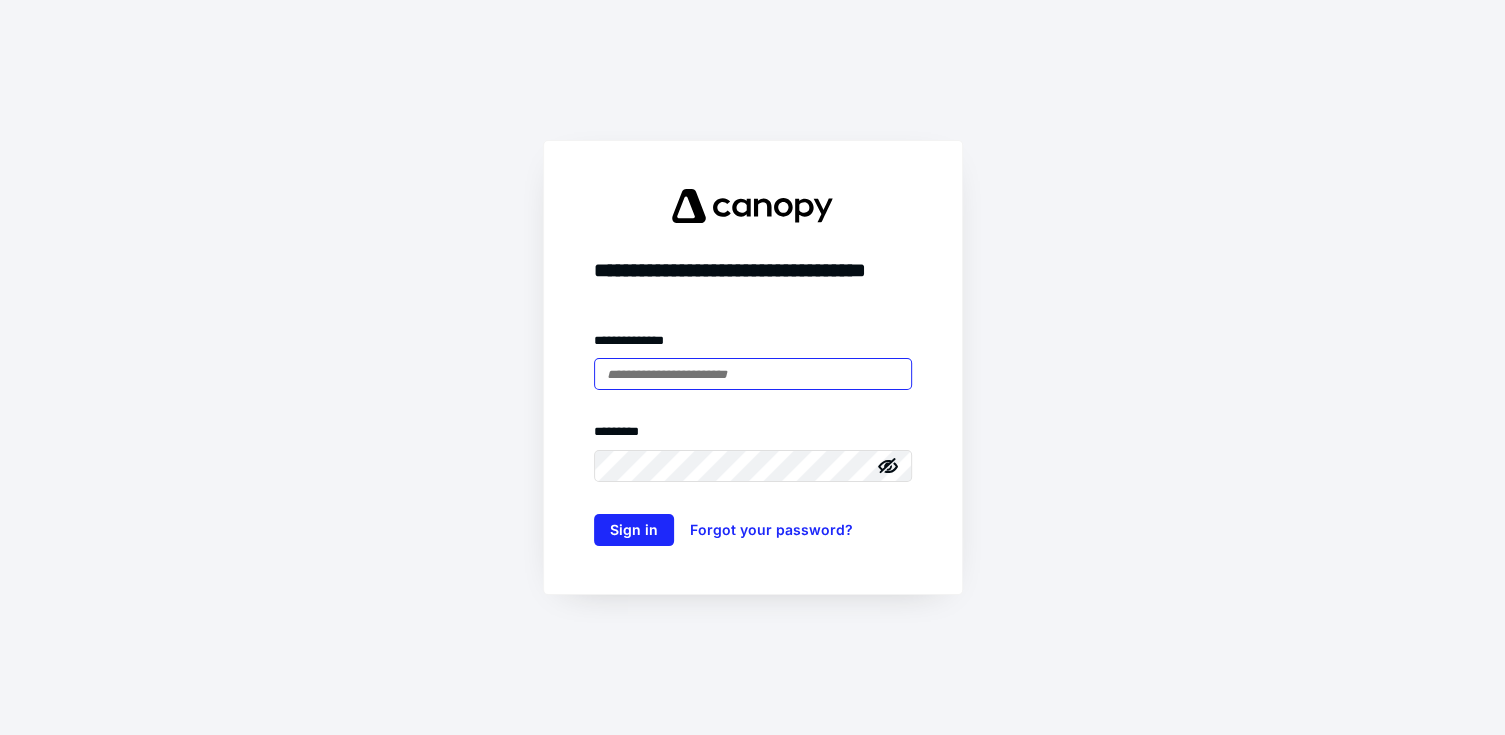 type on "**********" 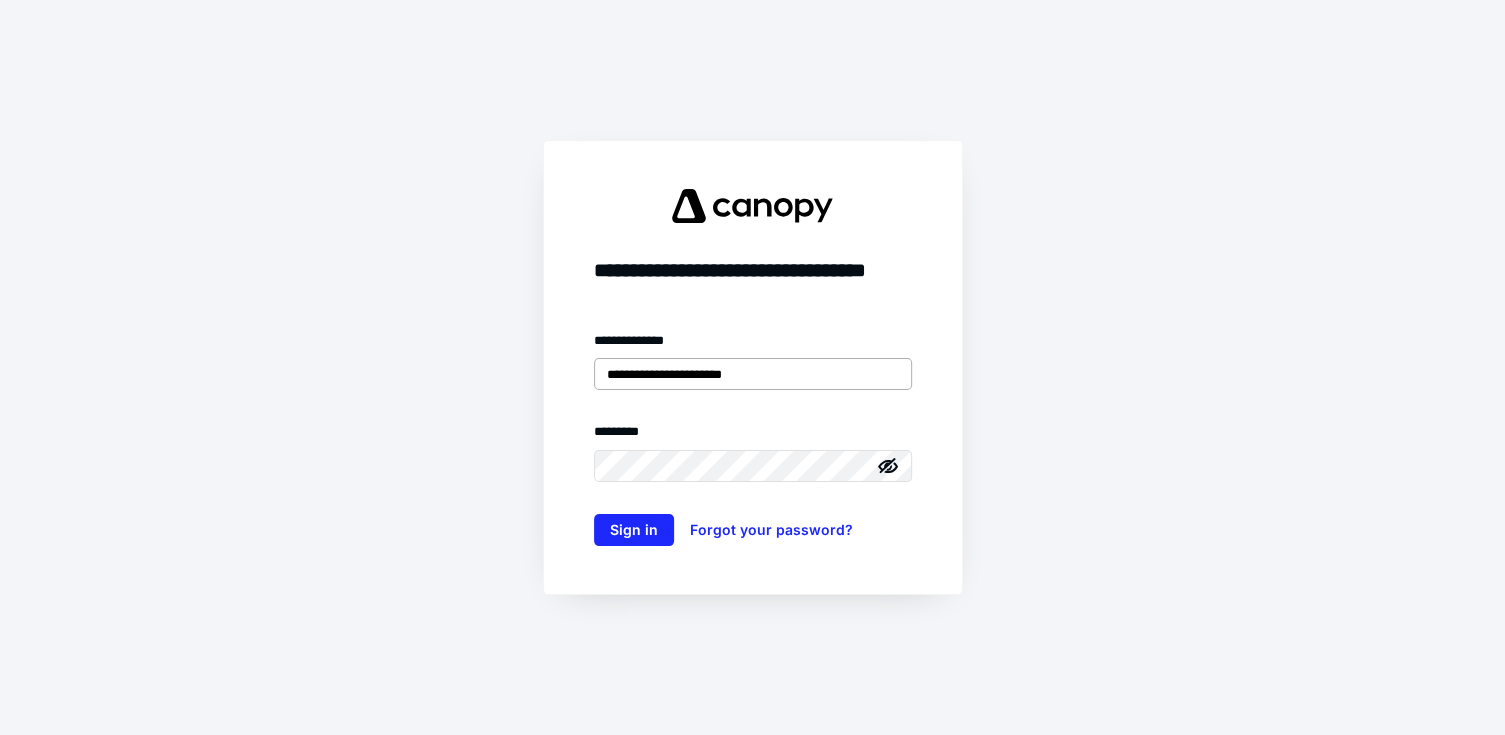 click on "**********" at bounding box center [753, 374] 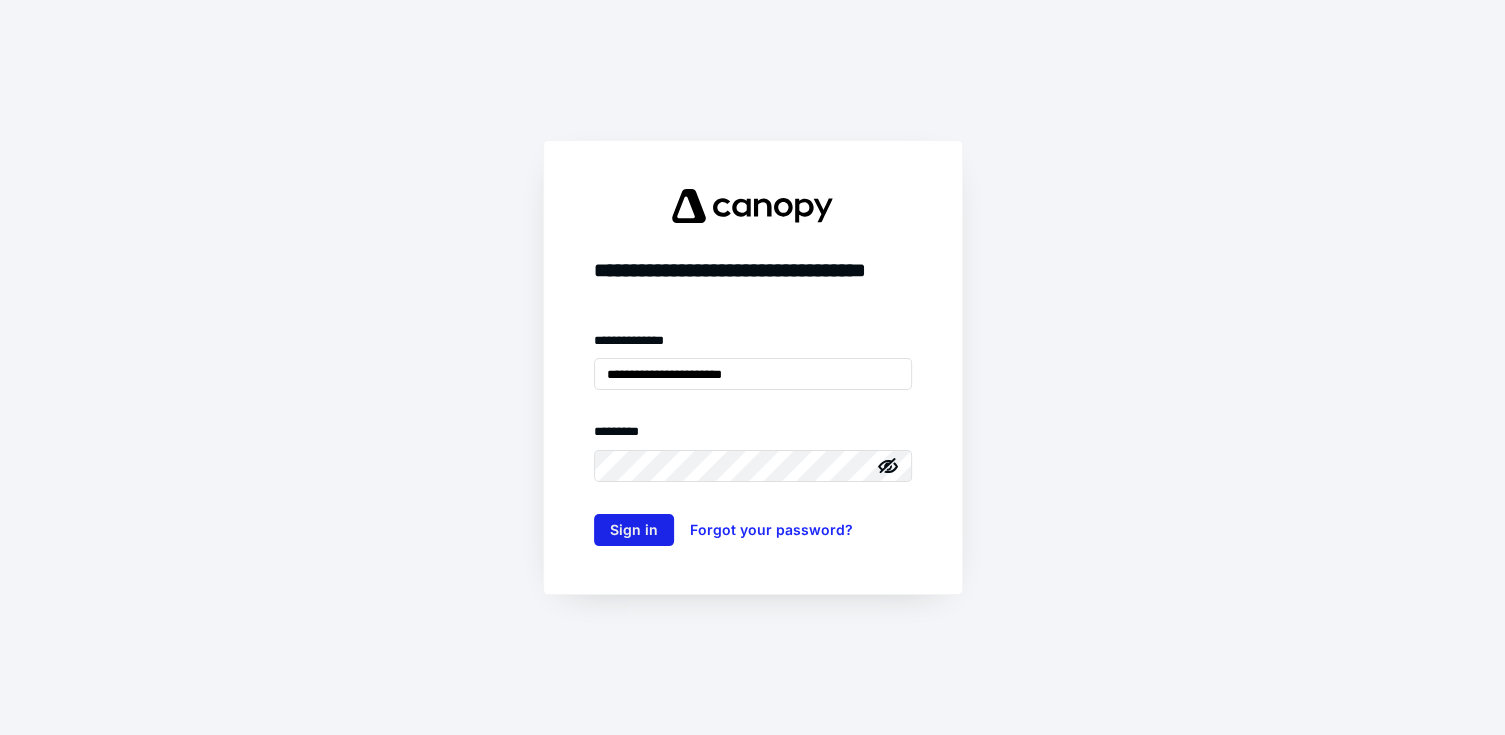 click on "Sign in" at bounding box center (634, 530) 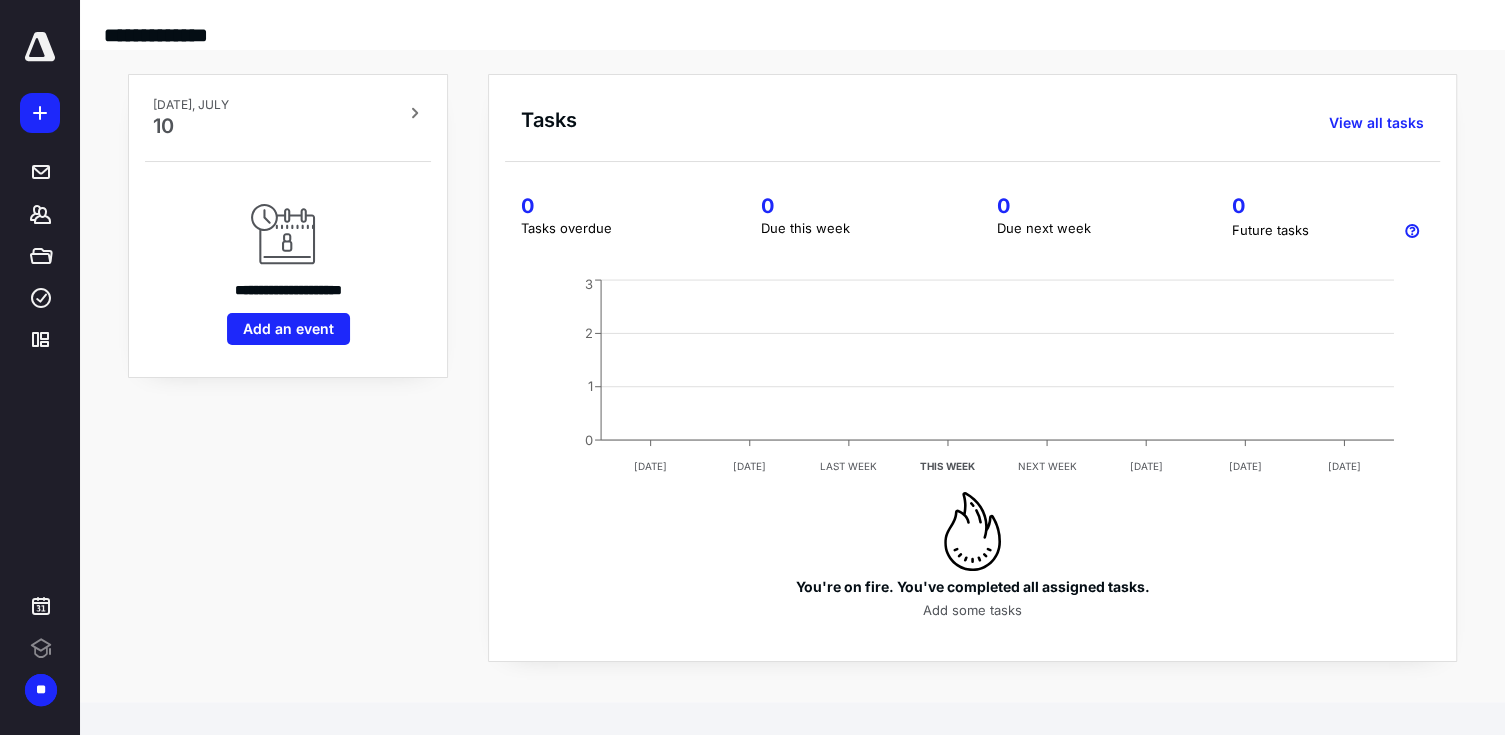 scroll, scrollTop: 0, scrollLeft: 0, axis: both 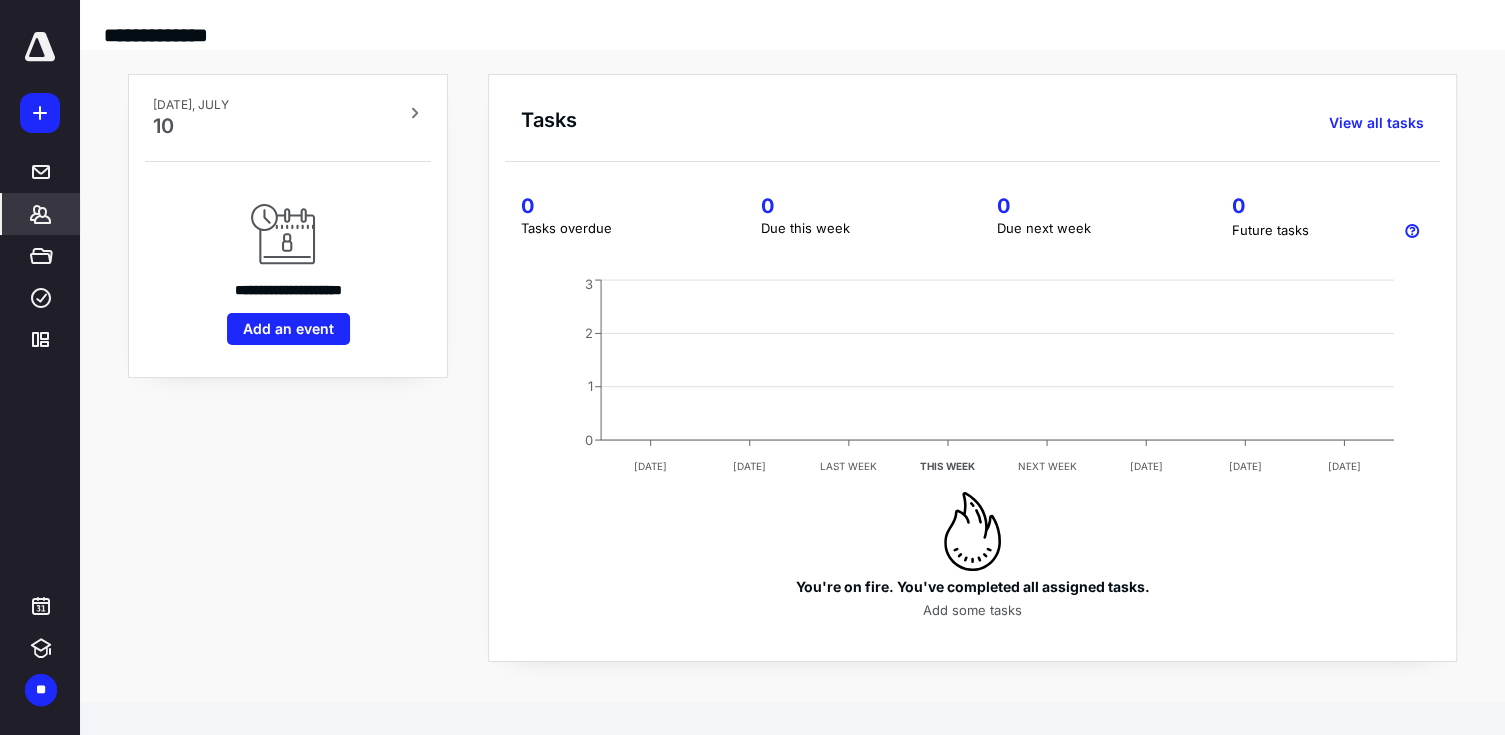 drag, startPoint x: 55, startPoint y: 227, endPoint x: 66, endPoint y: 229, distance: 11.18034 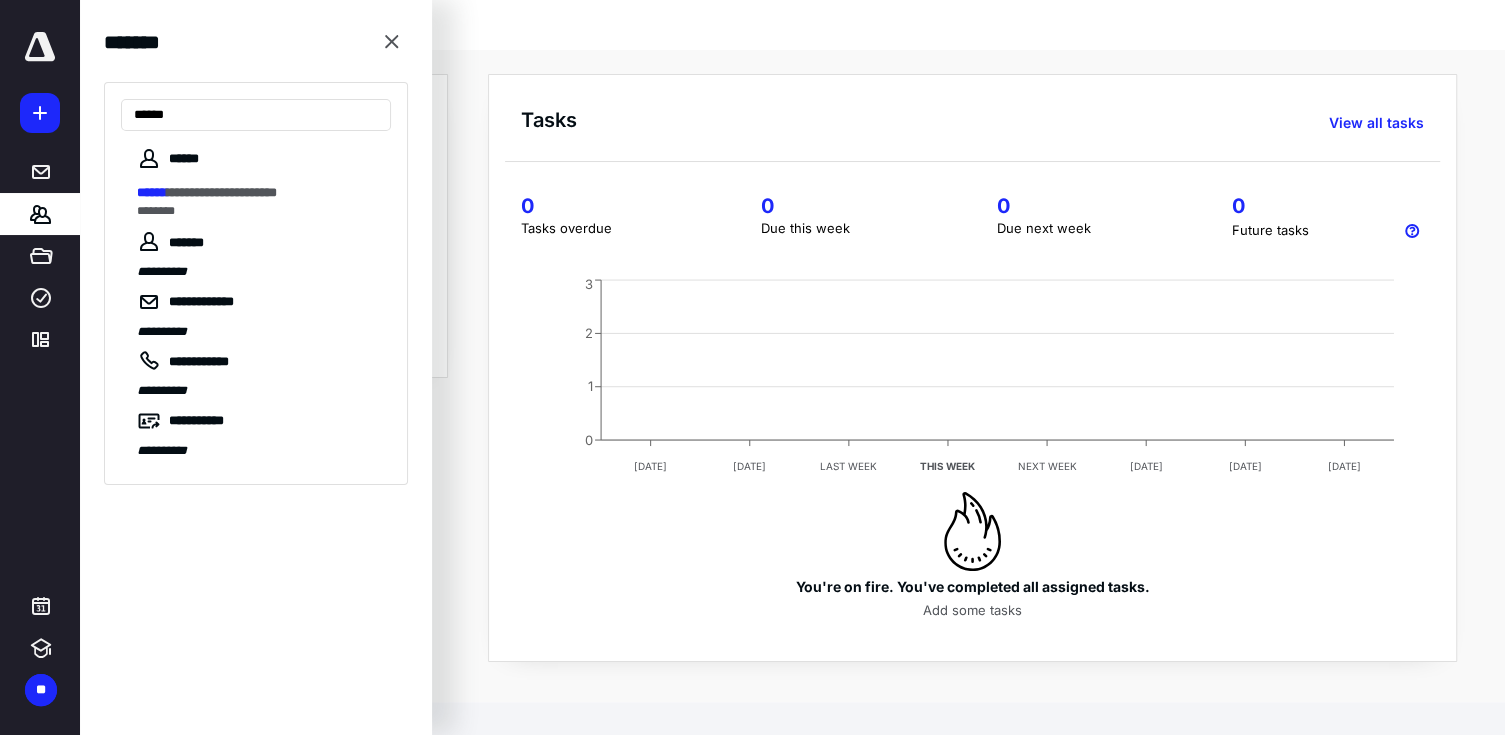 type on "******" 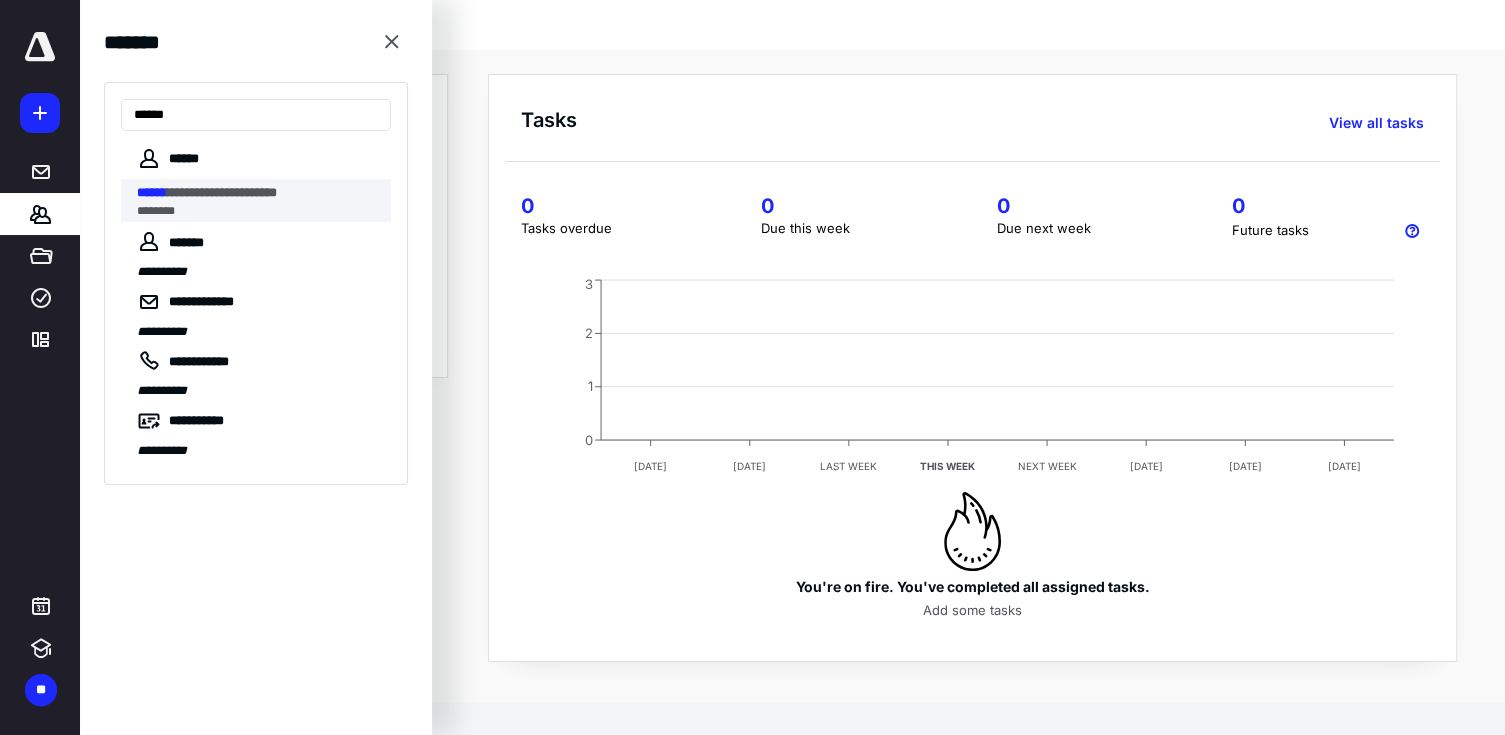click on "**********" at bounding box center (222, 192) 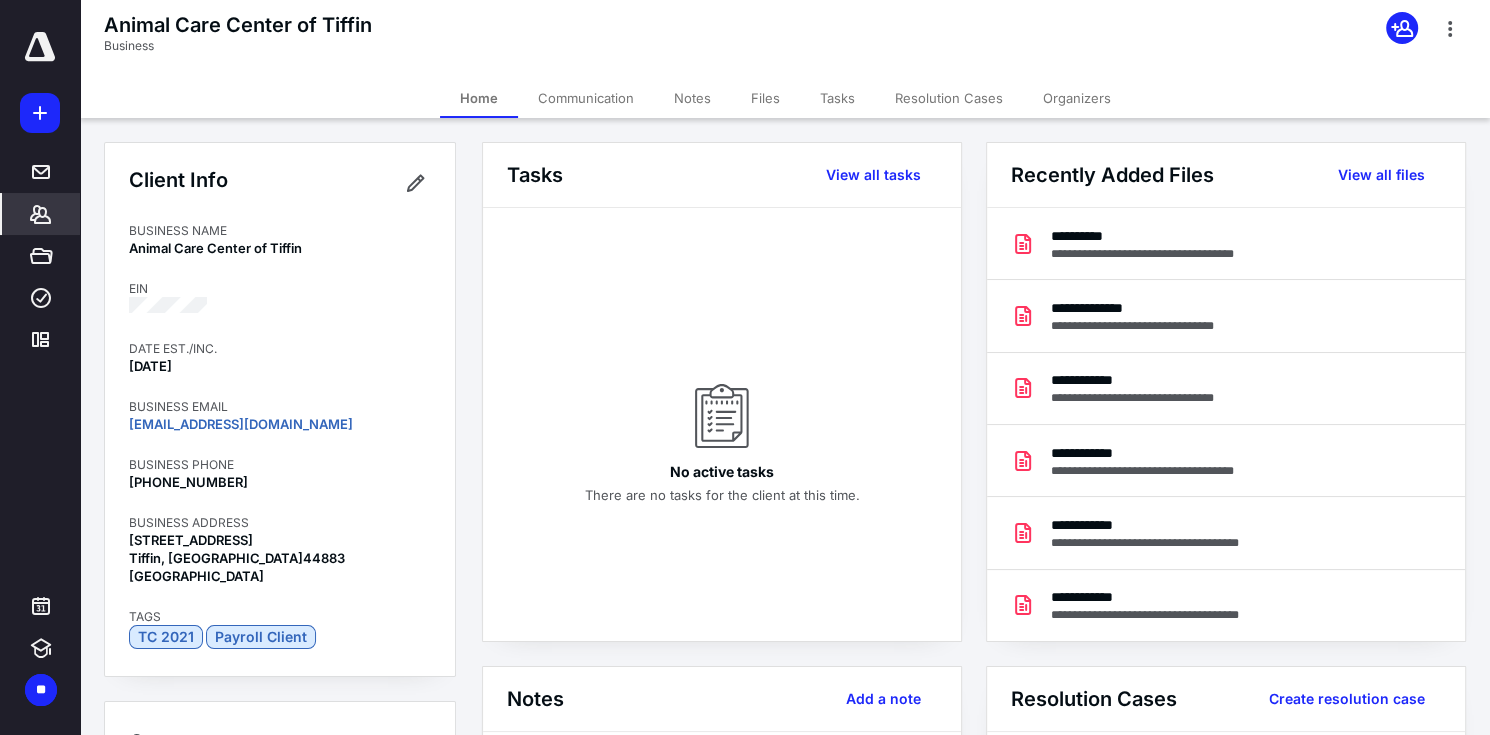 click on "Files" at bounding box center [765, 98] 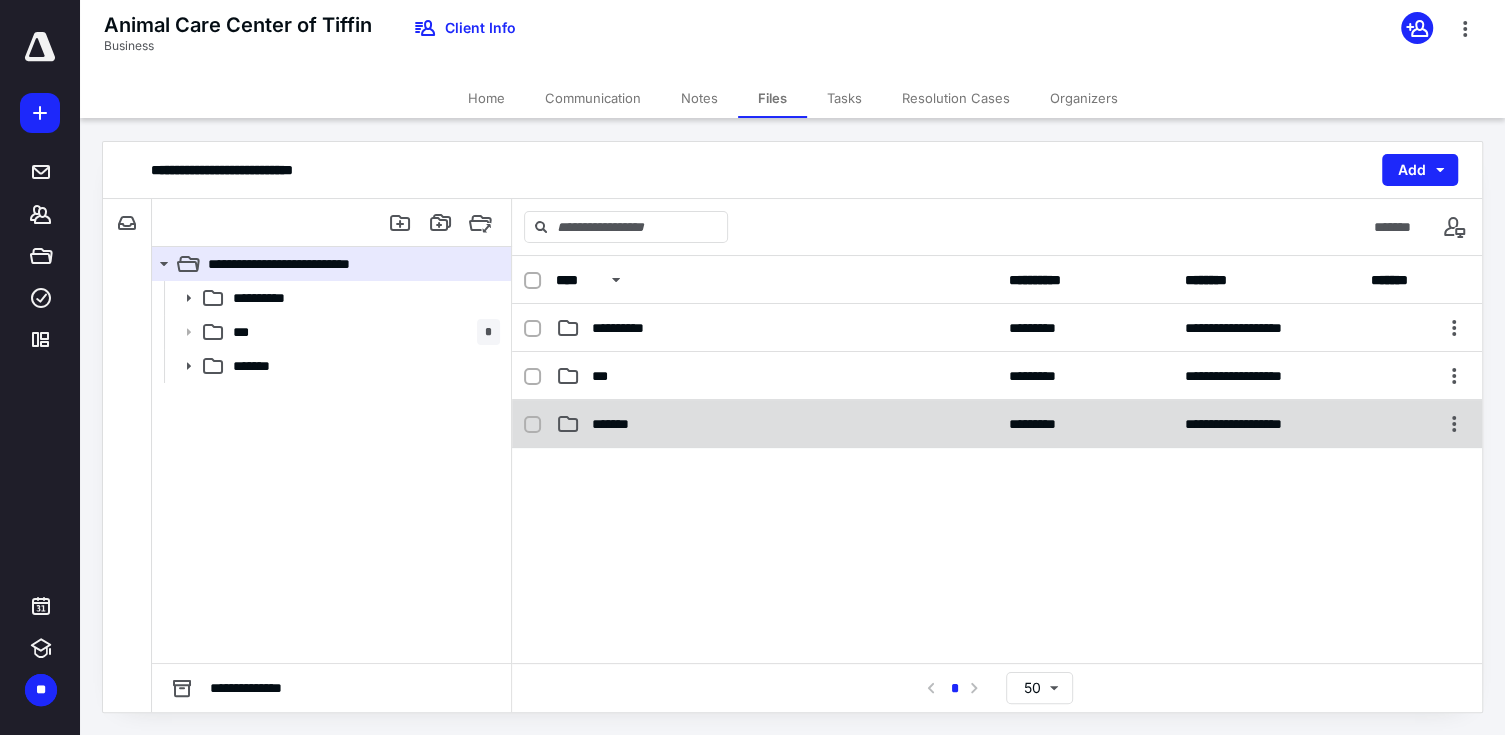 click on "*******" at bounding box center (614, 424) 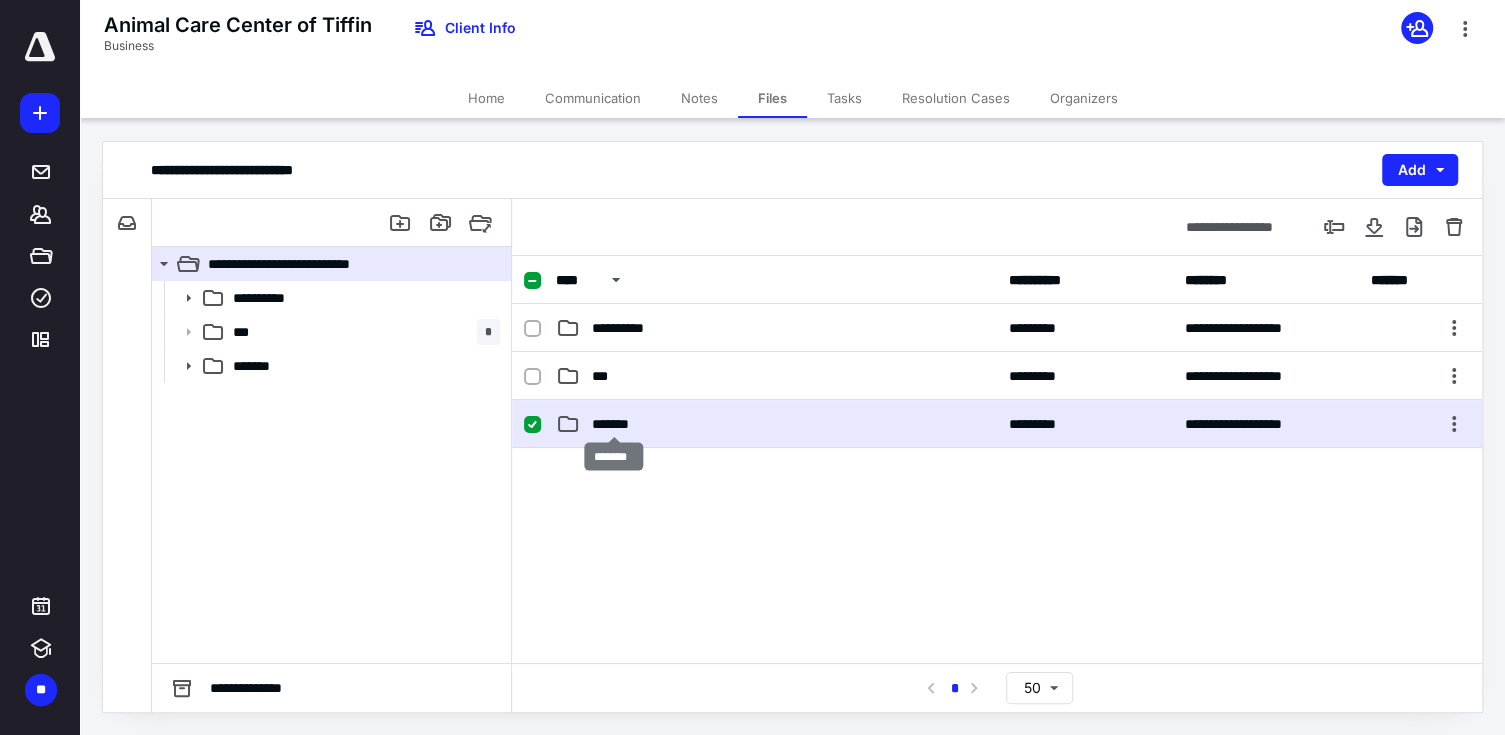 click on "*******" at bounding box center [614, 424] 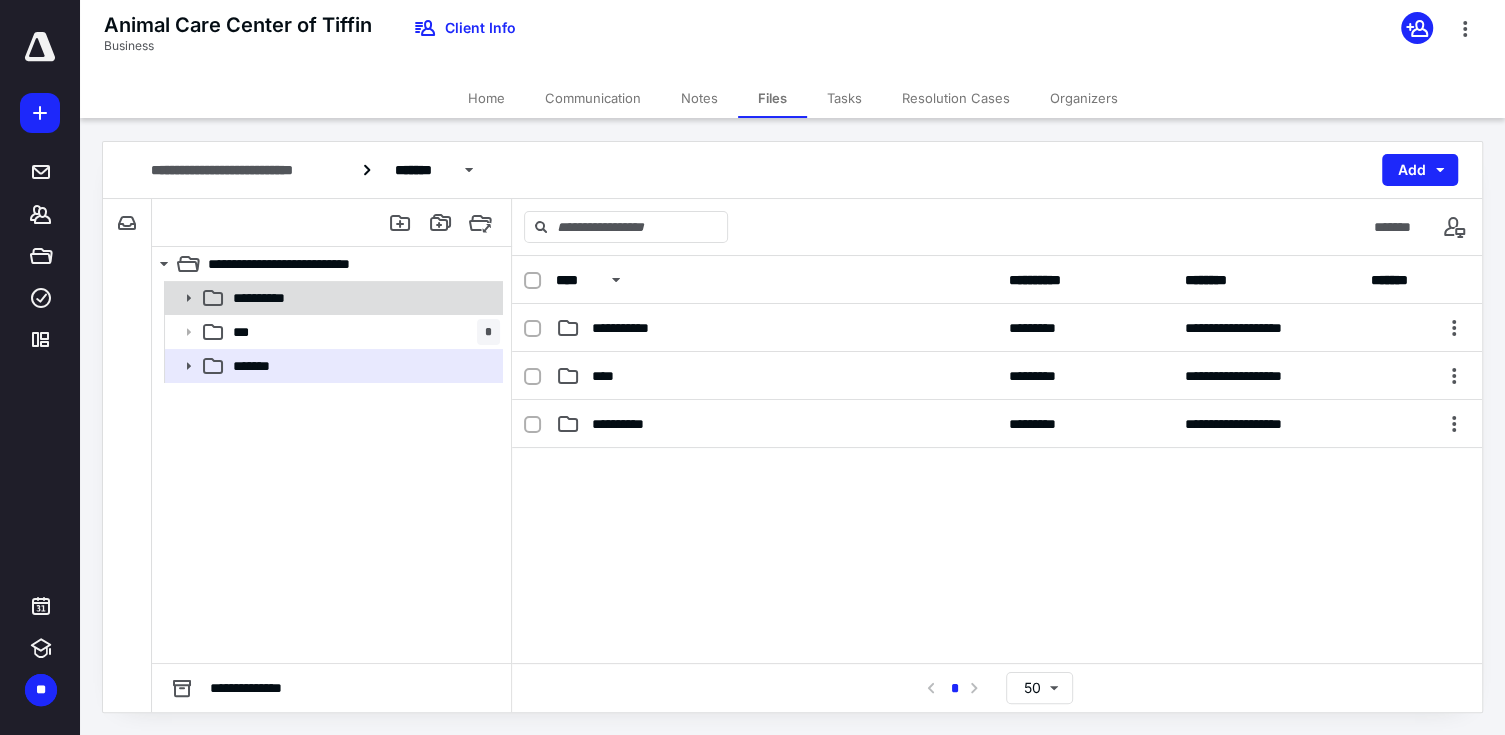 click on "**********" at bounding box center (362, 298) 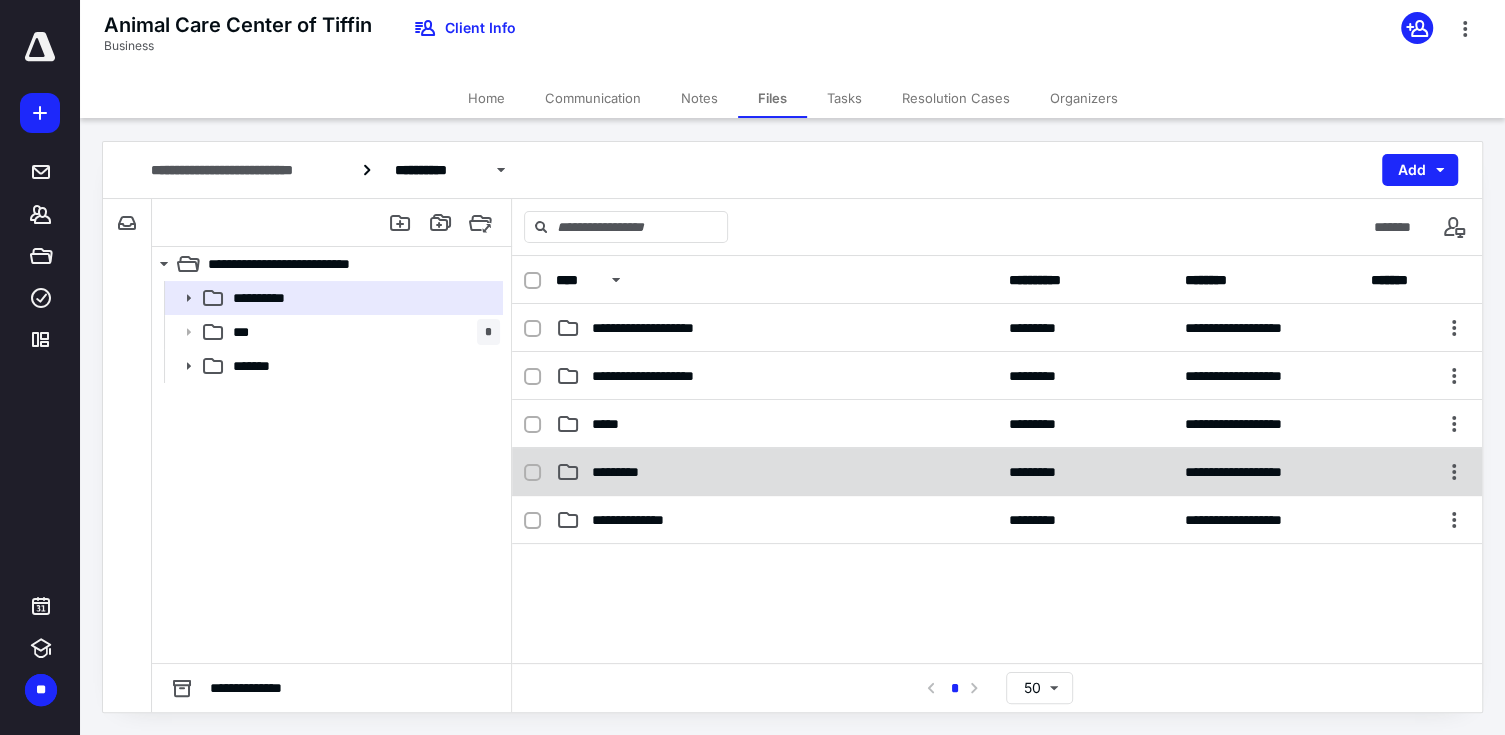 click on "*********" at bounding box center [623, 472] 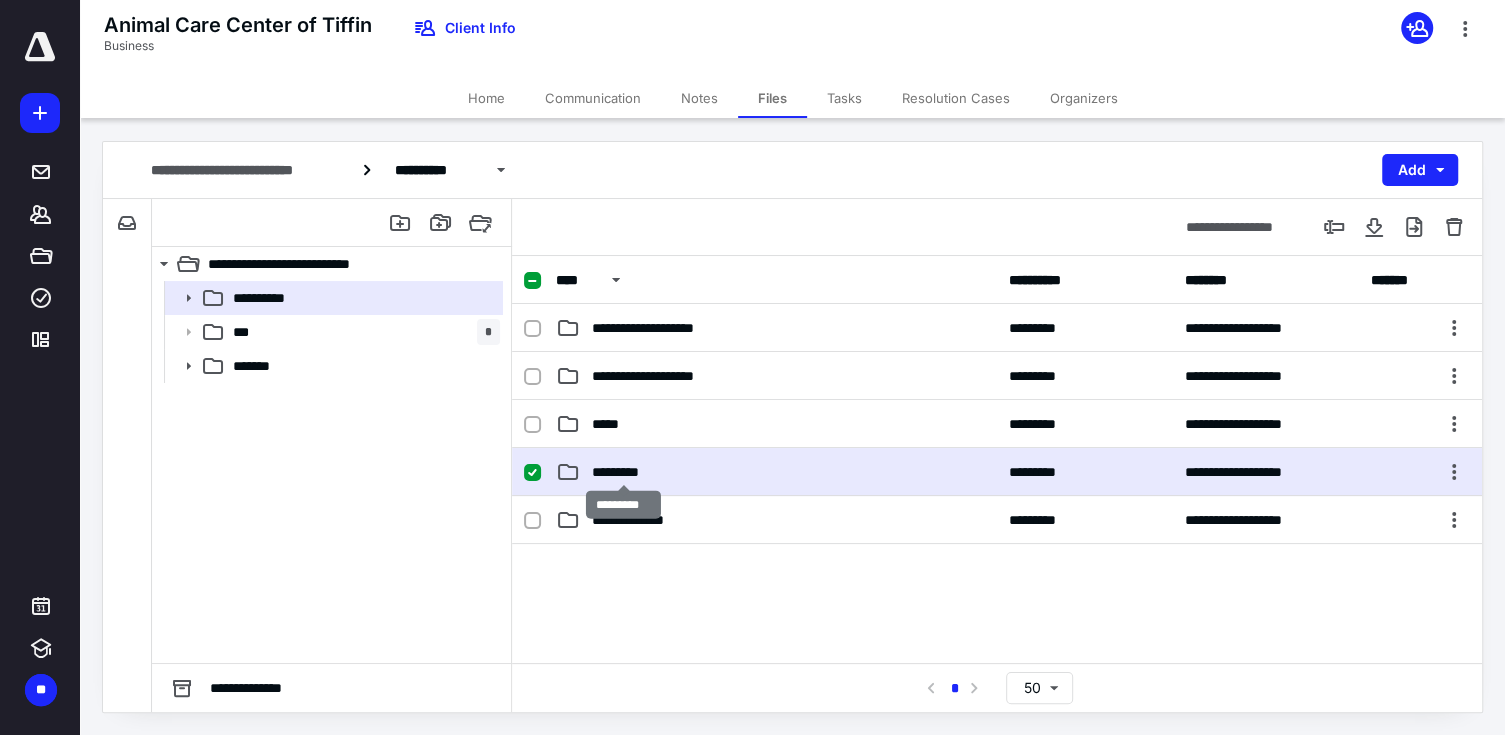 click on "*********" at bounding box center (623, 472) 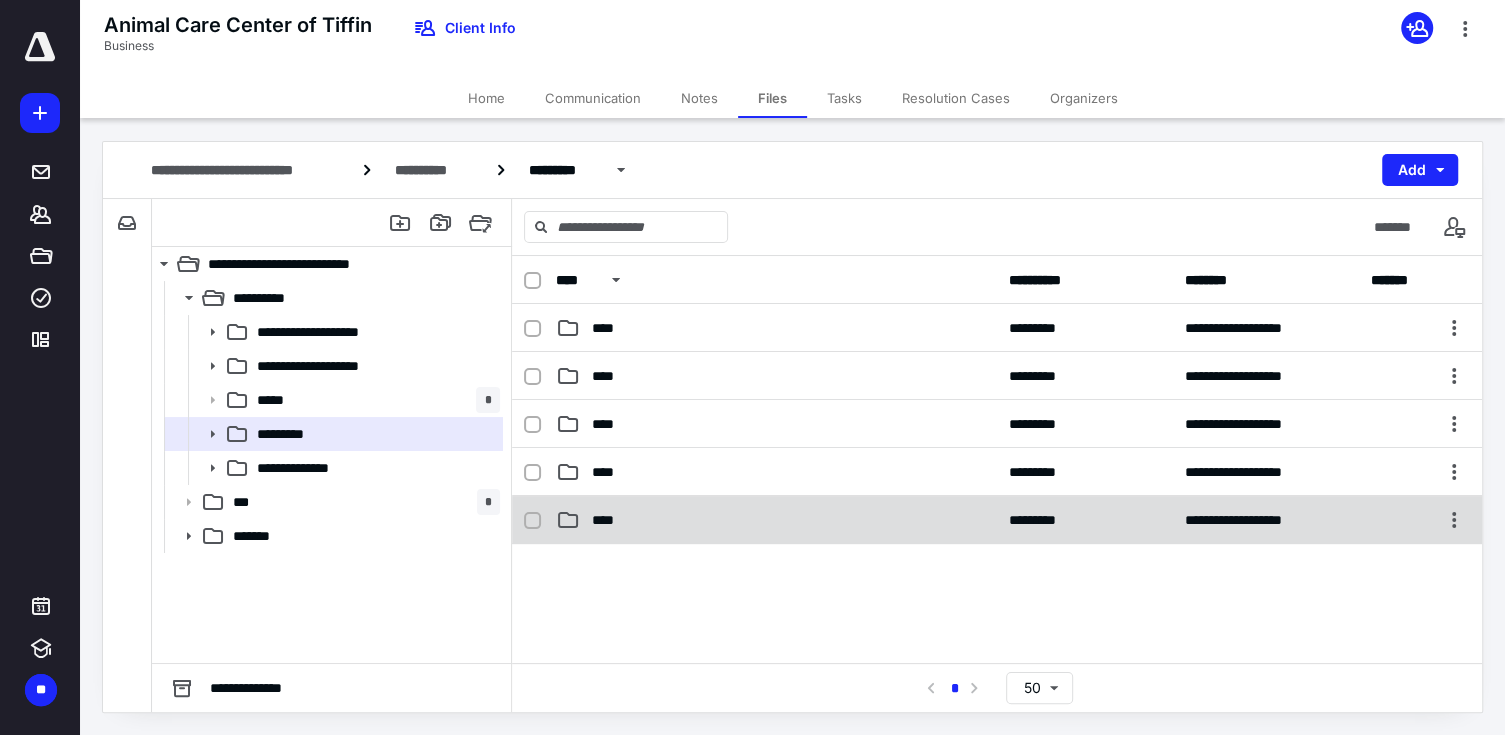 click on "**********" at bounding box center (997, 520) 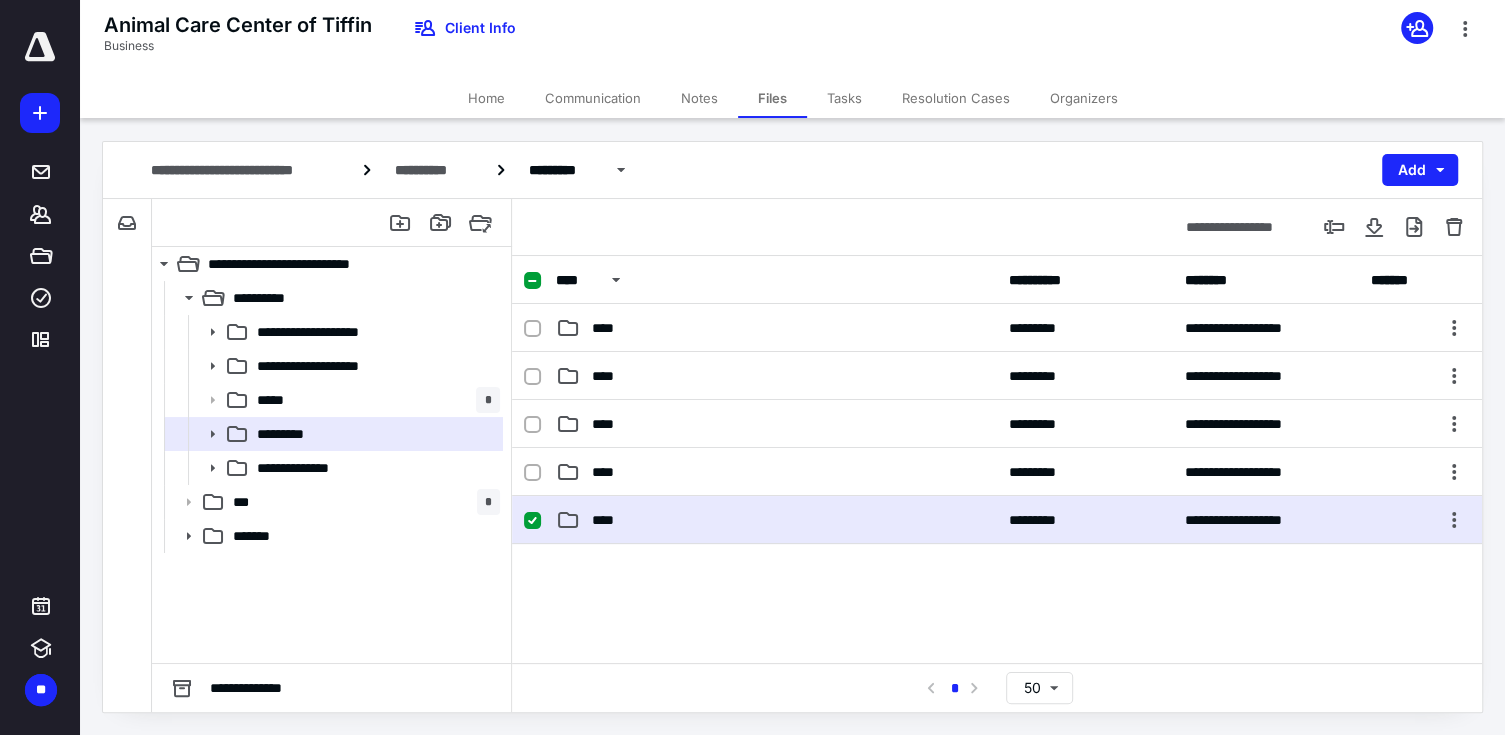 click on "**********" at bounding box center [997, 520] 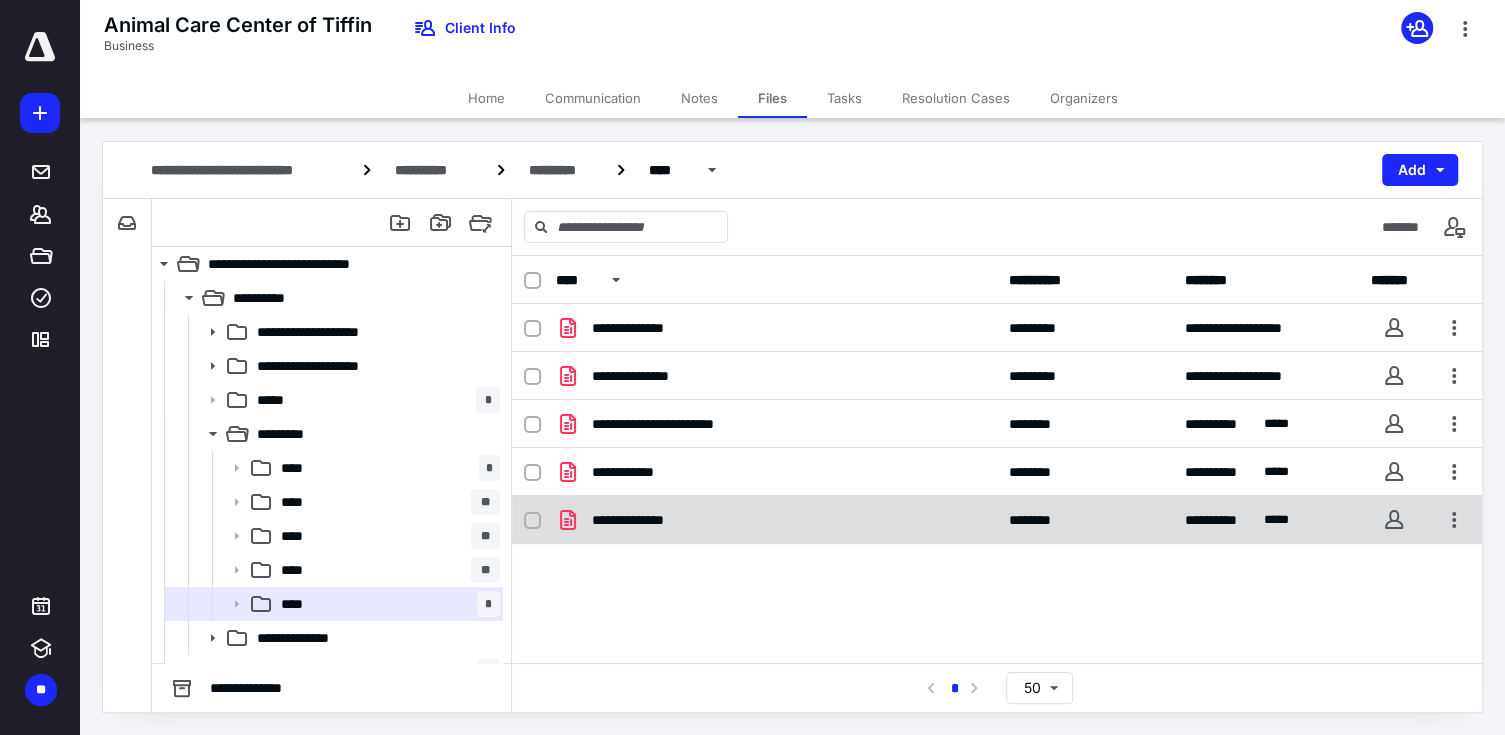 click on "**********" at bounding box center [642, 520] 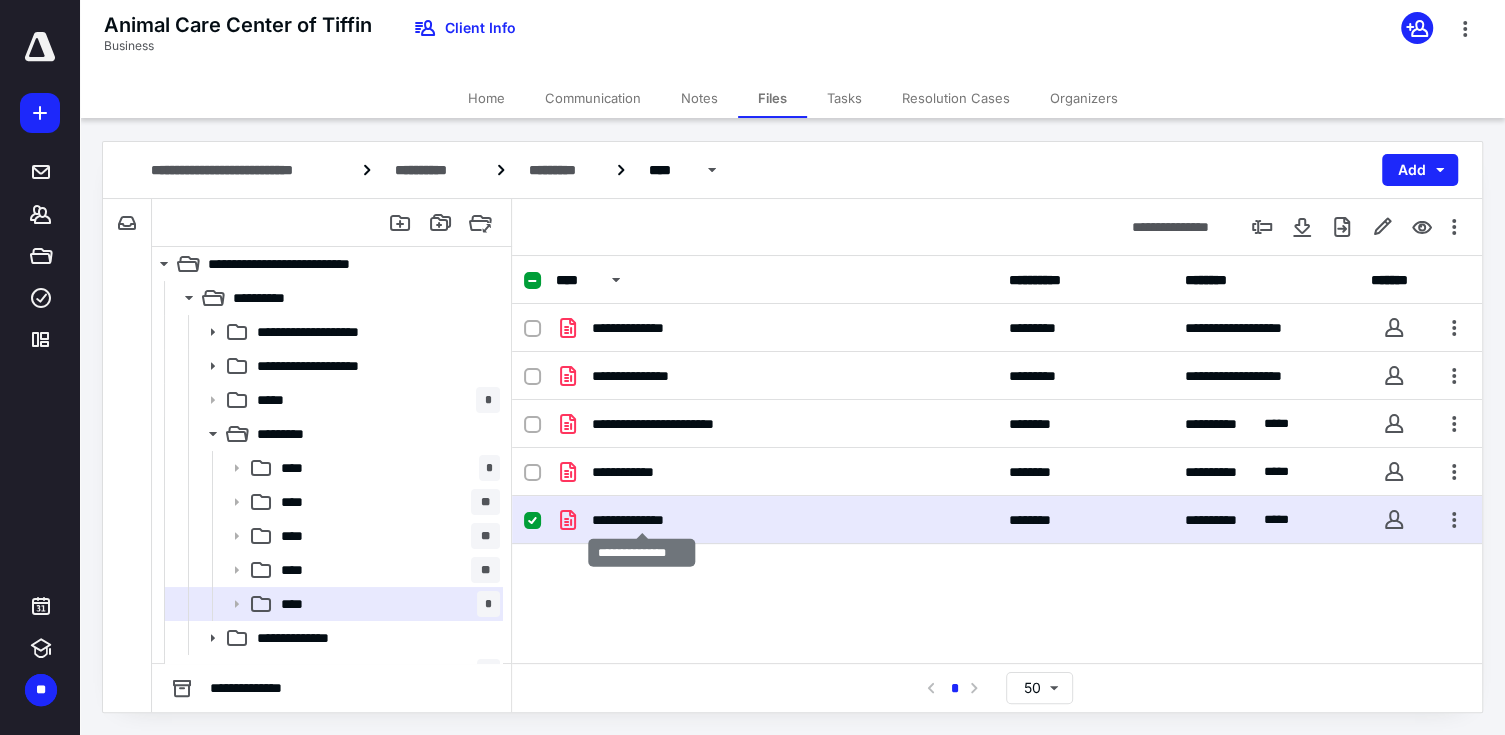click on "**********" at bounding box center [642, 520] 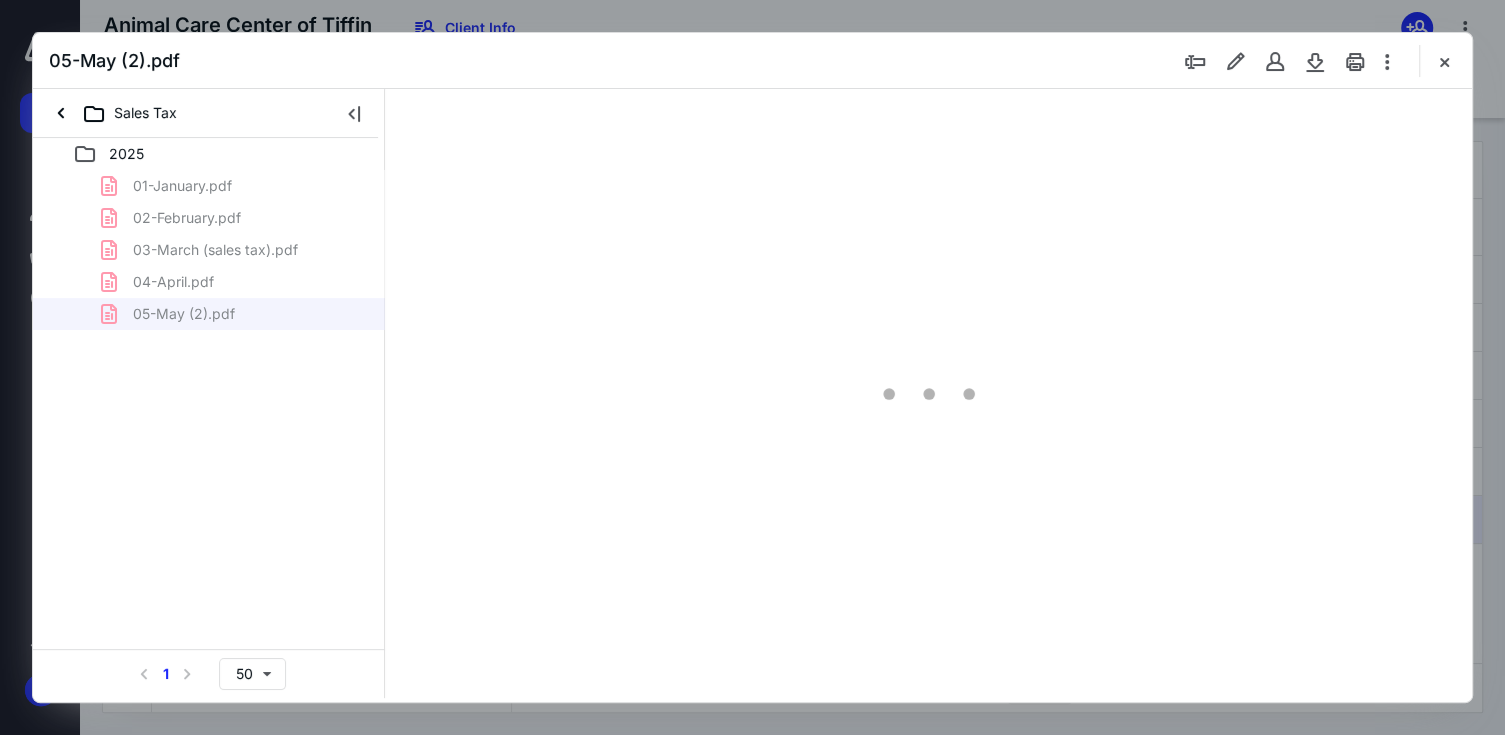 scroll, scrollTop: 0, scrollLeft: 0, axis: both 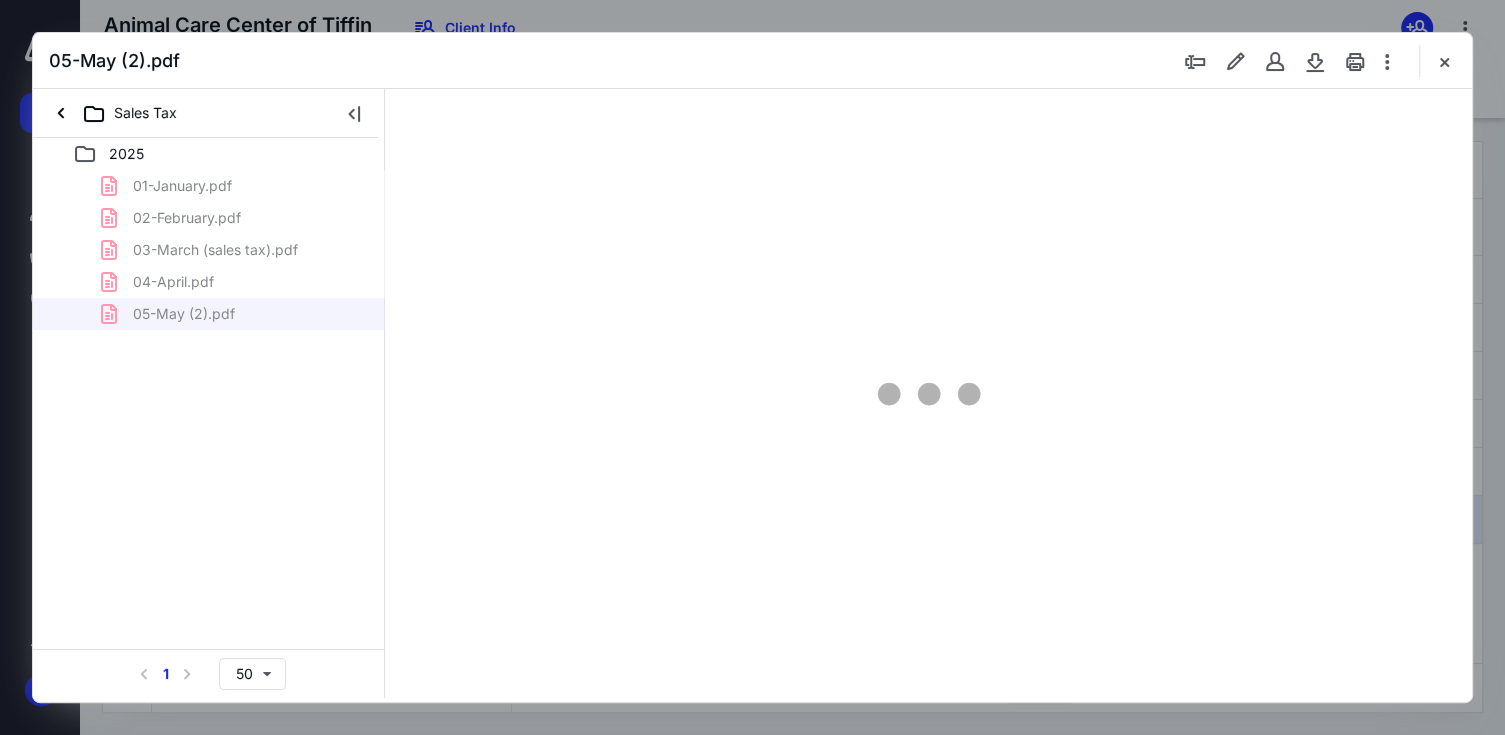 type on "67" 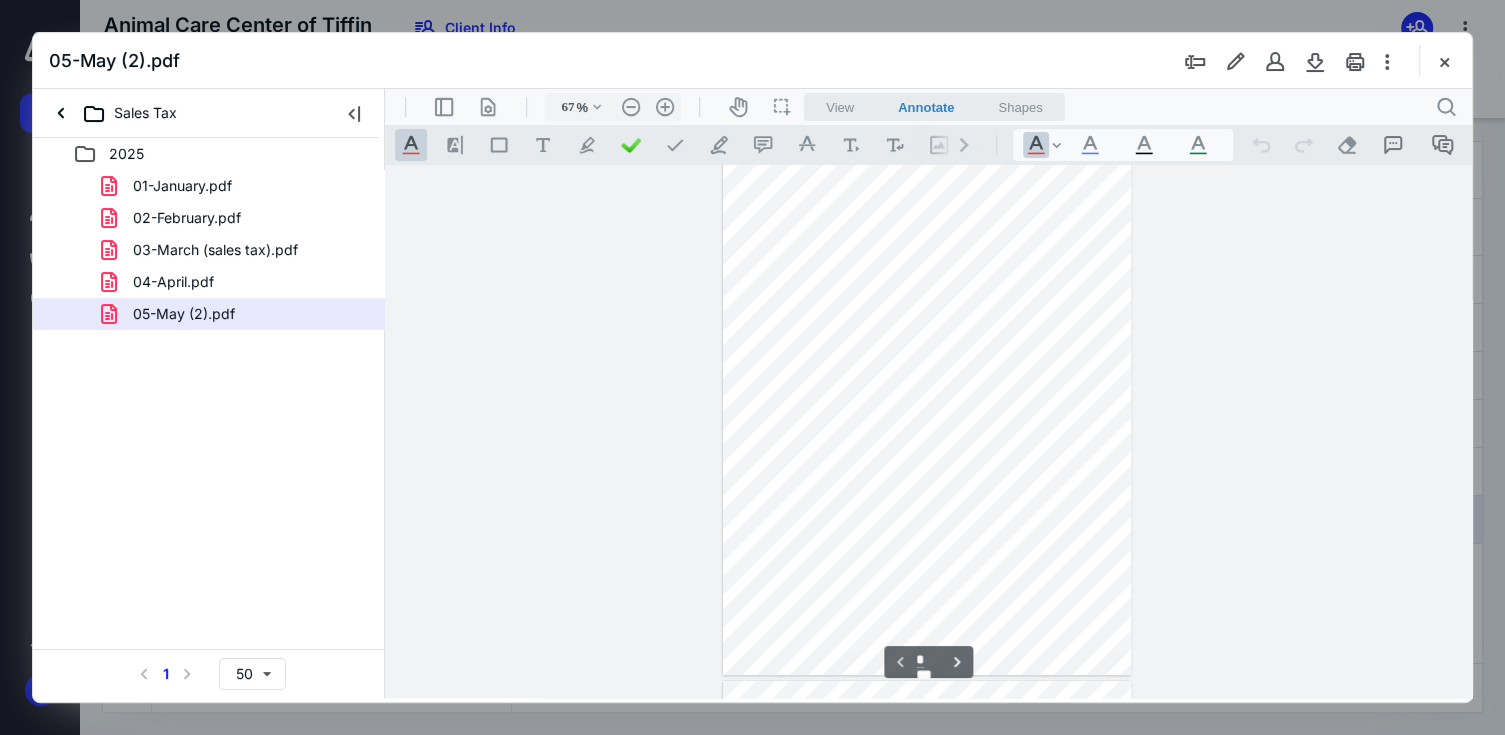 scroll, scrollTop: 0, scrollLeft: 0, axis: both 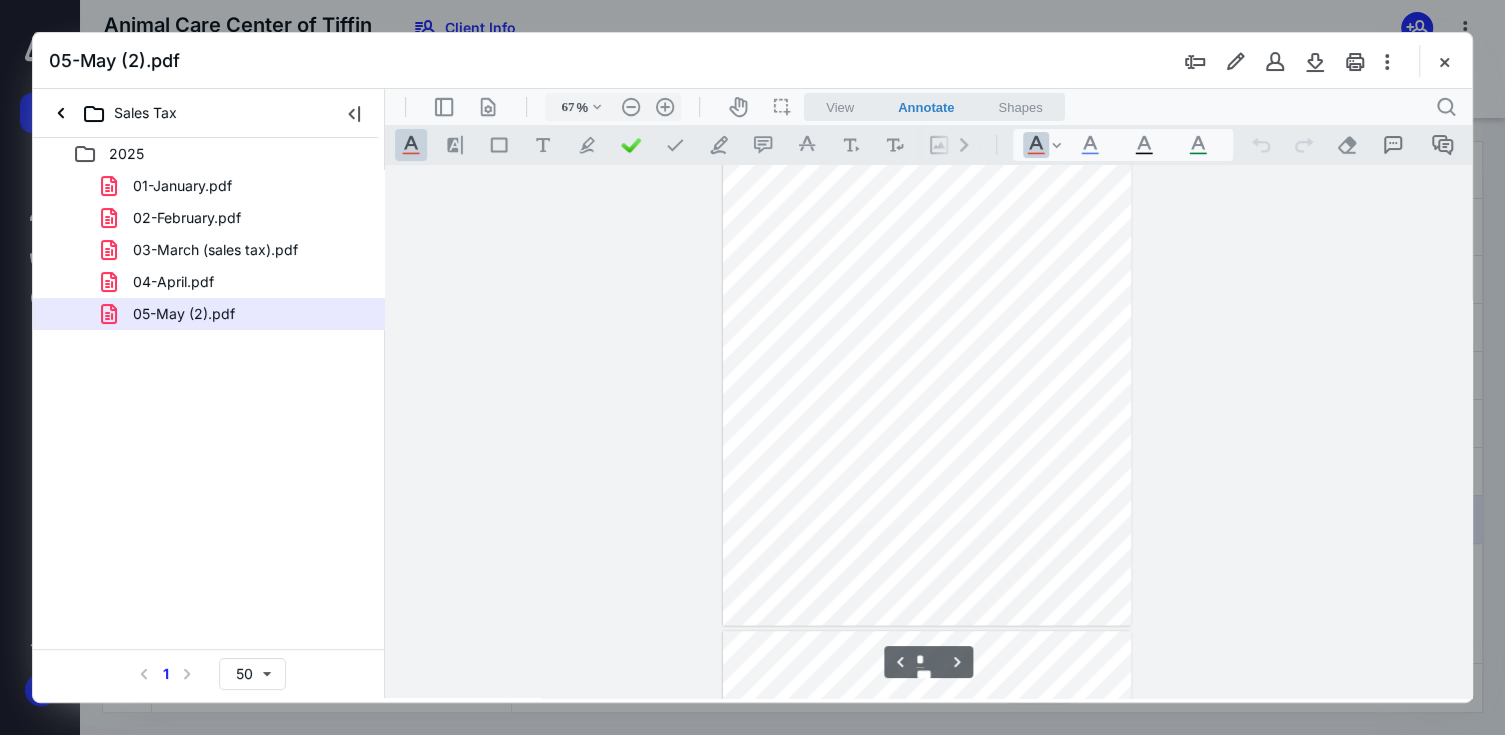 type on "*" 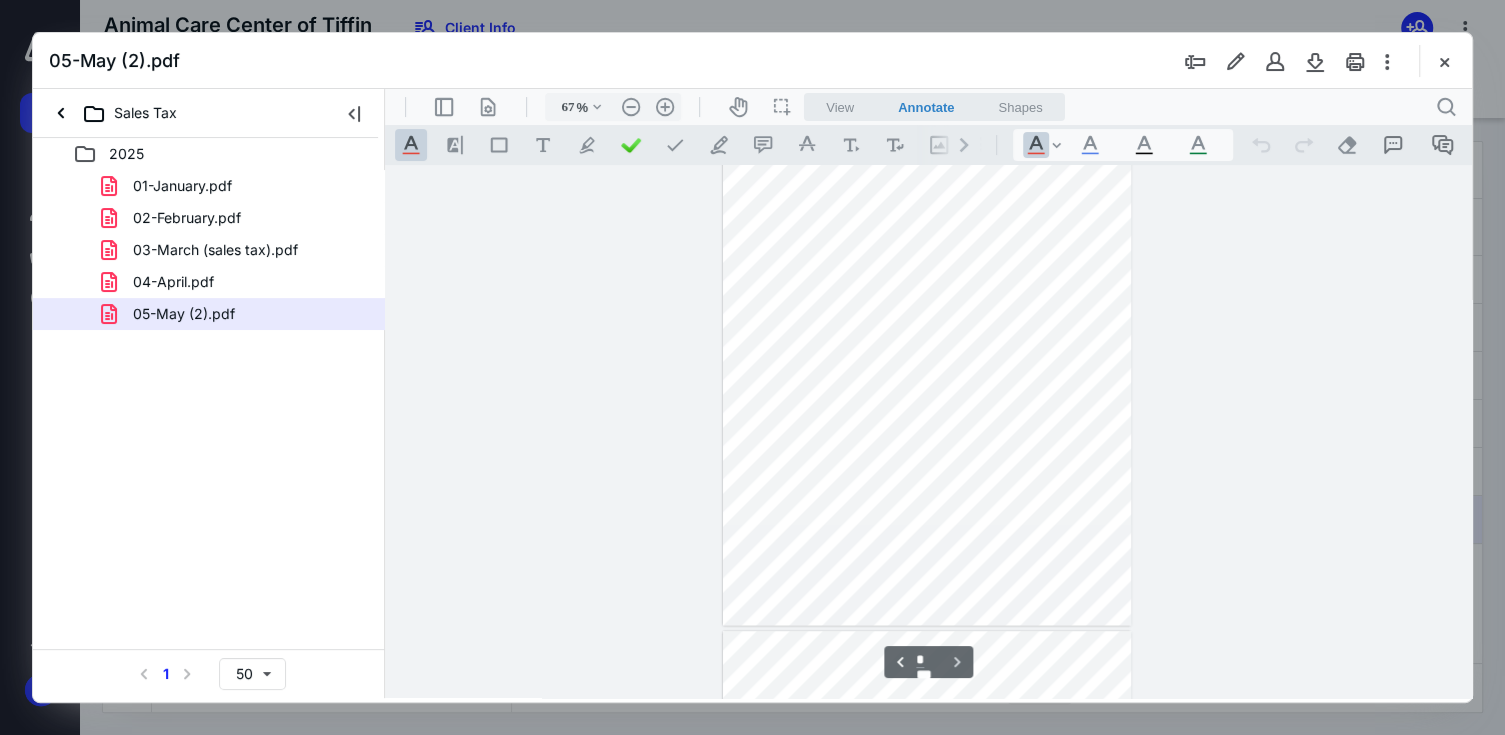 scroll, scrollTop: 1900, scrollLeft: 0, axis: vertical 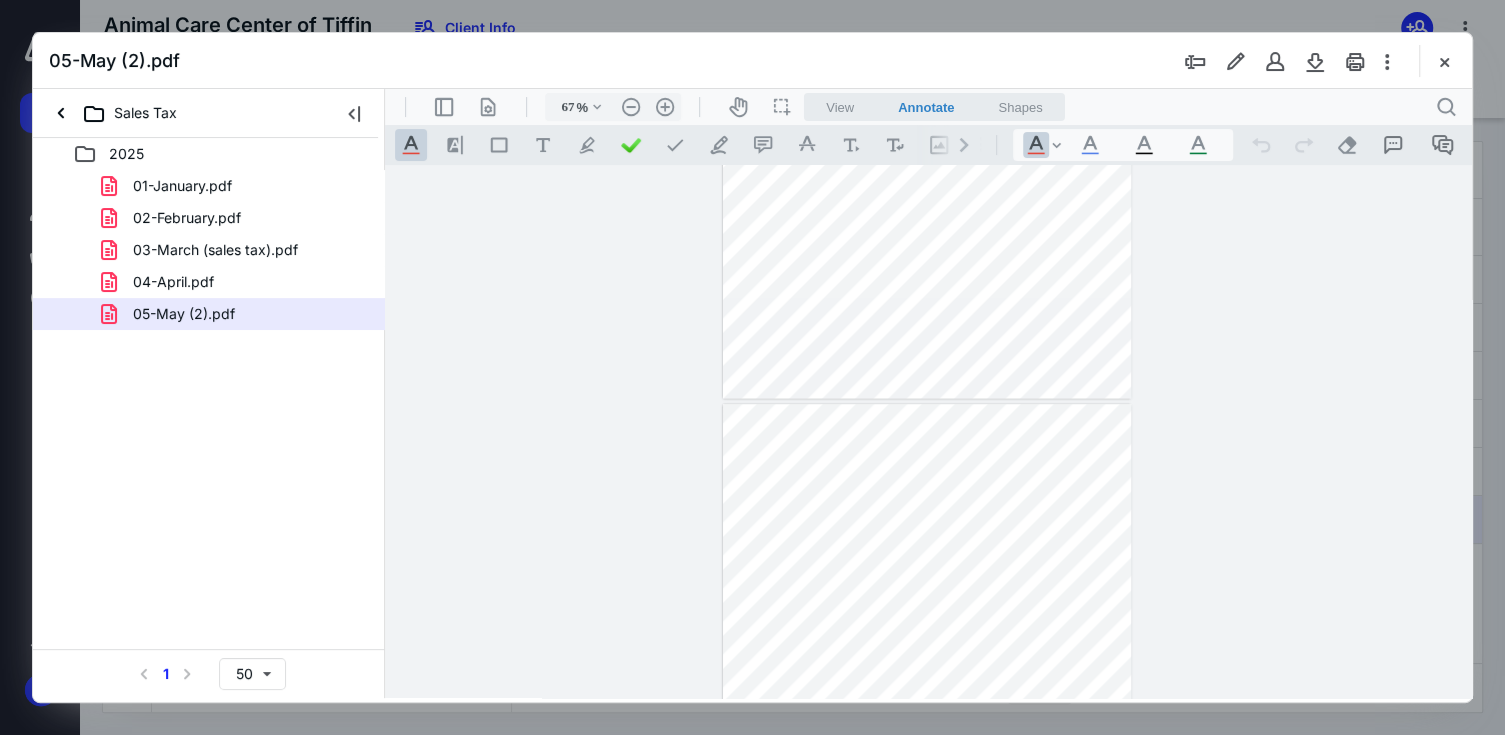 click at bounding box center (1444, 61) 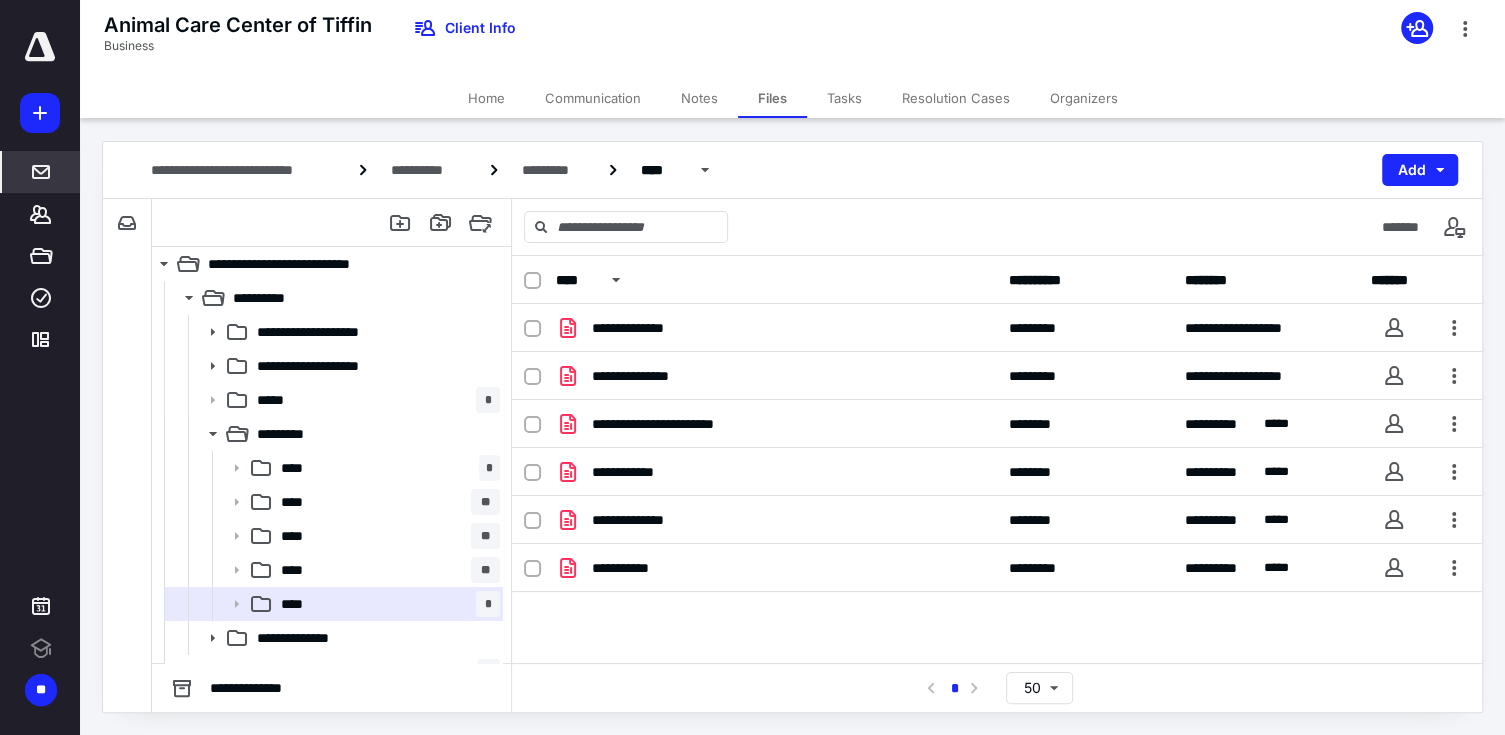 scroll, scrollTop: 0, scrollLeft: 0, axis: both 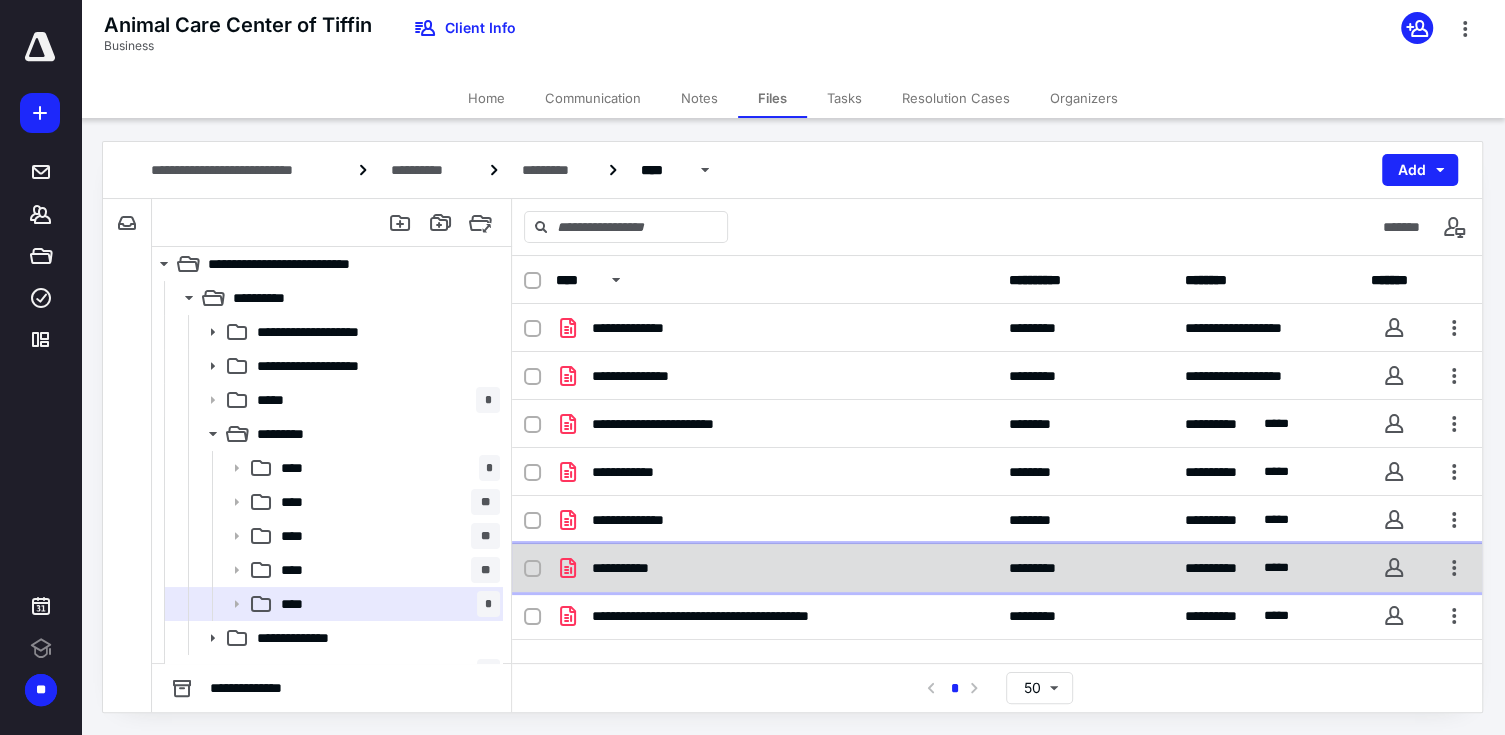 click 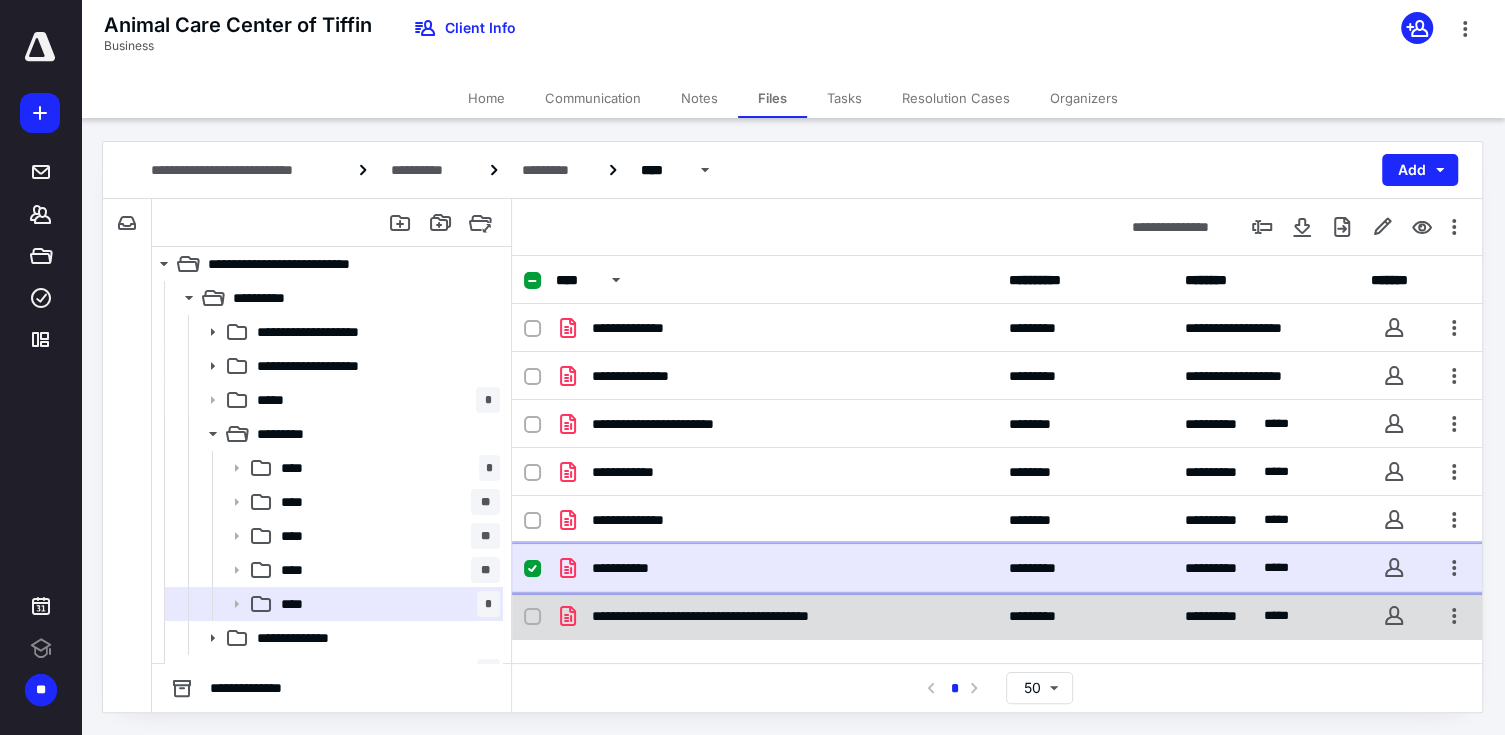 scroll, scrollTop: 0, scrollLeft: 0, axis: both 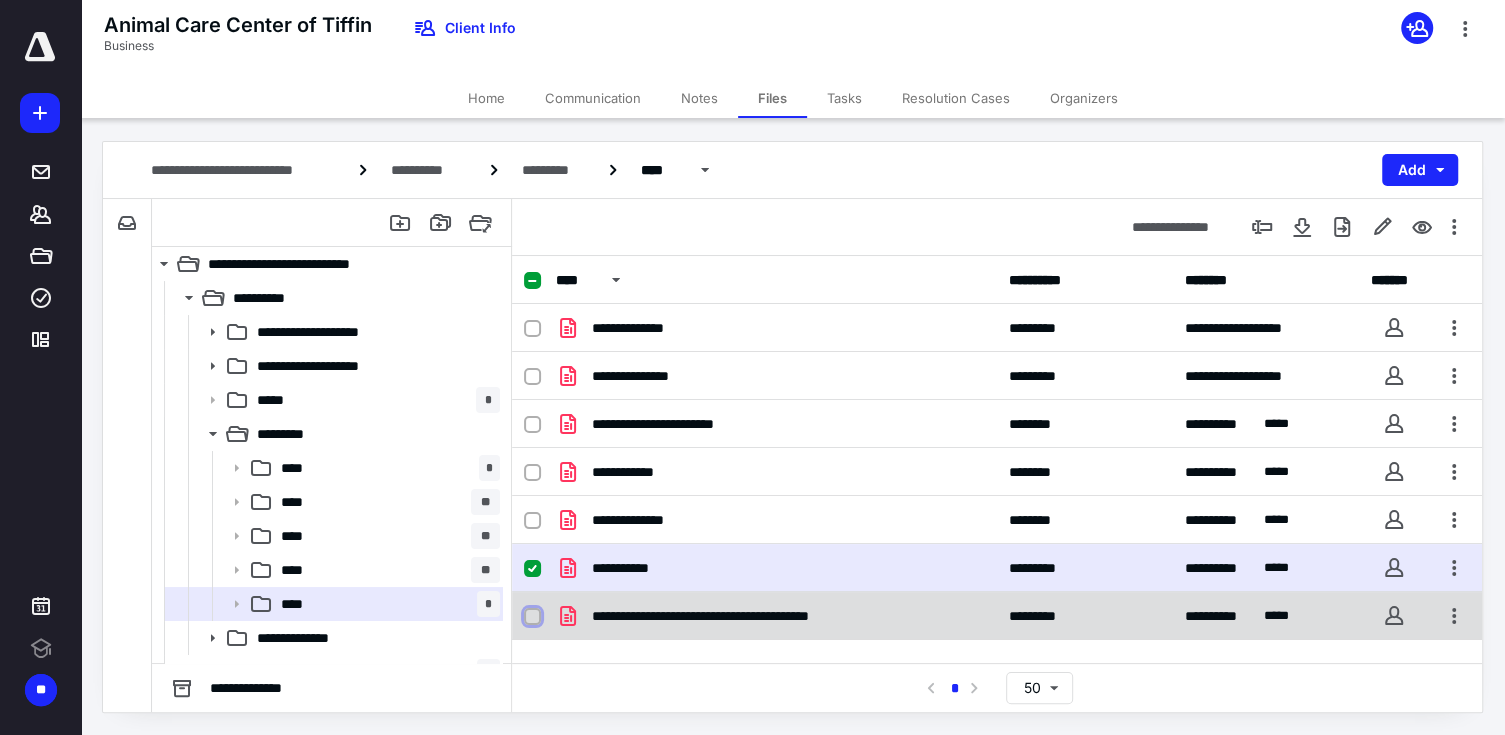 drag, startPoint x: 536, startPoint y: 615, endPoint x: 629, endPoint y: 580, distance: 99.368004 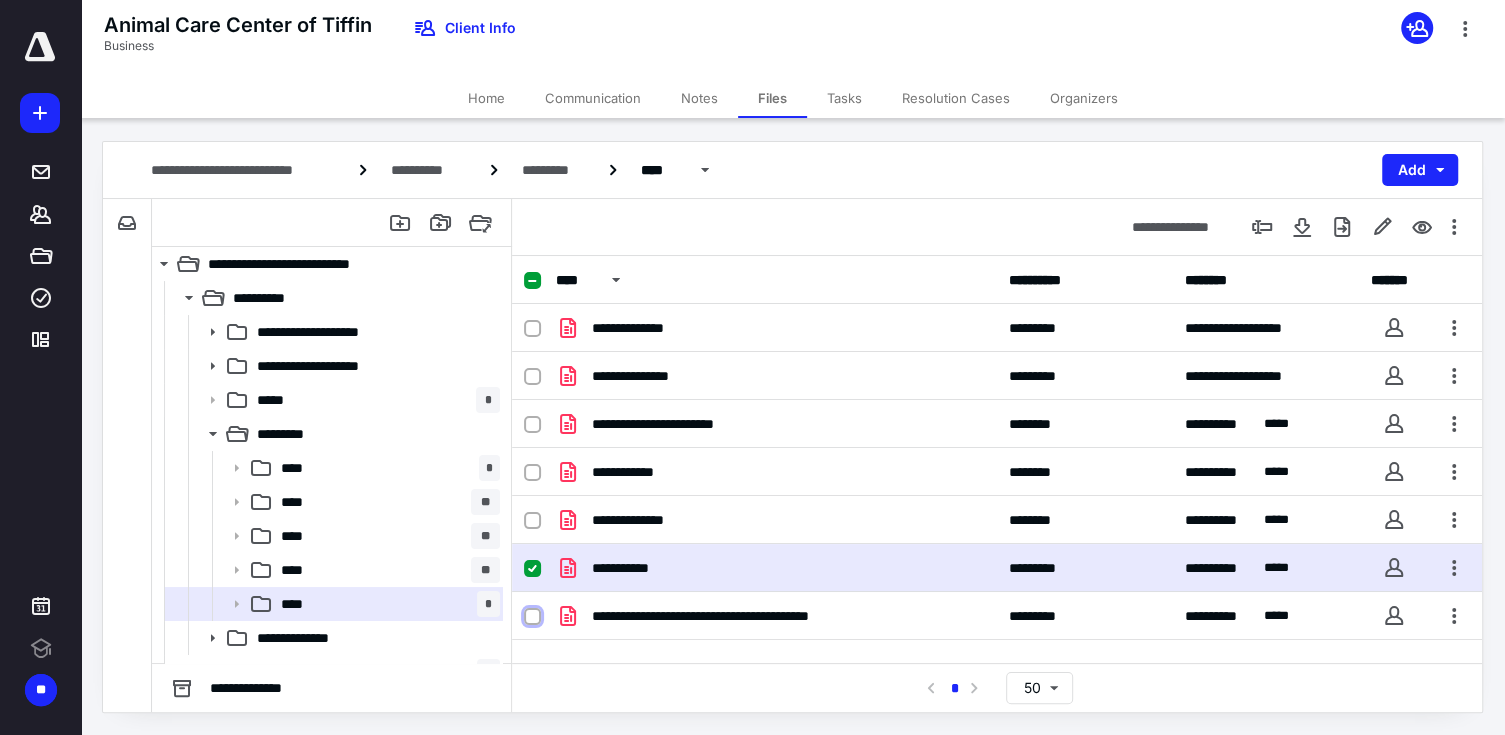 click at bounding box center (532, 617) 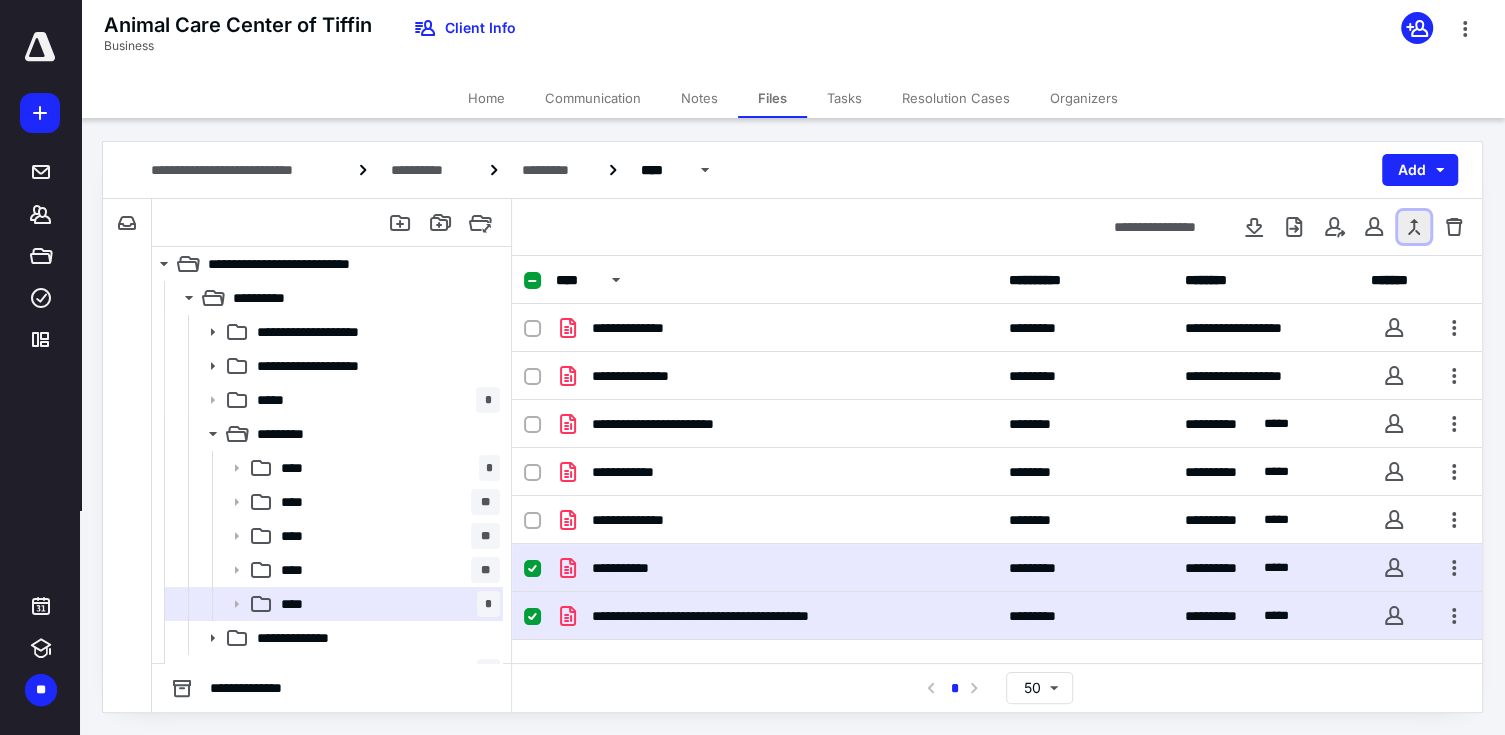 click at bounding box center [1414, 227] 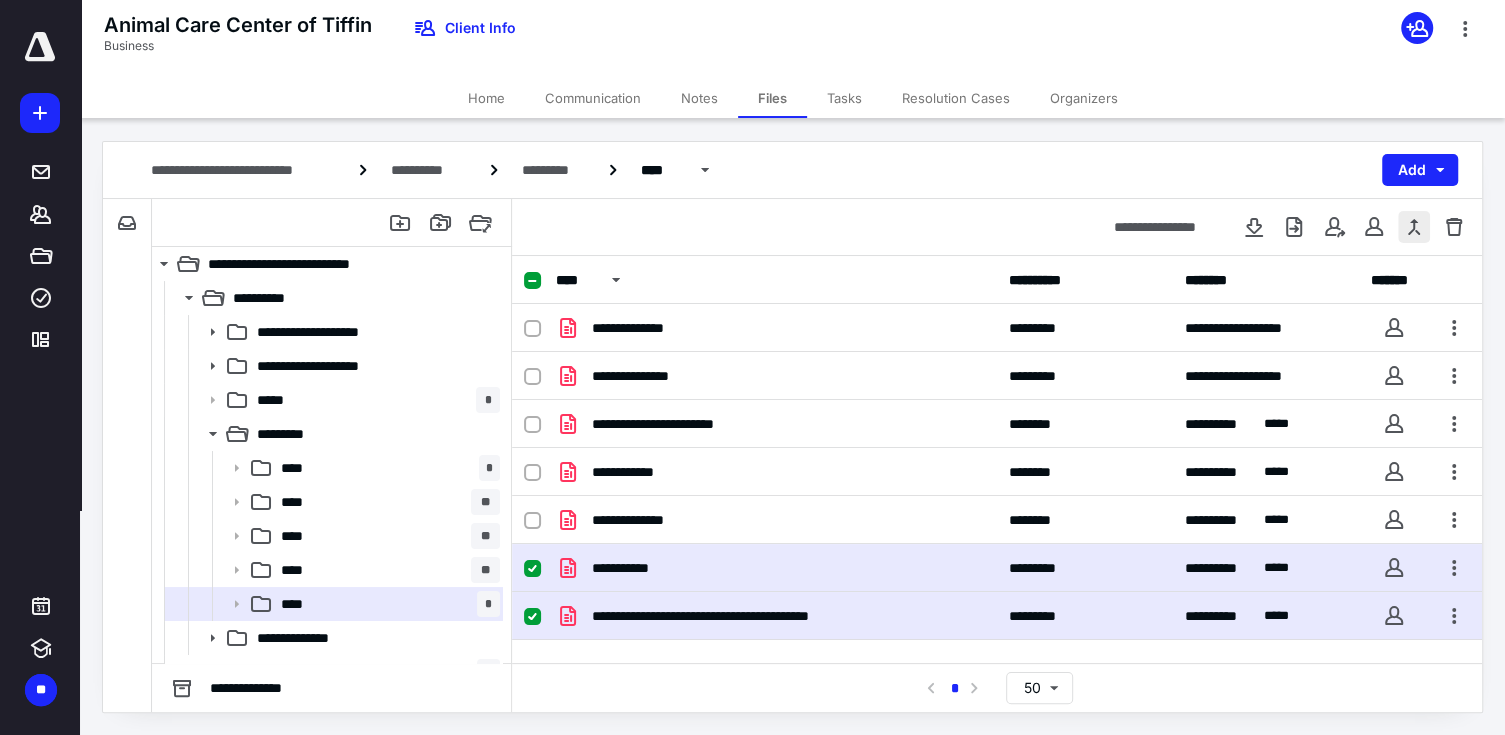 checkbox on "true" 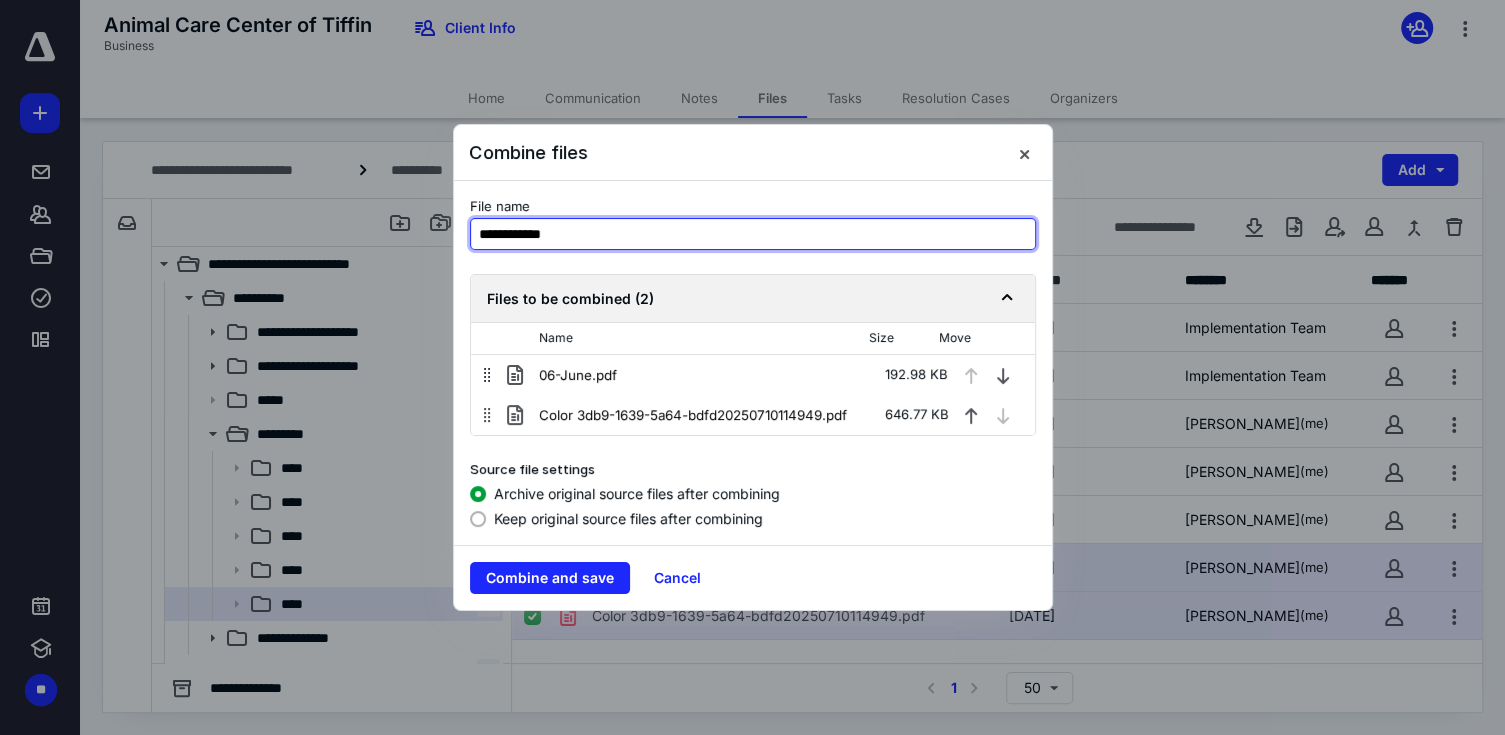 drag, startPoint x: 579, startPoint y: 225, endPoint x: 411, endPoint y: 226, distance: 168.00298 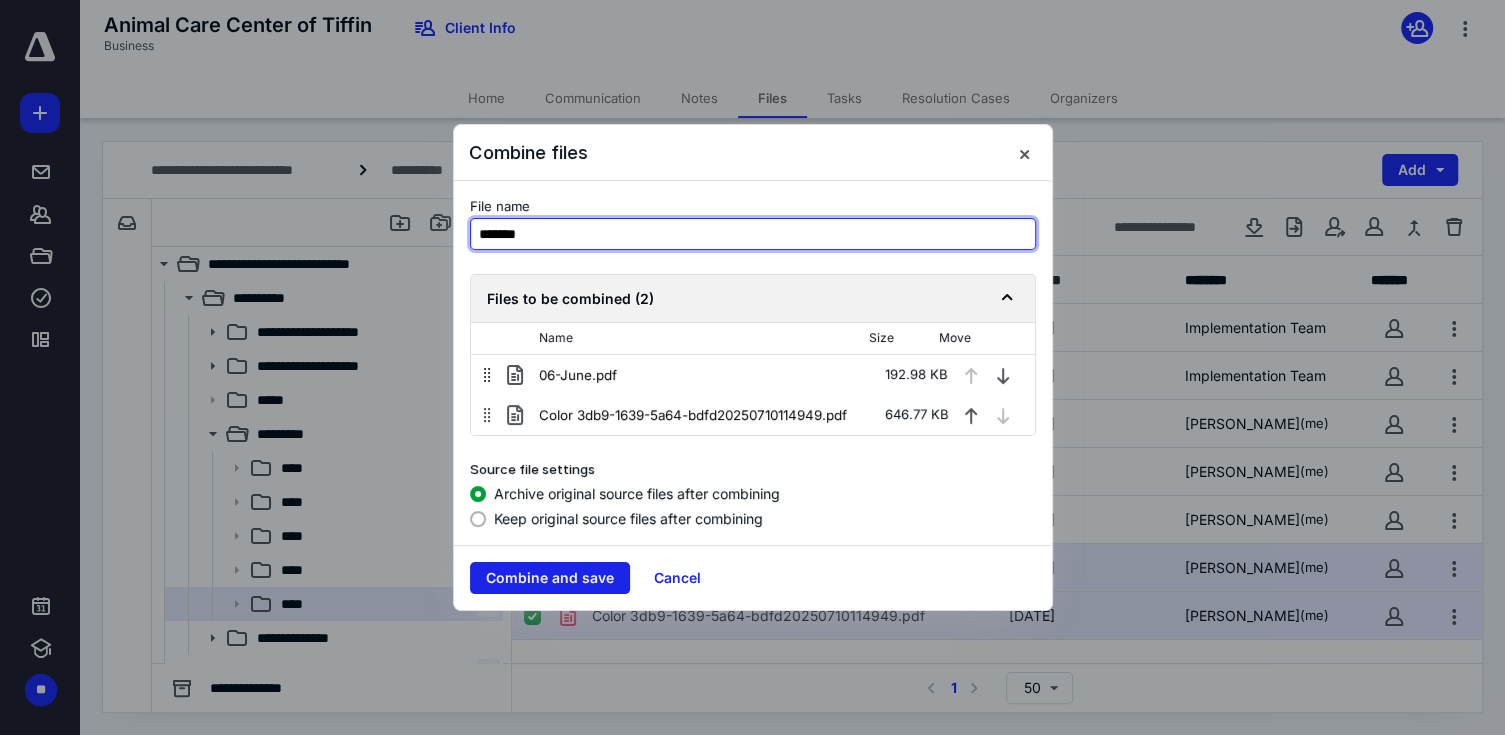 type on "*******" 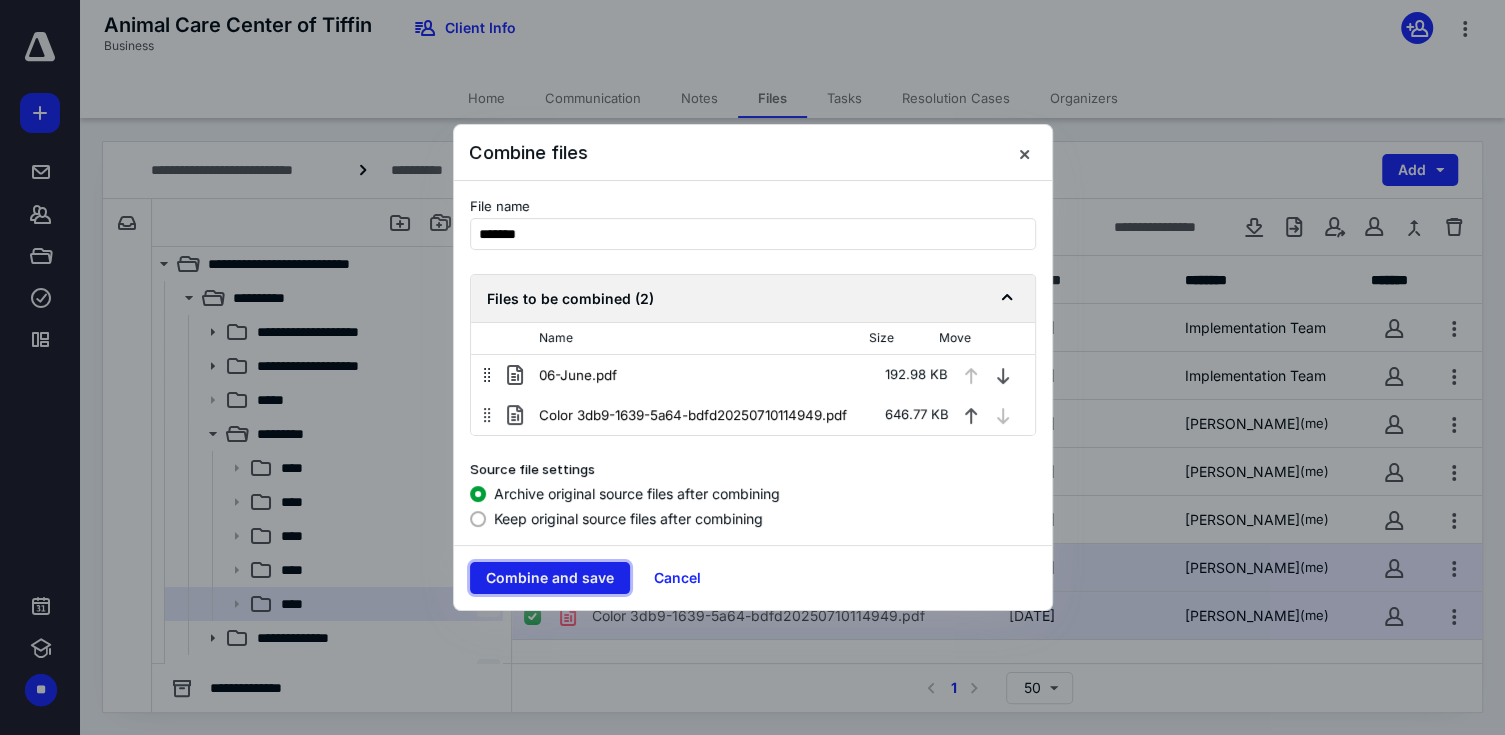 click on "Combine and save" at bounding box center (550, 578) 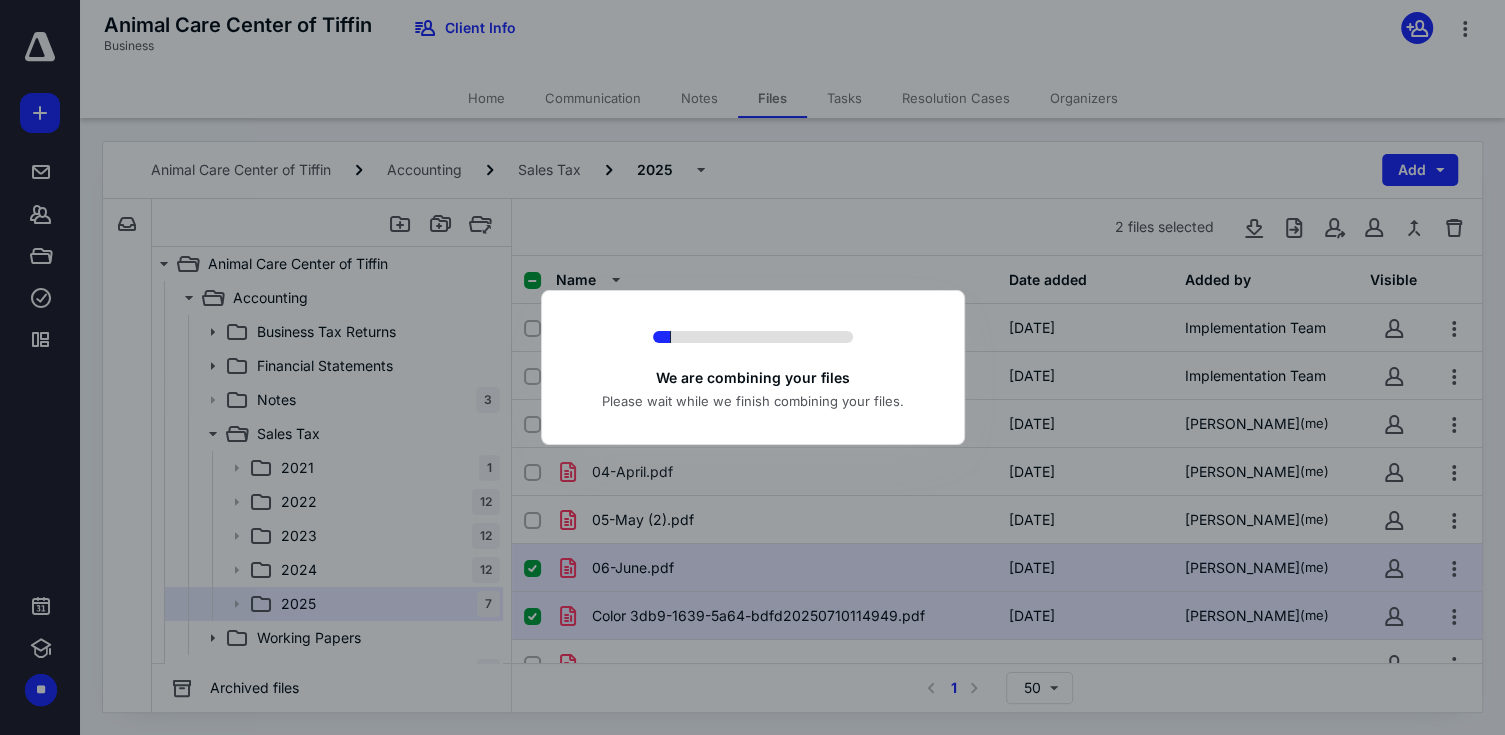 checkbox on "false" 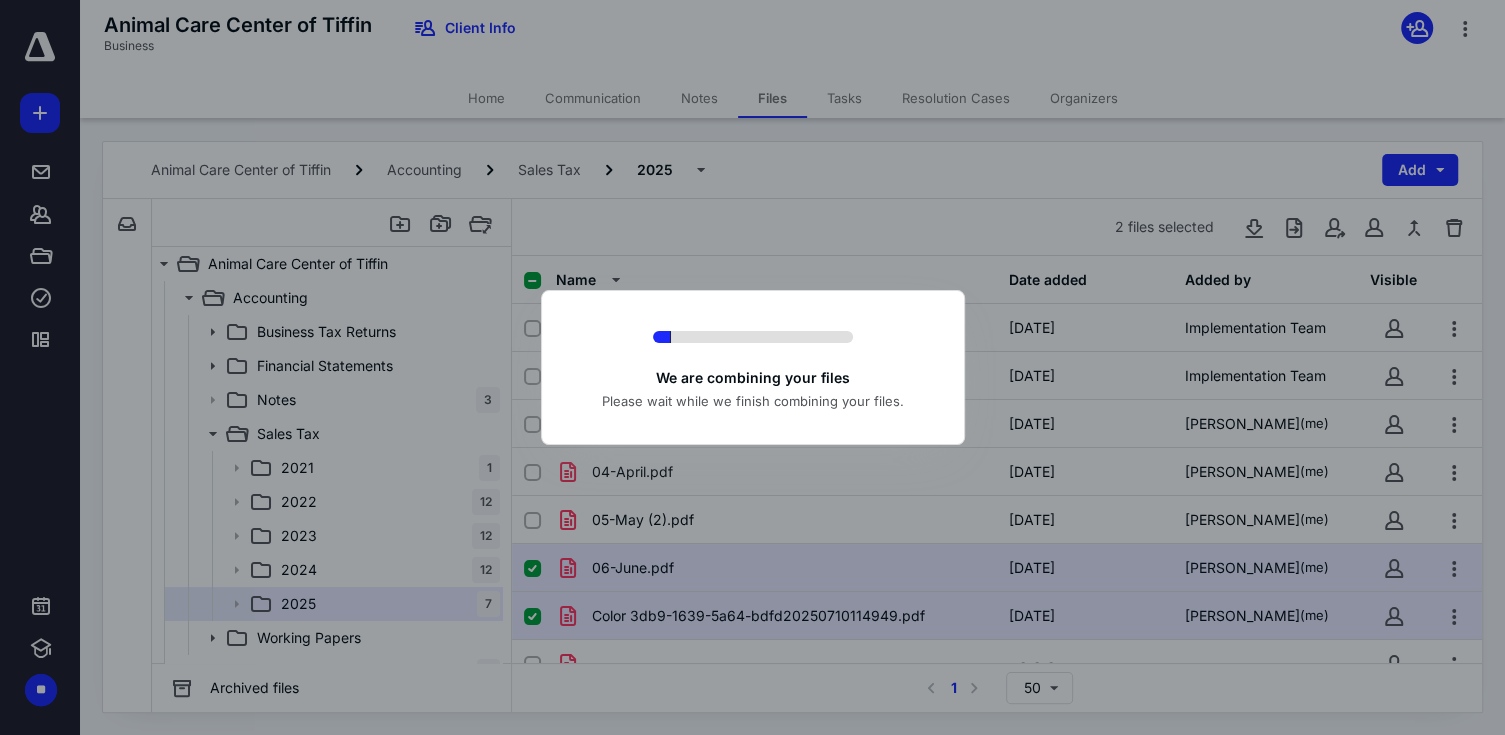 checkbox on "false" 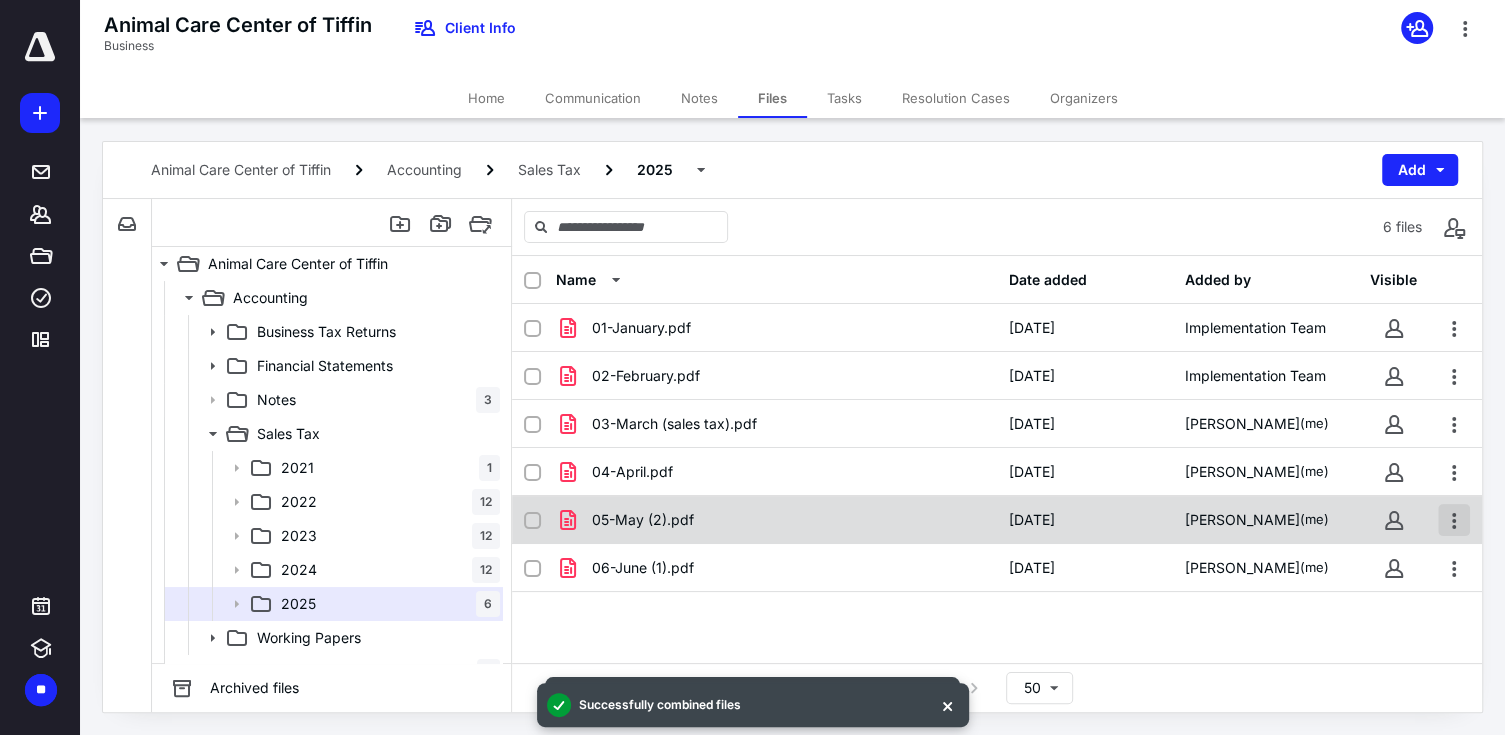click at bounding box center (1454, 520) 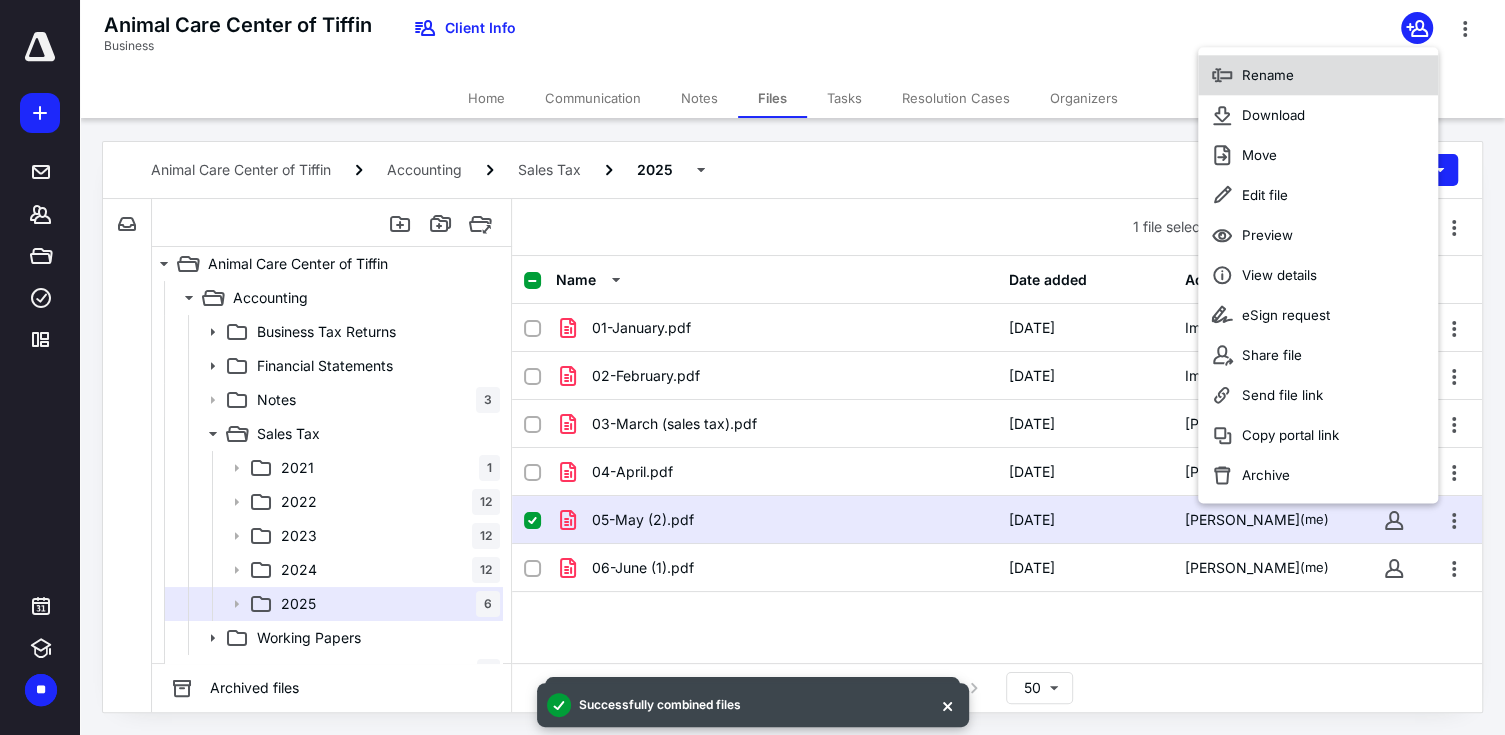 click on "Rename" at bounding box center [1318, 76] 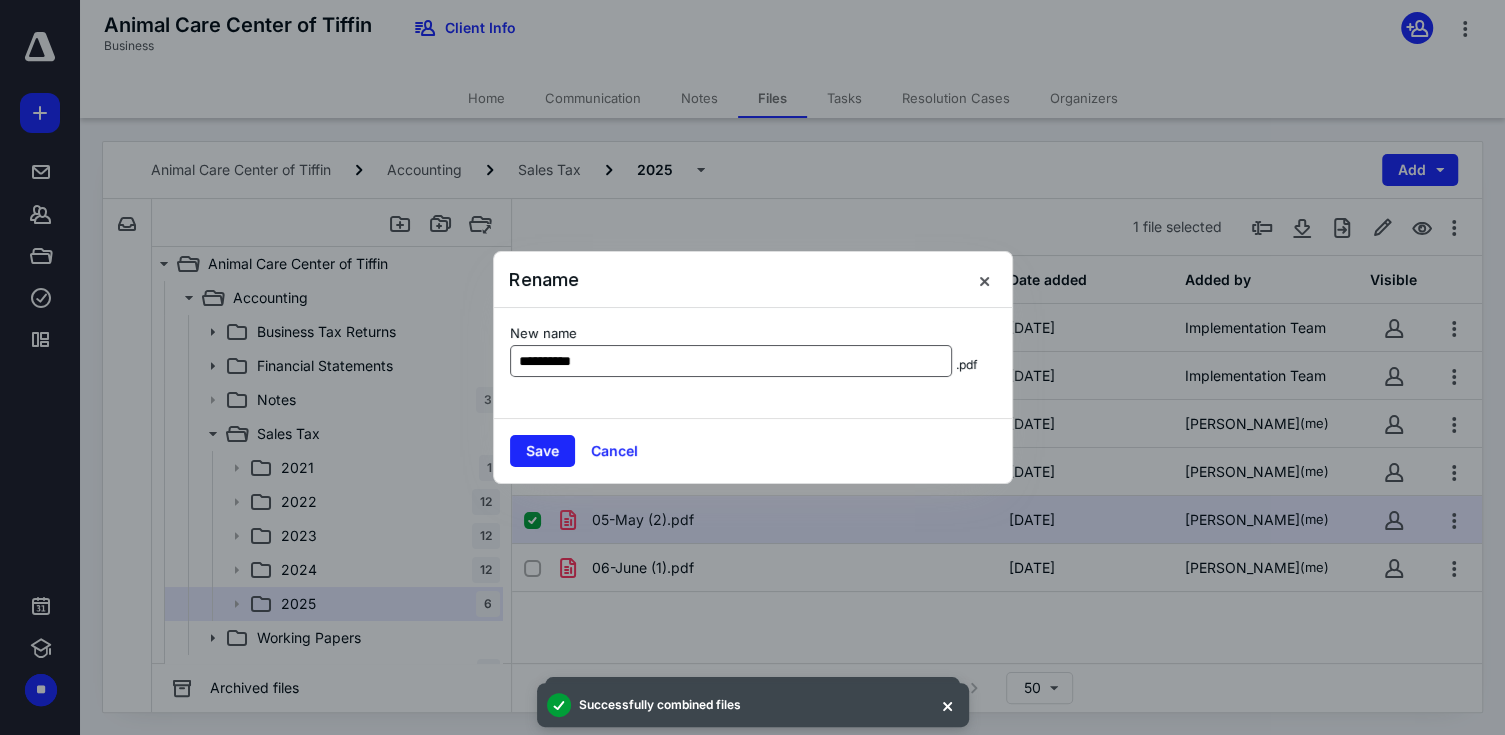click on "**********" at bounding box center (731, 361) 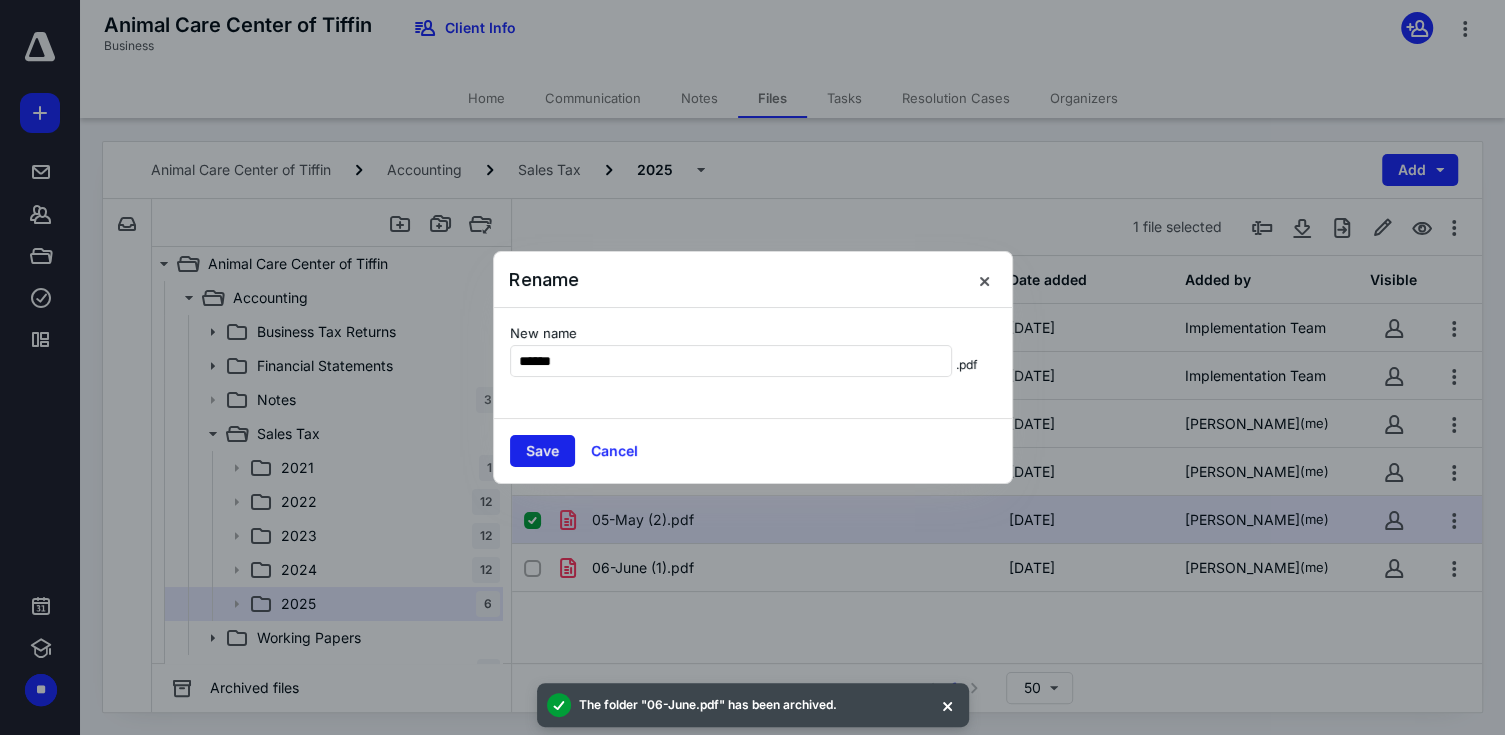 type on "******" 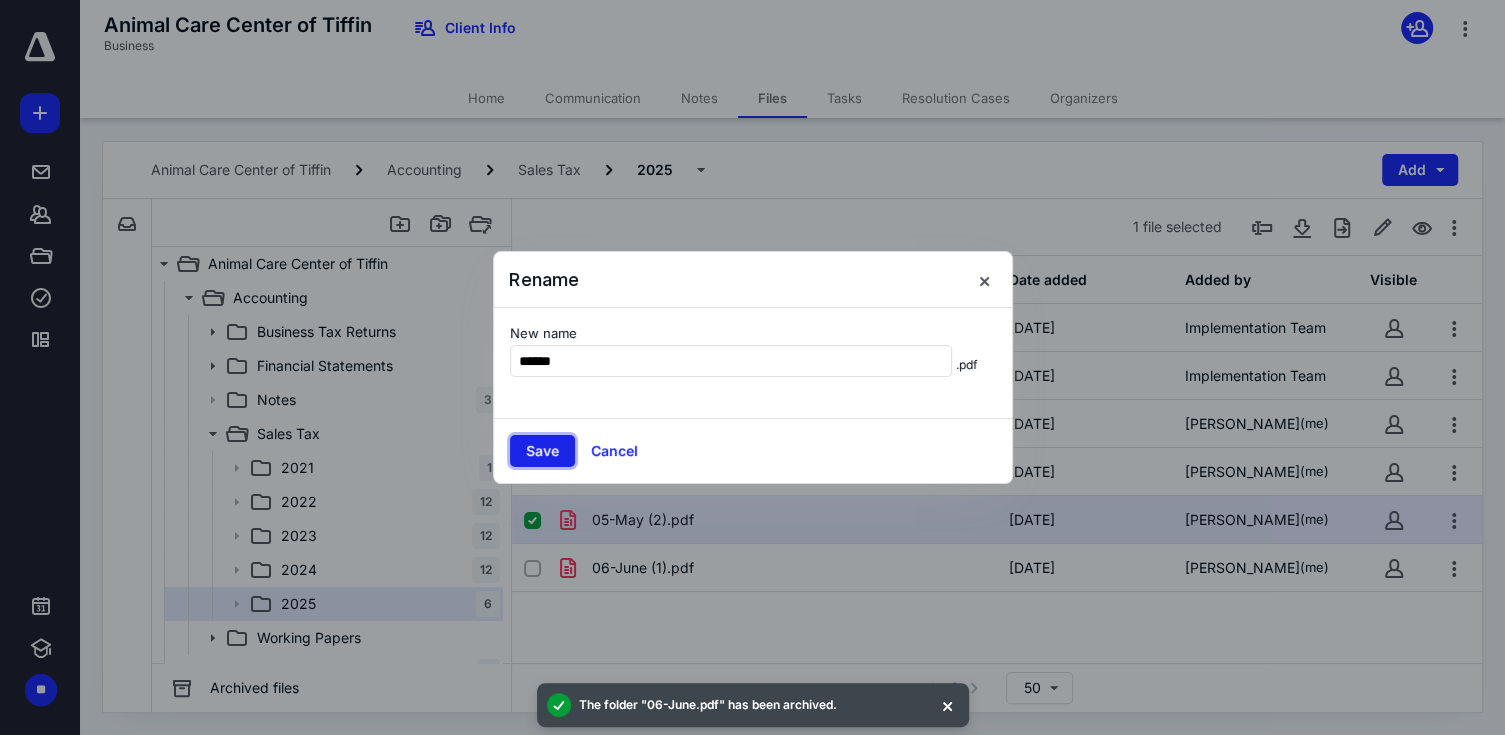 click on "Save" at bounding box center (542, 451) 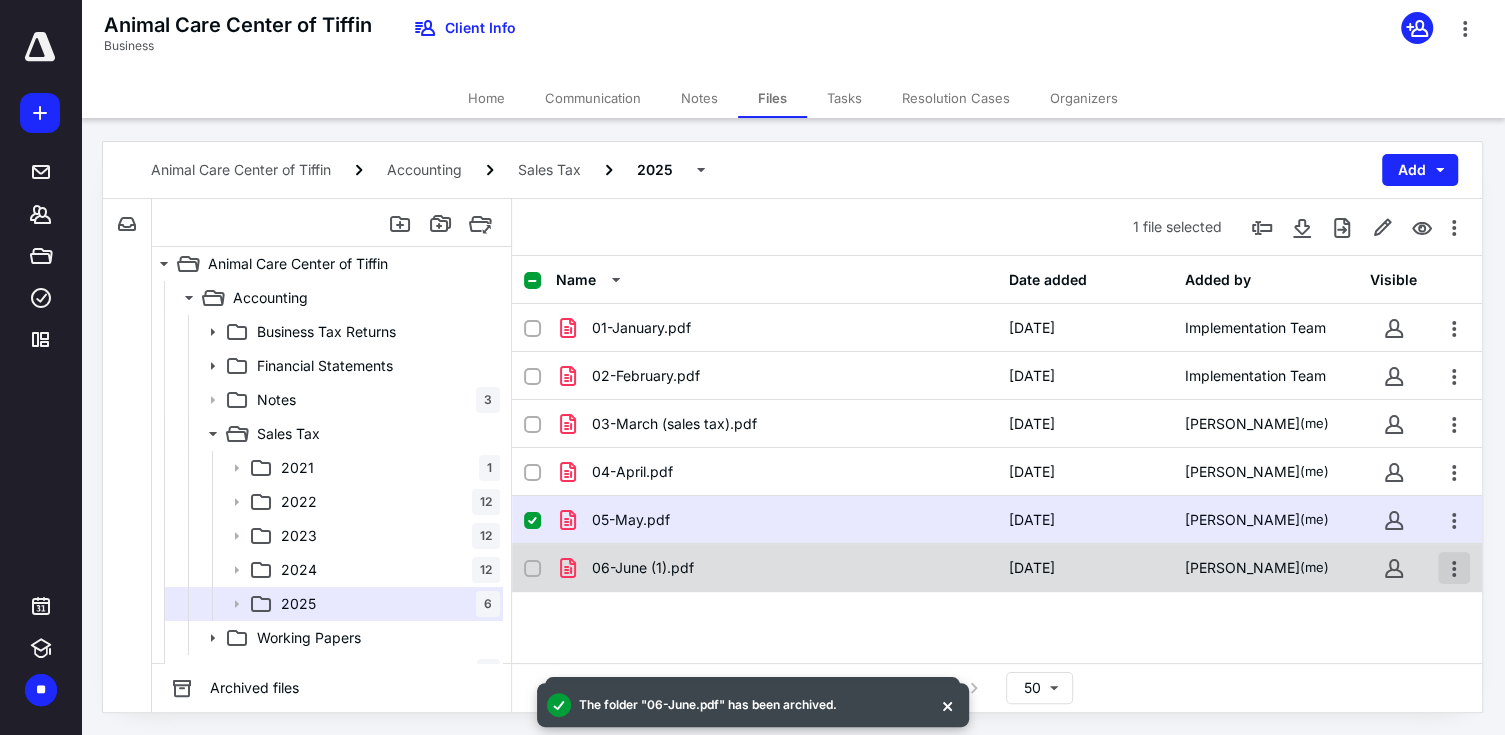 click at bounding box center [1454, 568] 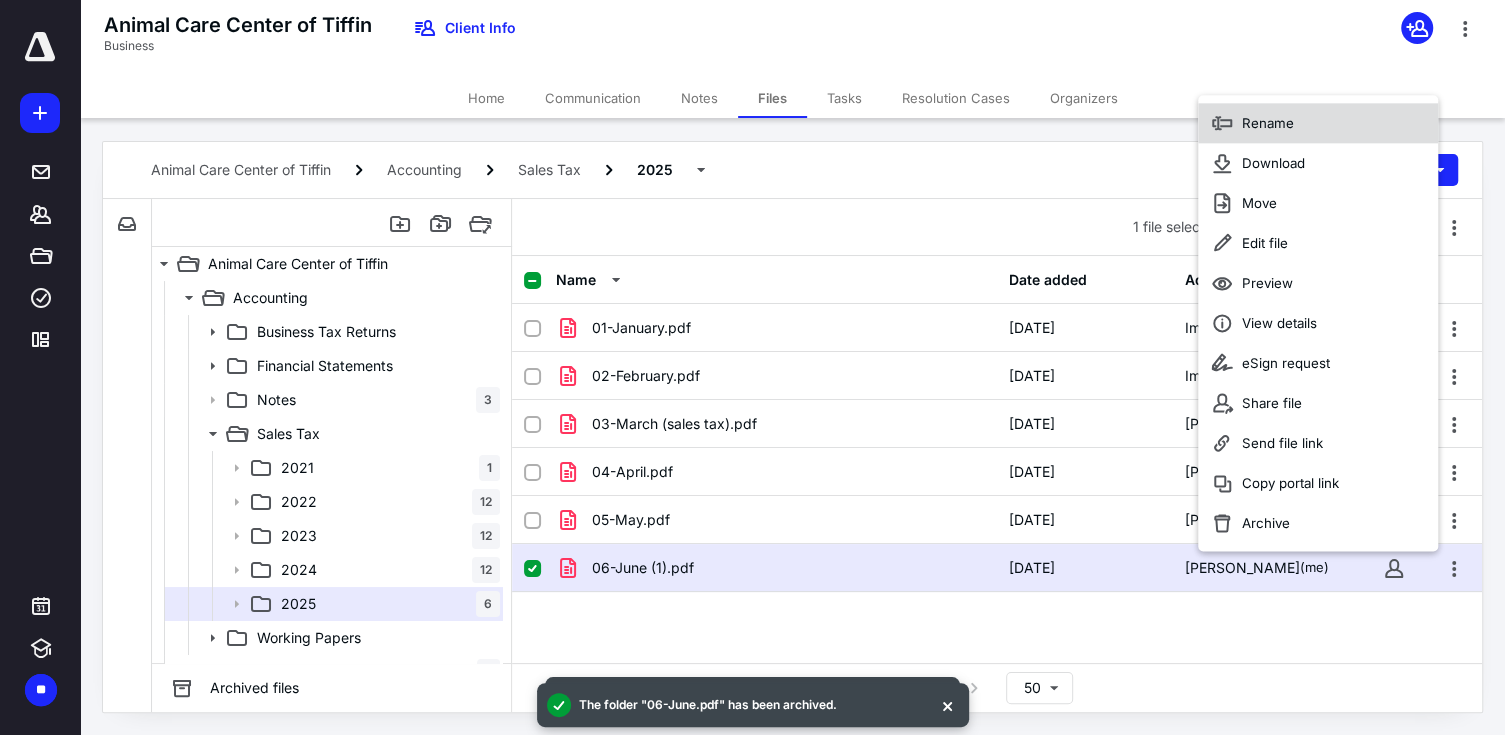 click on "Rename" at bounding box center (1318, 124) 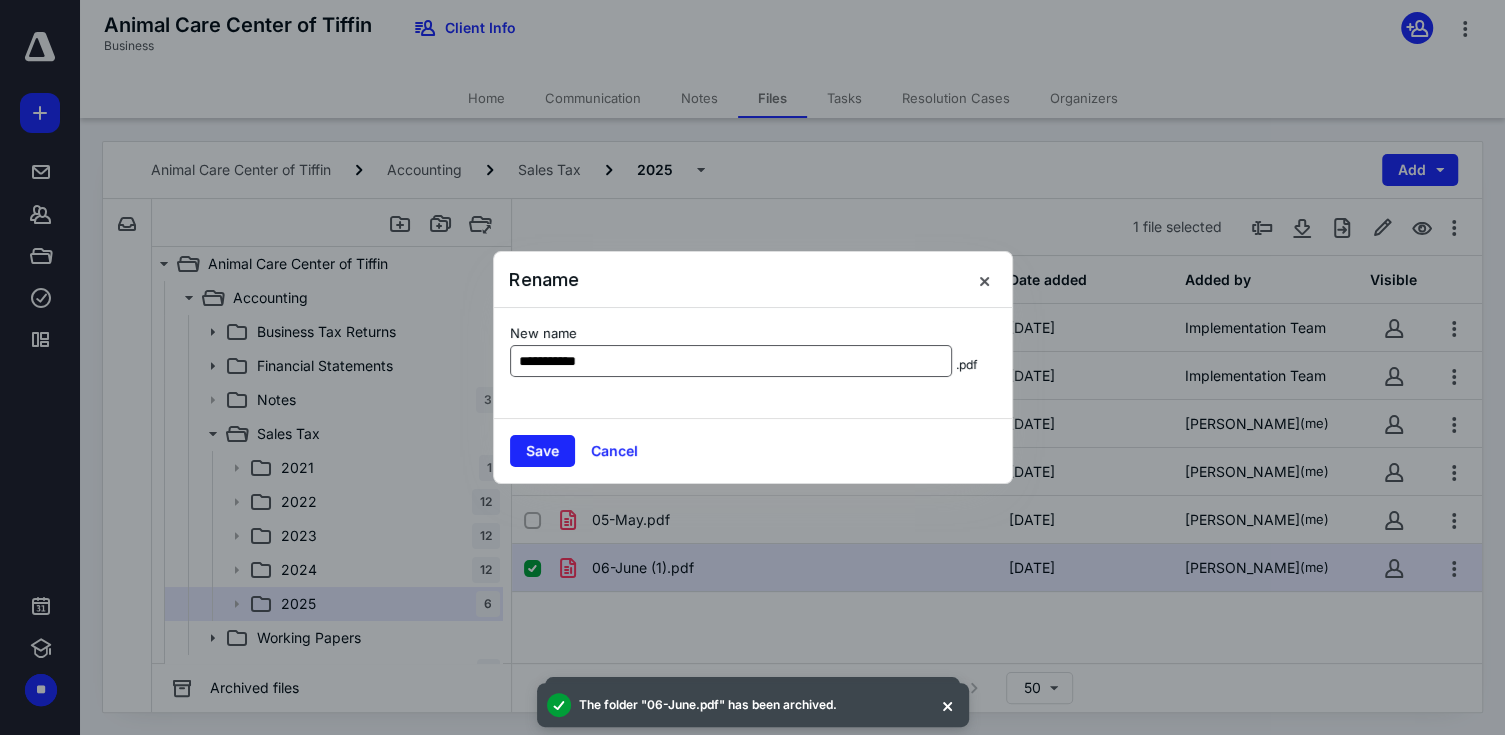 click on "**********" at bounding box center (731, 361) 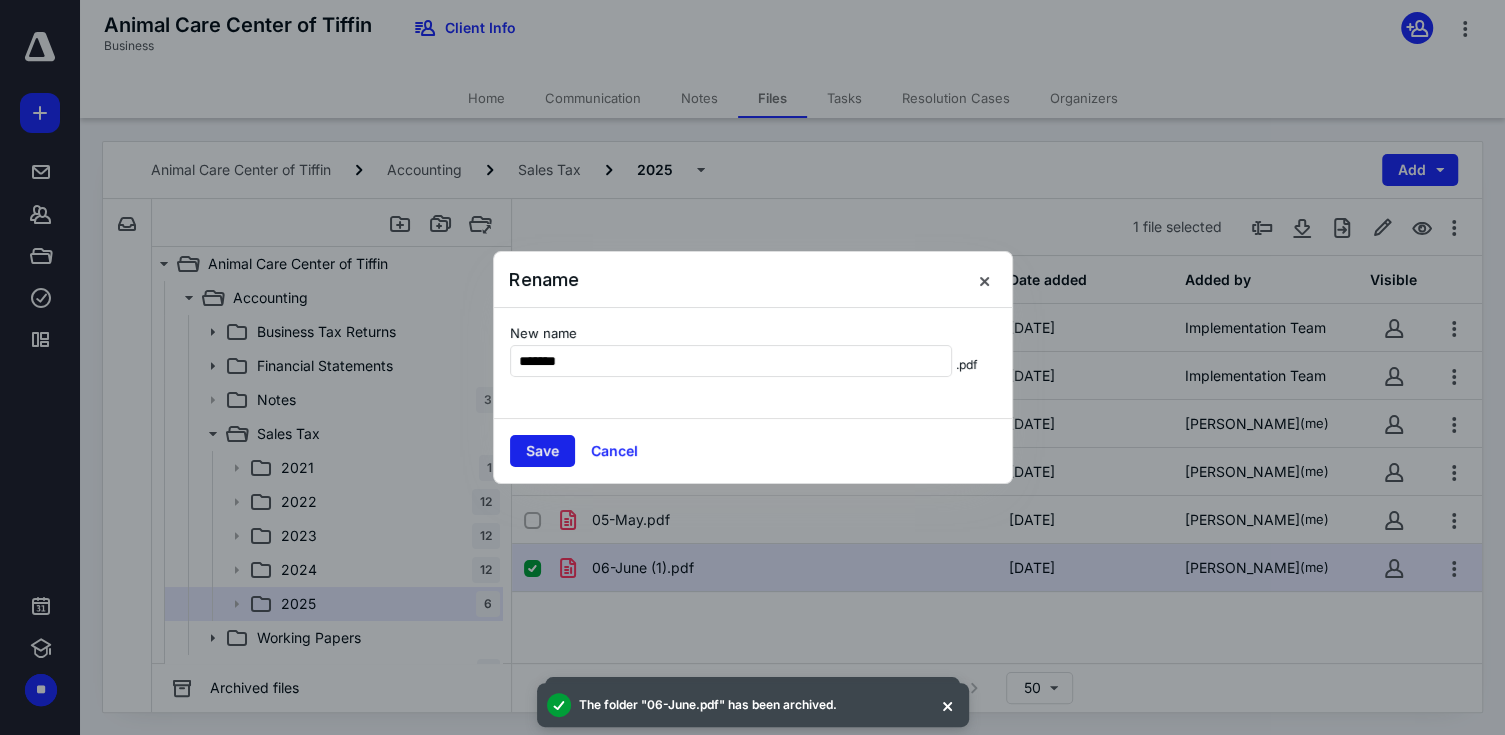 type on "*******" 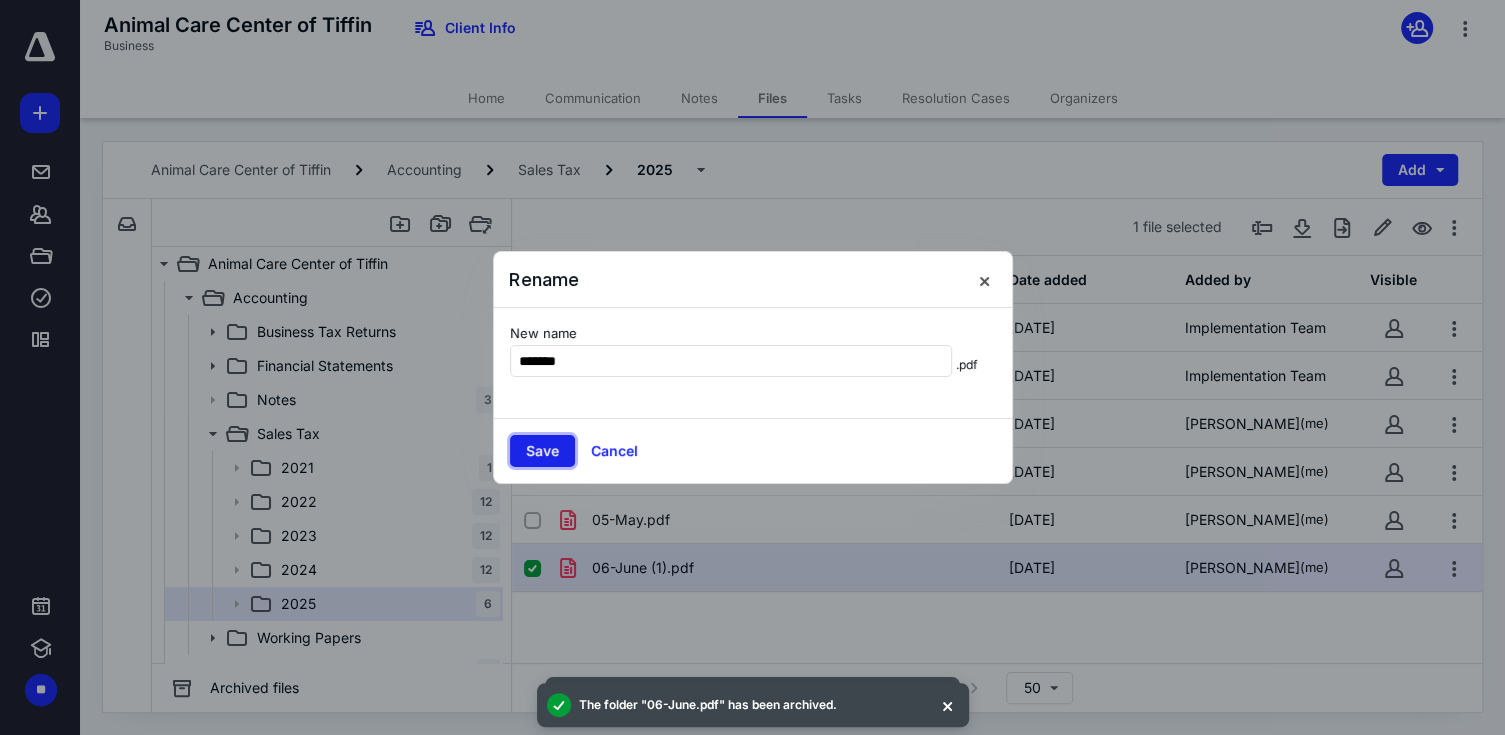 click on "Save" at bounding box center [542, 451] 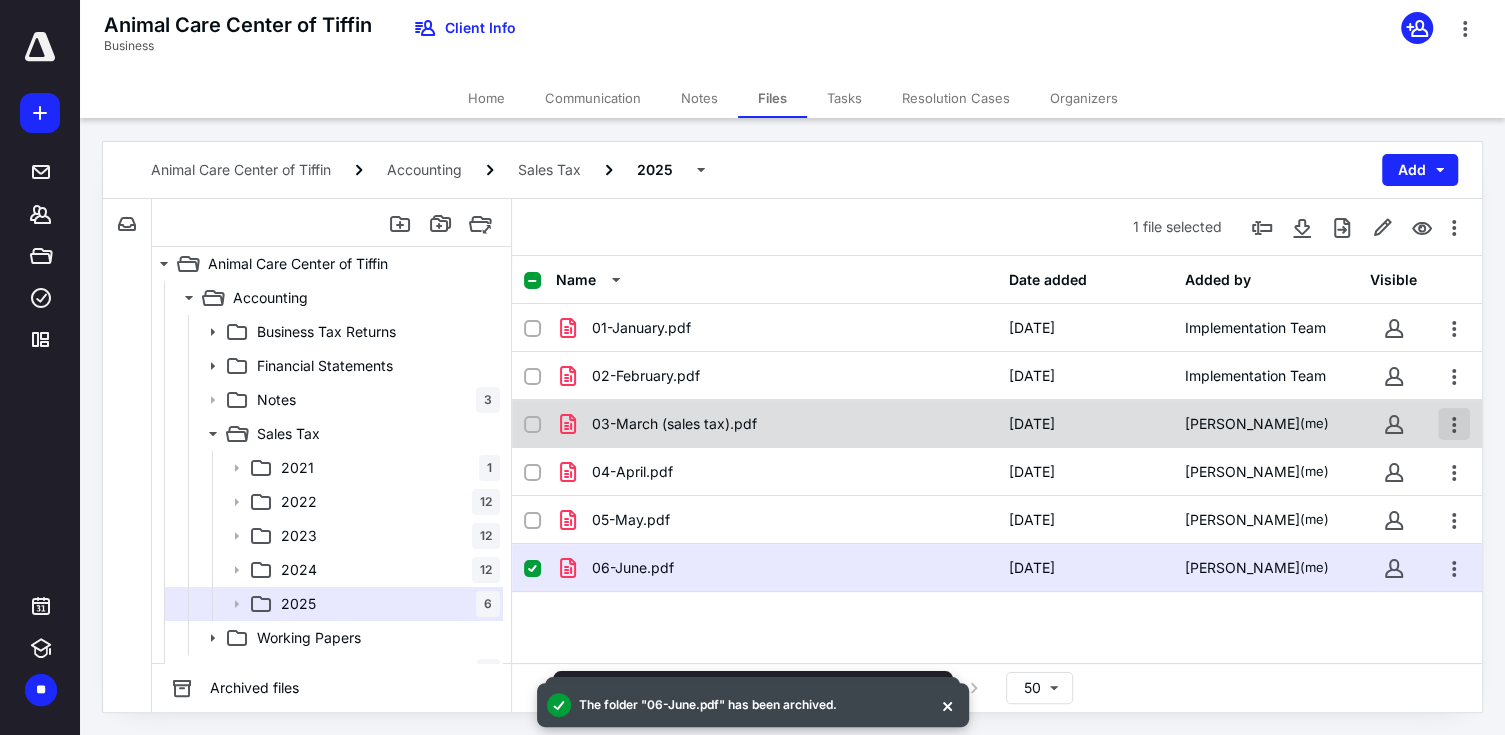 click at bounding box center (1454, 424) 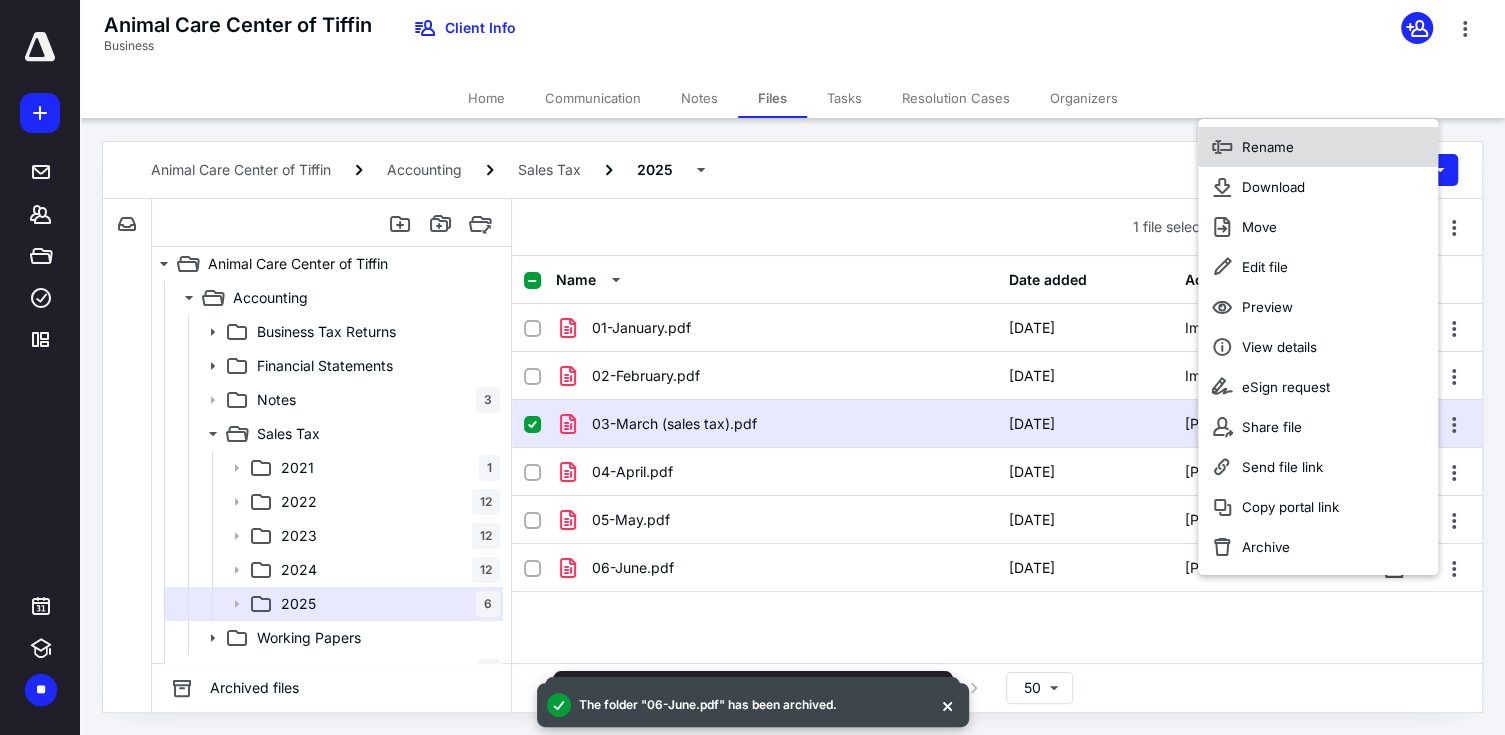 click on "Rename" at bounding box center (1318, 147) 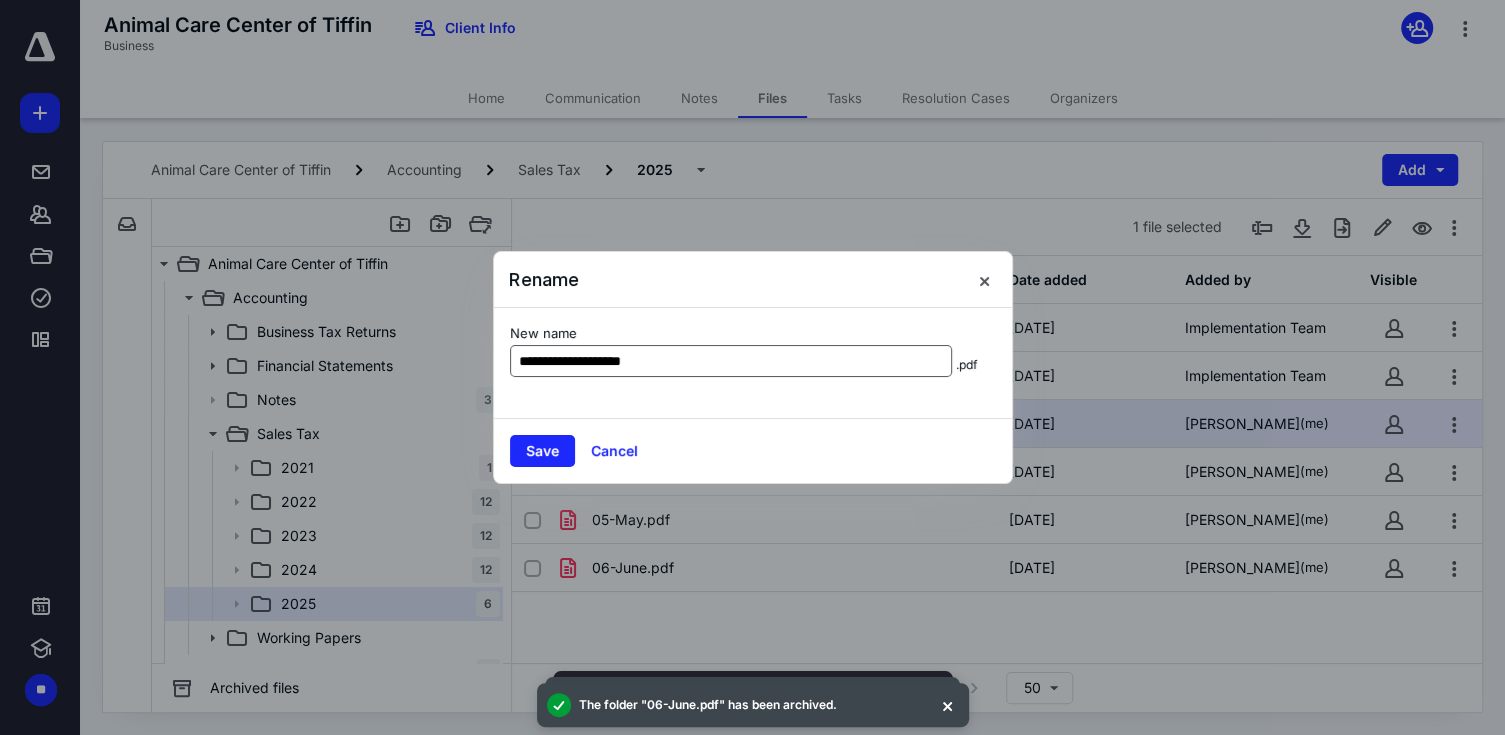 click on "**********" at bounding box center [731, 361] 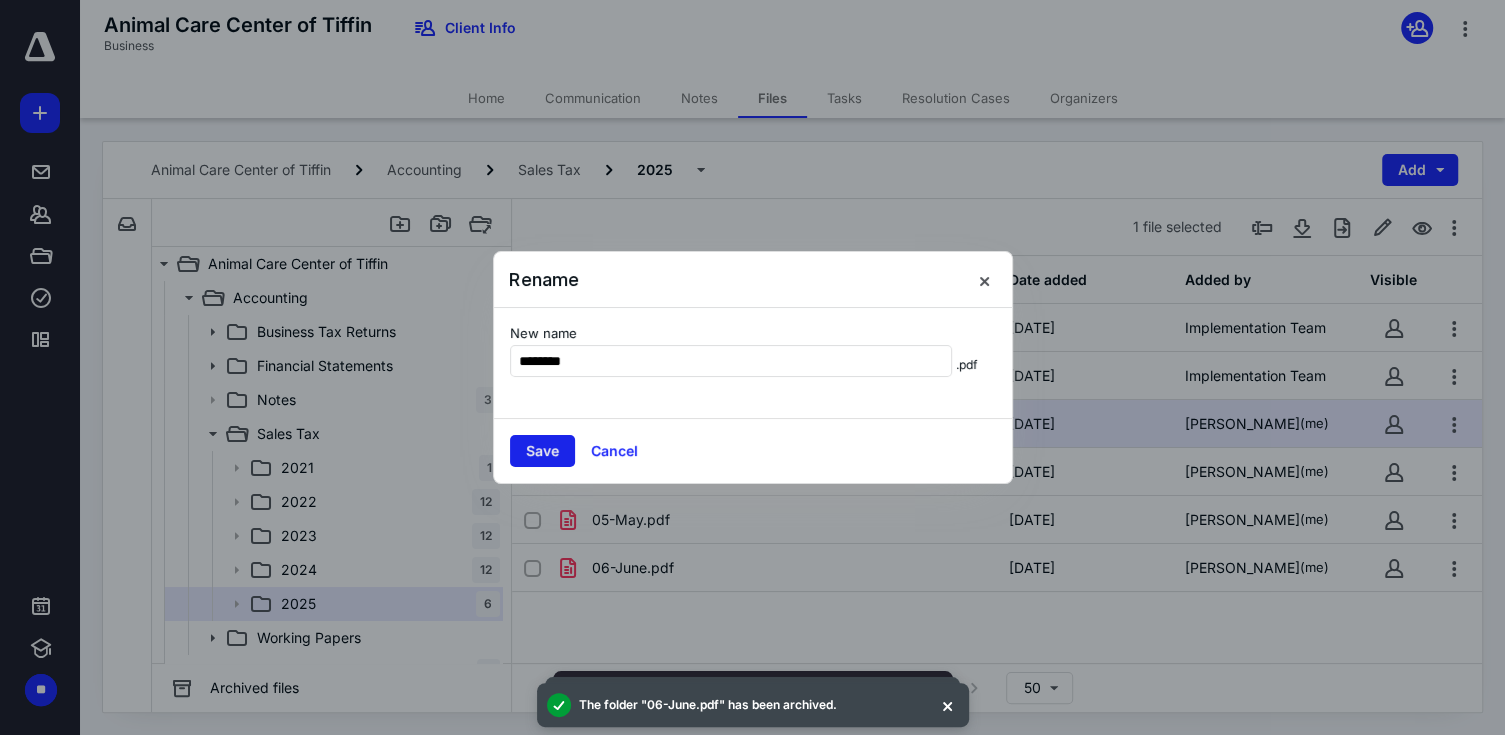 type on "********" 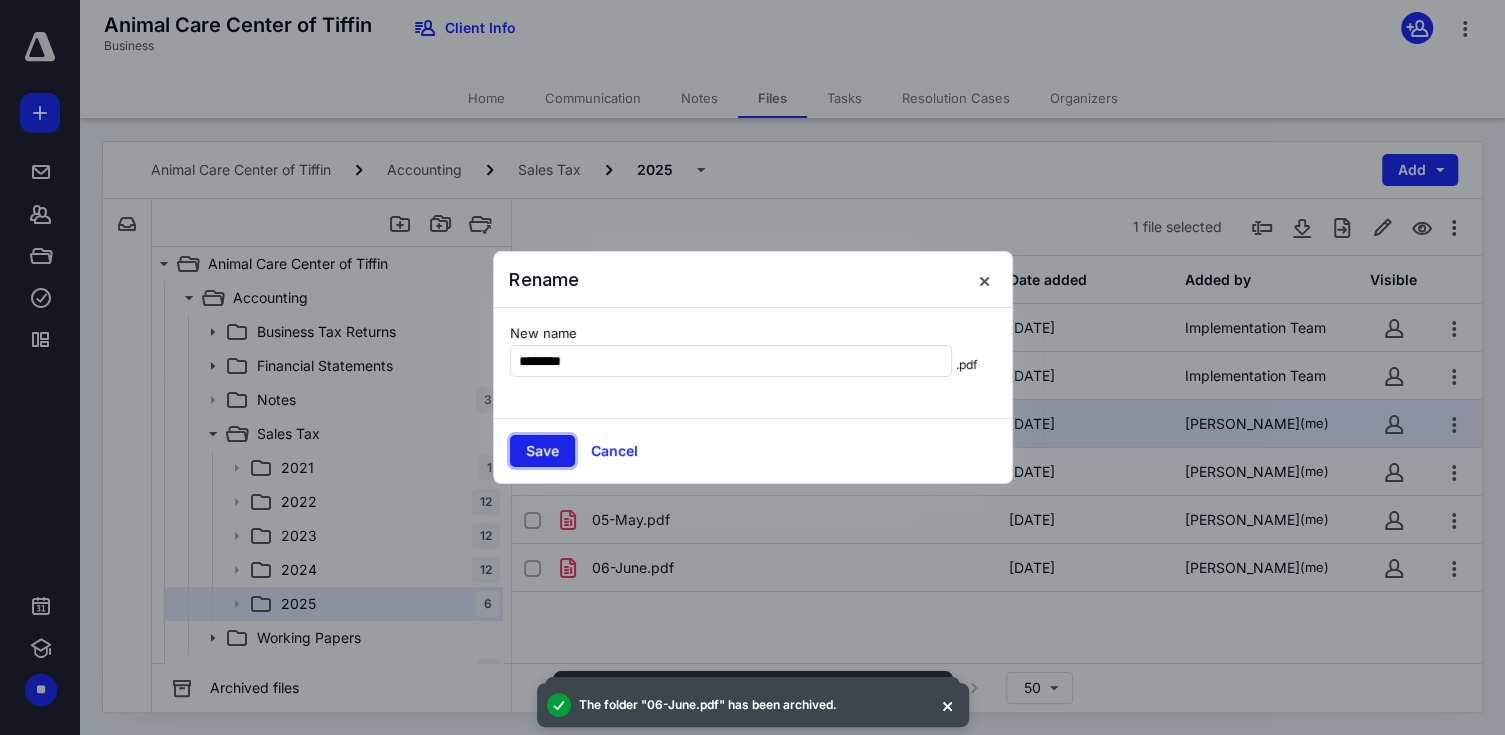 click on "Save" at bounding box center [542, 451] 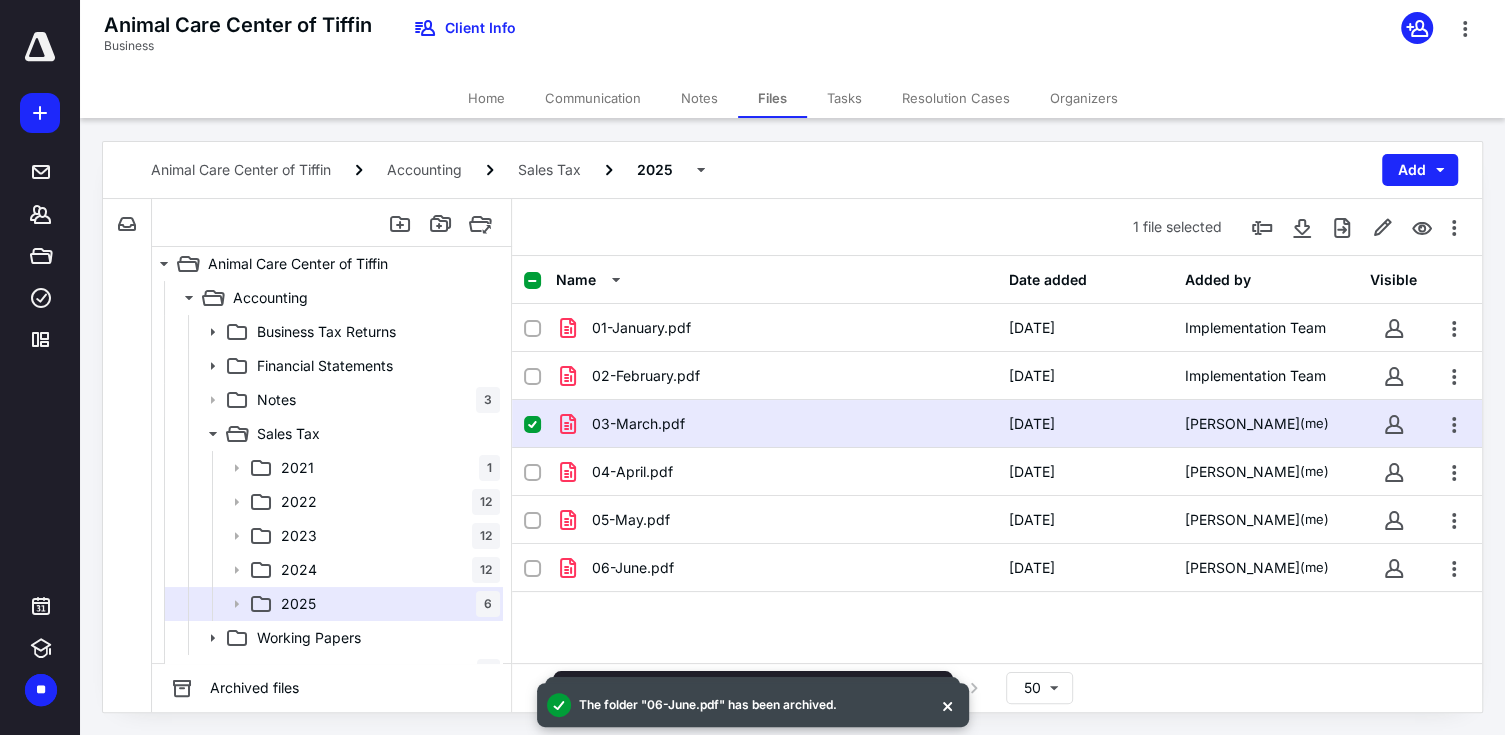 drag, startPoint x: 46, startPoint y: 55, endPoint x: 63, endPoint y: 70, distance: 22.671568 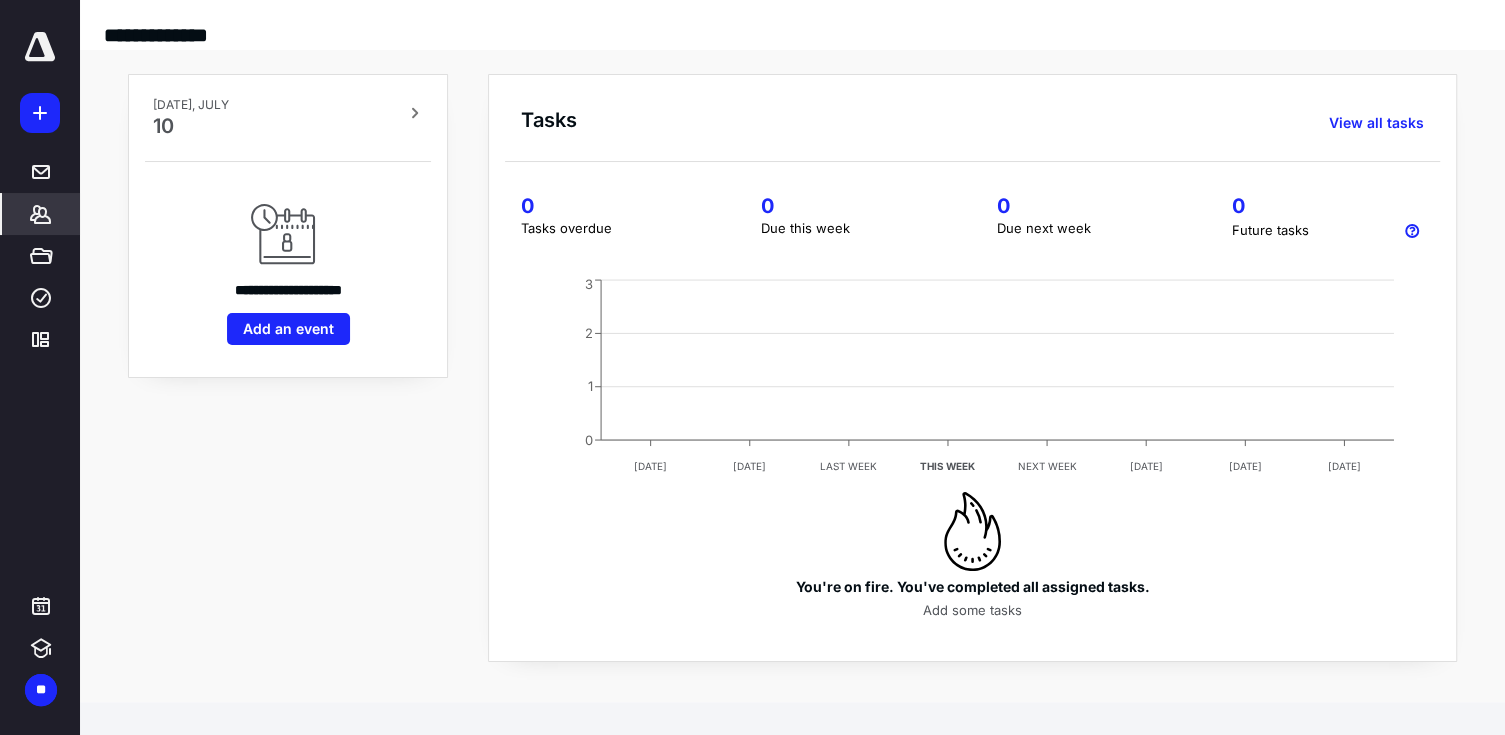 drag, startPoint x: 51, startPoint y: 209, endPoint x: 74, endPoint y: 209, distance: 23 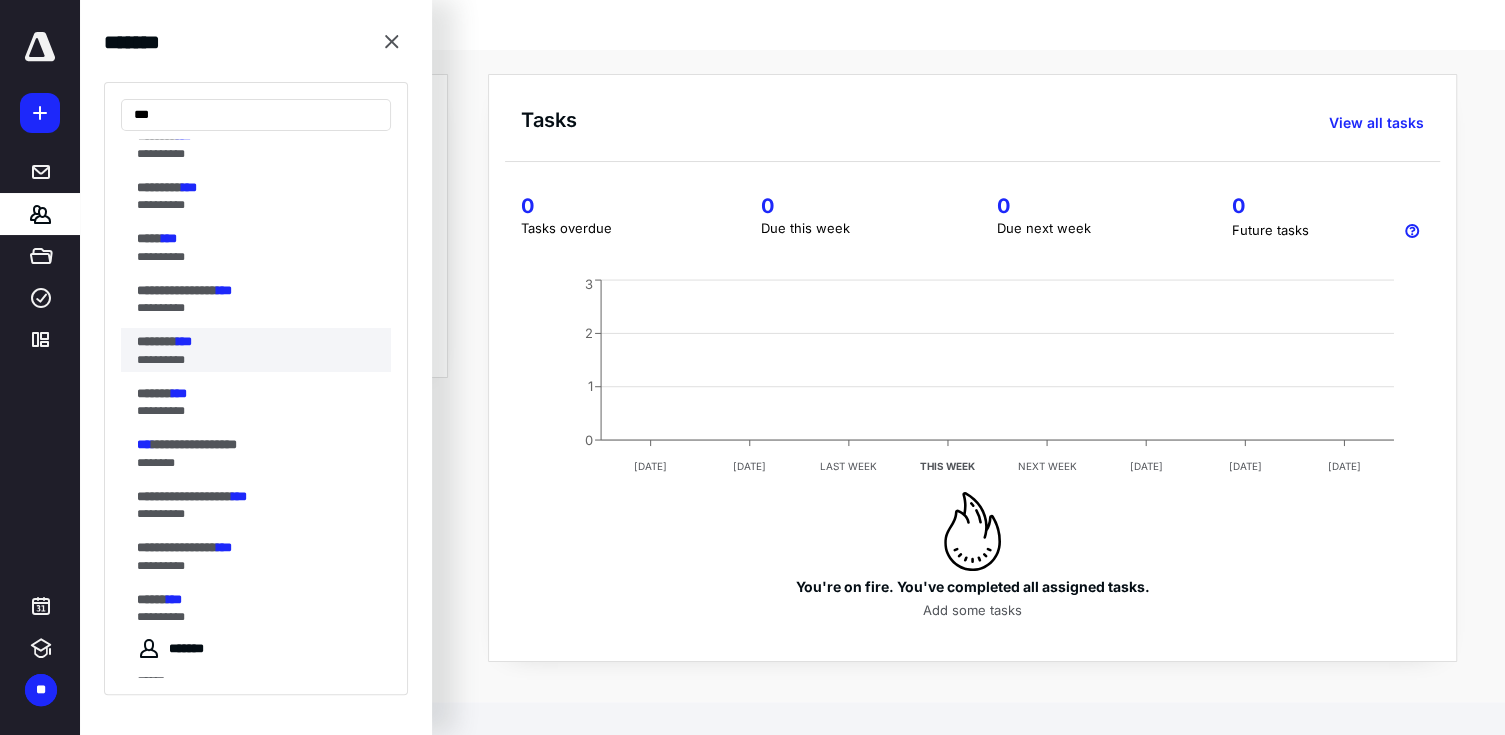 scroll, scrollTop: 1000, scrollLeft: 0, axis: vertical 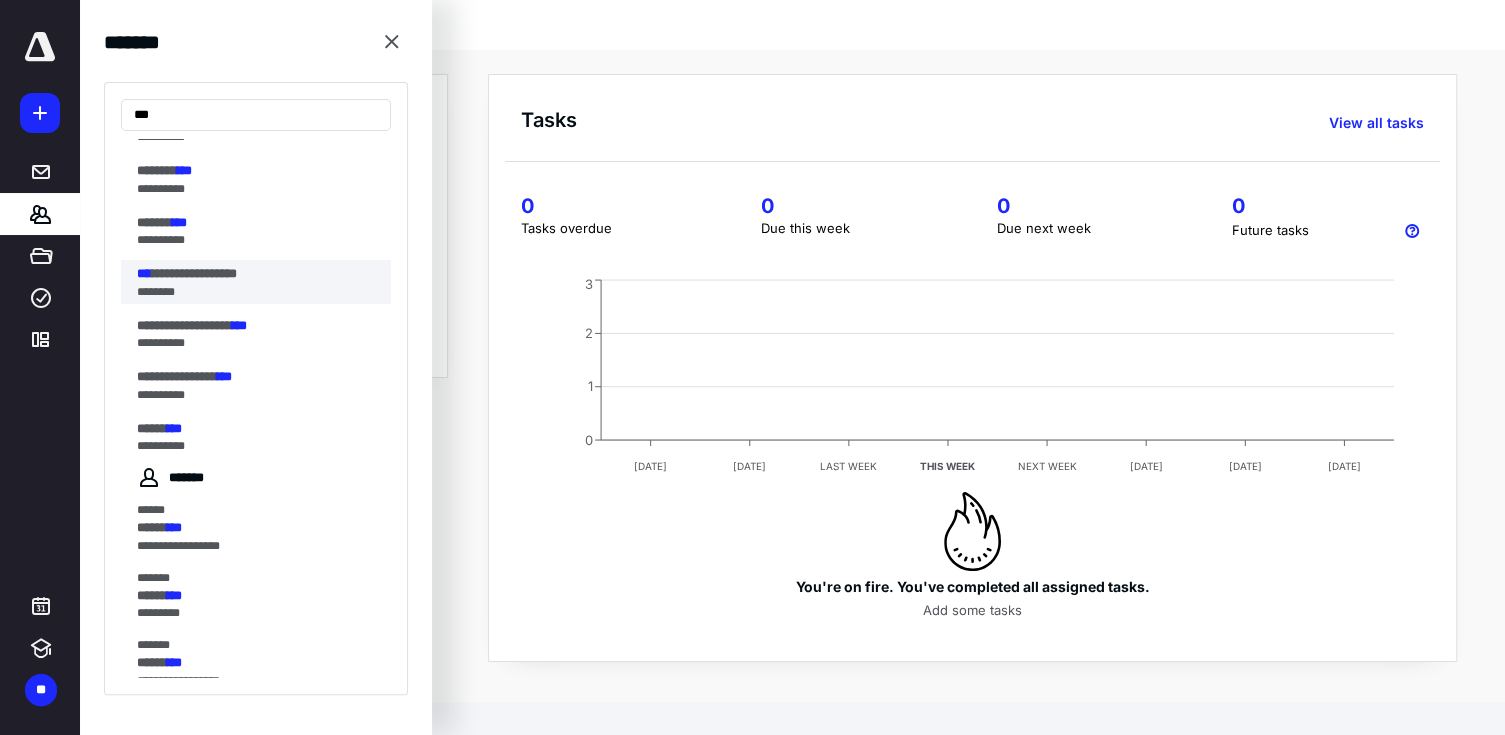type on "***" 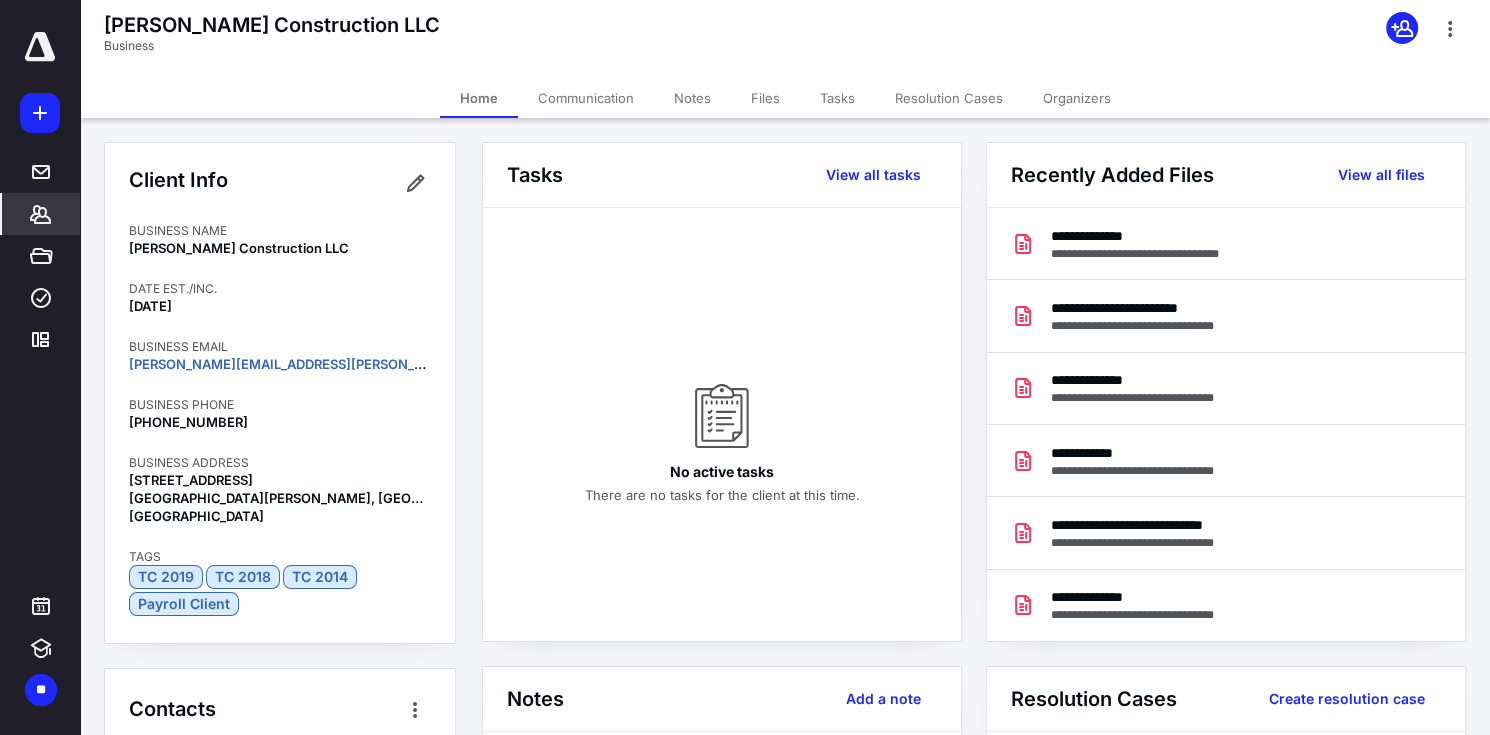 click on "Files" at bounding box center (765, 98) 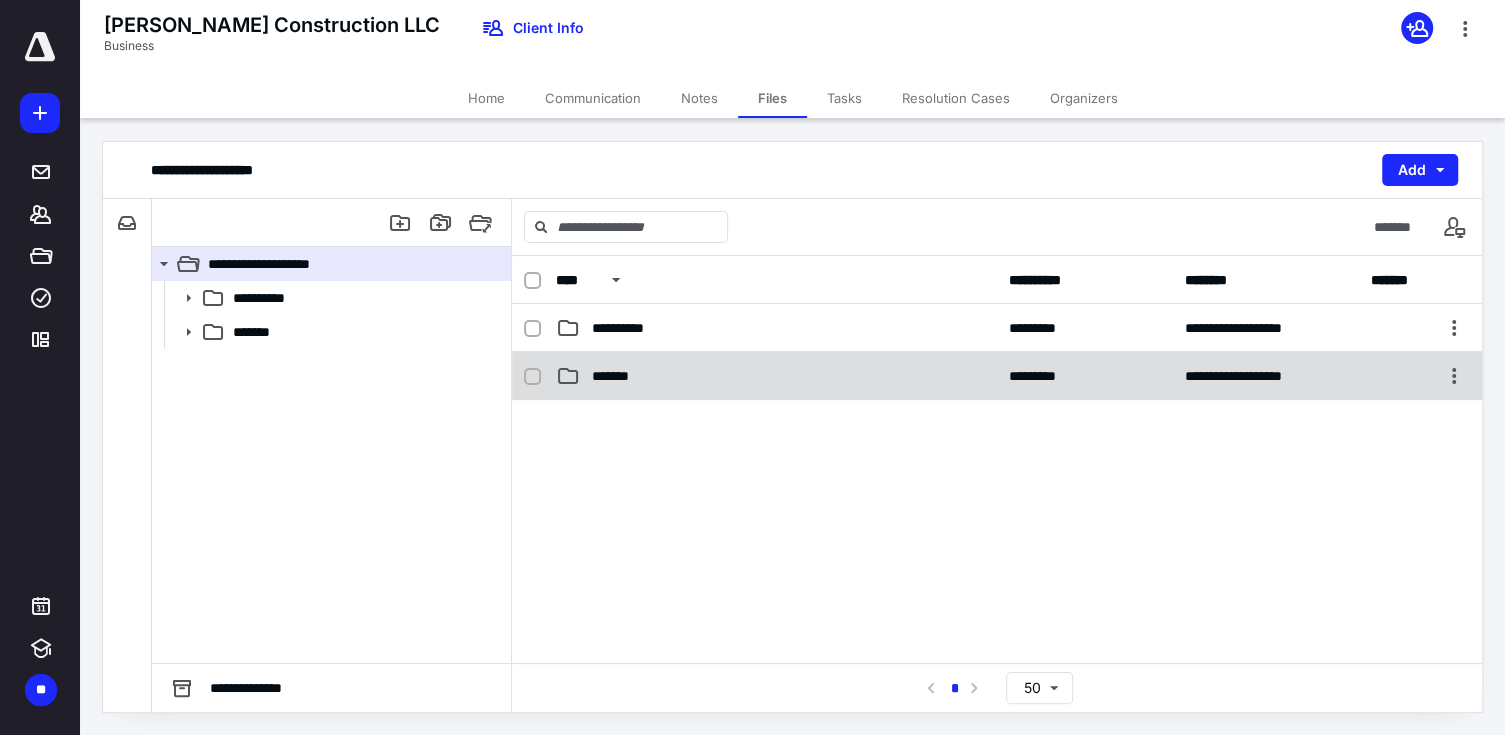 click on "*******" at bounding box center (776, 376) 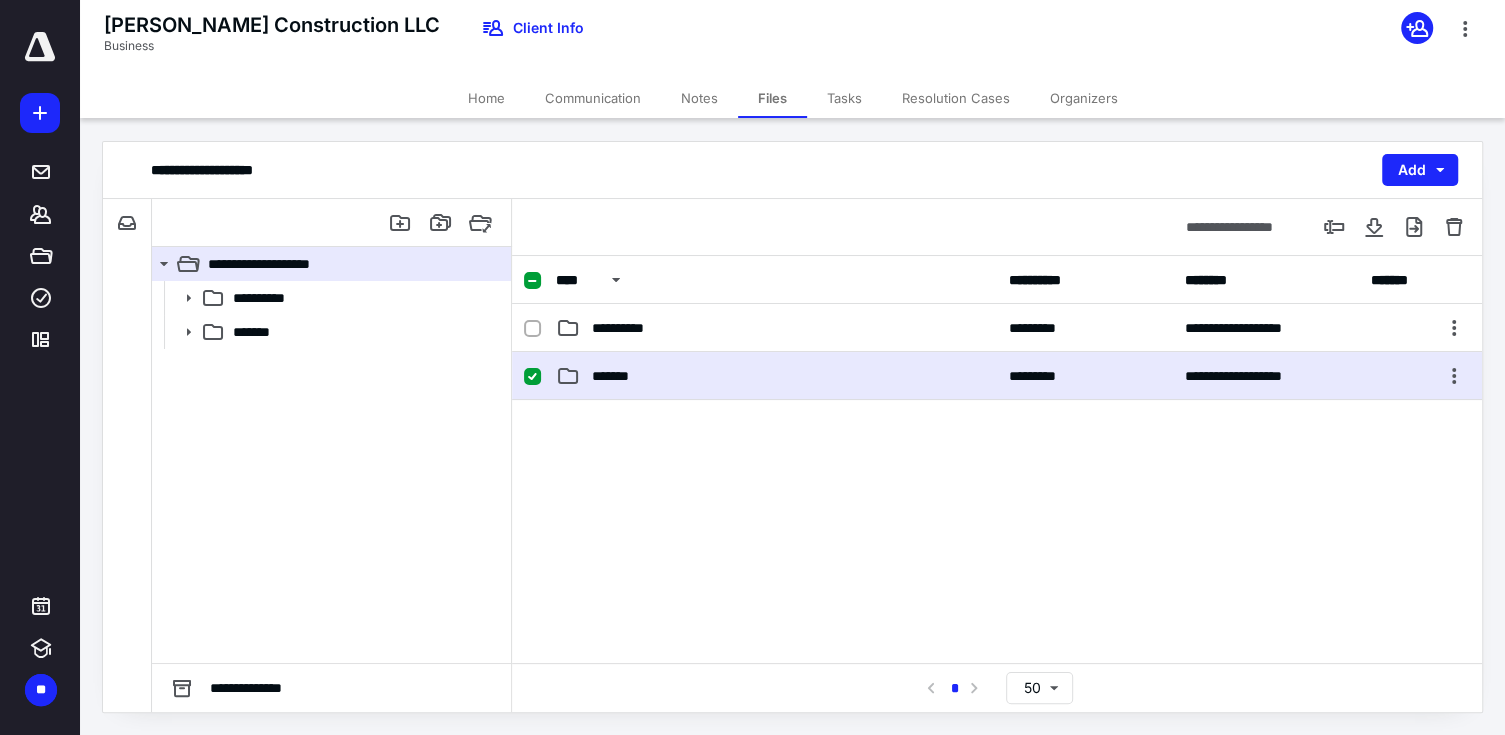 click on "**********" at bounding box center [997, 376] 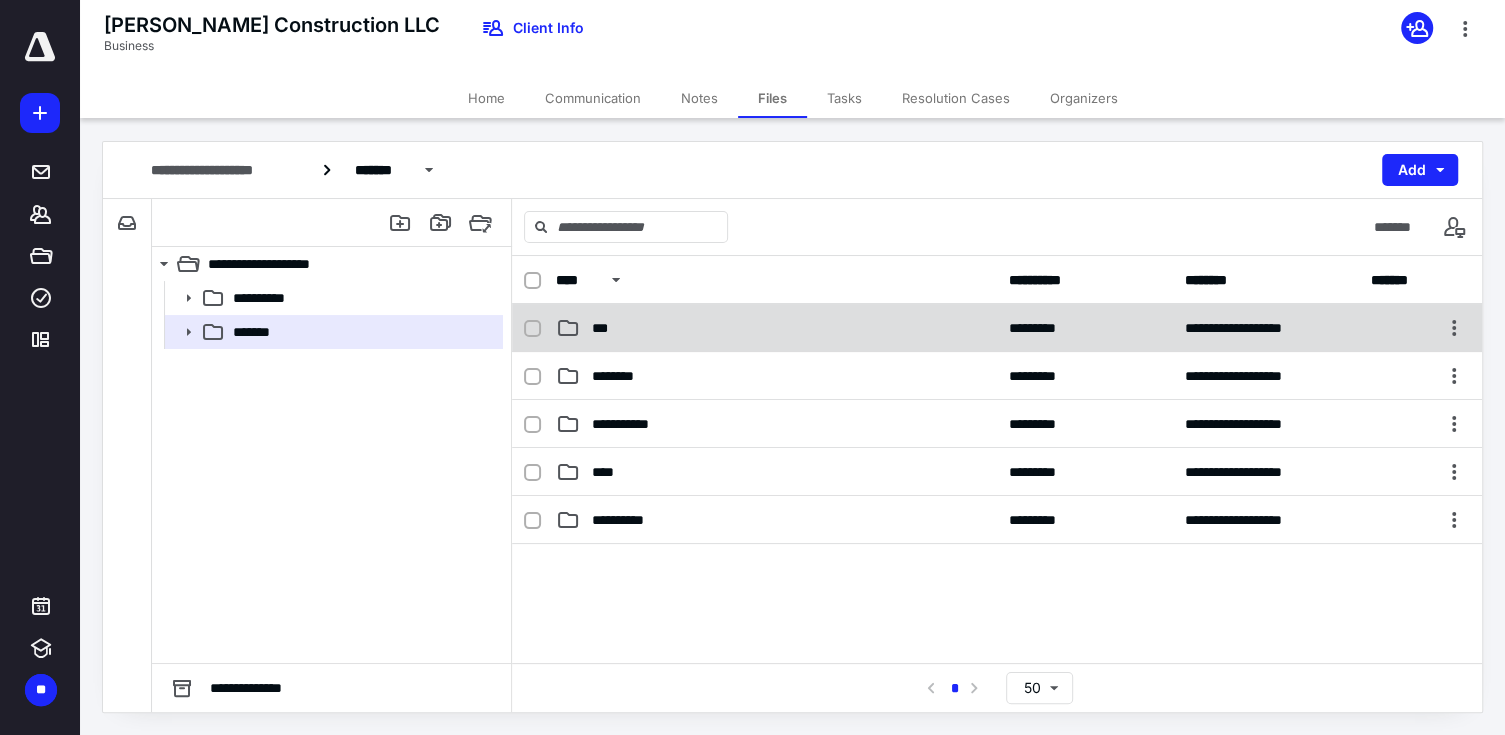 click on "***" at bounding box center [776, 328] 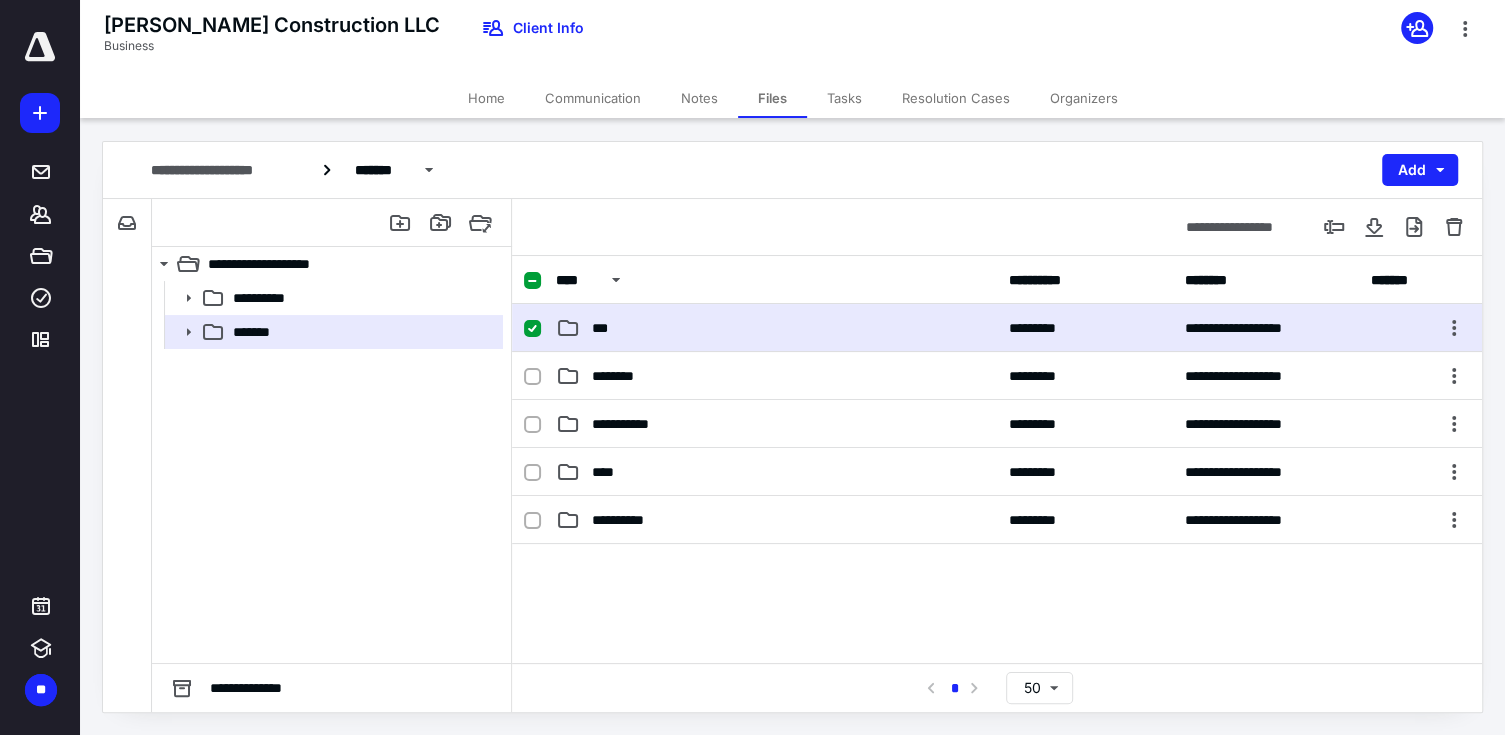 click on "***" at bounding box center (776, 328) 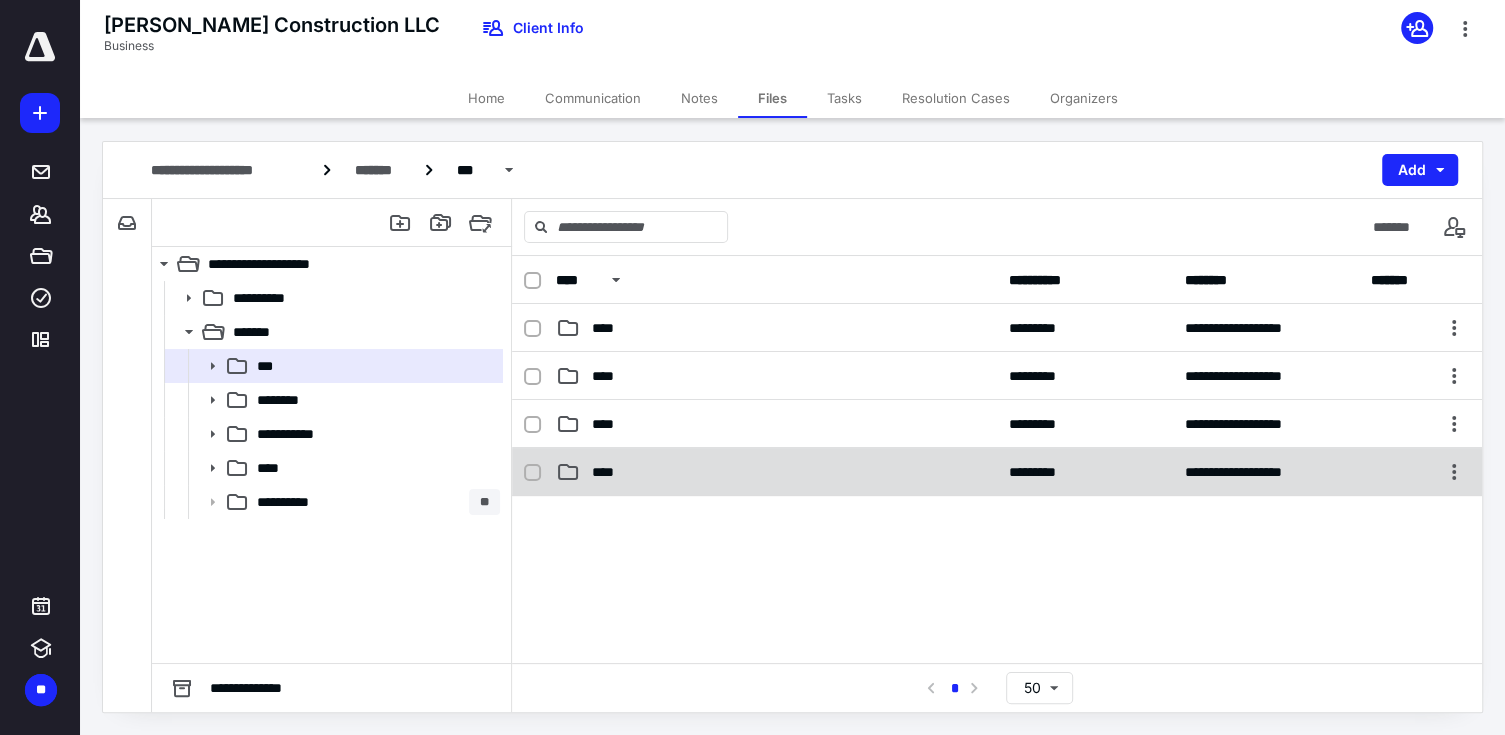 click on "****" at bounding box center [776, 472] 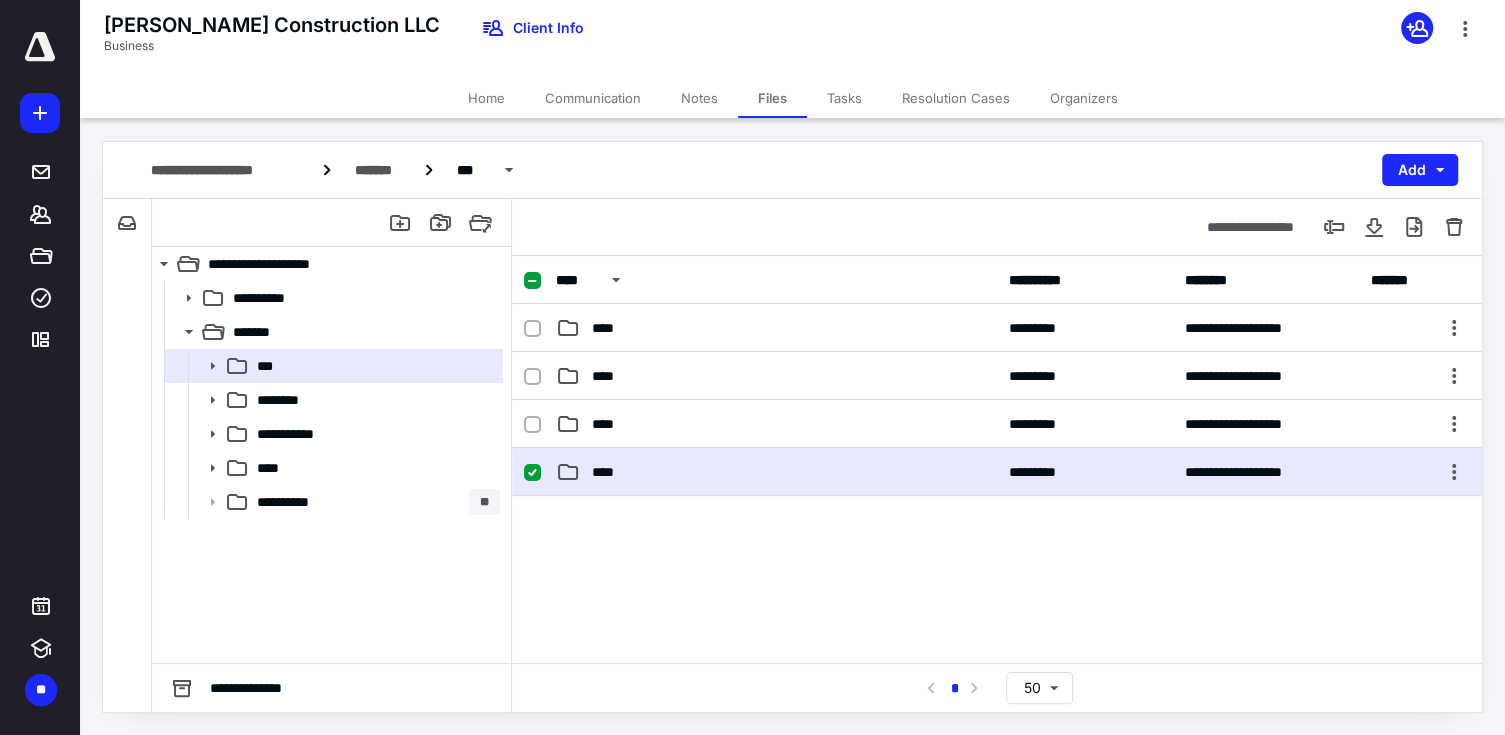 click on "****" at bounding box center [776, 472] 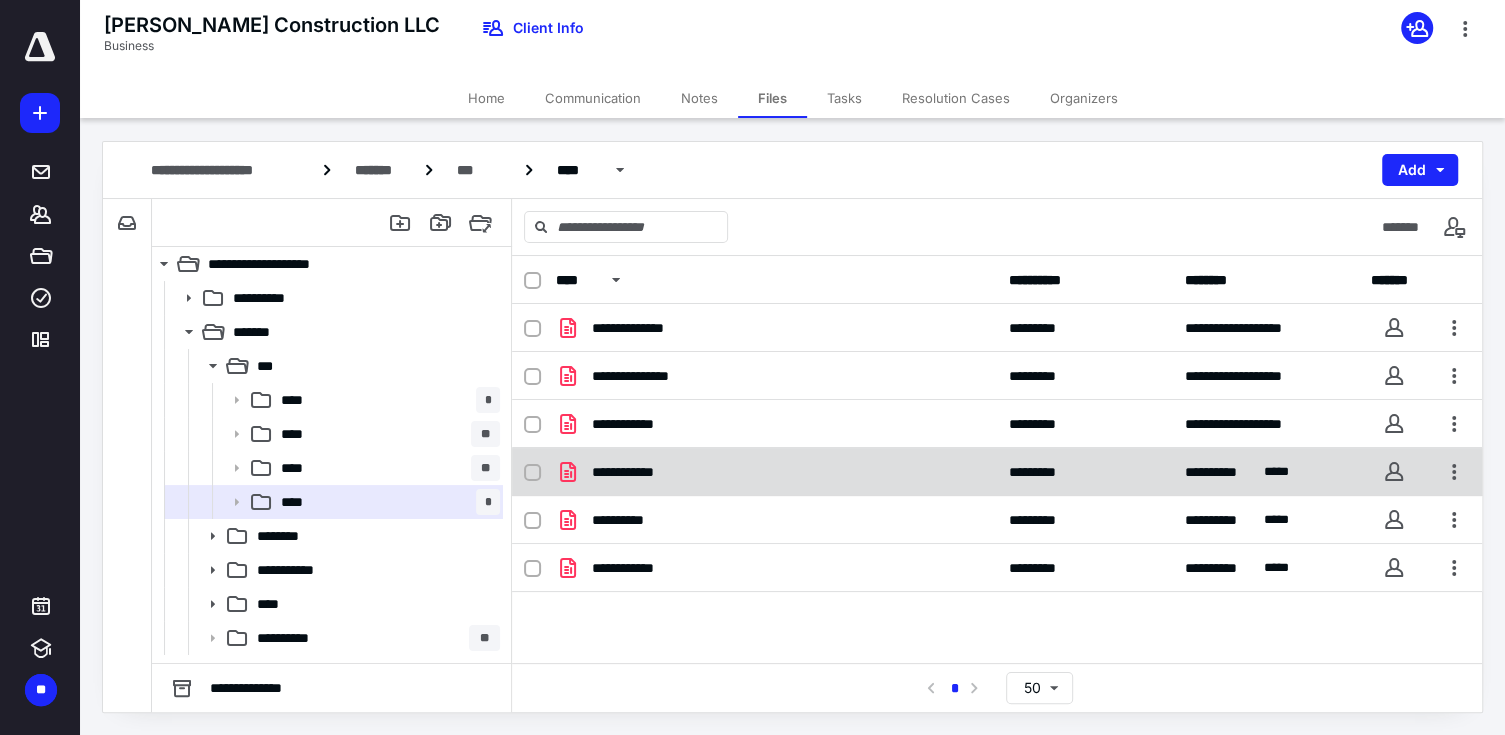 click on "**********" at bounding box center [776, 472] 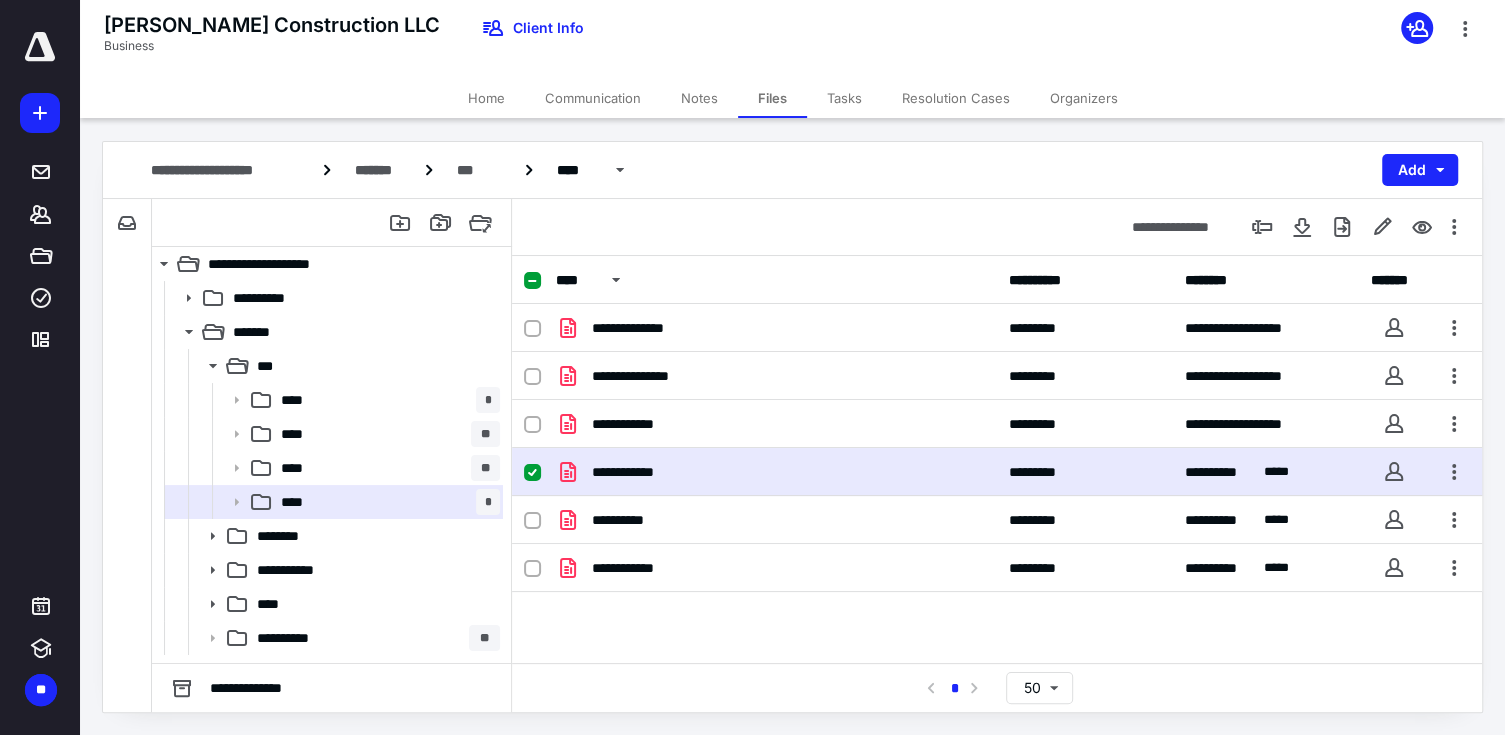 click on "**********" at bounding box center [776, 472] 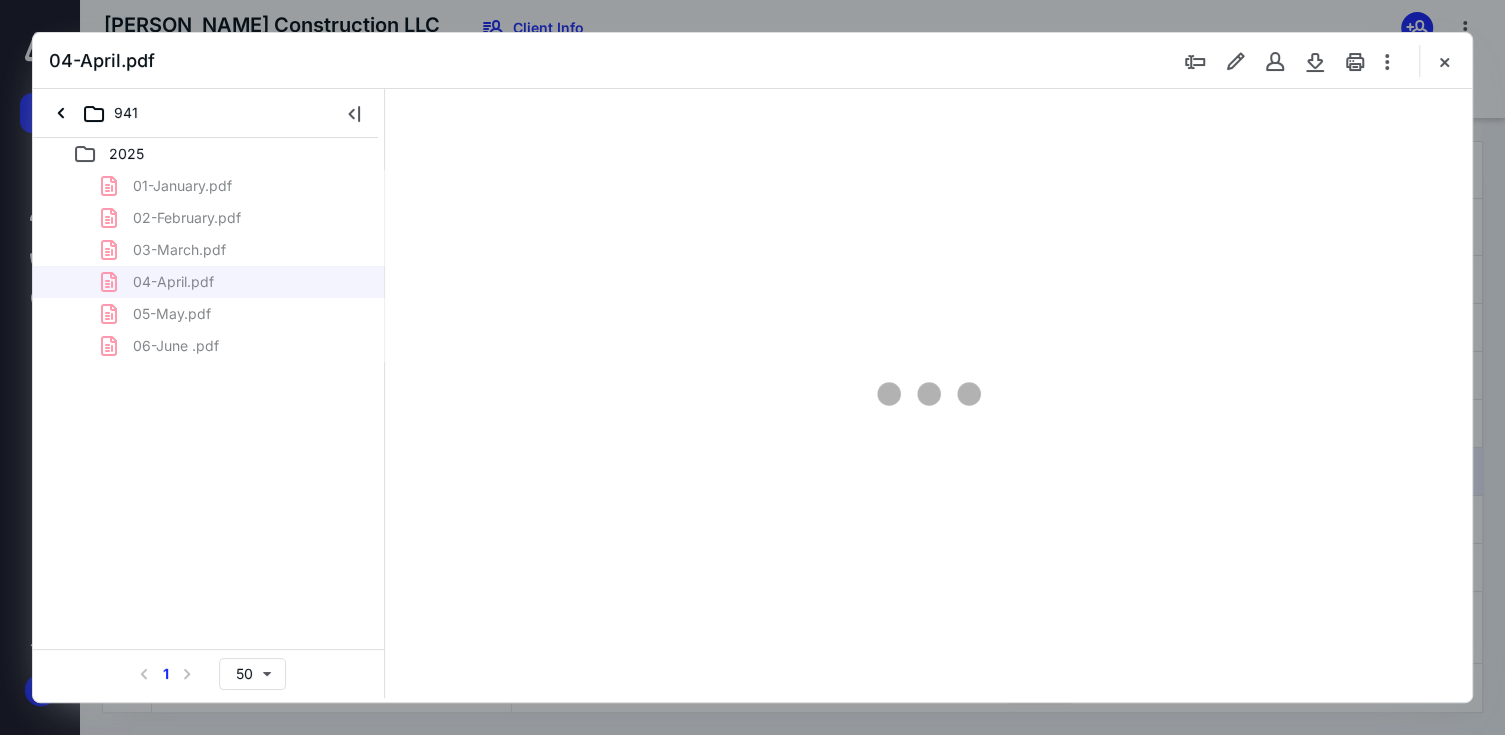 scroll, scrollTop: 0, scrollLeft: 0, axis: both 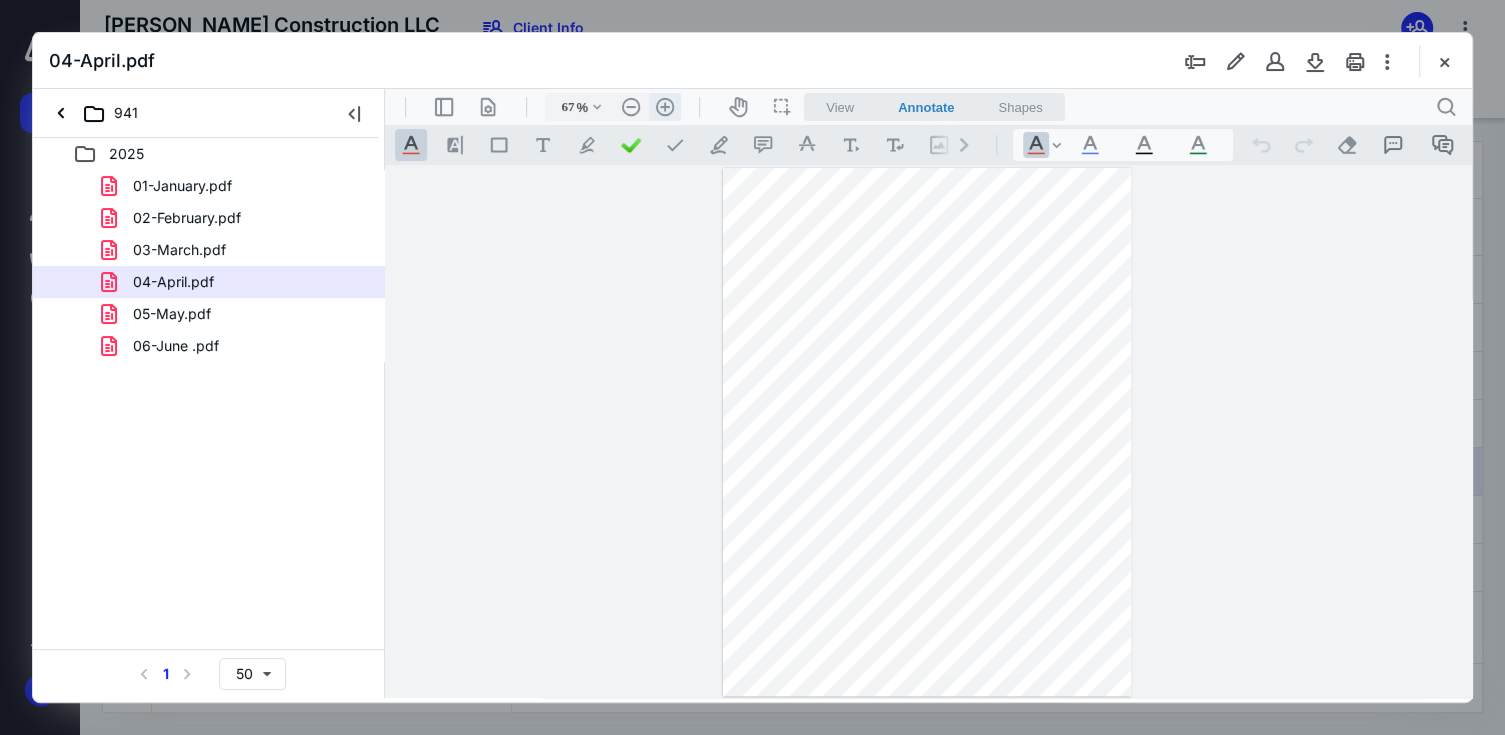 click on ".cls-1{fill:#abb0c4;} icon - header - zoom - in - line" at bounding box center (665, 107) 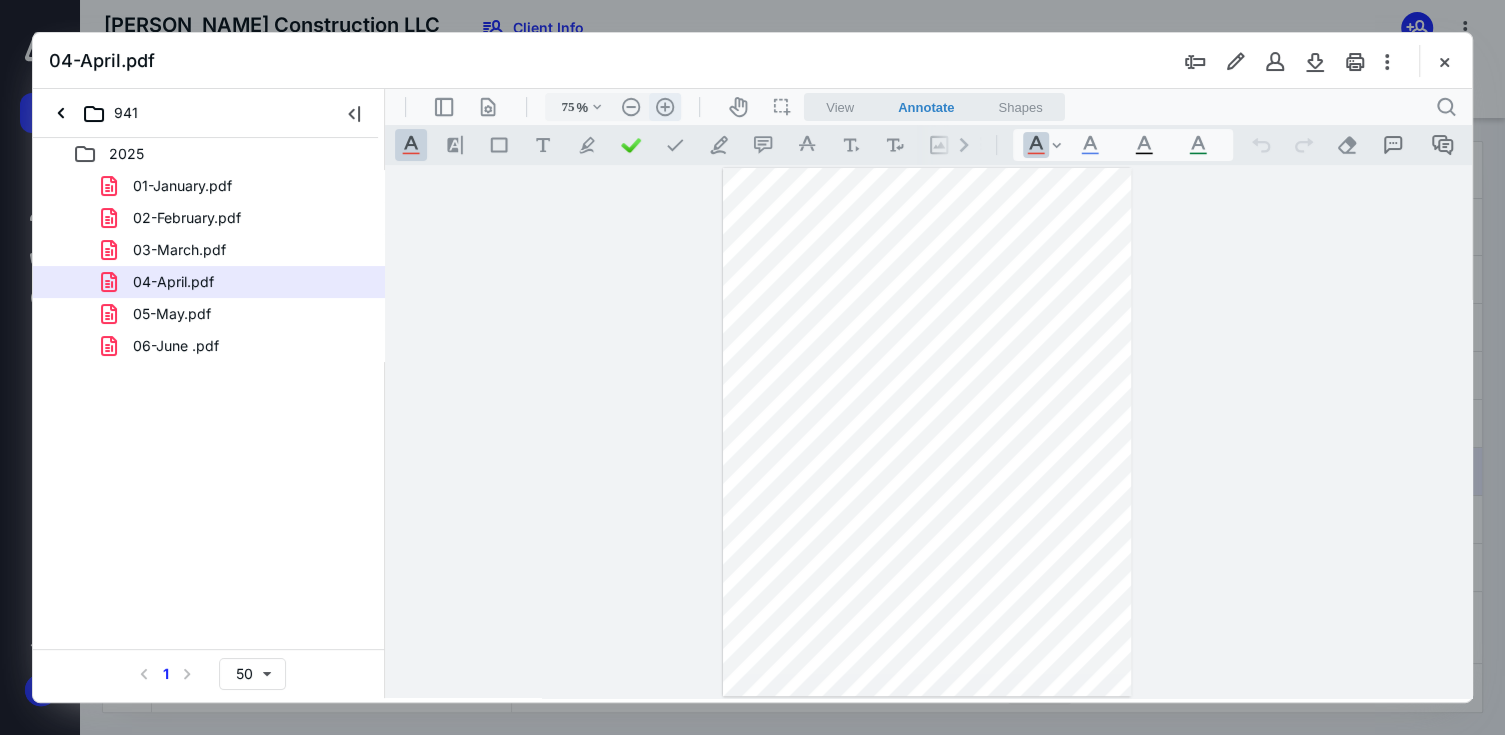 click on ".cls-1{fill:#abb0c4;} icon - header - zoom - in - line" at bounding box center [665, 107] 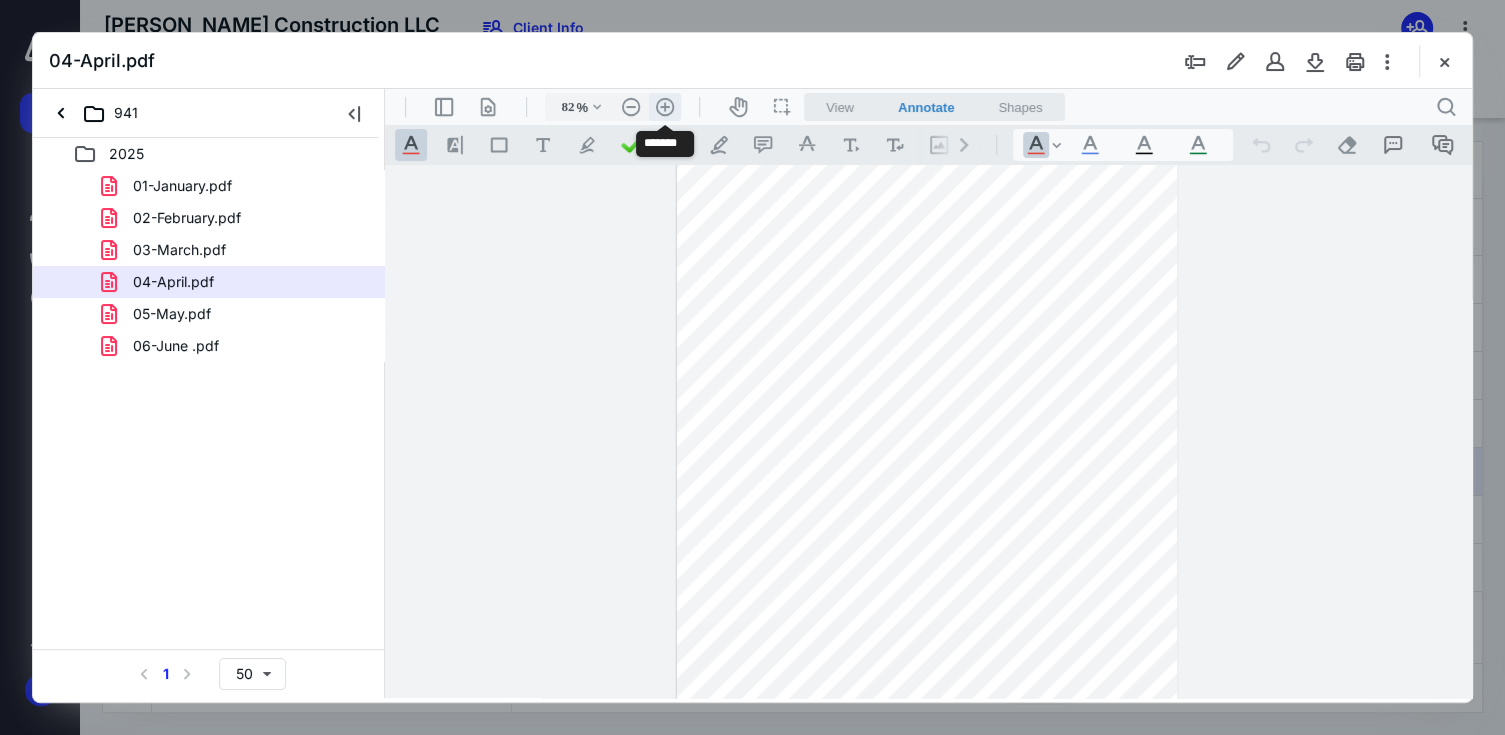click on ".cls-1{fill:#abb0c4;} icon - header - zoom - in - line" at bounding box center (665, 107) 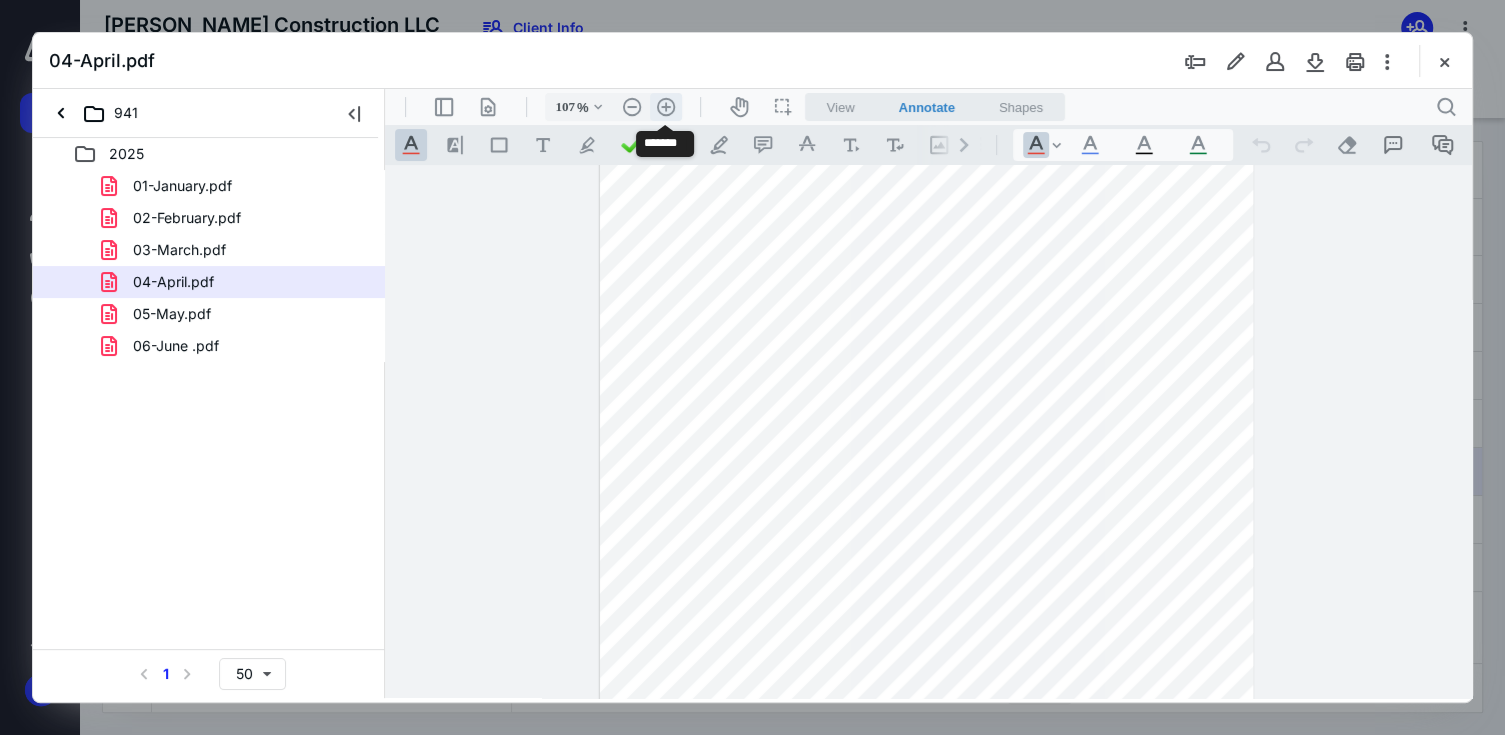 click on ".cls-1{fill:#abb0c4;} icon - header - zoom - in - line" at bounding box center (666, 107) 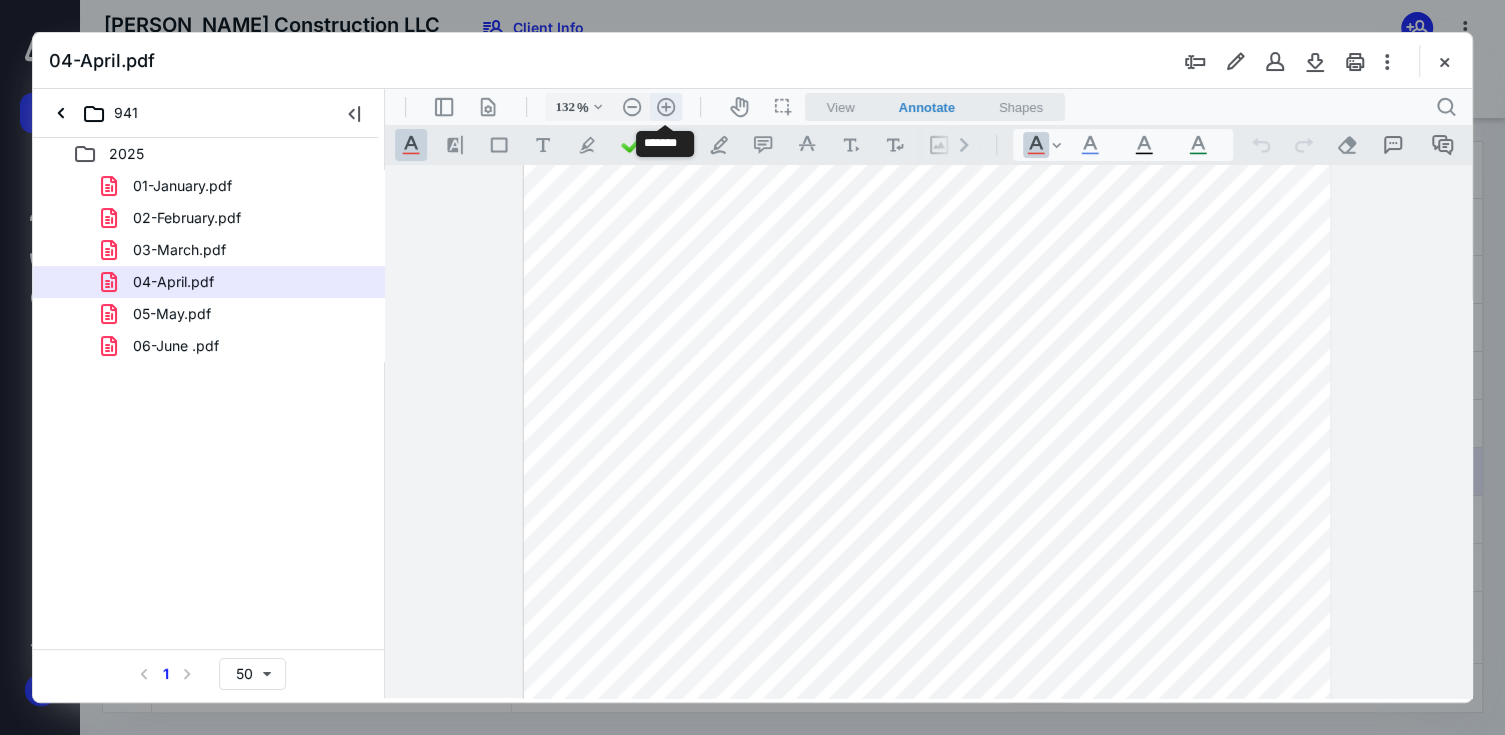 click on ".cls-1{fill:#abb0c4;} icon - header - zoom - in - line" at bounding box center [666, 107] 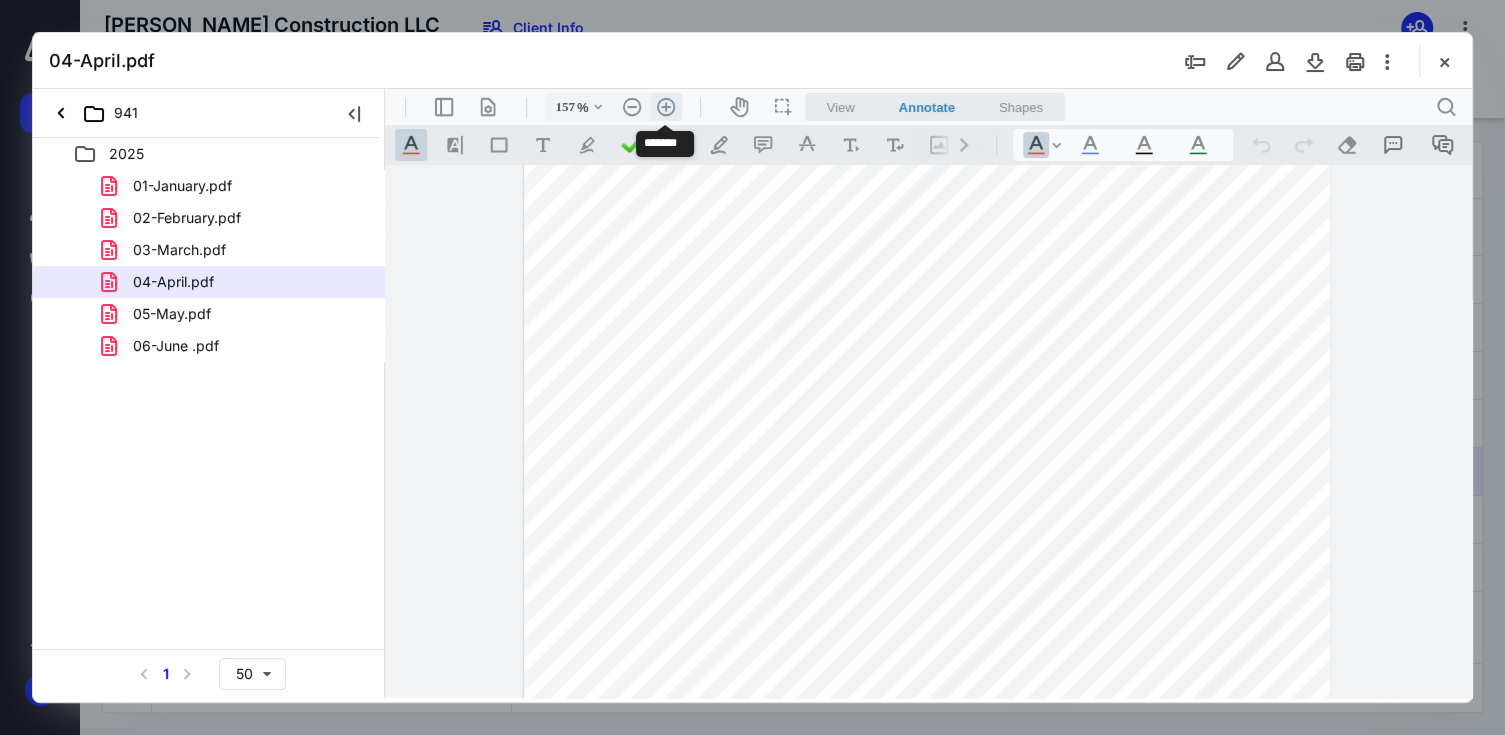 scroll, scrollTop: 309, scrollLeft: 0, axis: vertical 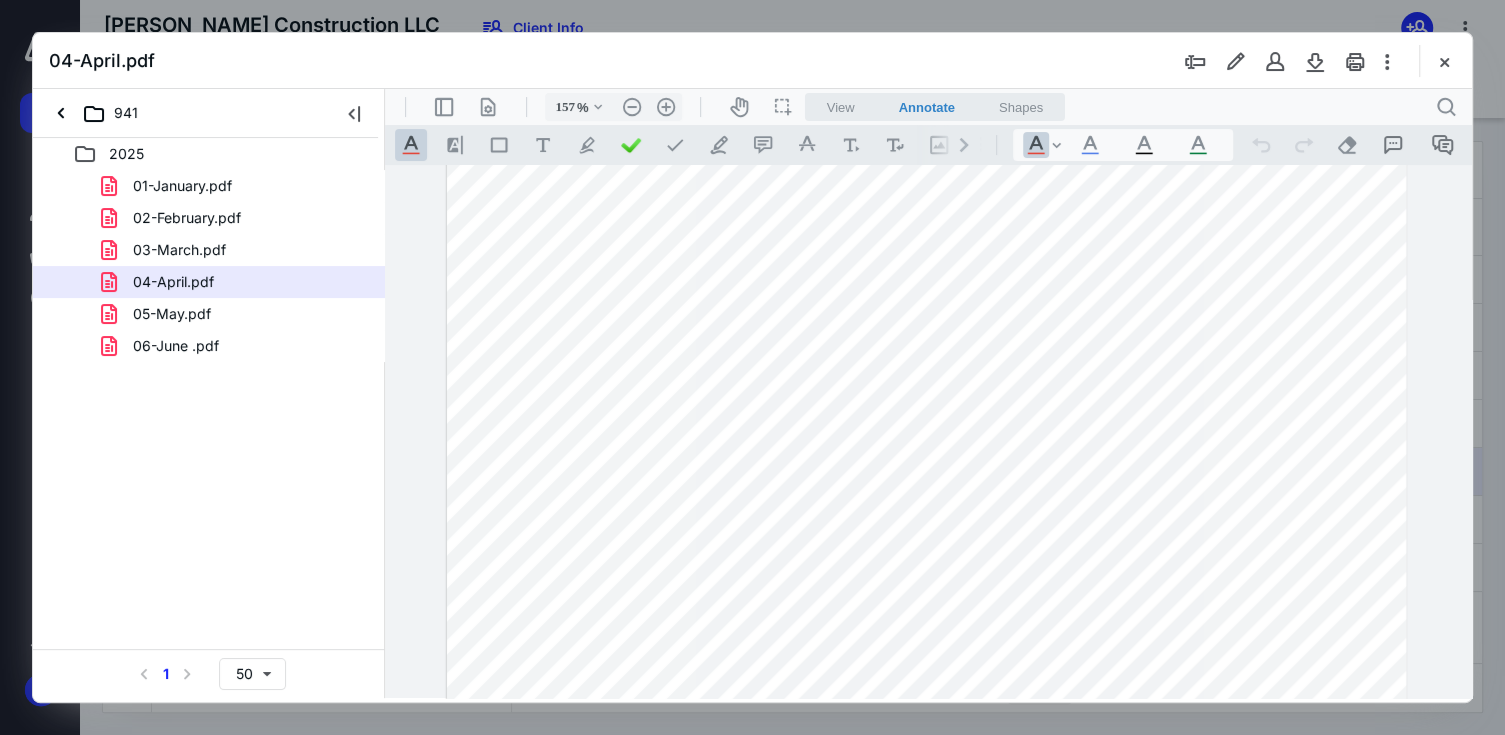 click on "05-May.pdf" at bounding box center (172, 314) 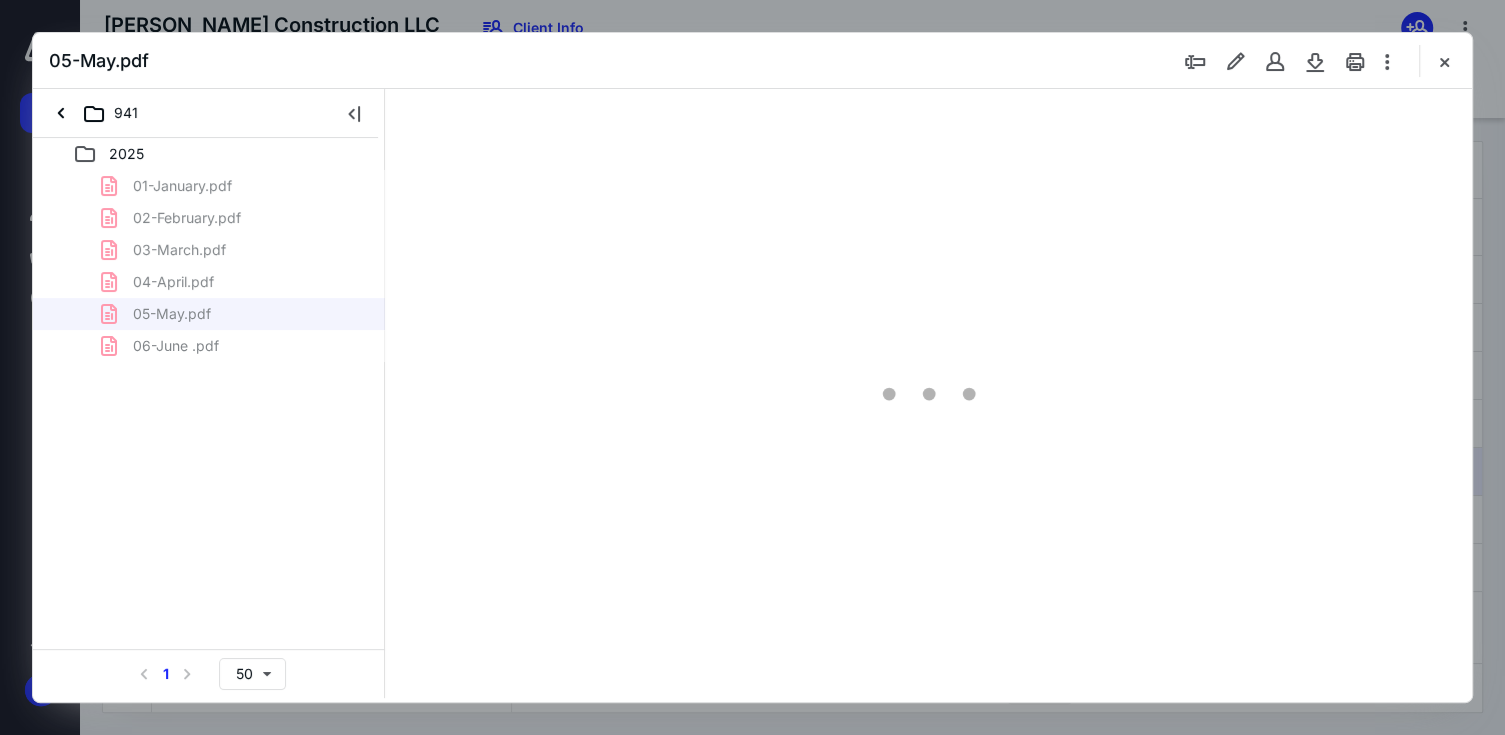 scroll, scrollTop: 0, scrollLeft: 0, axis: both 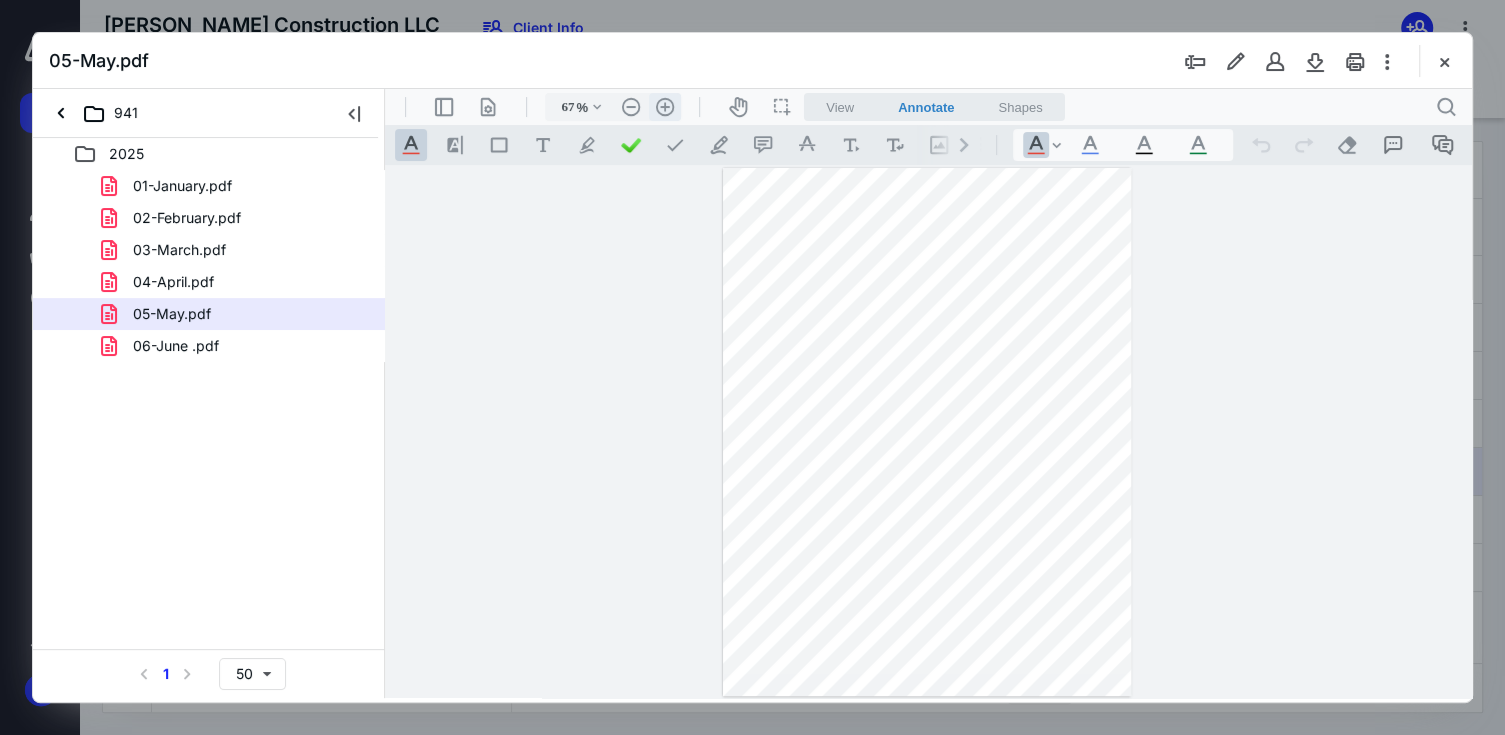 click on ".cls-1{fill:#abb0c4;} icon - header - zoom - in - line" at bounding box center (665, 107) 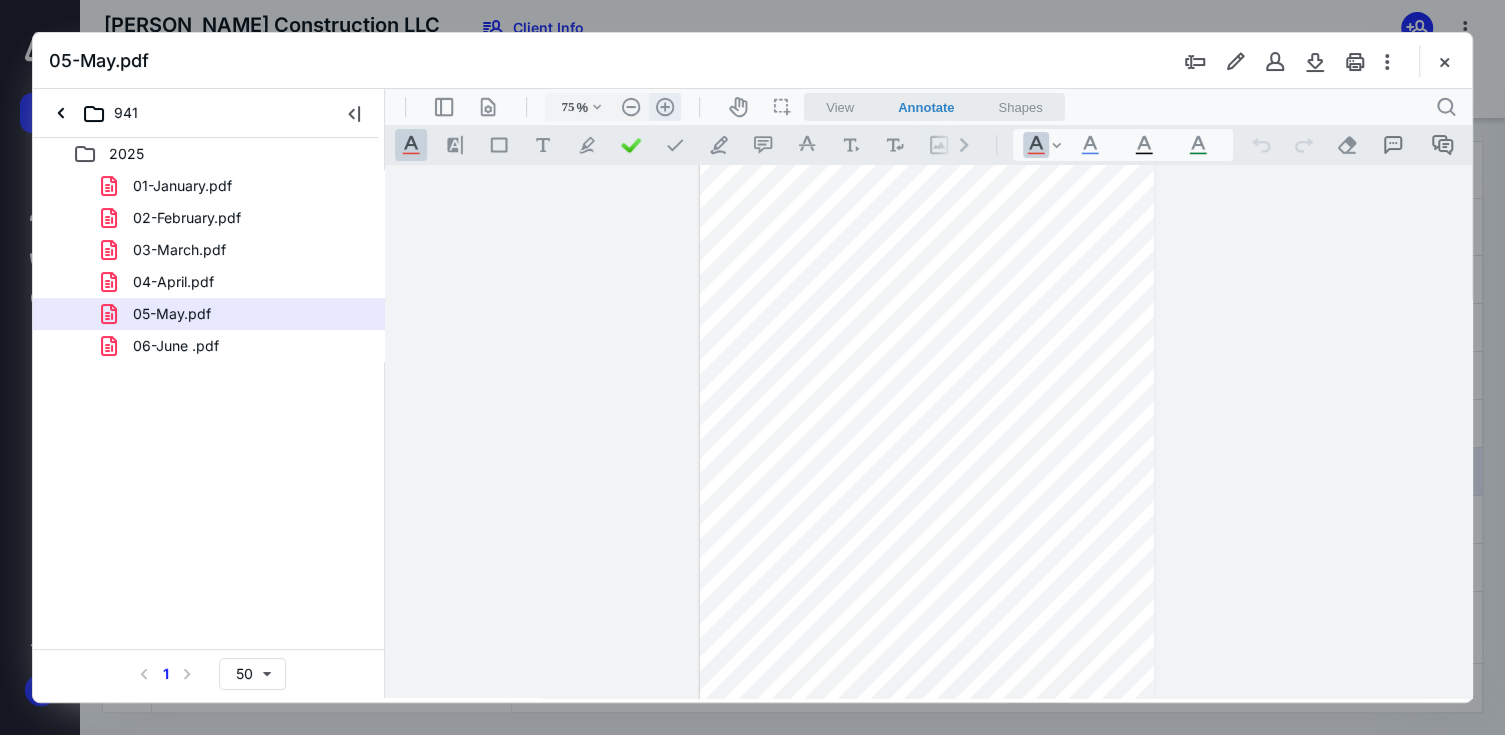 click on ".cls-1{fill:#abb0c4;} icon - header - zoom - in - line" at bounding box center (665, 107) 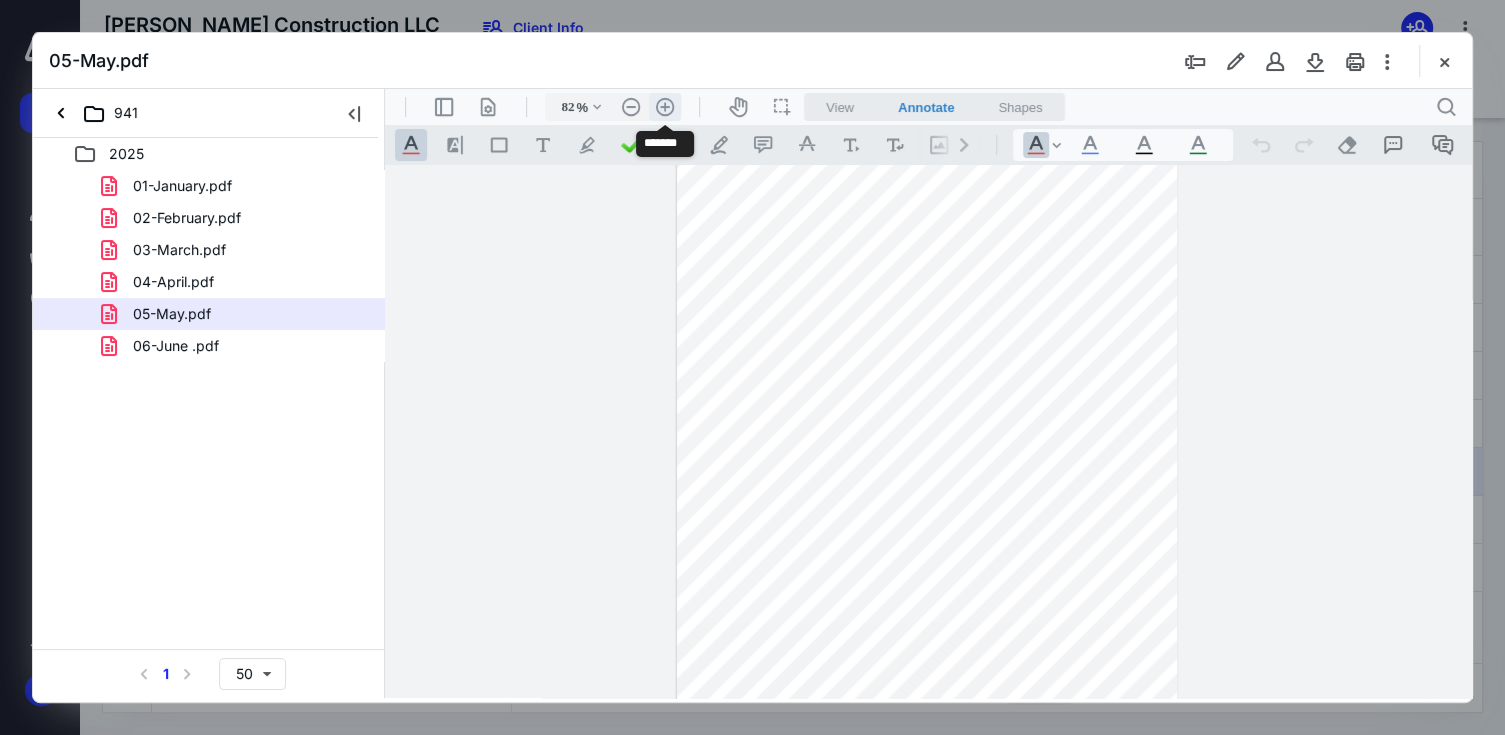 click on ".cls-1{fill:#abb0c4;} icon - header - zoom - in - line" at bounding box center (665, 107) 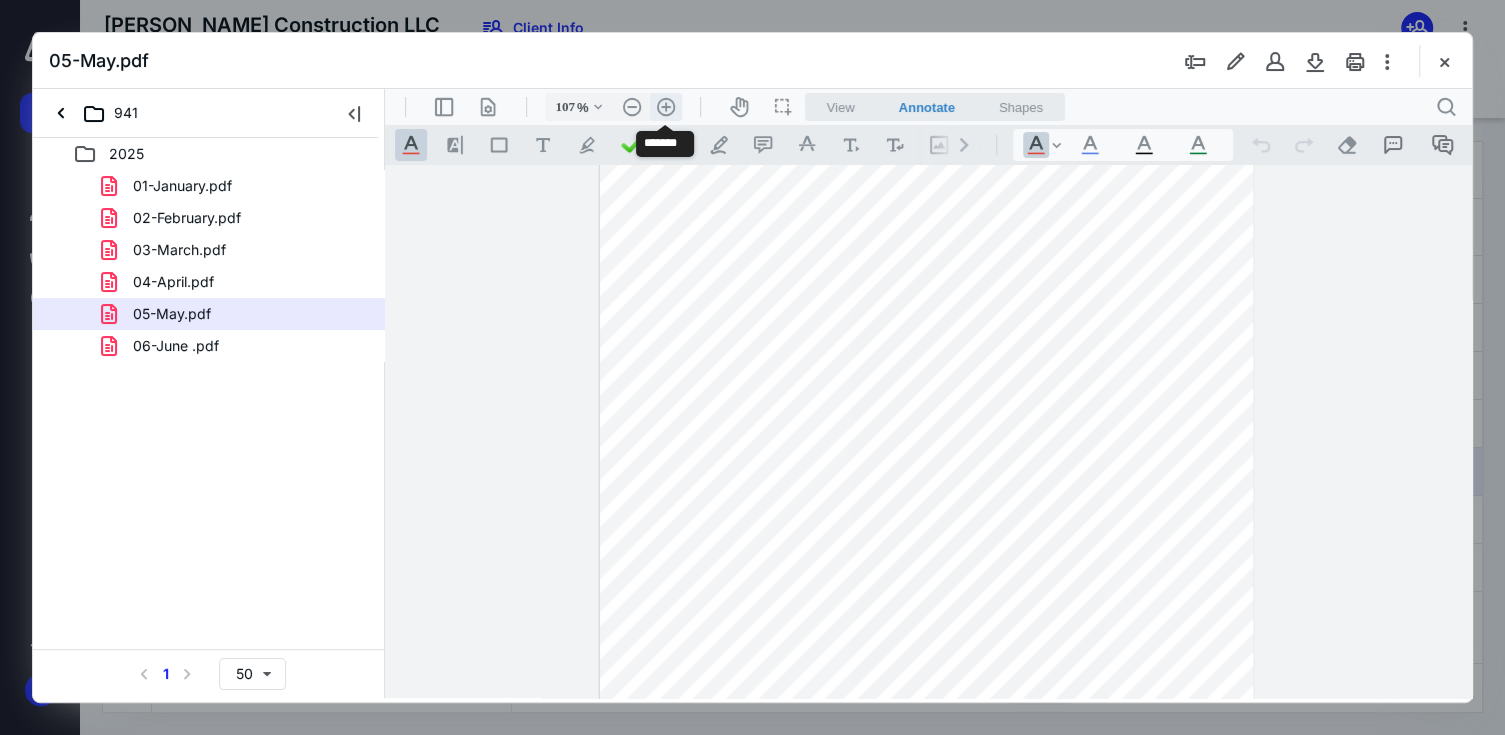 click on ".cls-1{fill:#abb0c4;} icon - header - zoom - in - line" at bounding box center (666, 107) 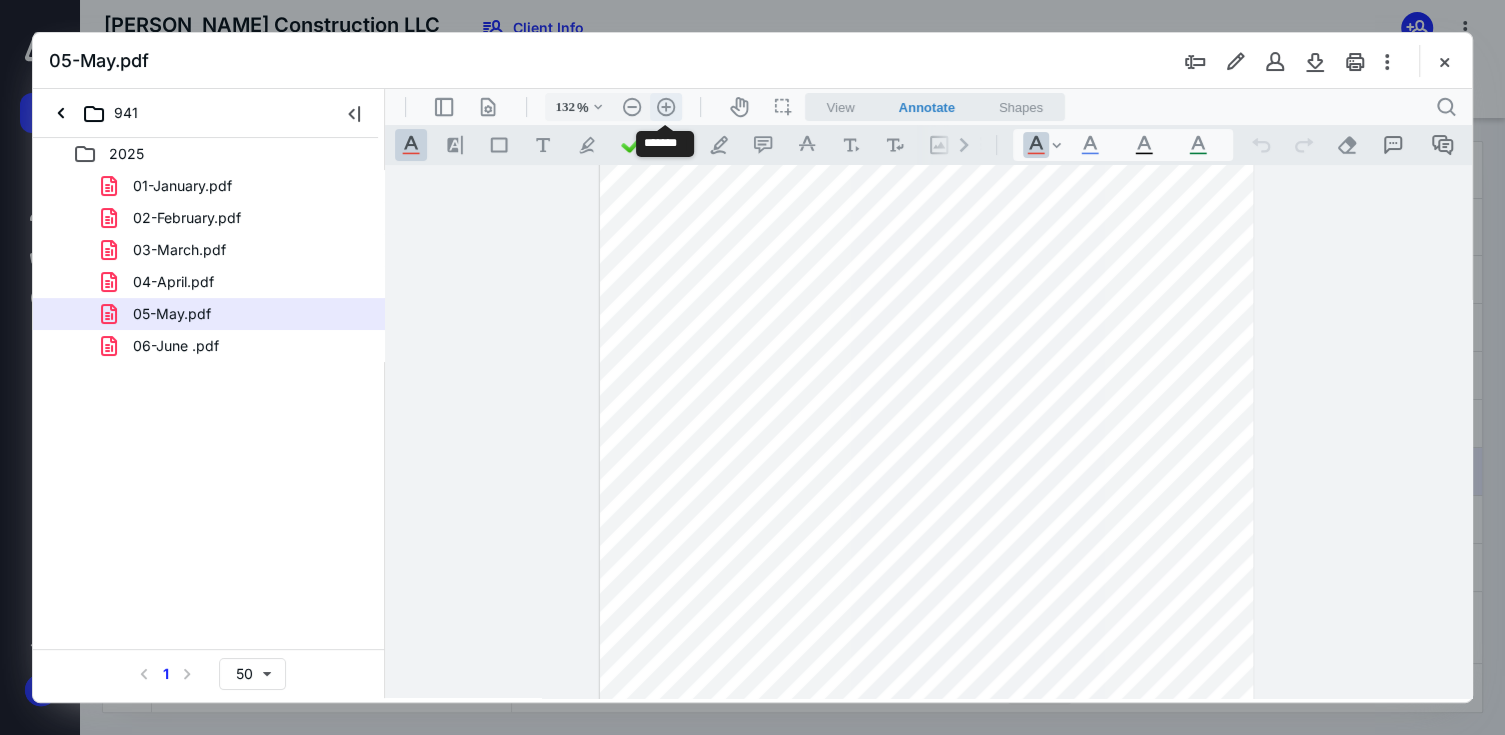 scroll, scrollTop: 223, scrollLeft: 0, axis: vertical 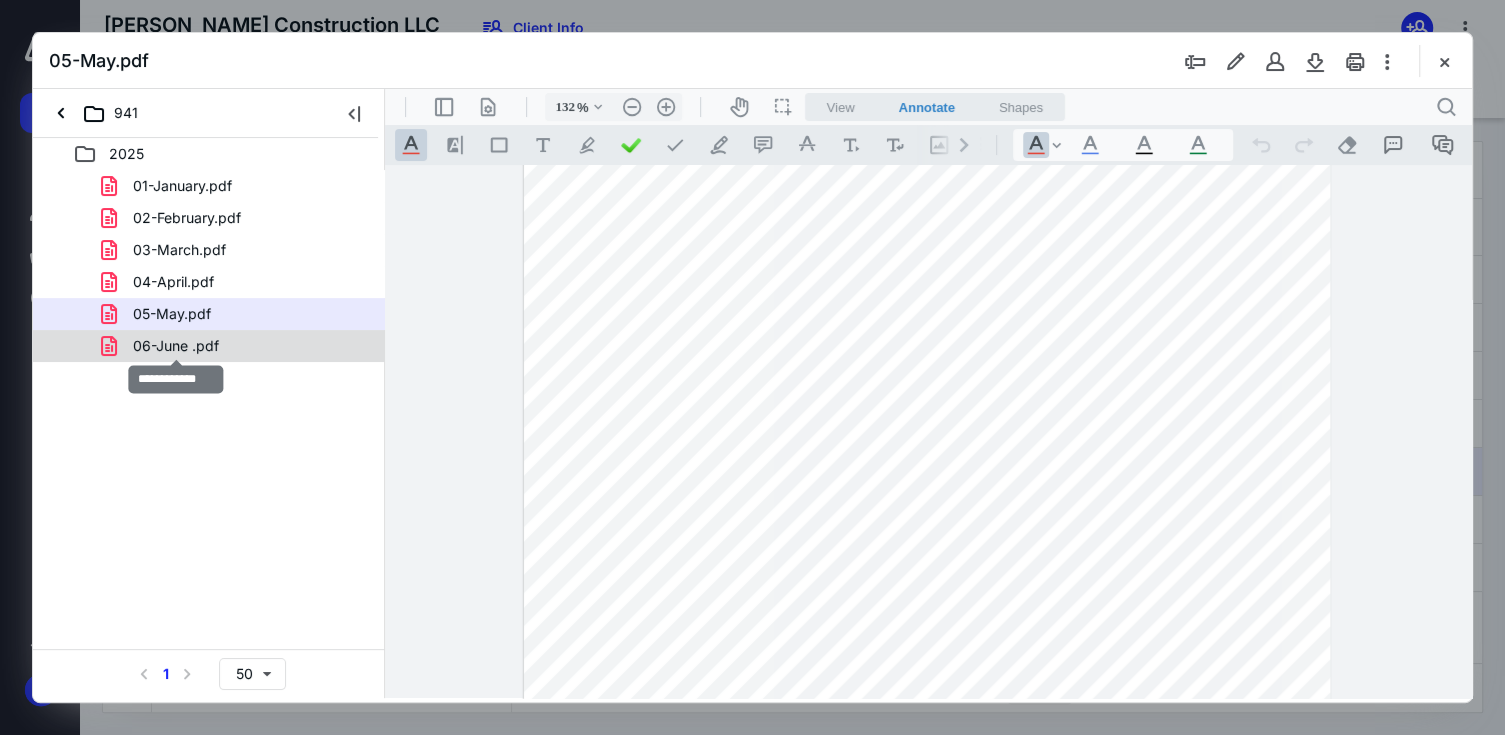click on "06-June .pdf" at bounding box center (176, 346) 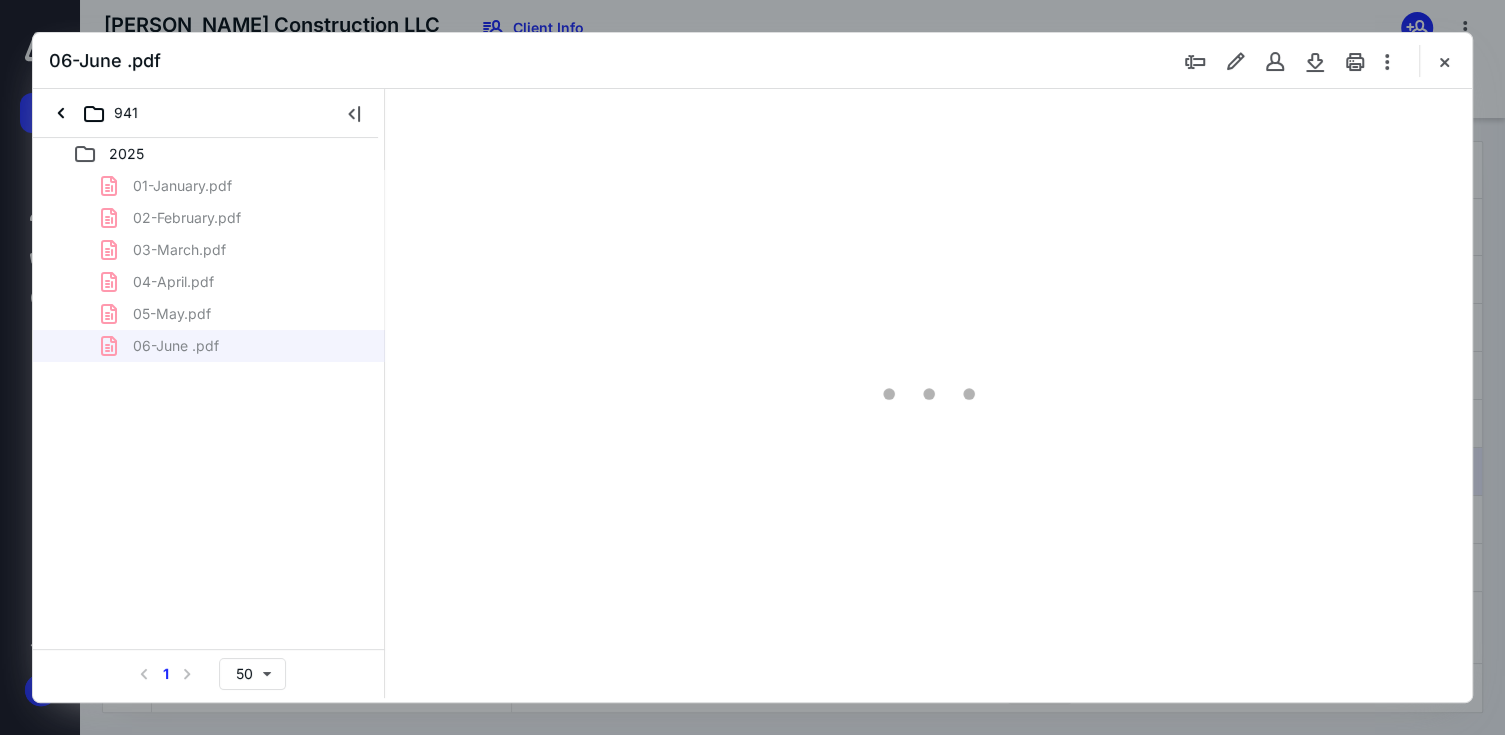 scroll, scrollTop: 78, scrollLeft: 0, axis: vertical 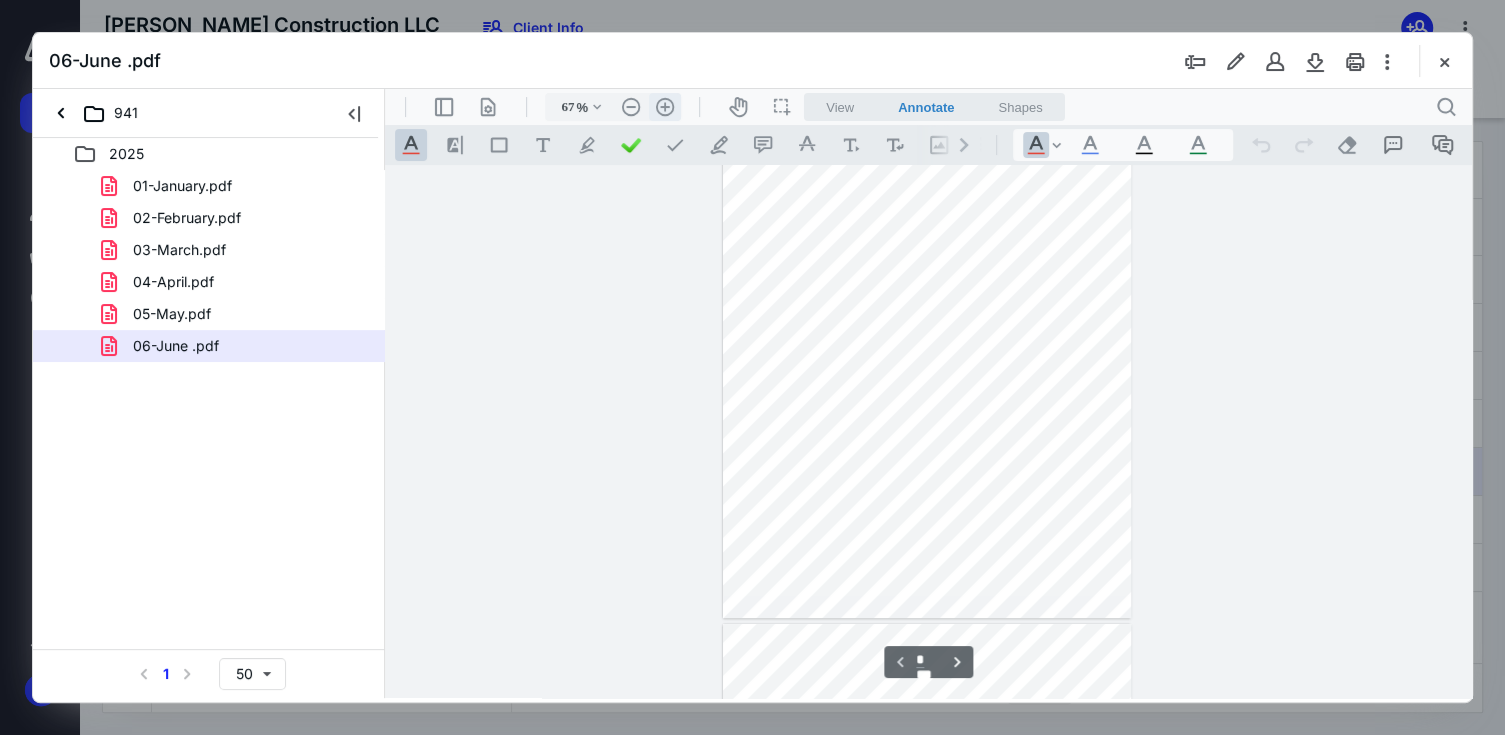click on ".cls-1{fill:#abb0c4;} icon - header - zoom - in - line" at bounding box center [665, 107] 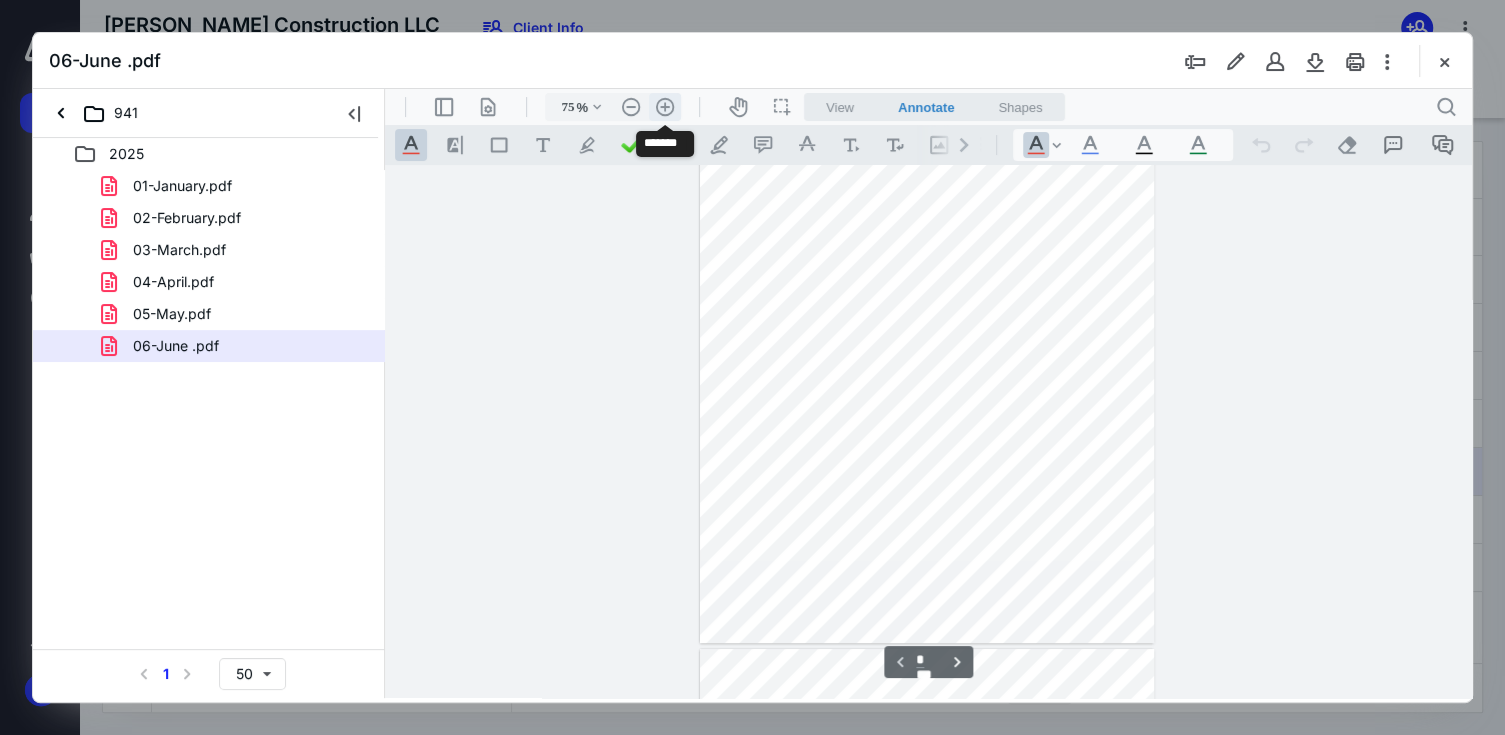 click on ".cls-1{fill:#abb0c4;} icon - header - zoom - in - line" at bounding box center [665, 107] 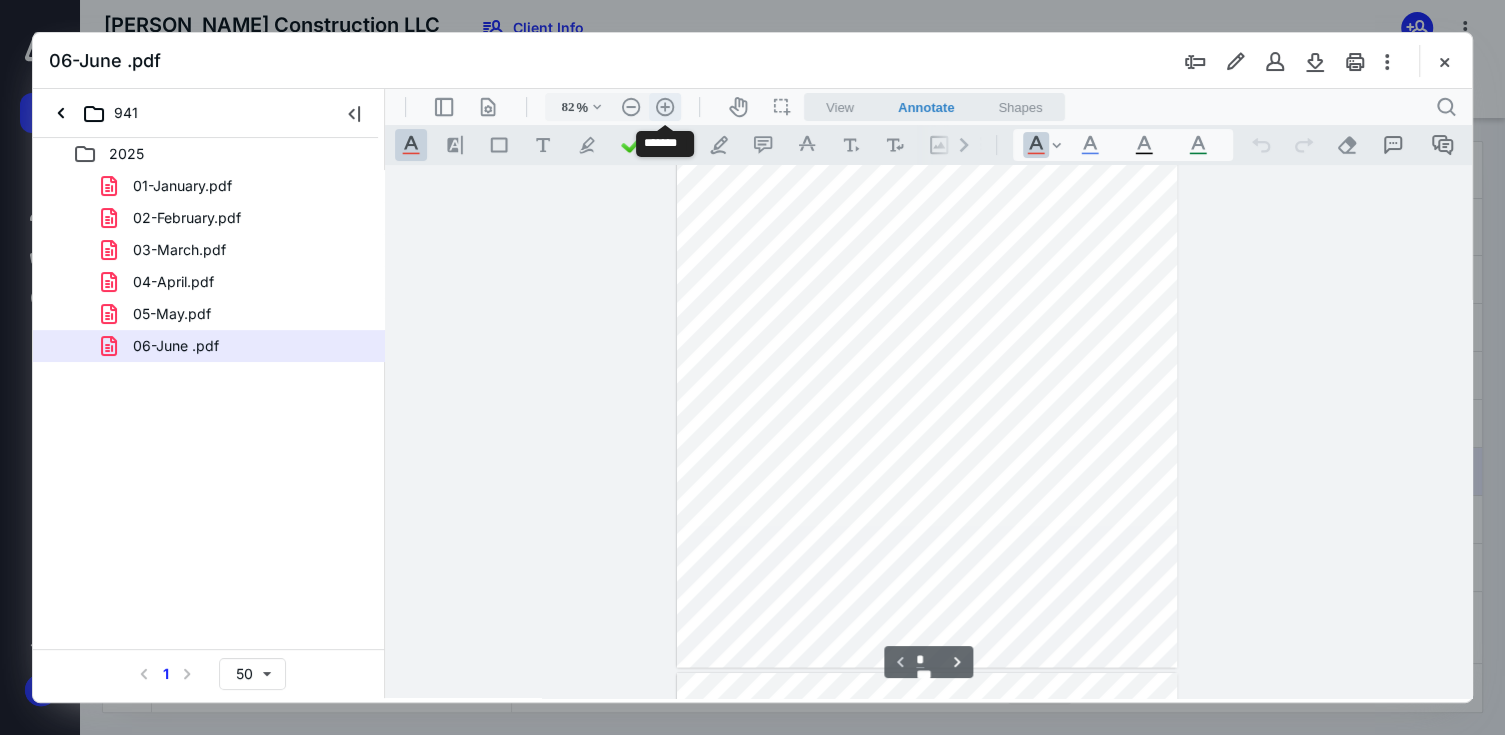 click on ".cls-1{fill:#abb0c4;} icon - header - zoom - in - line" at bounding box center [665, 107] 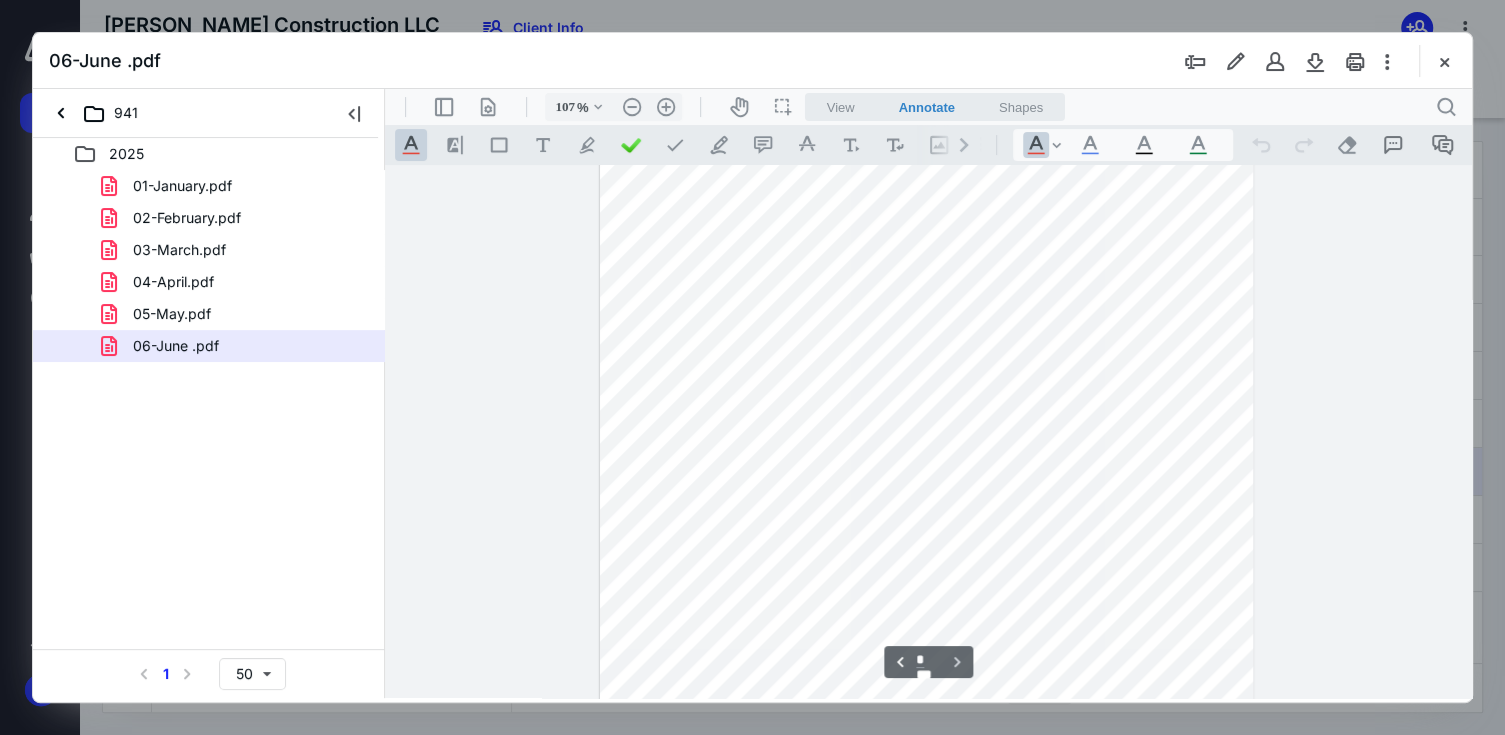 type on "*" 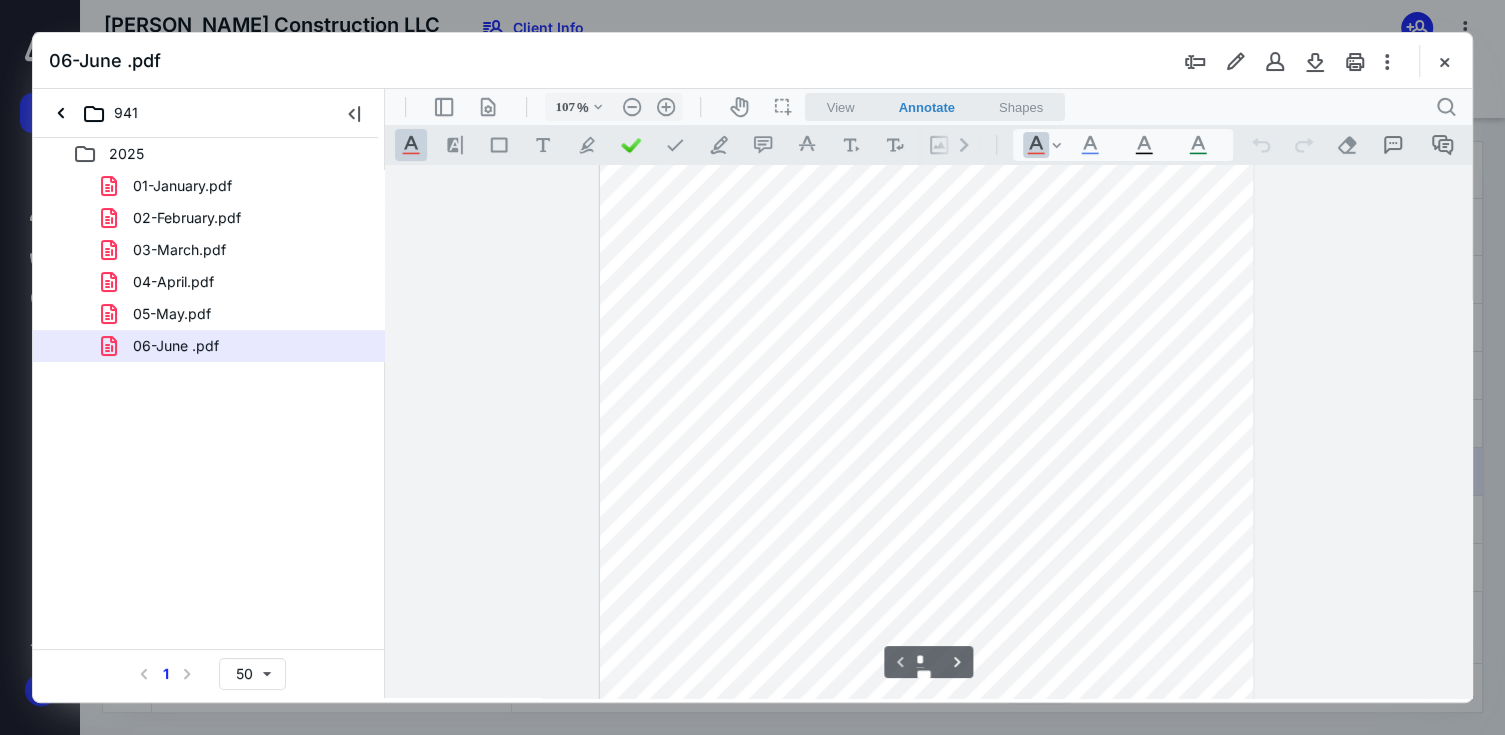 scroll, scrollTop: 71, scrollLeft: 0, axis: vertical 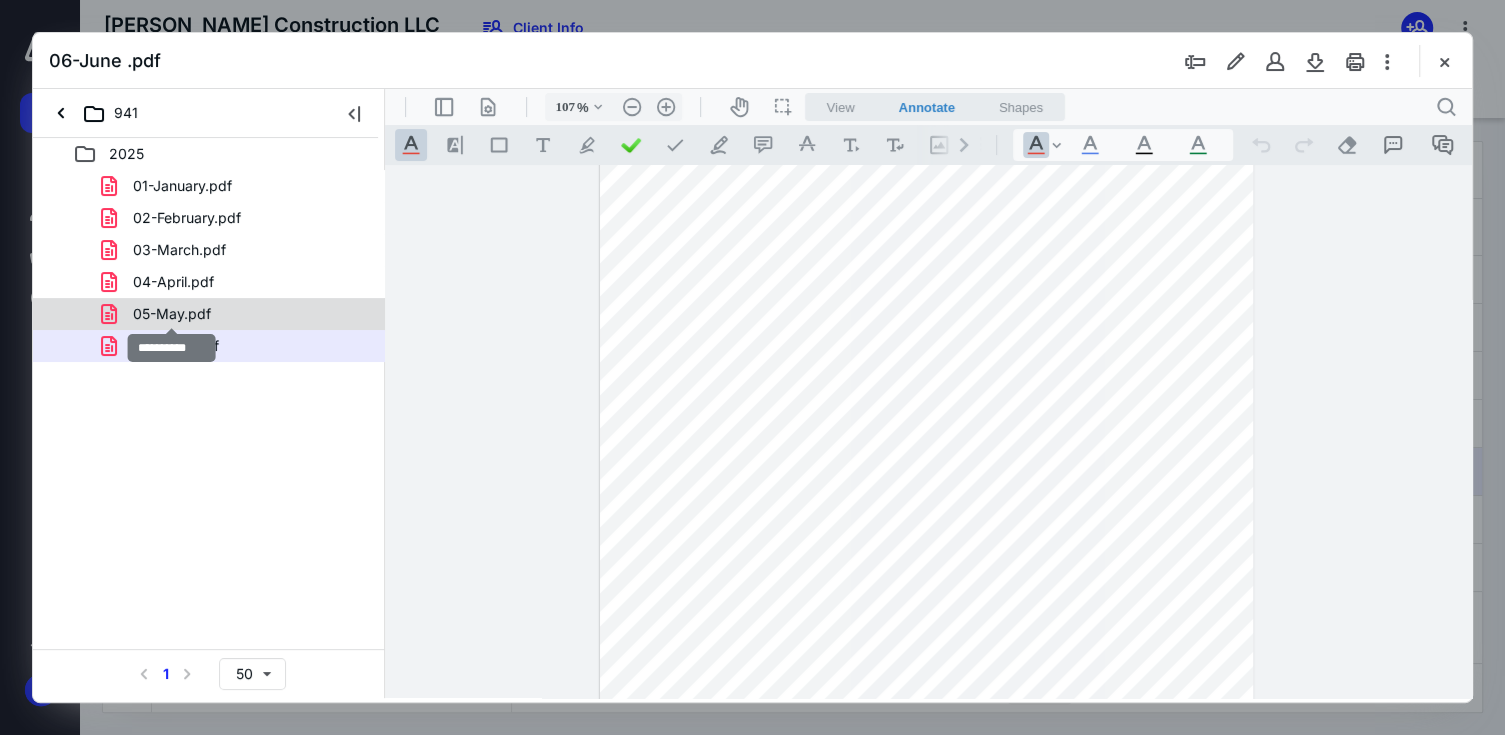 click on "05-May.pdf" at bounding box center (172, 314) 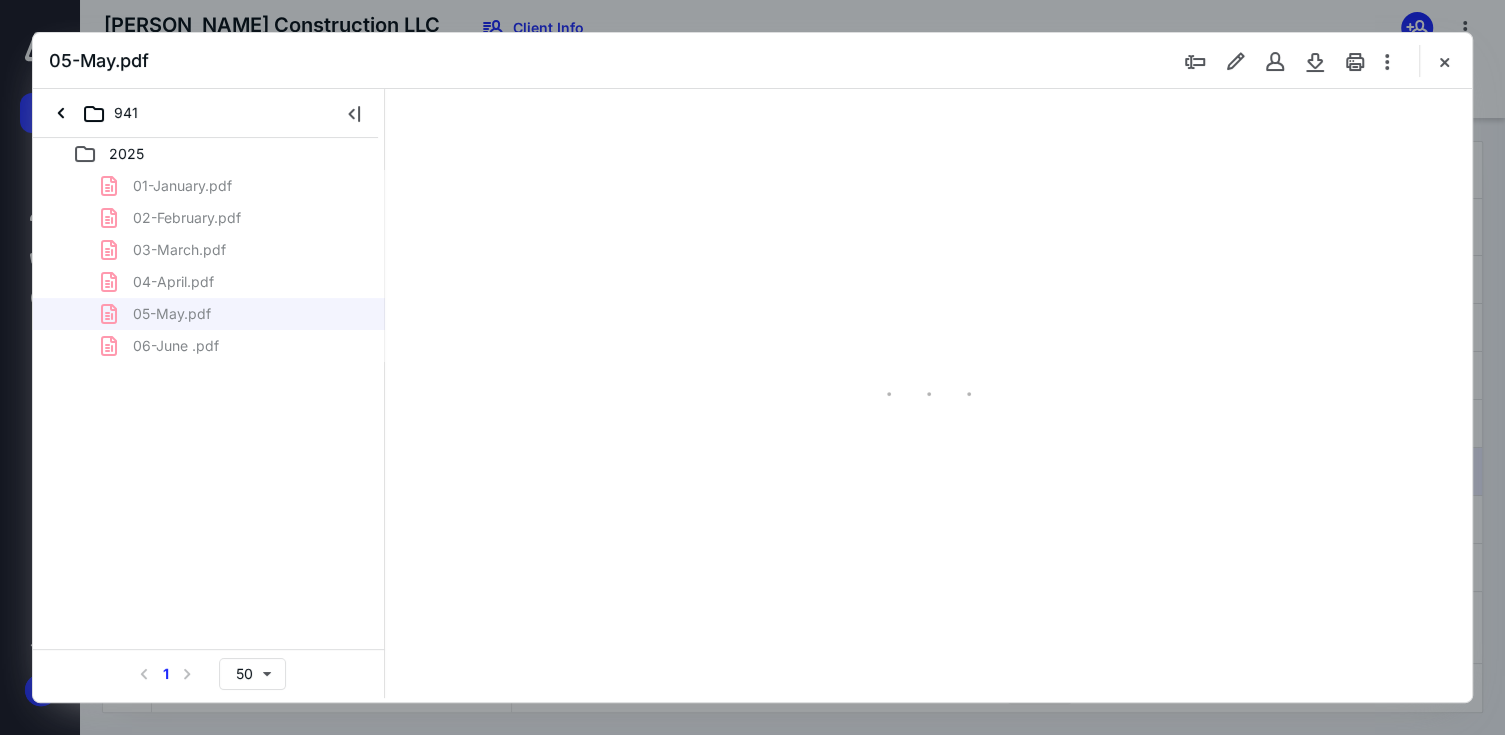 scroll, scrollTop: 0, scrollLeft: 0, axis: both 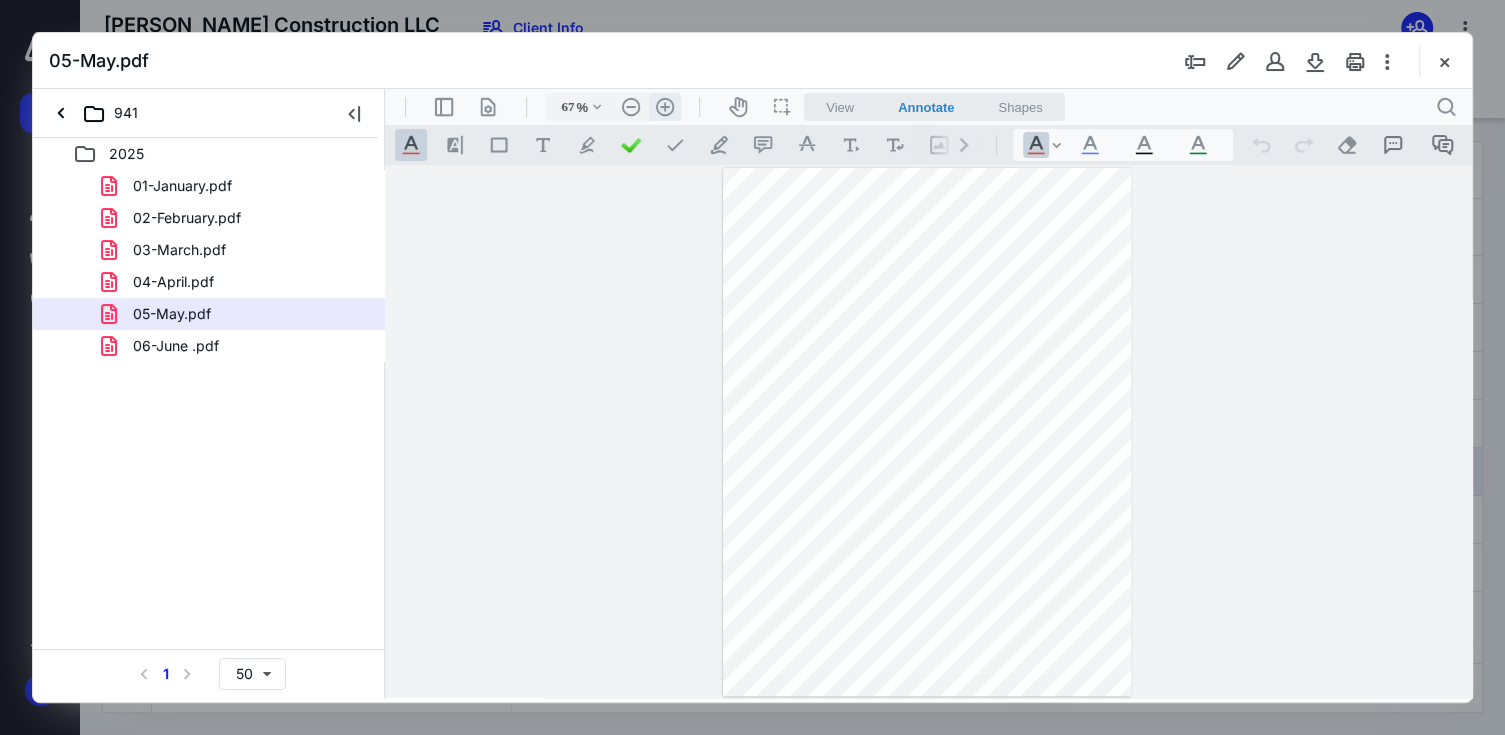 click on ".cls-1{fill:#abb0c4;} icon - header - zoom - in - line" at bounding box center [665, 107] 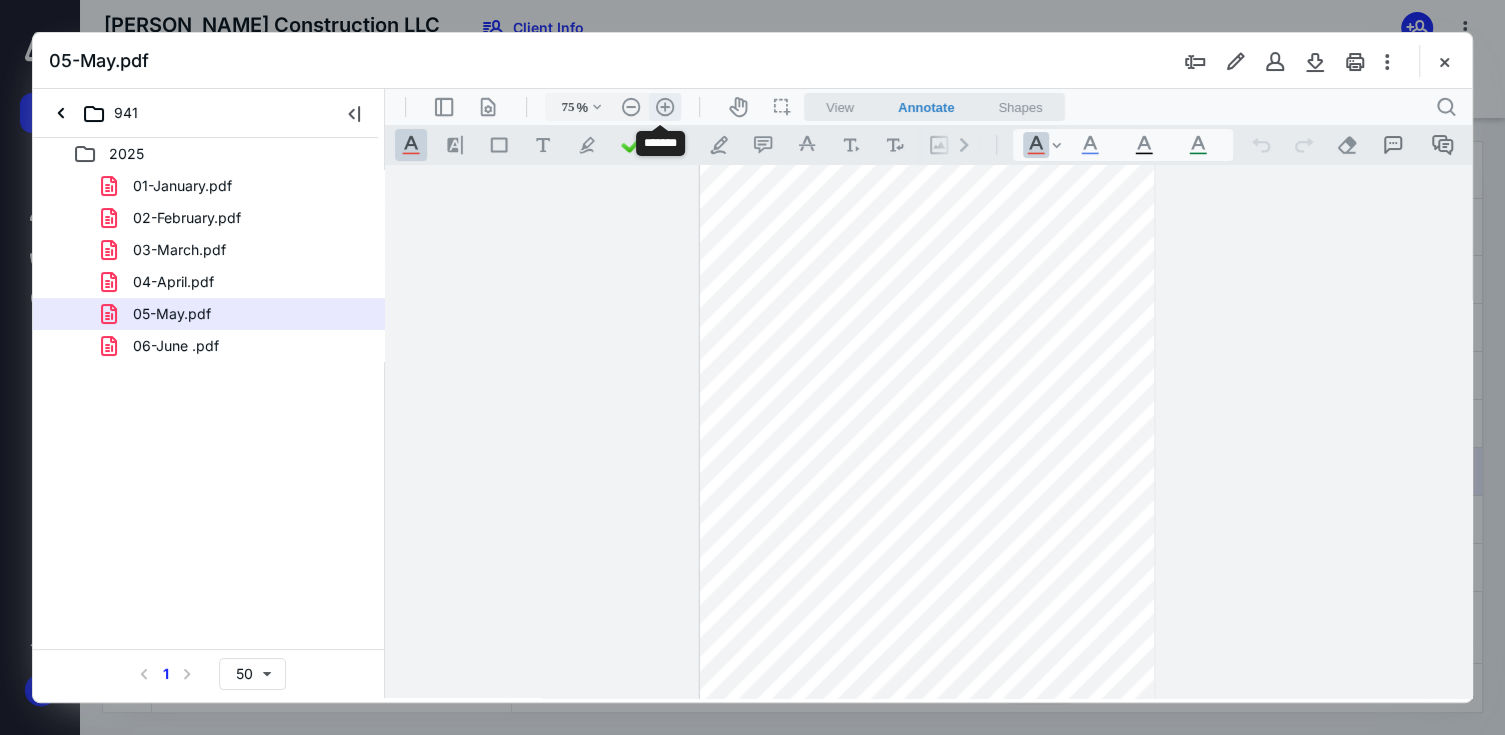 click on ".cls-1{fill:#abb0c4;} icon - header - zoom - in - line" at bounding box center (665, 107) 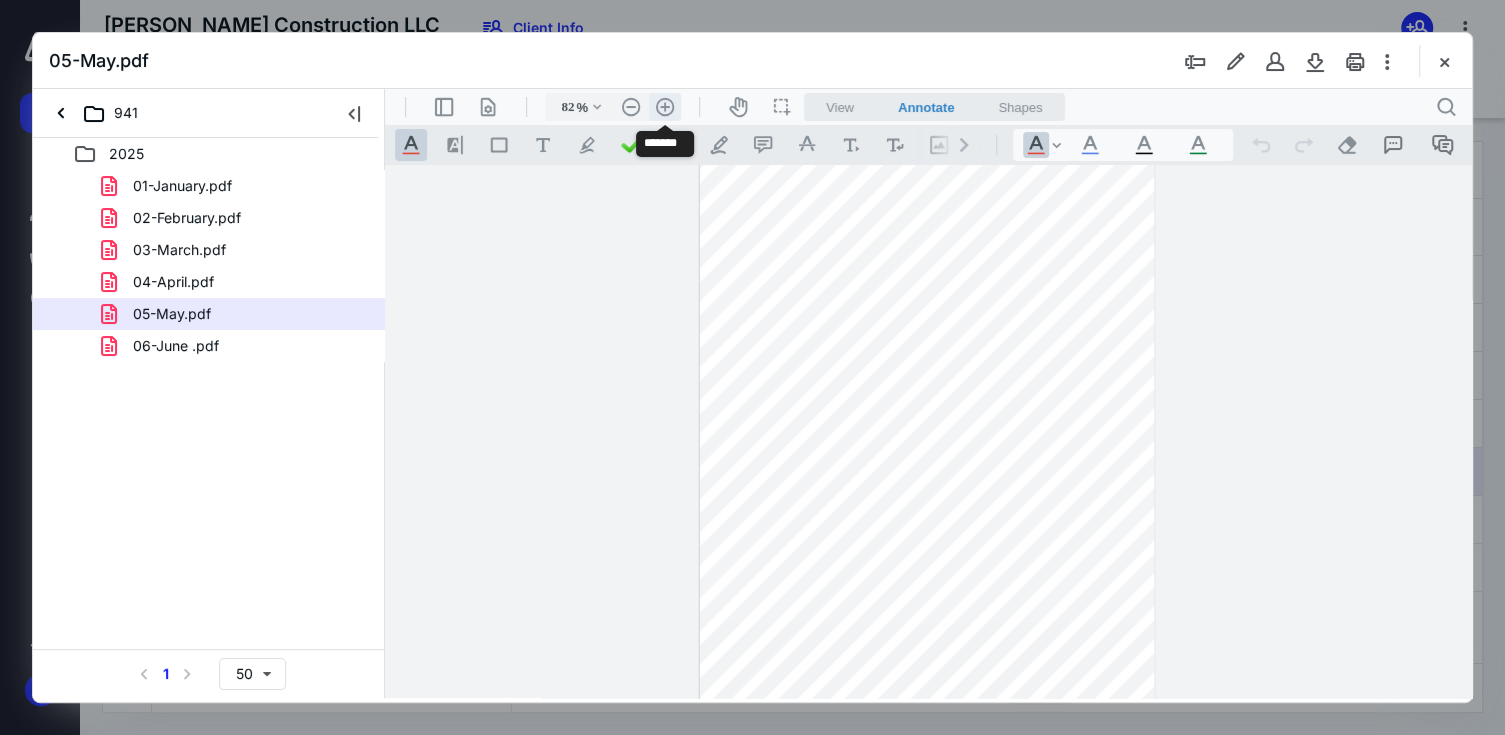 click on ".cls-1{fill:#abb0c4;} icon - header - zoom - in - line" at bounding box center [665, 107] 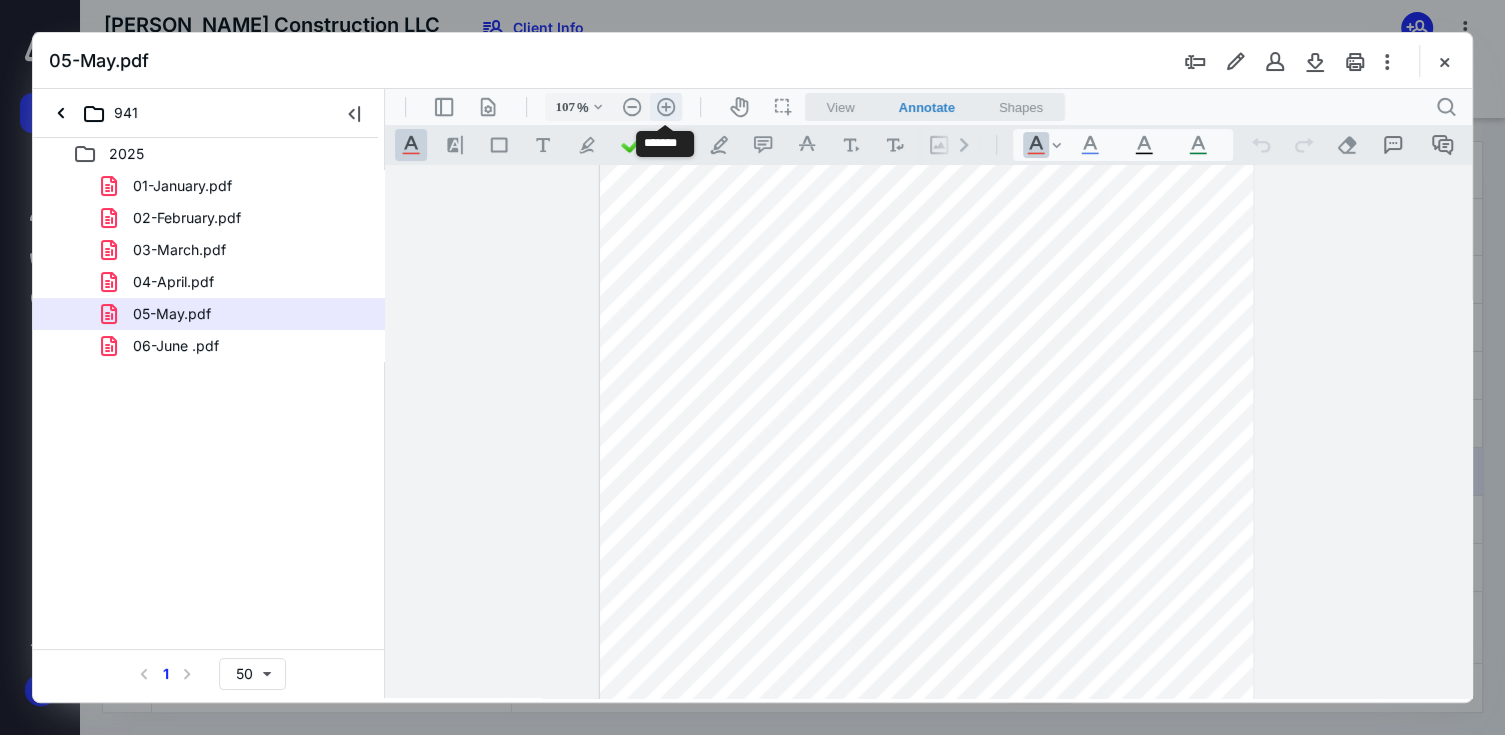 click on ".cls-1{fill:#abb0c4;} icon - header - zoom - in - line" at bounding box center (666, 107) 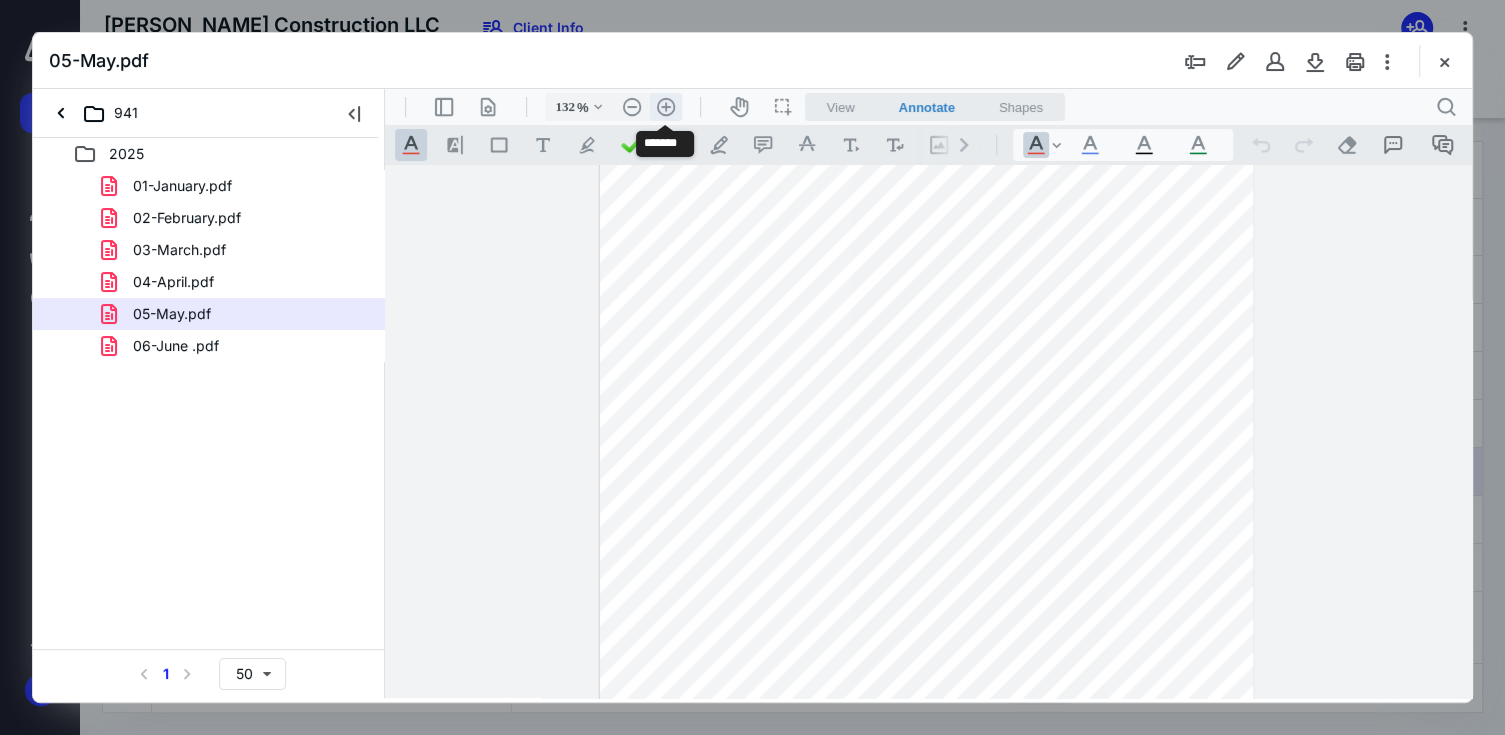 scroll, scrollTop: 223, scrollLeft: 0, axis: vertical 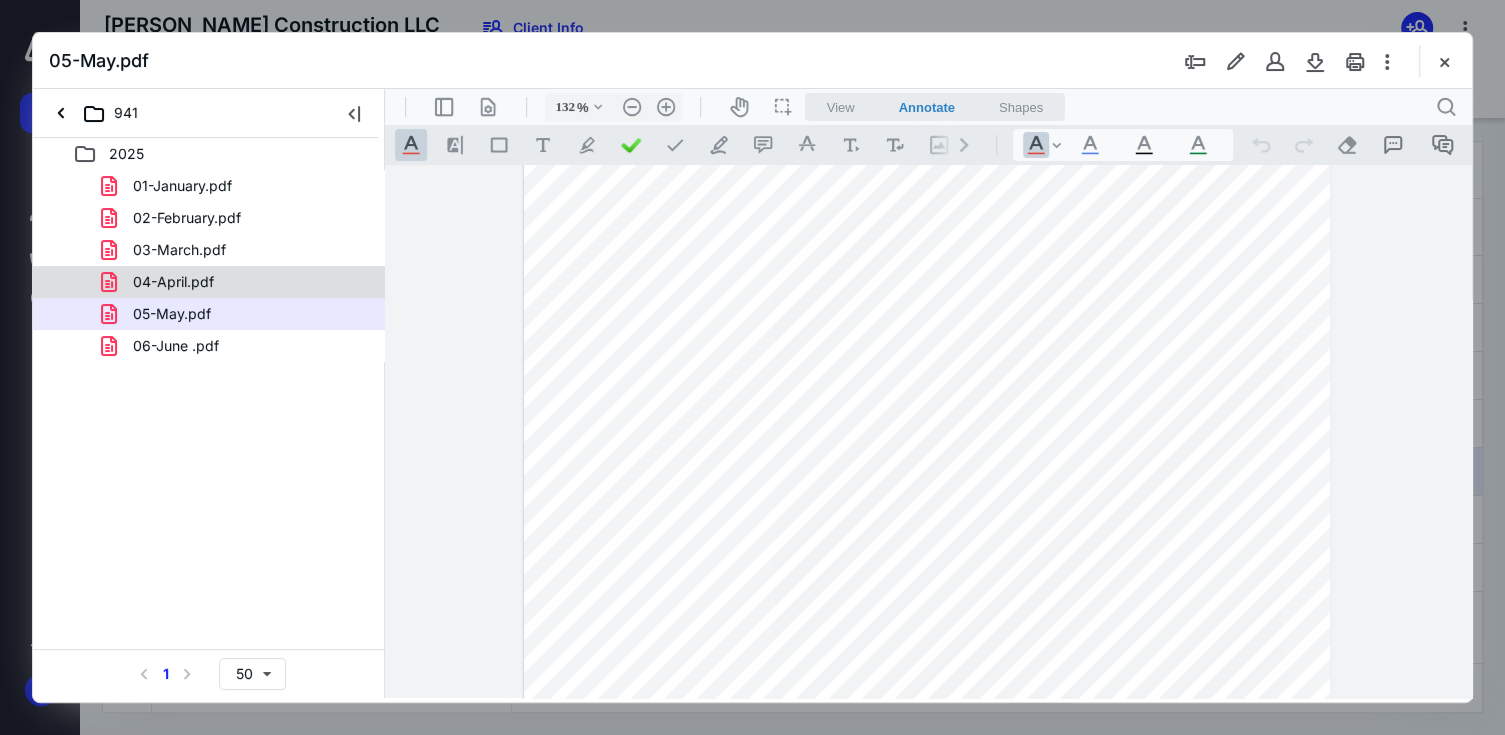 click on "04-April.pdf" at bounding box center [173, 282] 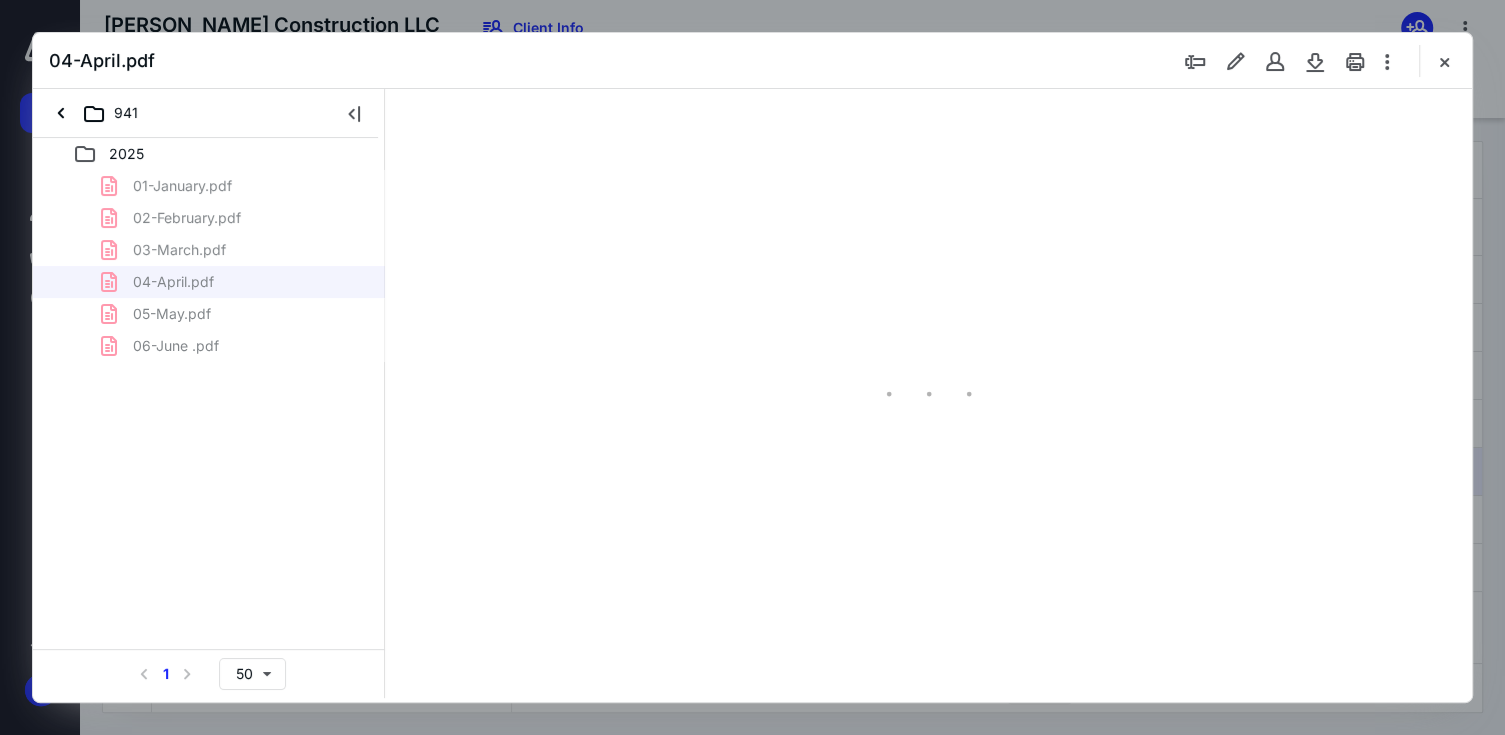 scroll, scrollTop: 0, scrollLeft: 0, axis: both 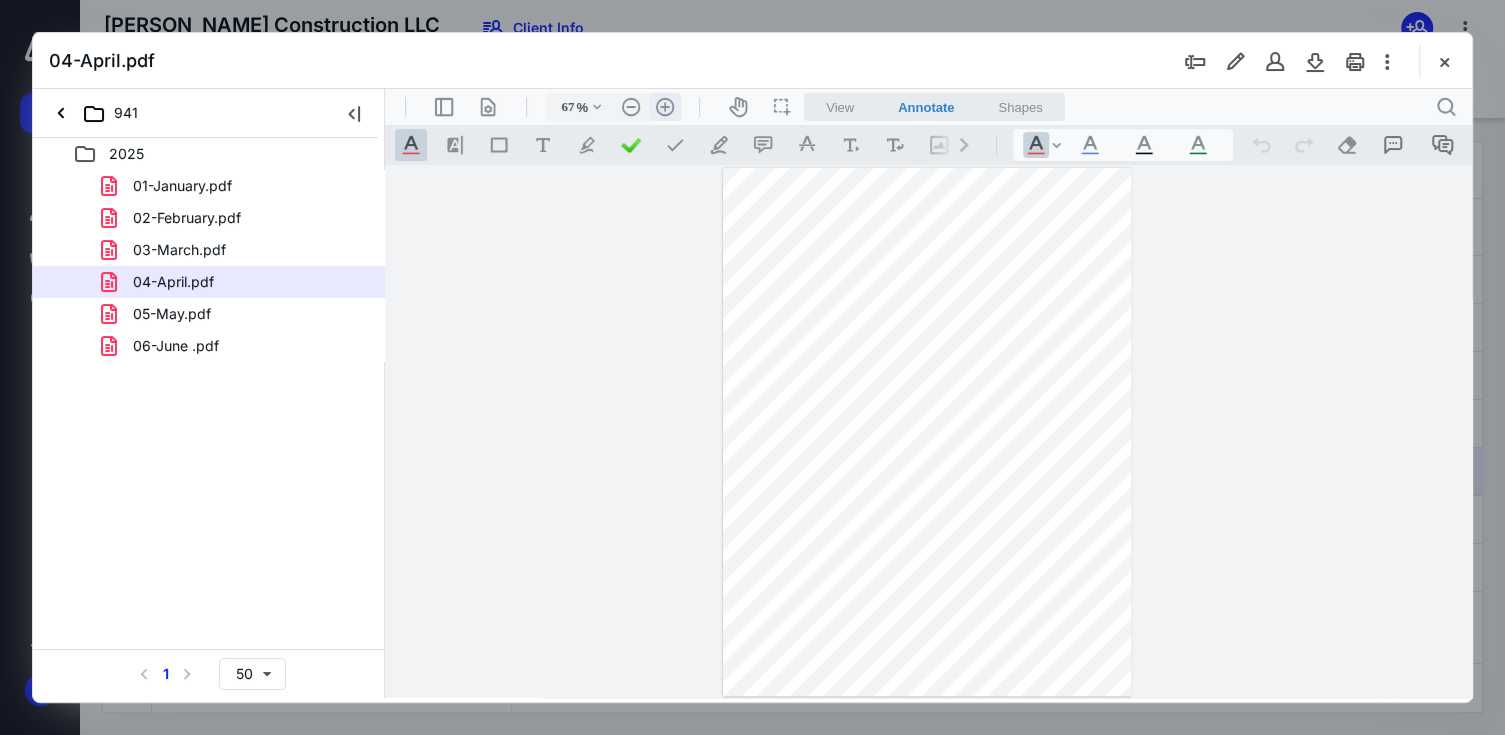 click on ".cls-1{fill:#abb0c4;} icon - header - zoom - in - line" at bounding box center [665, 107] 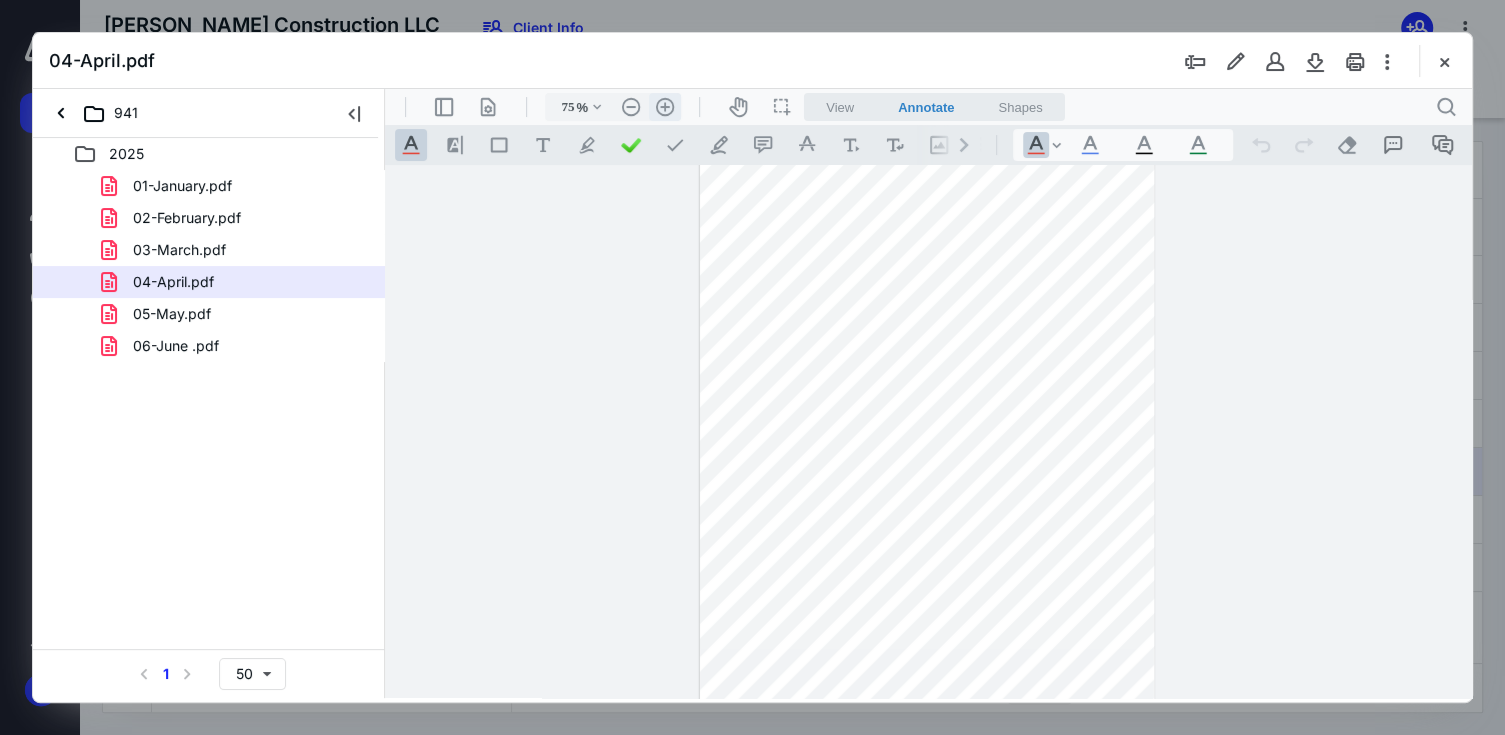 click on ".cls-1{fill:#abb0c4;} icon - header - zoom - in - line" at bounding box center (665, 107) 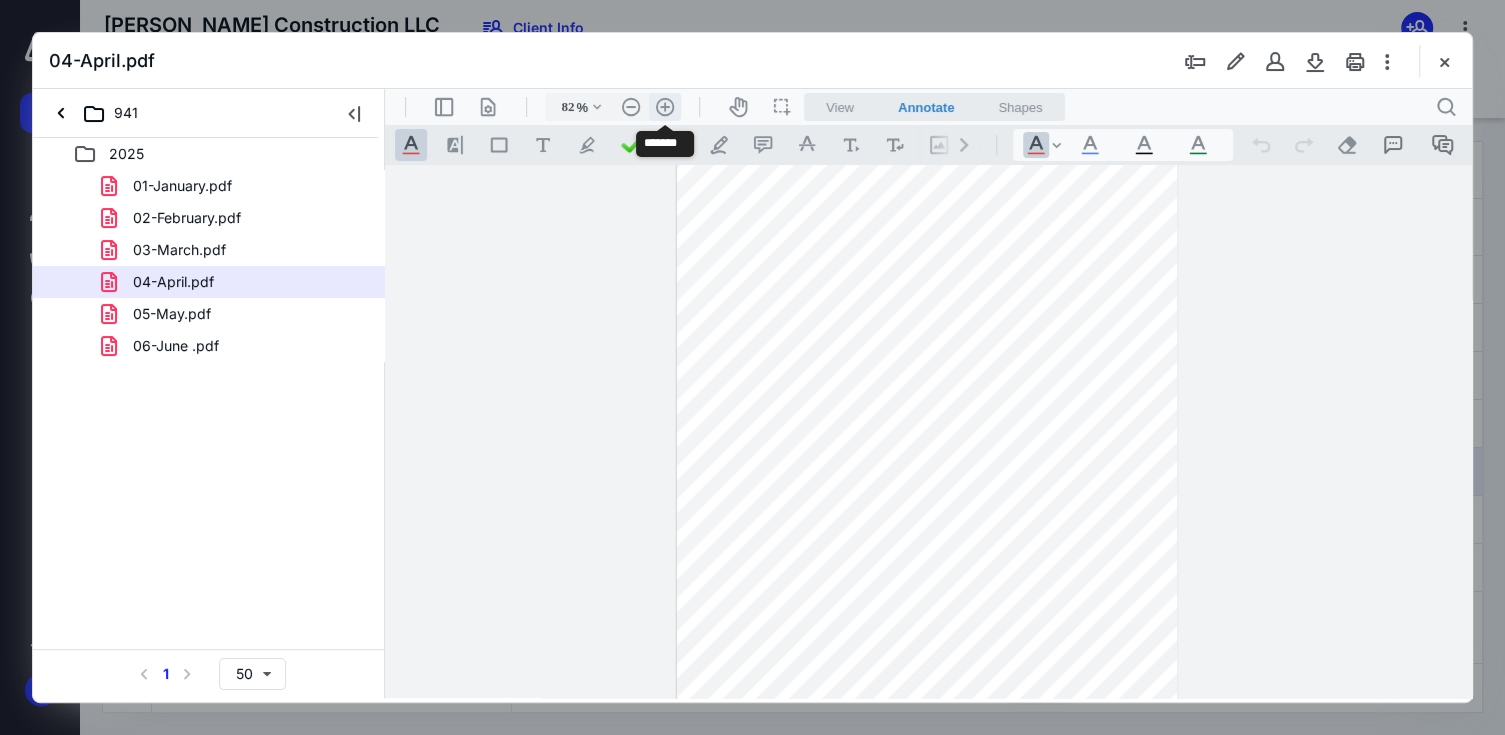 click on ".cls-1{fill:#abb0c4;} icon - header - zoom - in - line" at bounding box center [665, 107] 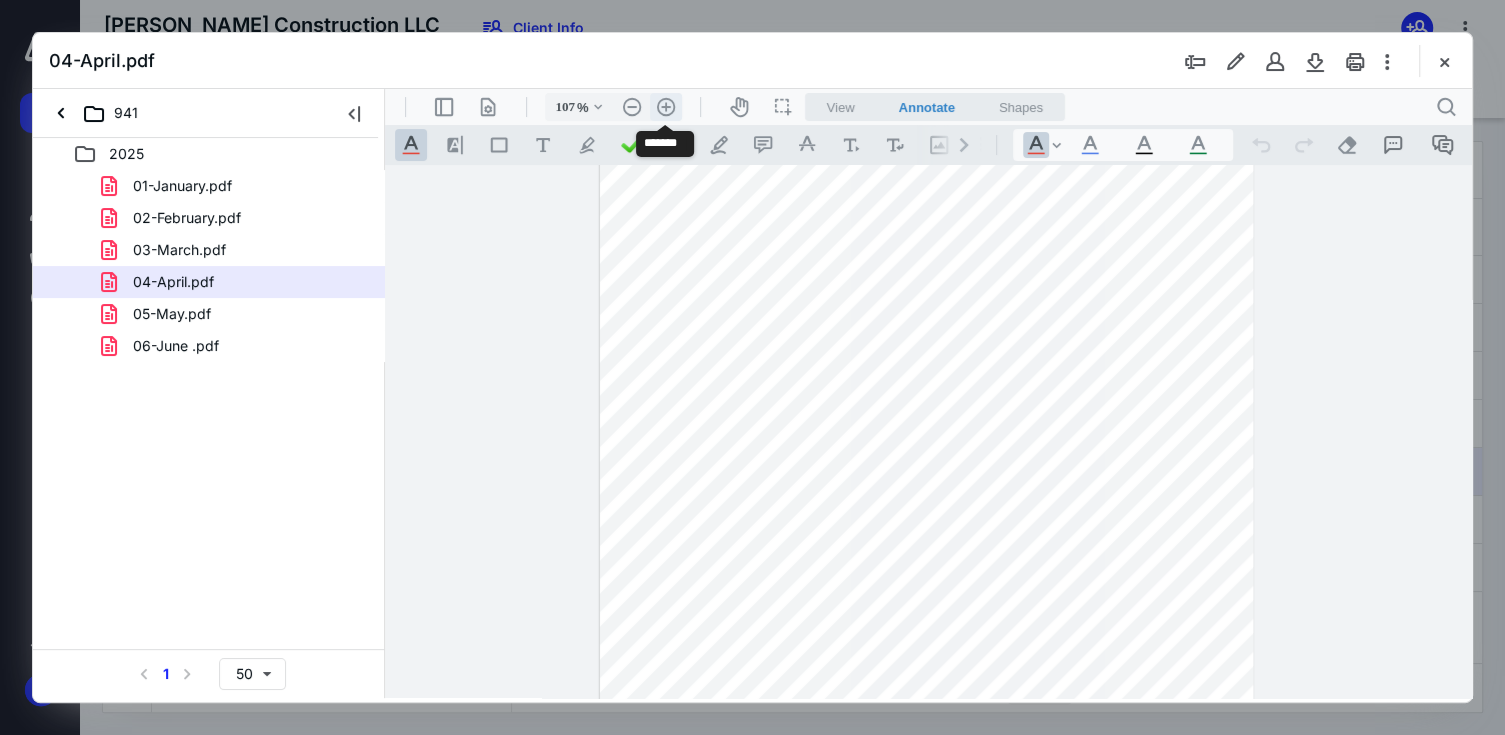 click on ".cls-1{fill:#abb0c4;} icon - header - zoom - in - line" at bounding box center [666, 107] 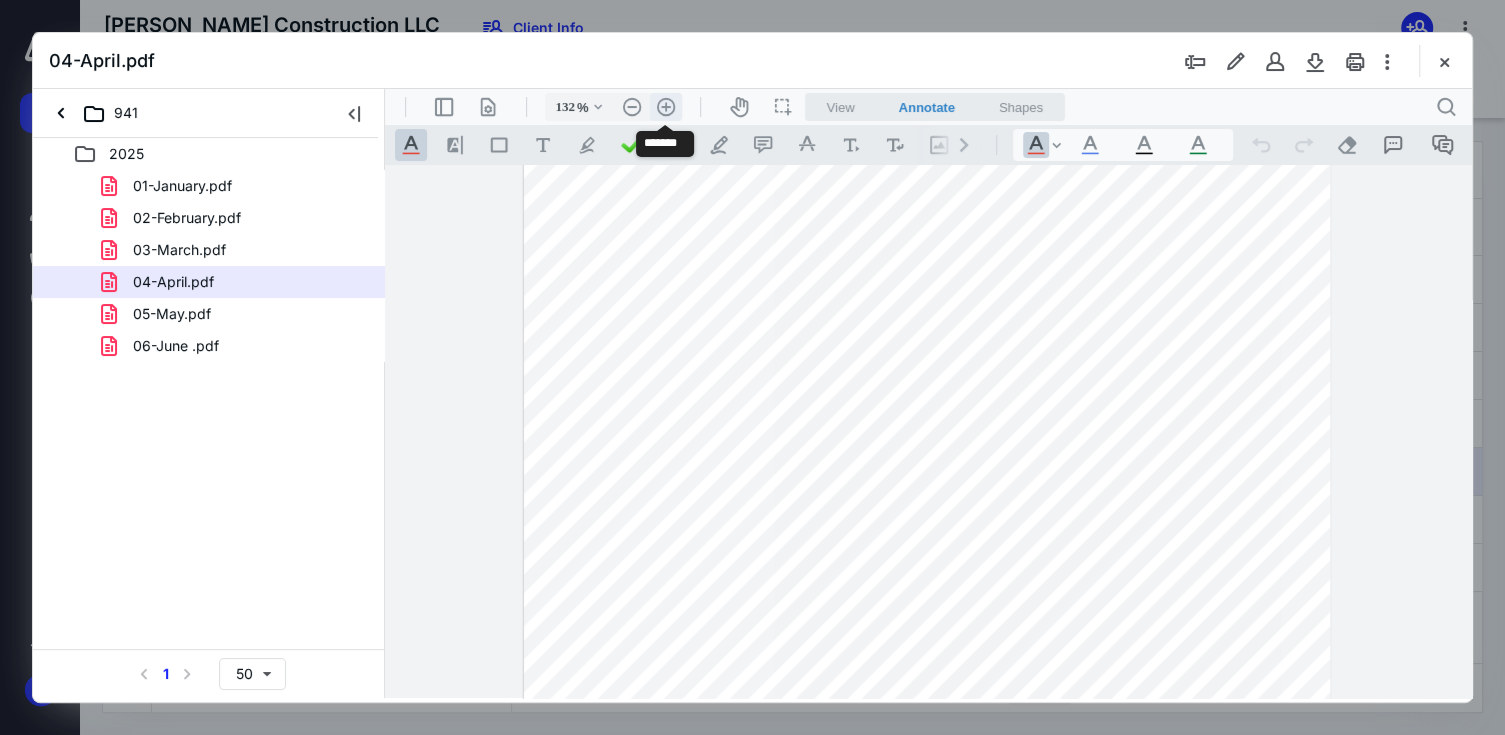 click on ".cls-1{fill:#abb0c4;} icon - header - zoom - in - line" at bounding box center [666, 107] 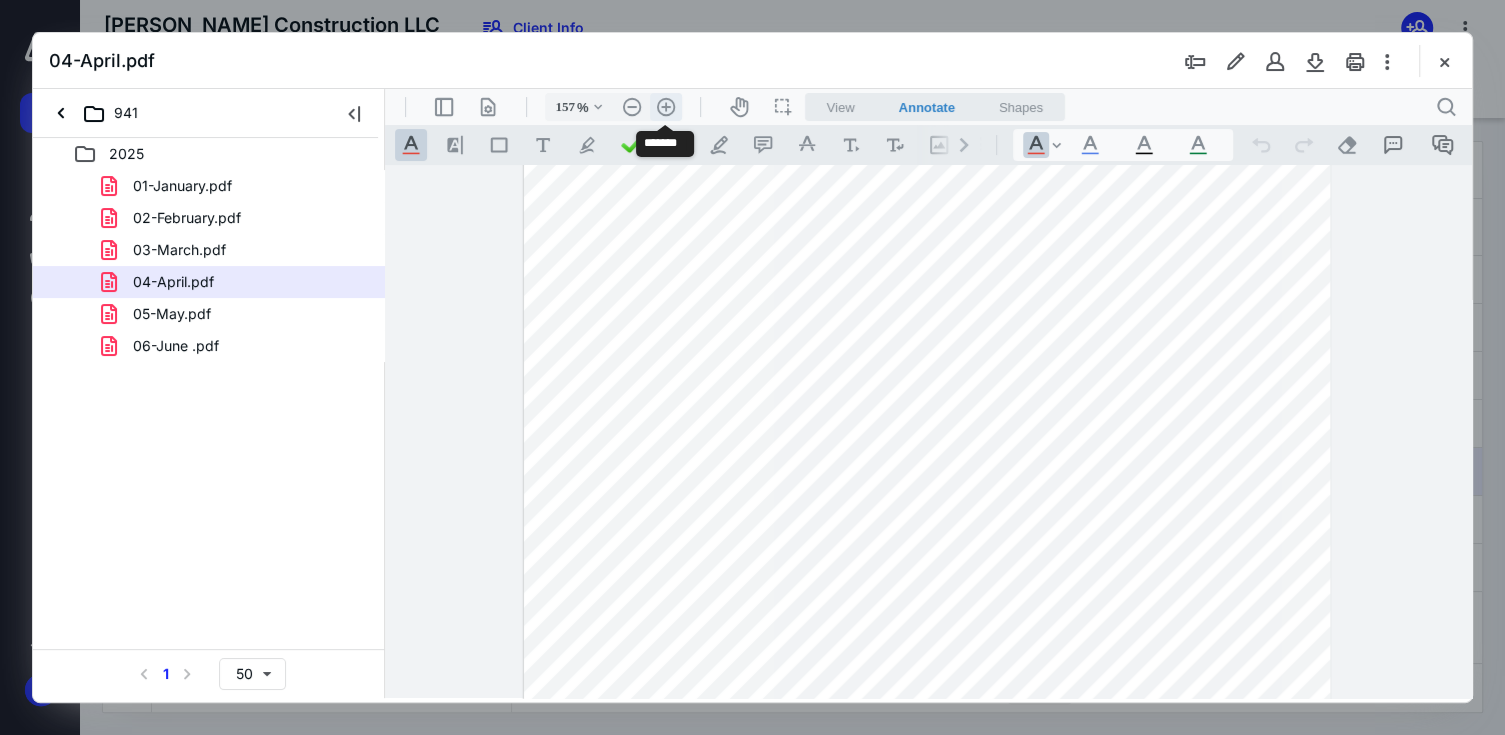 scroll, scrollTop: 309, scrollLeft: 0, axis: vertical 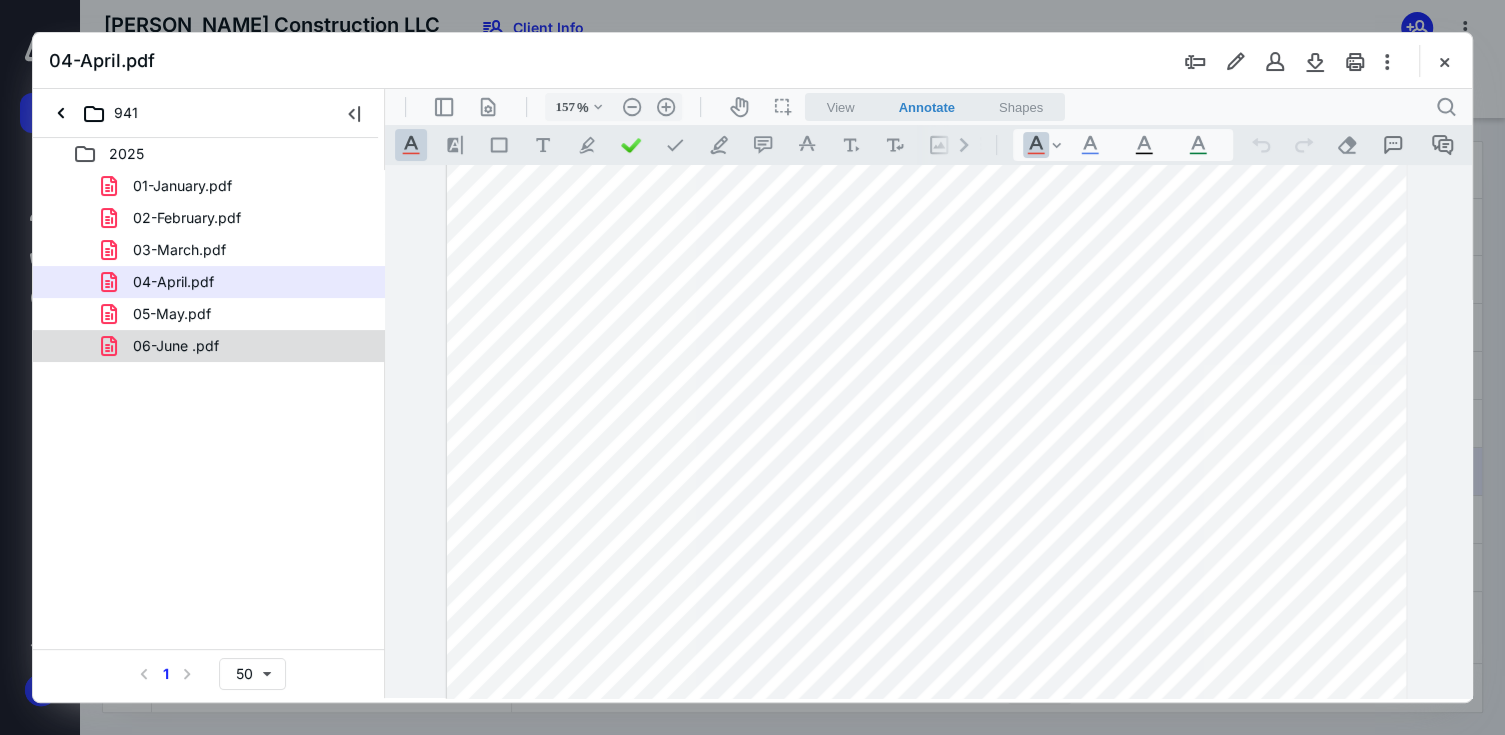 click on "06-June .pdf" at bounding box center [176, 346] 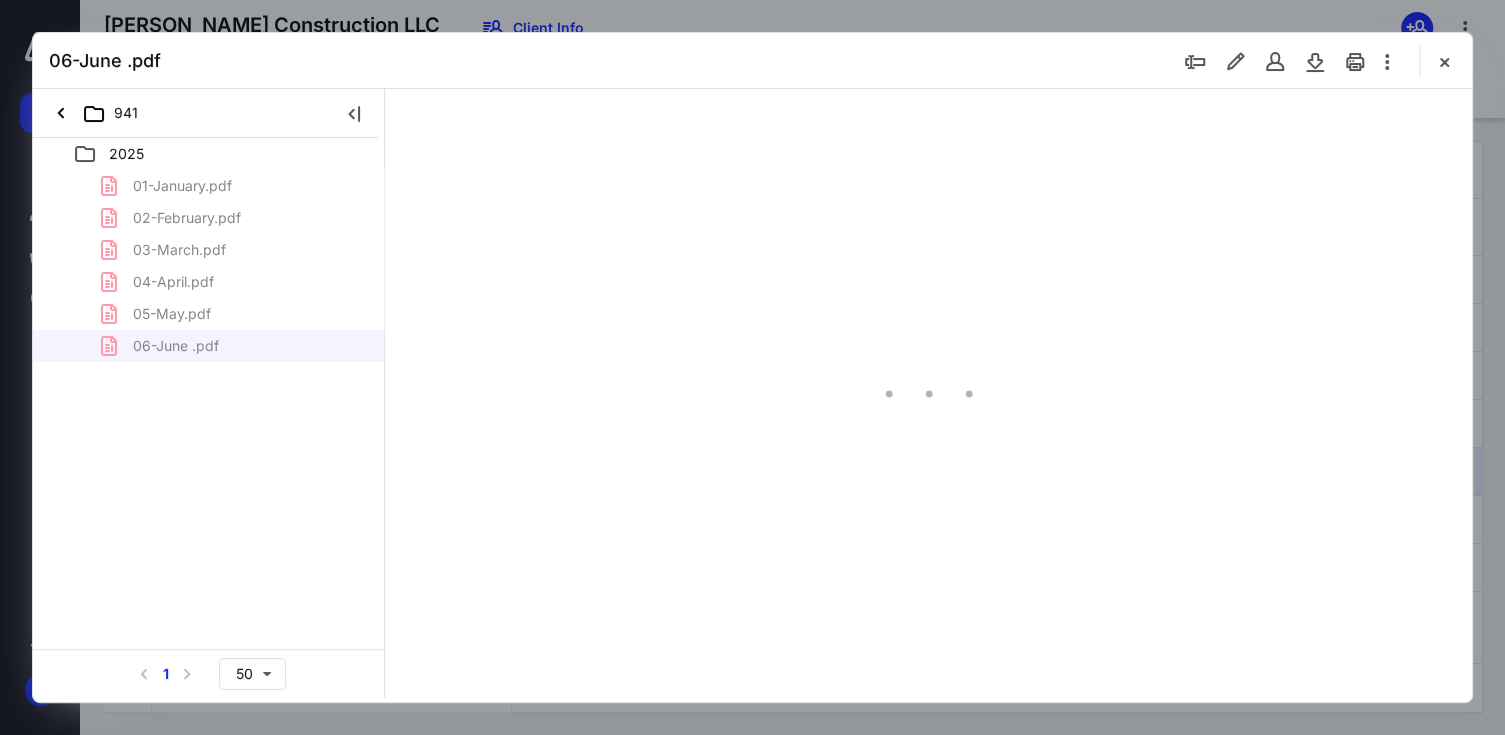 scroll, scrollTop: 78, scrollLeft: 0, axis: vertical 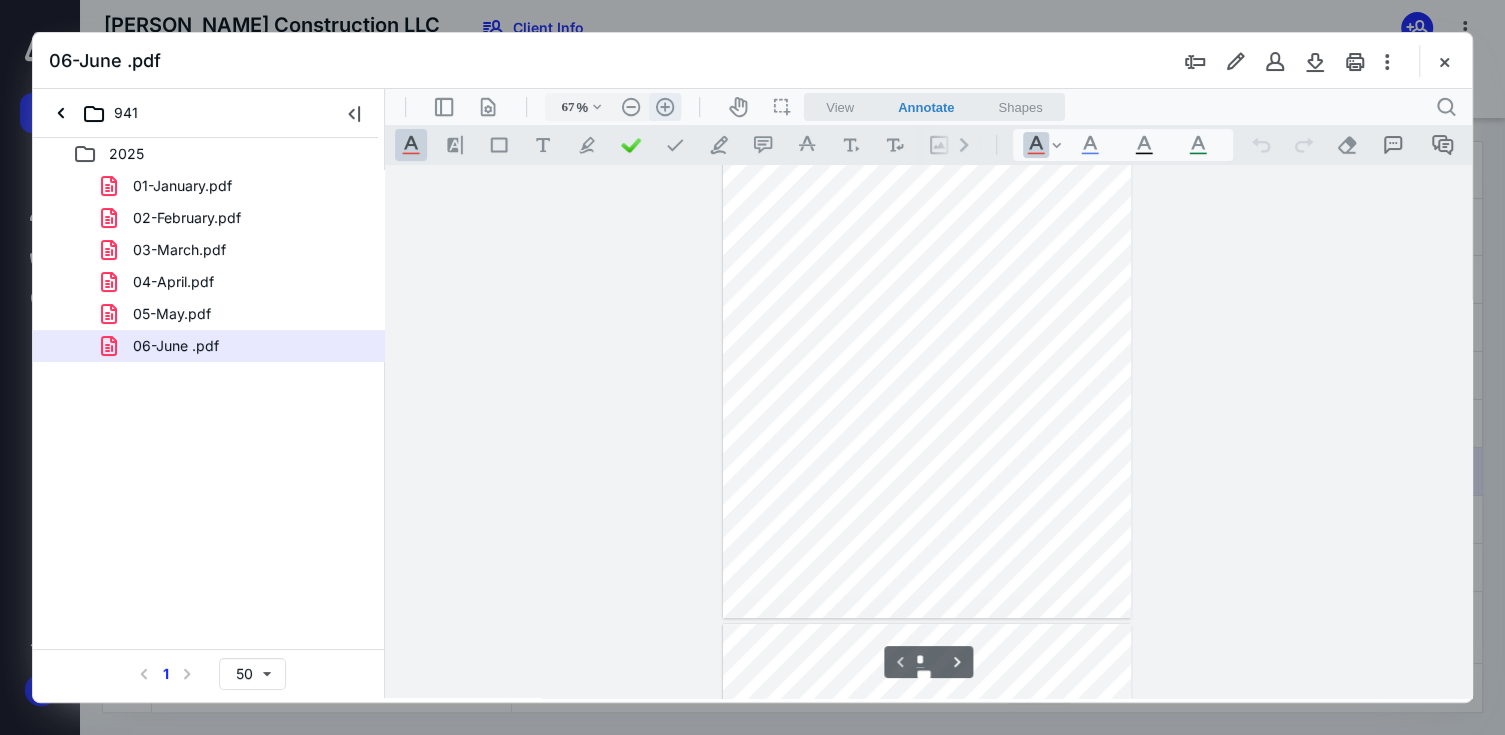 click on ".cls-1{fill:#abb0c4;} icon - header - zoom - in - line" at bounding box center (665, 107) 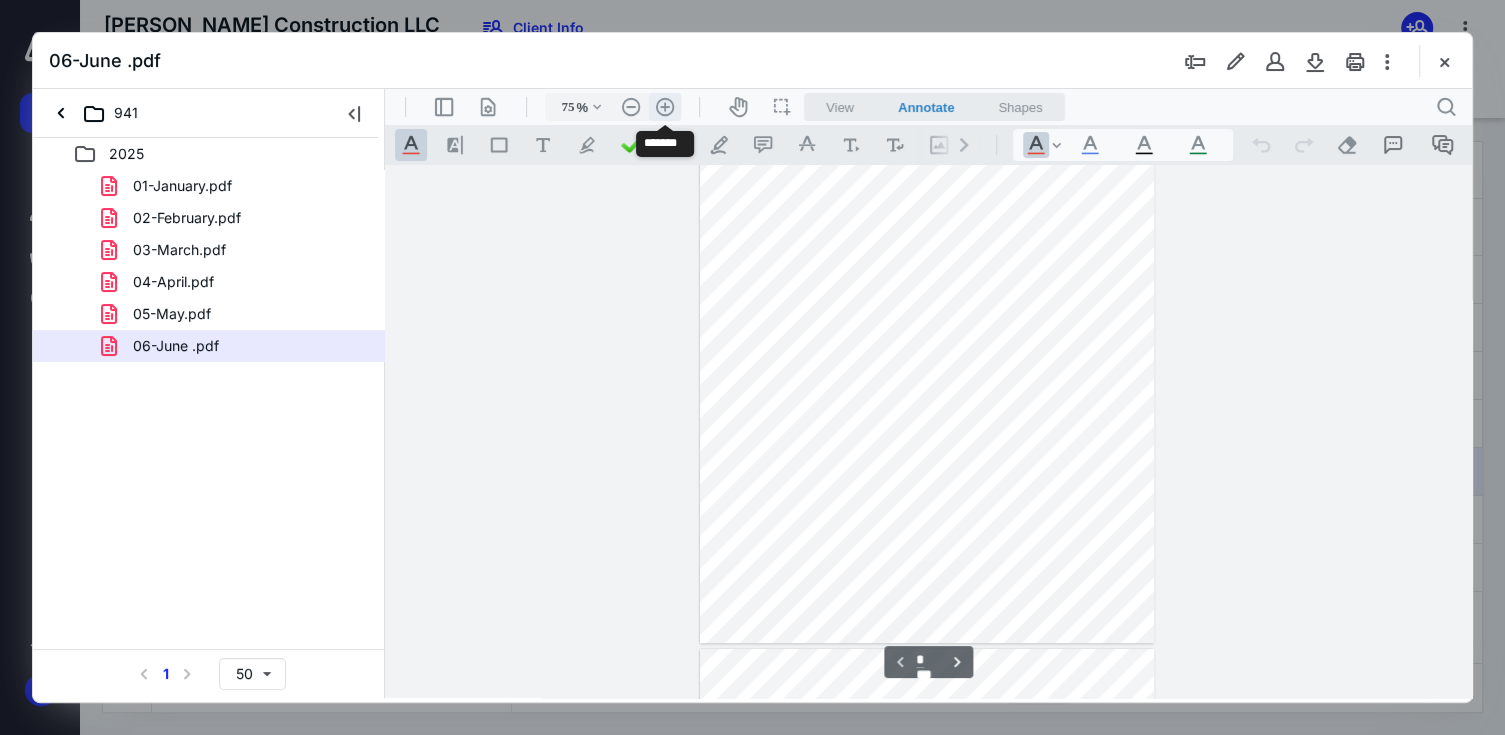 click on ".cls-1{fill:#abb0c4;} icon - header - zoom - in - line" at bounding box center [665, 107] 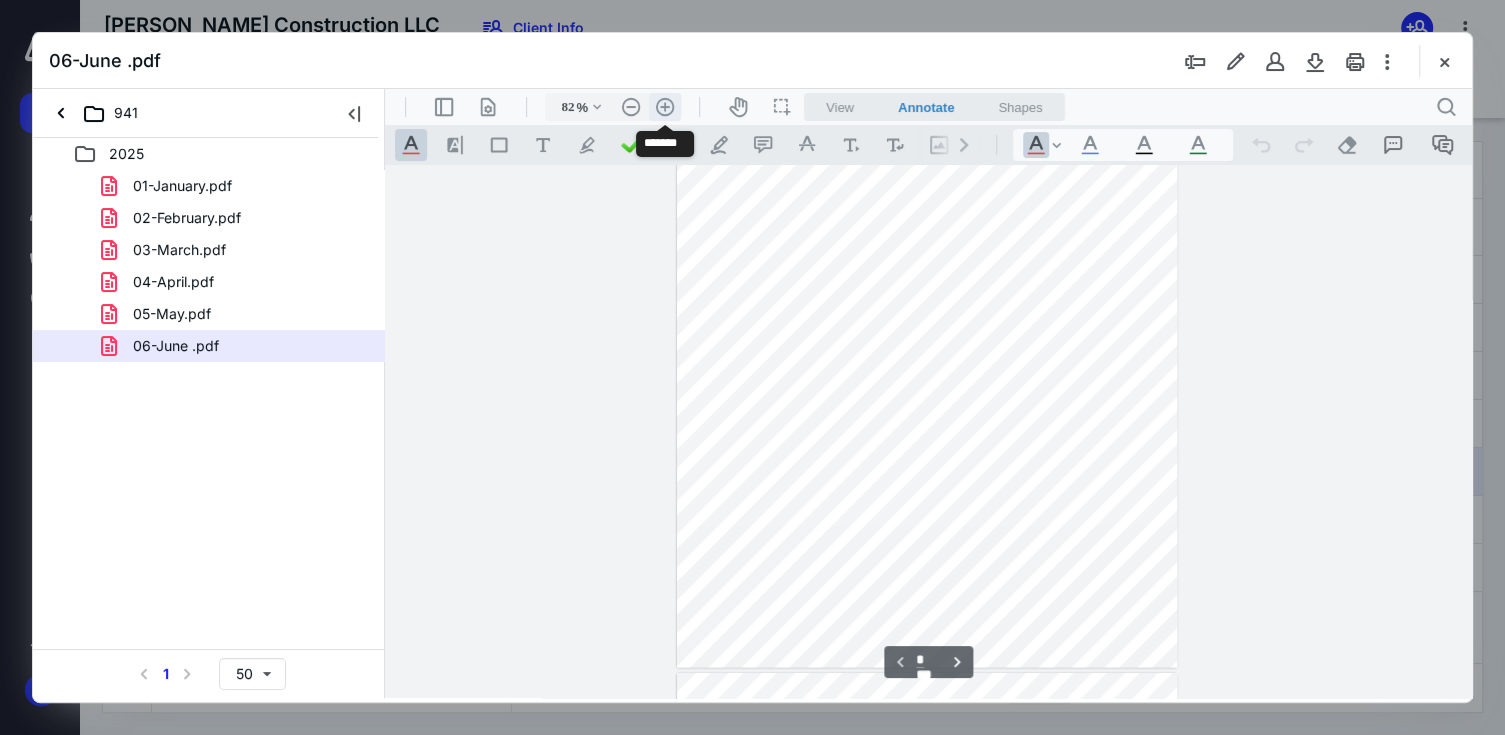 click on ".cls-1{fill:#abb0c4;} icon - header - zoom - in - line" at bounding box center [665, 107] 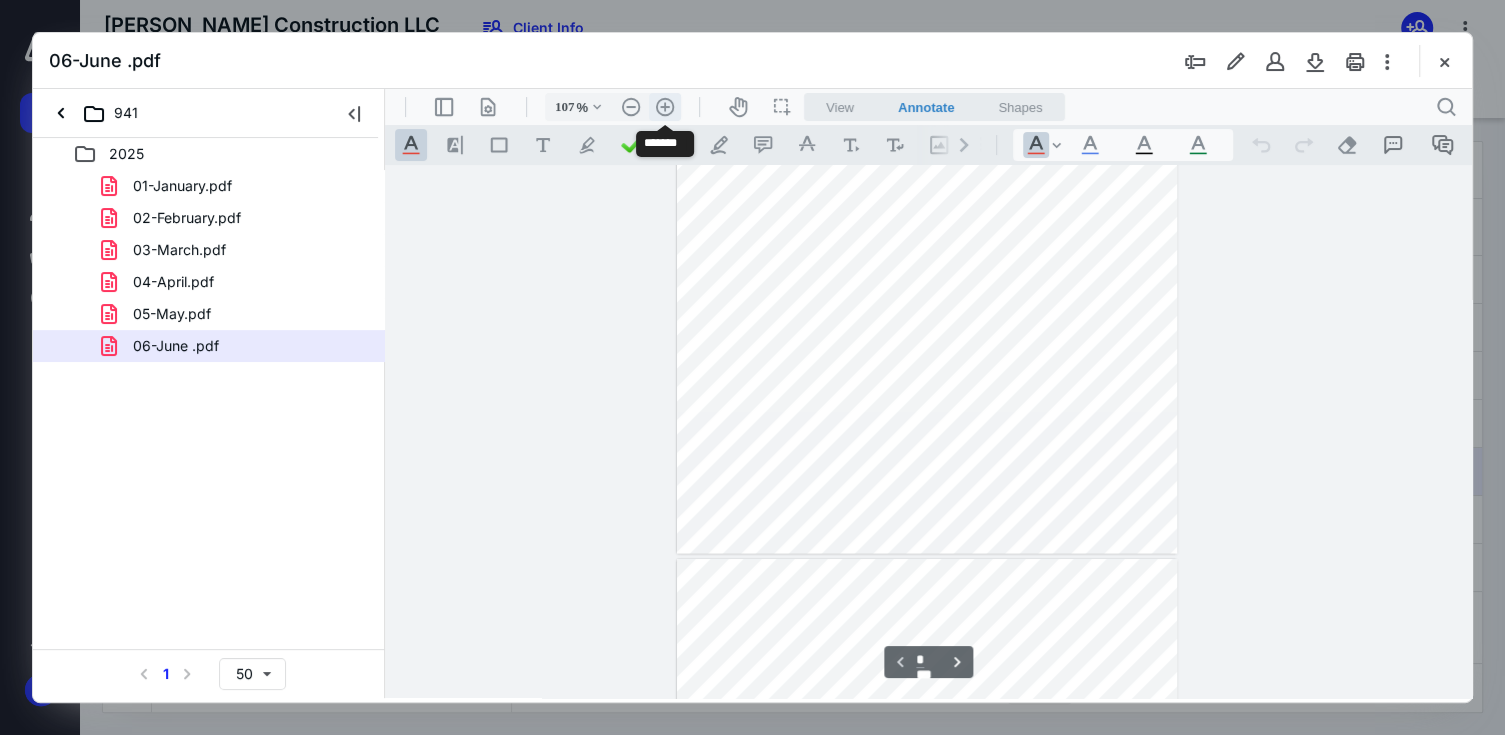 click on ".cls-1{fill:#abb0c4;} icon - header - zoom - in - line" at bounding box center (665, 107) 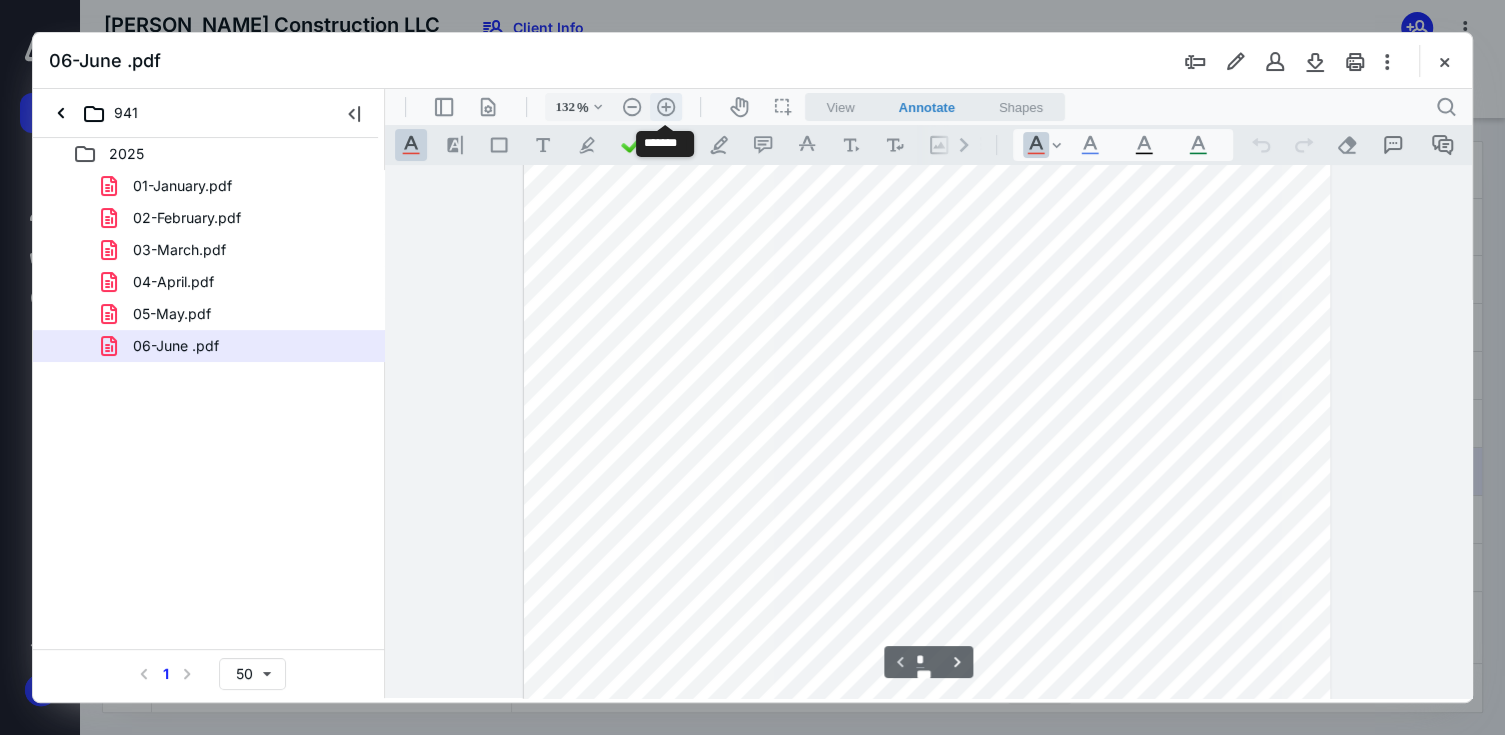 click on ".cls-1{fill:#abb0c4;} icon - header - zoom - in - line" at bounding box center (666, 107) 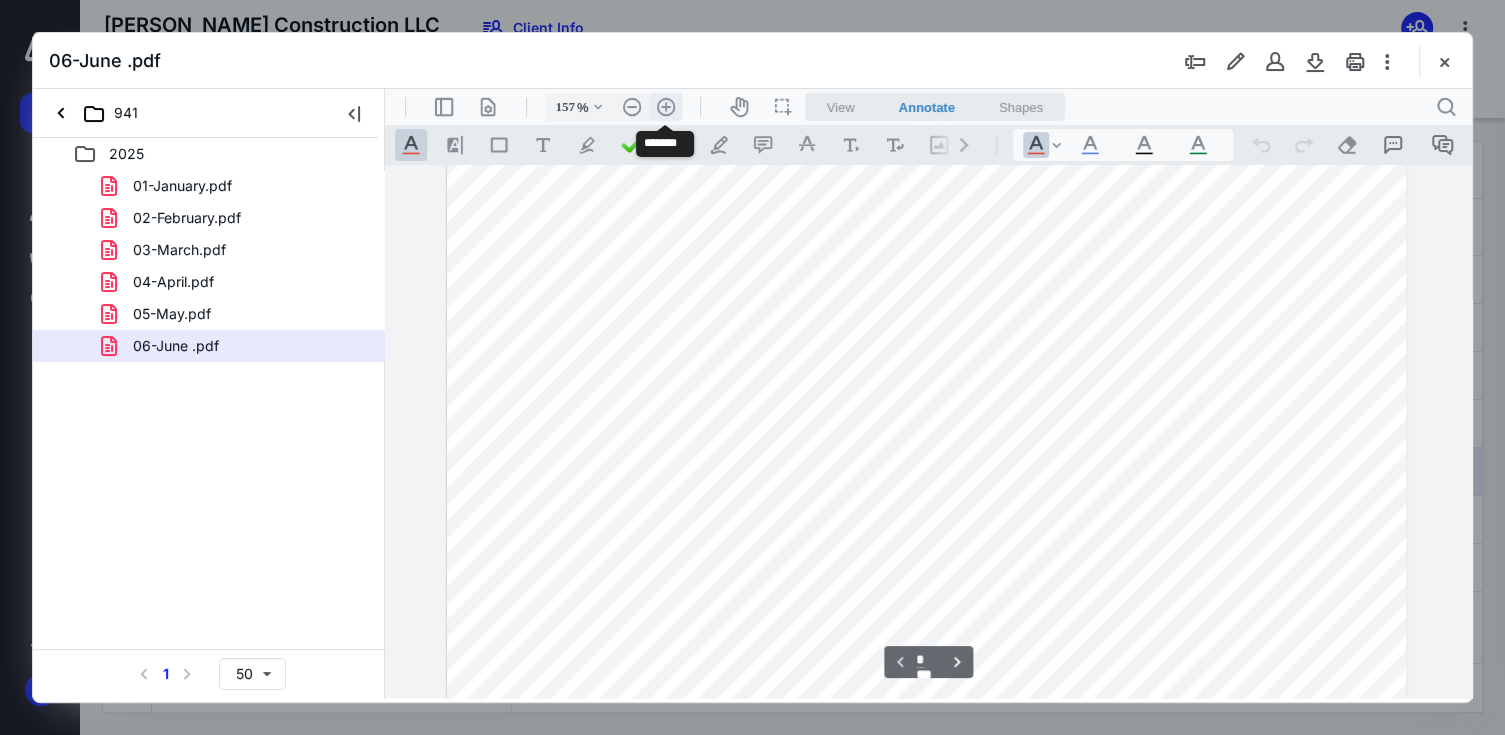 scroll, scrollTop: 492, scrollLeft: 0, axis: vertical 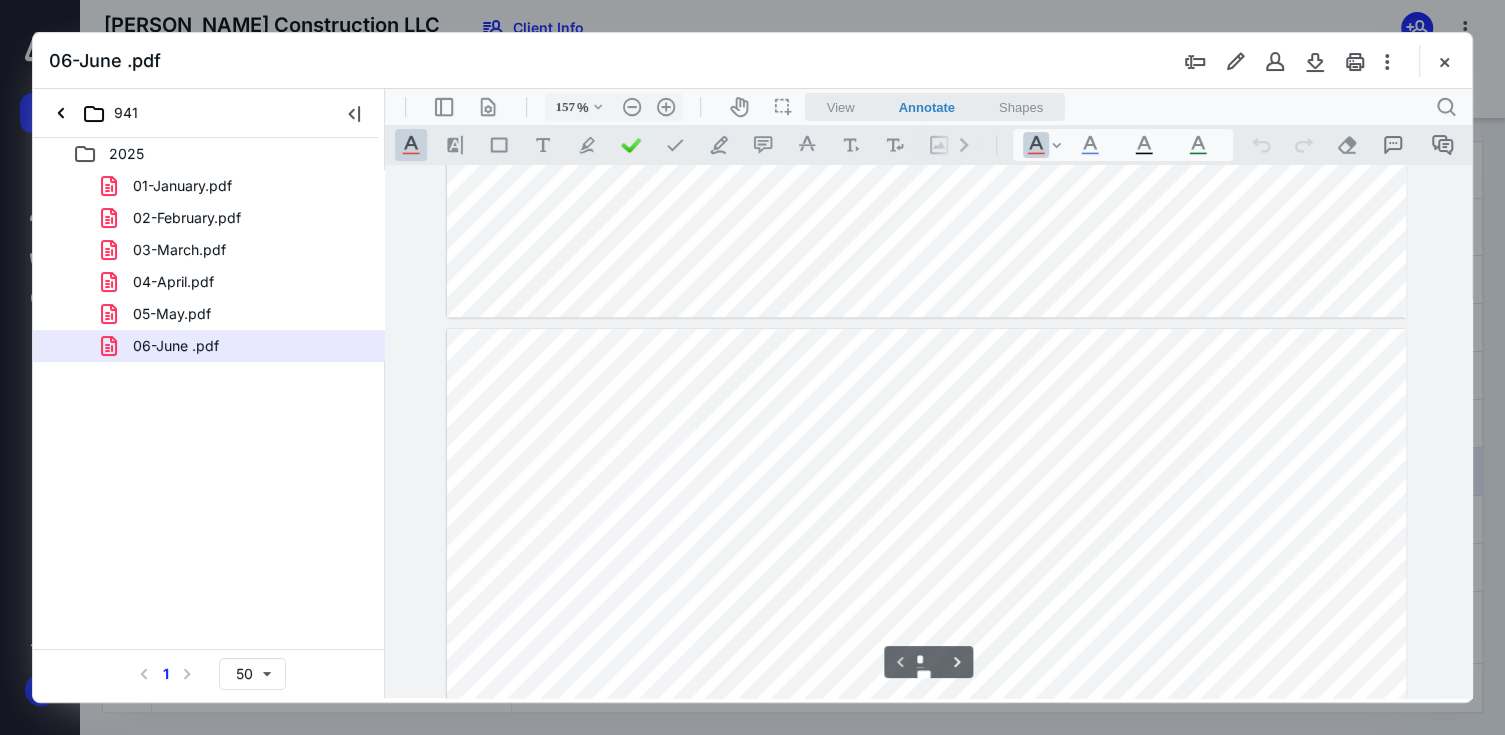 type on "*" 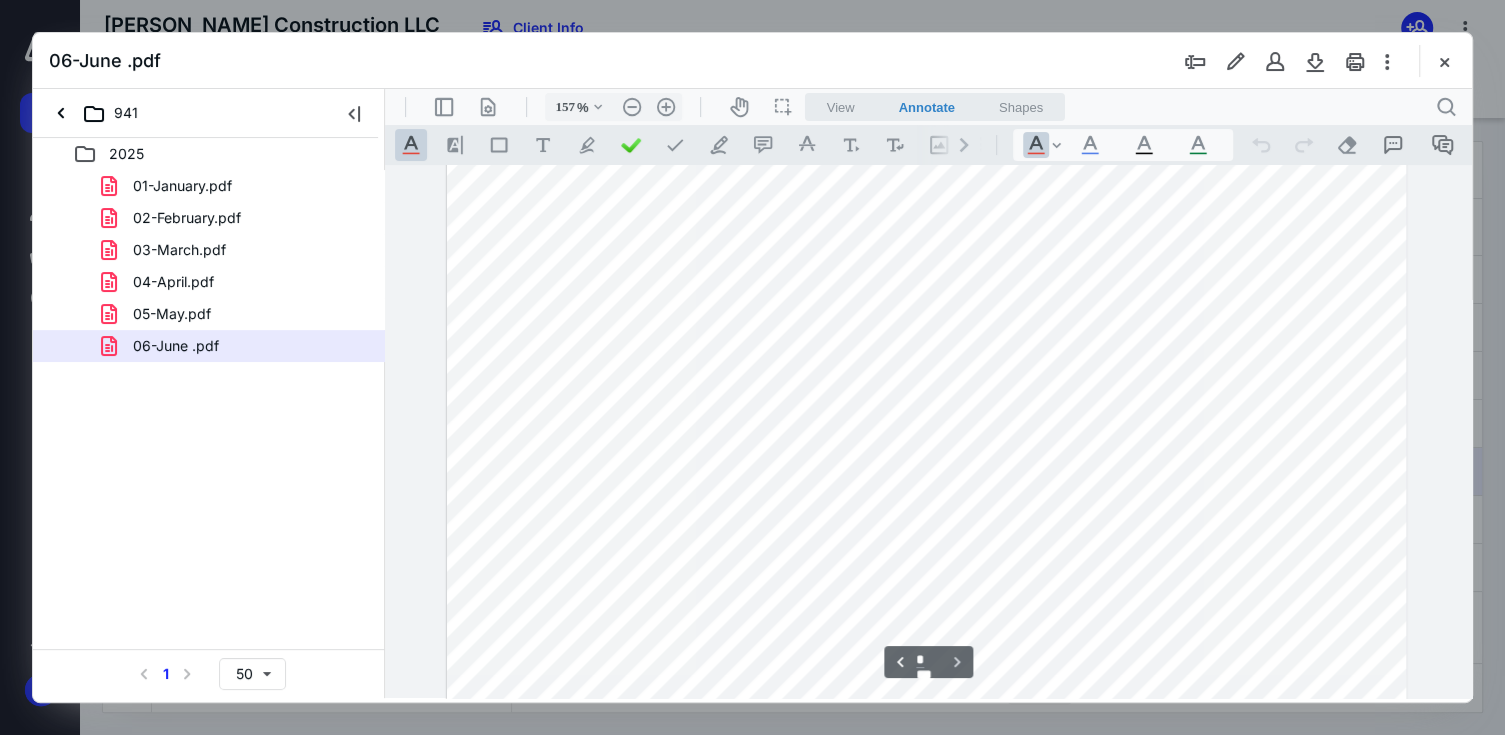 scroll, scrollTop: 1292, scrollLeft: 0, axis: vertical 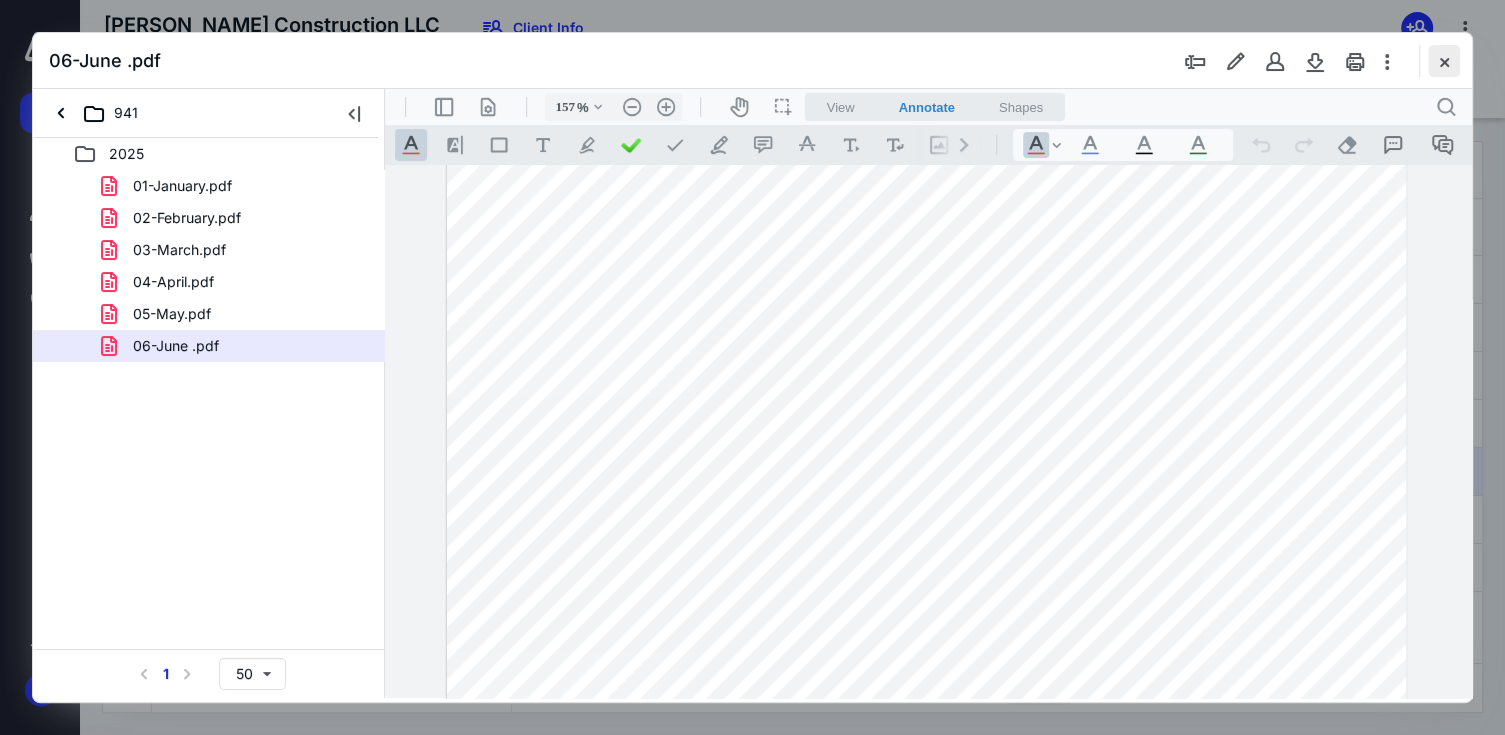 click at bounding box center (1444, 61) 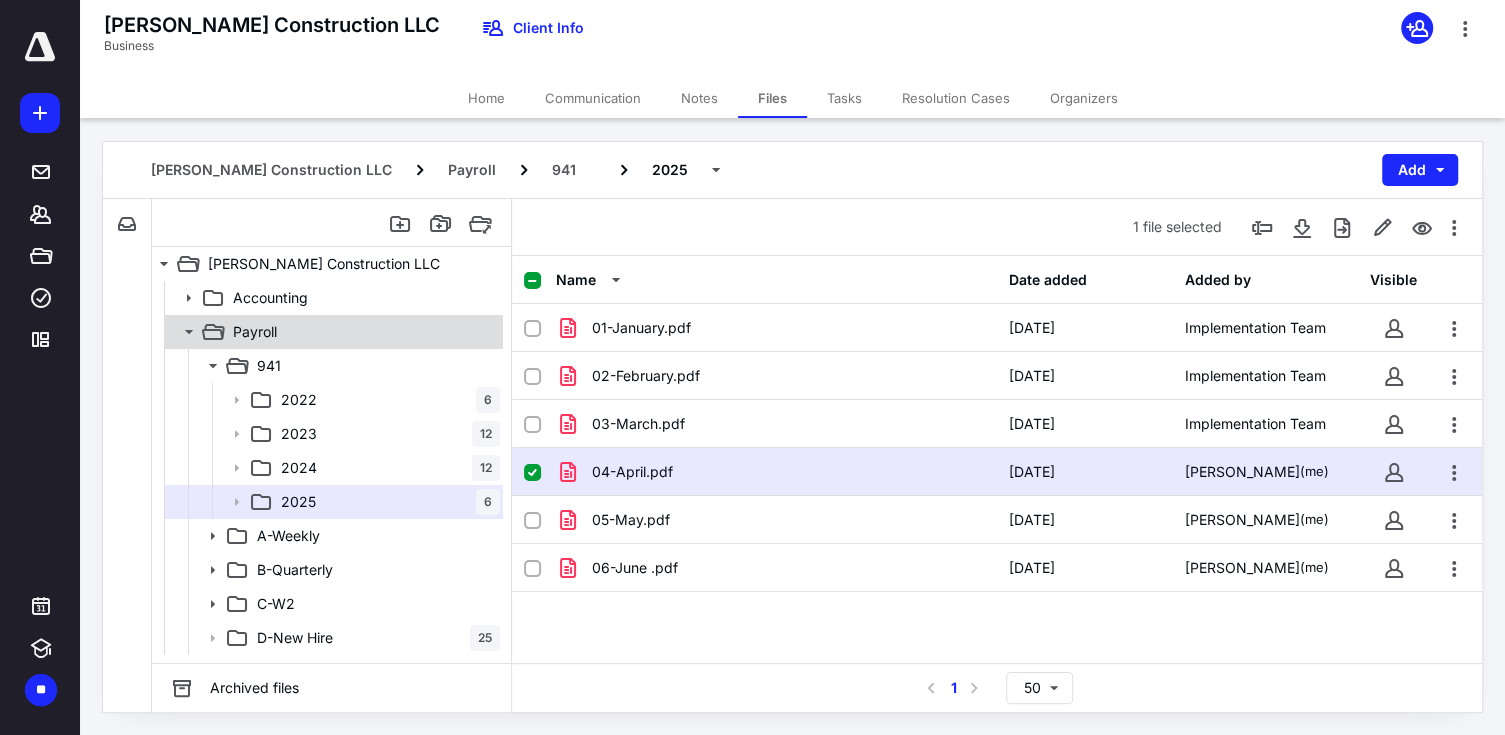 click on "Payroll" at bounding box center [255, 332] 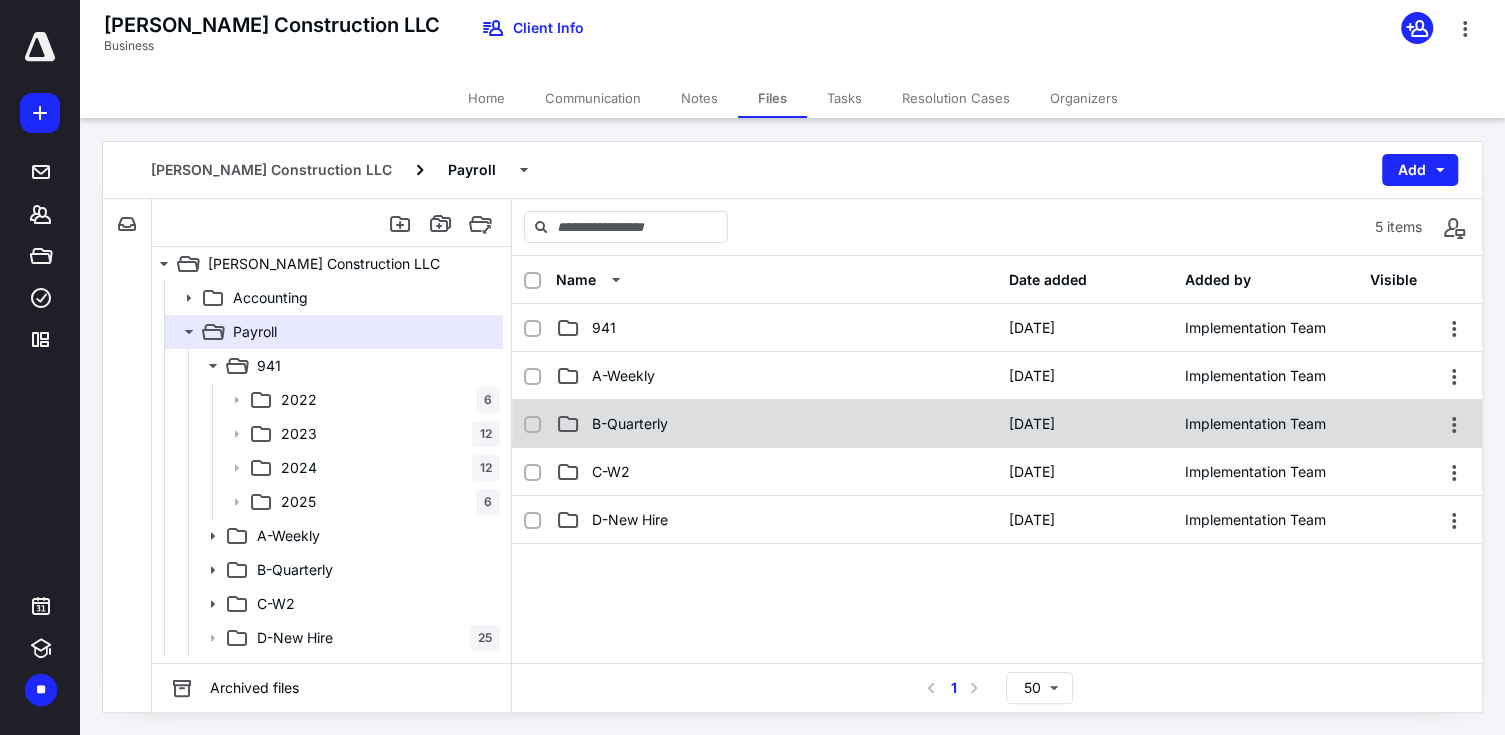 click on "B-Quarterly" at bounding box center [630, 424] 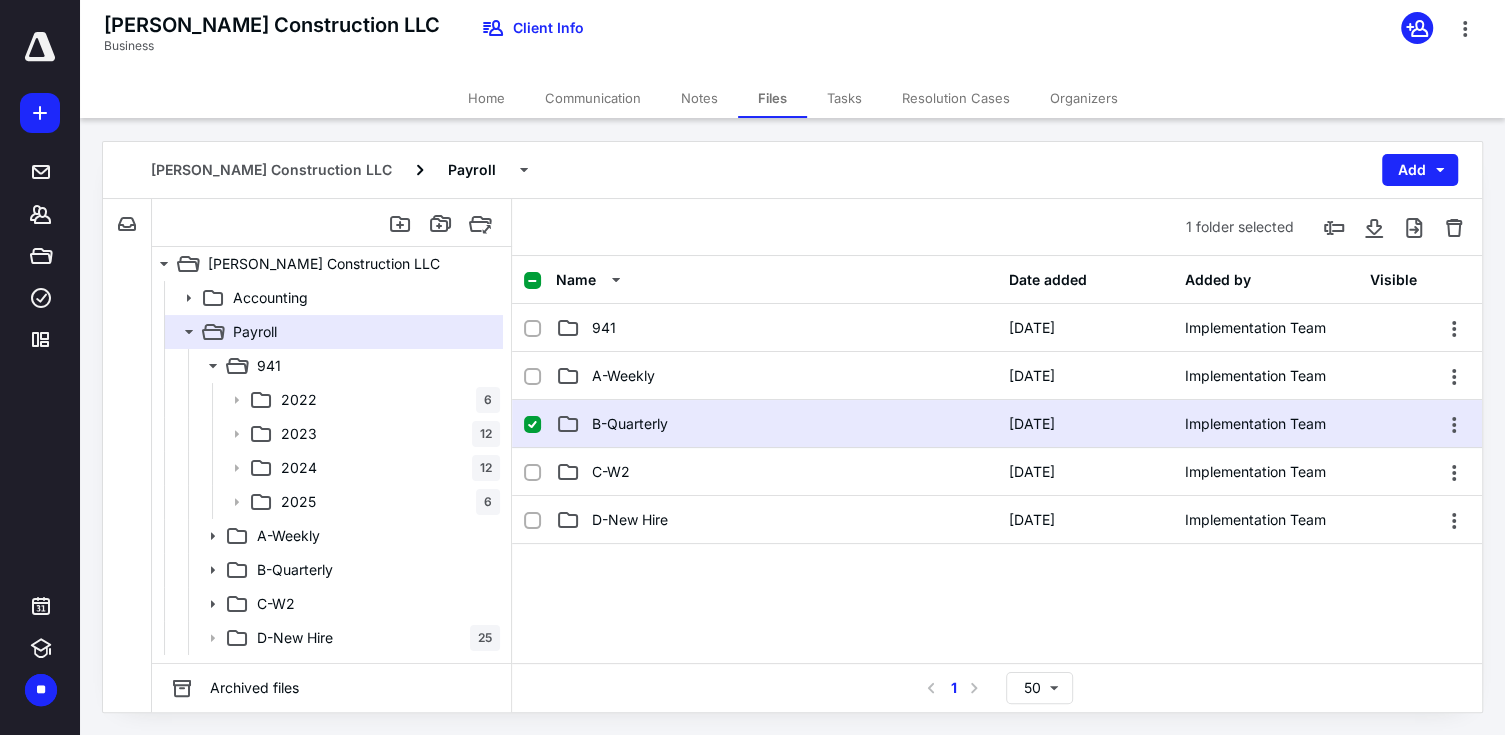 click on "B-Quarterly" at bounding box center (630, 424) 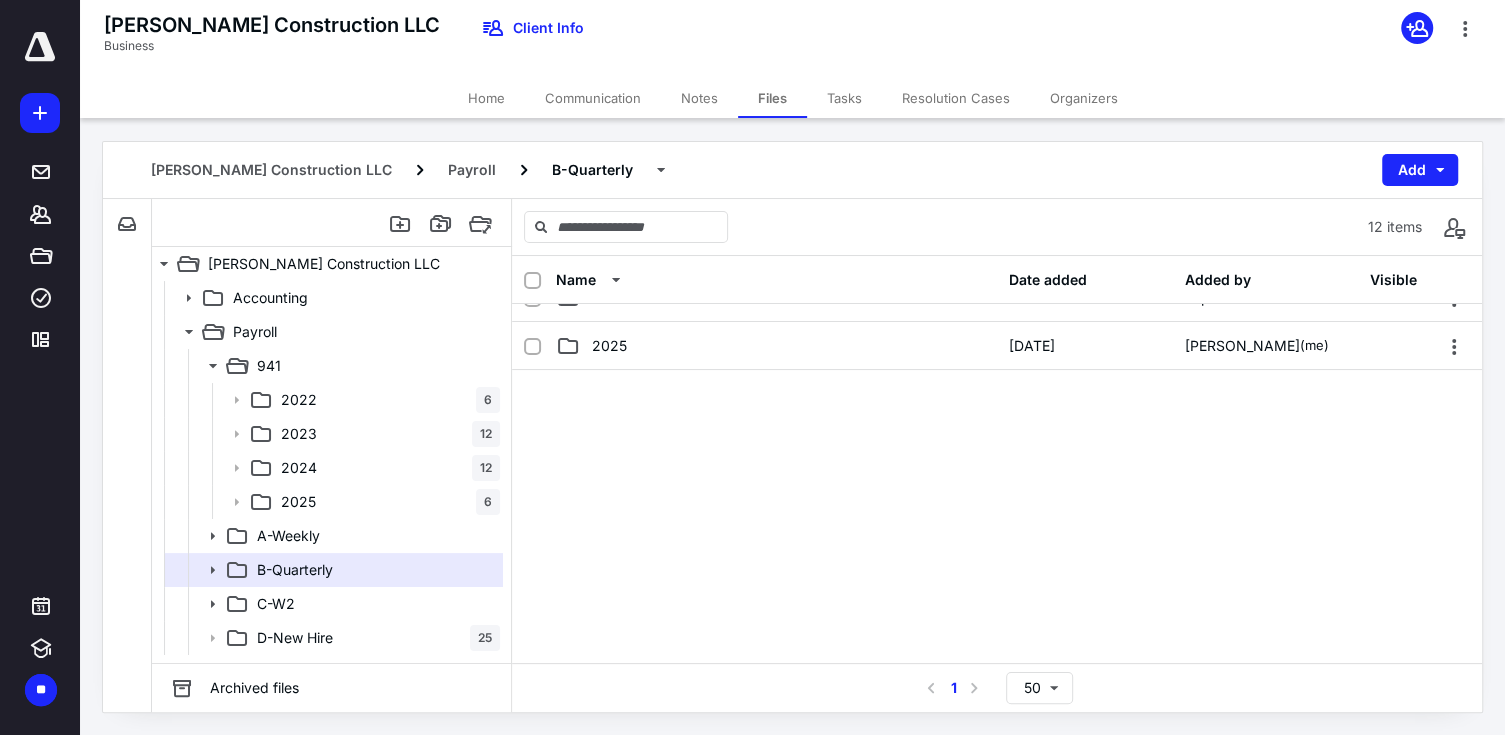 scroll, scrollTop: 512, scrollLeft: 0, axis: vertical 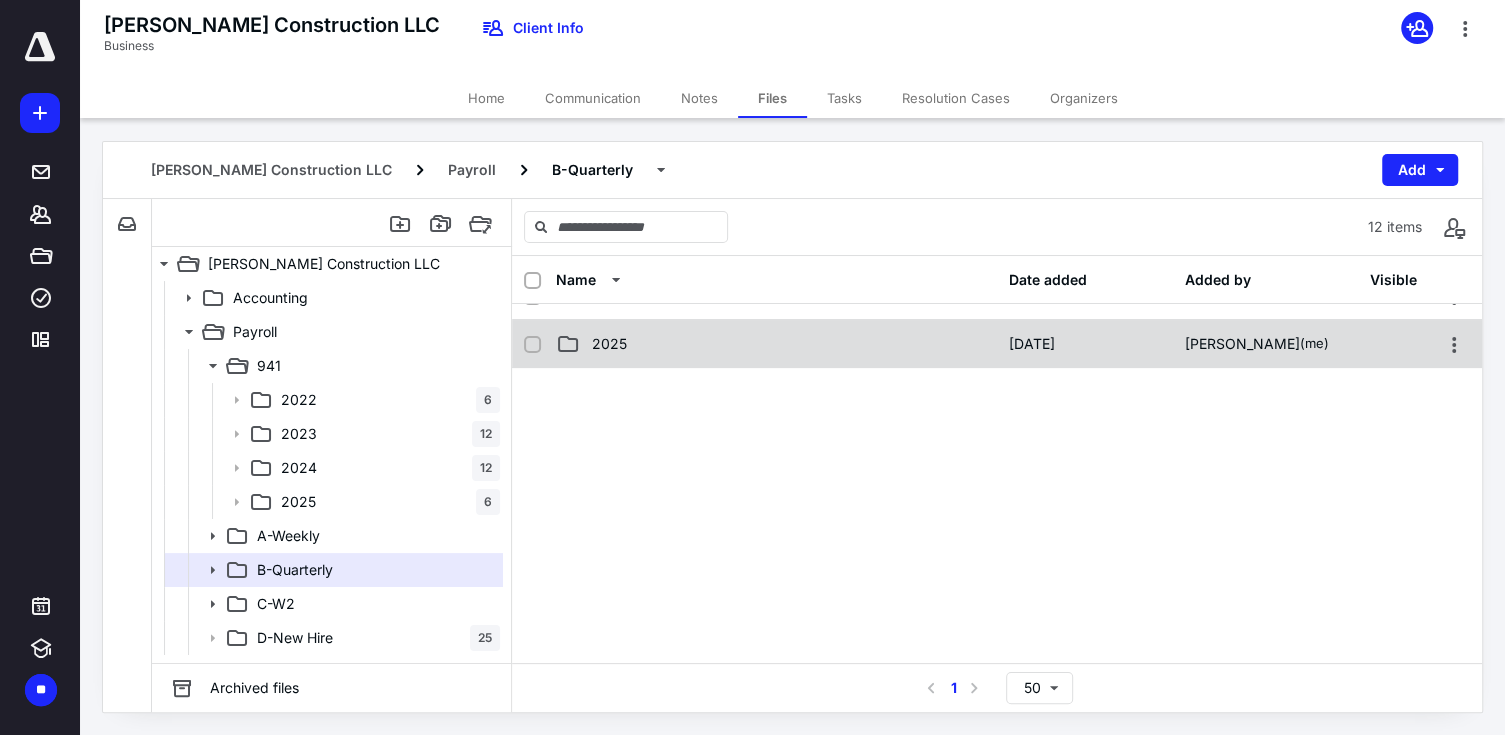 click on "2025 4/30/2025 Sara Anway  (me)" at bounding box center [997, 344] 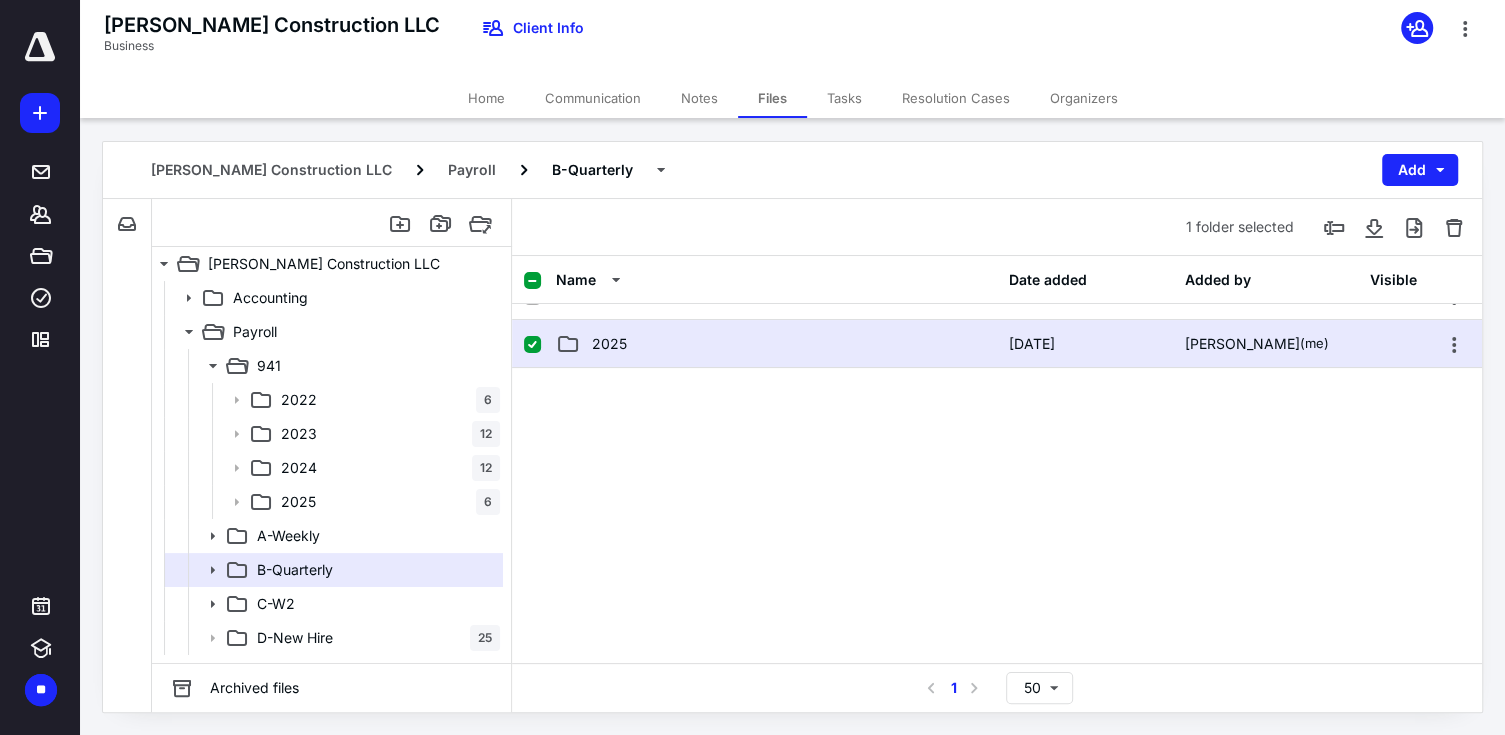 click on "2025 4/30/2025 Sara Anway  (me)" at bounding box center (997, 344) 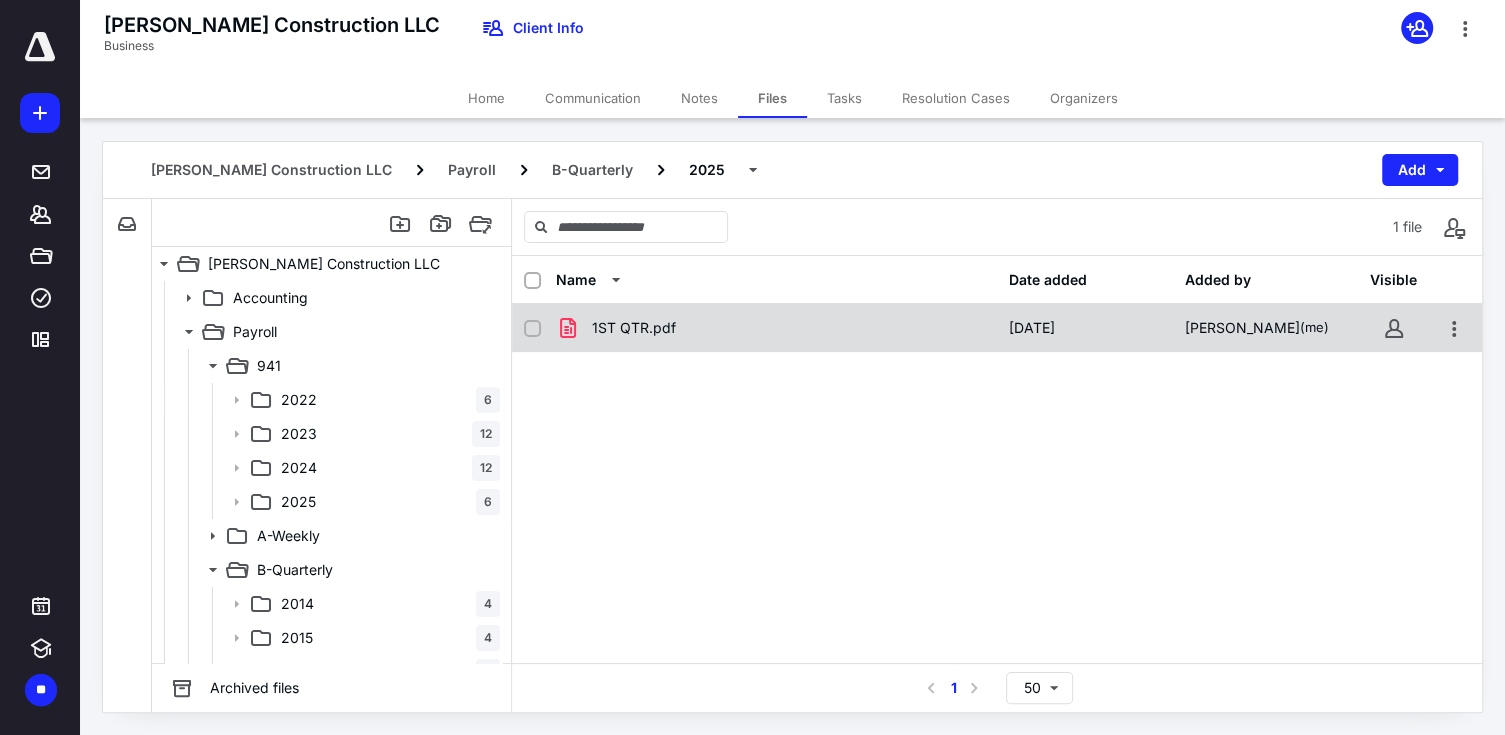 click on "1ST QTR.pdf" at bounding box center [776, 328] 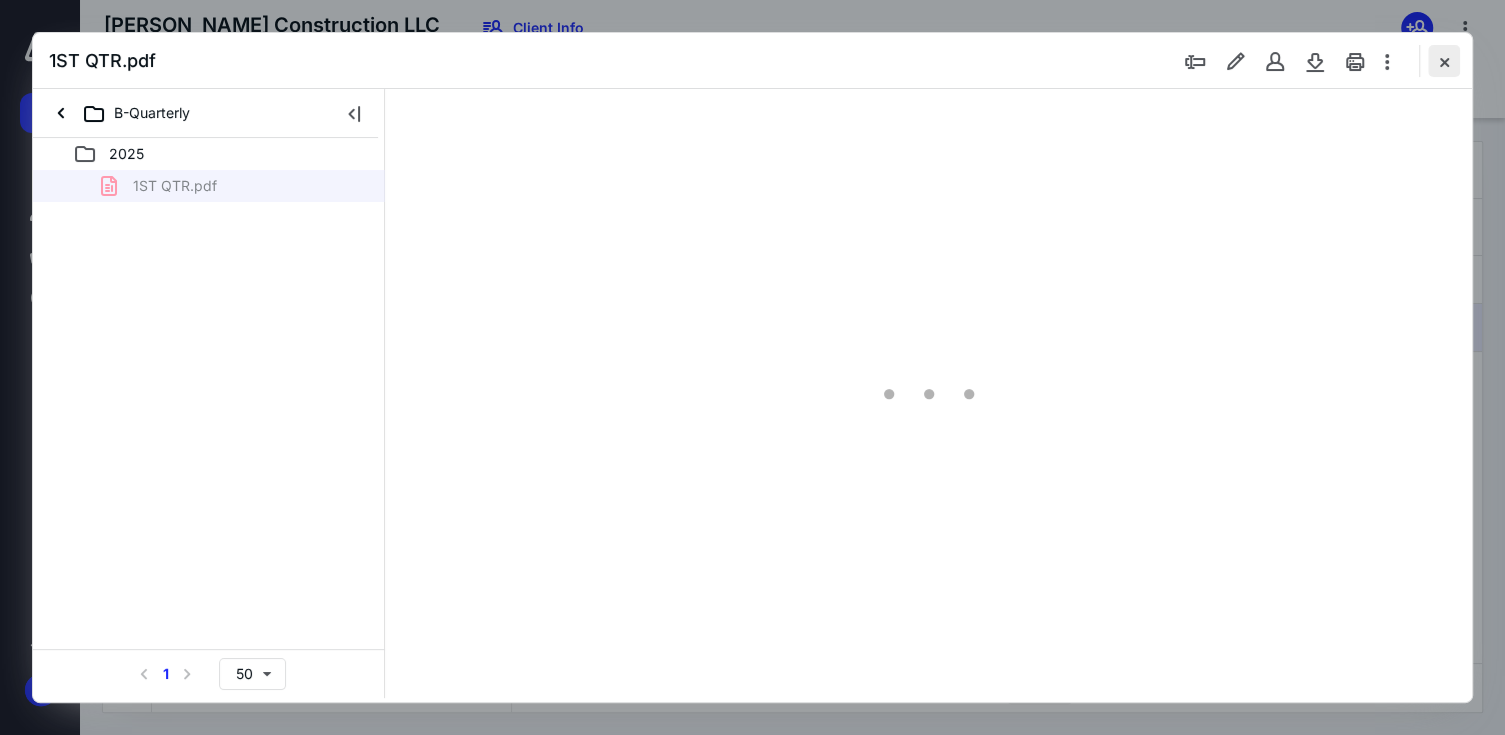 click at bounding box center [1444, 61] 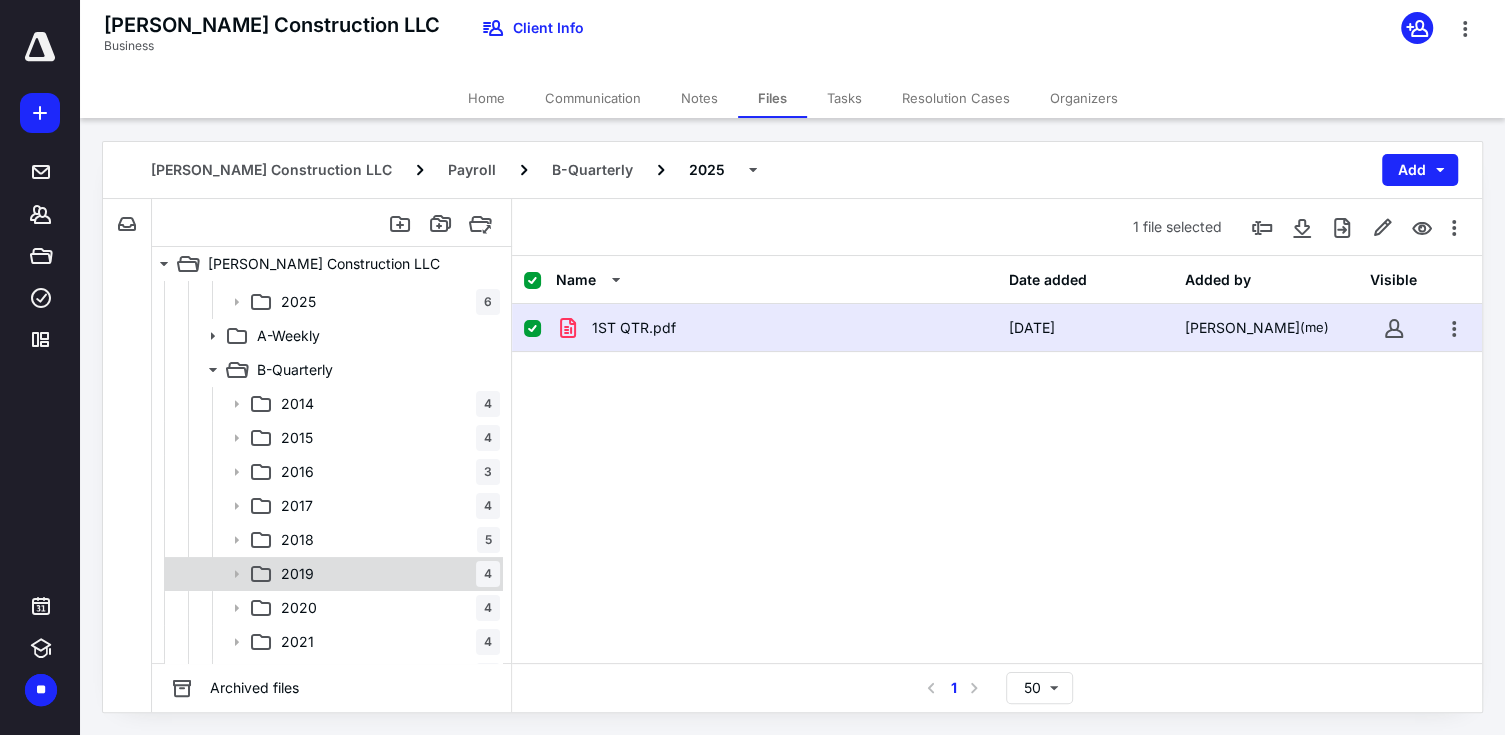 scroll, scrollTop: 300, scrollLeft: 0, axis: vertical 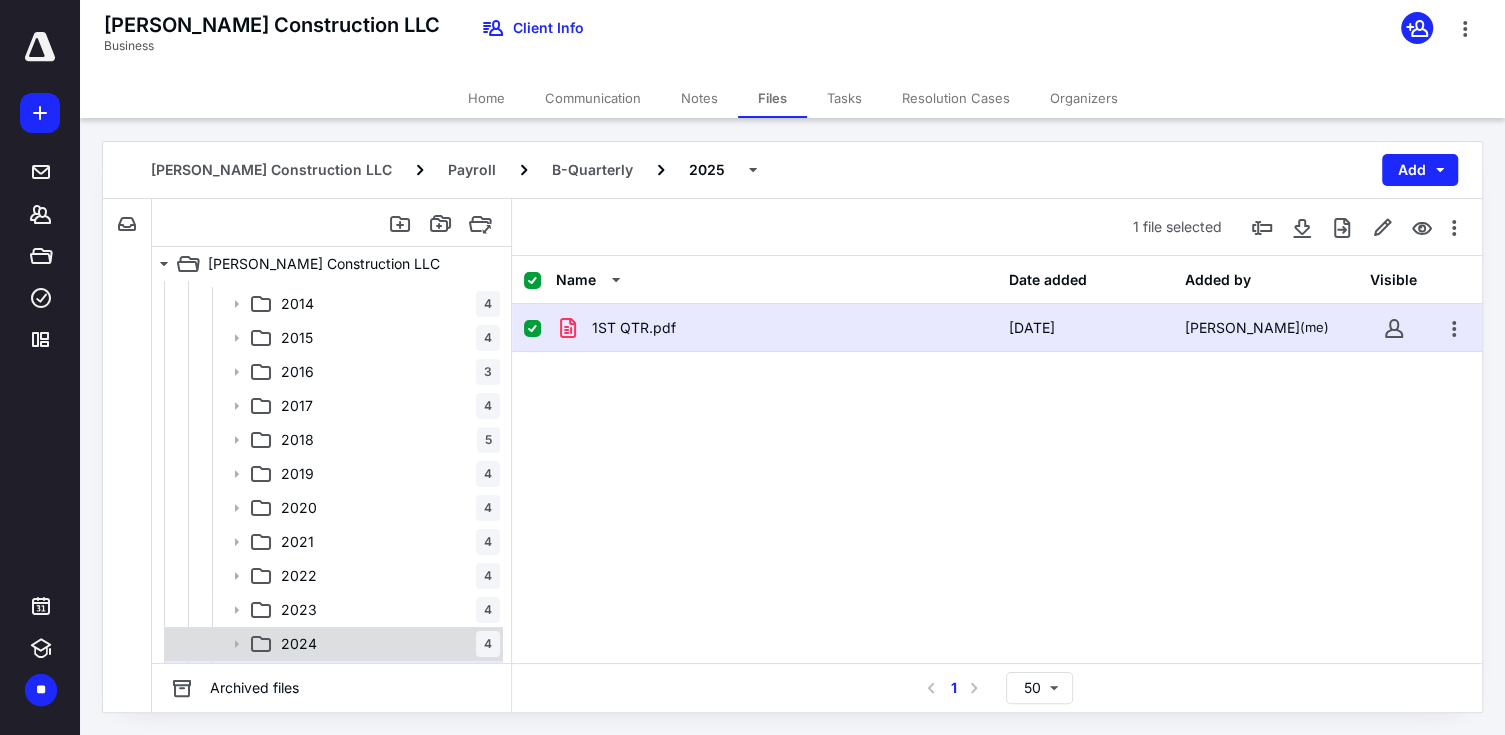 click on "2024 4" at bounding box center [386, 644] 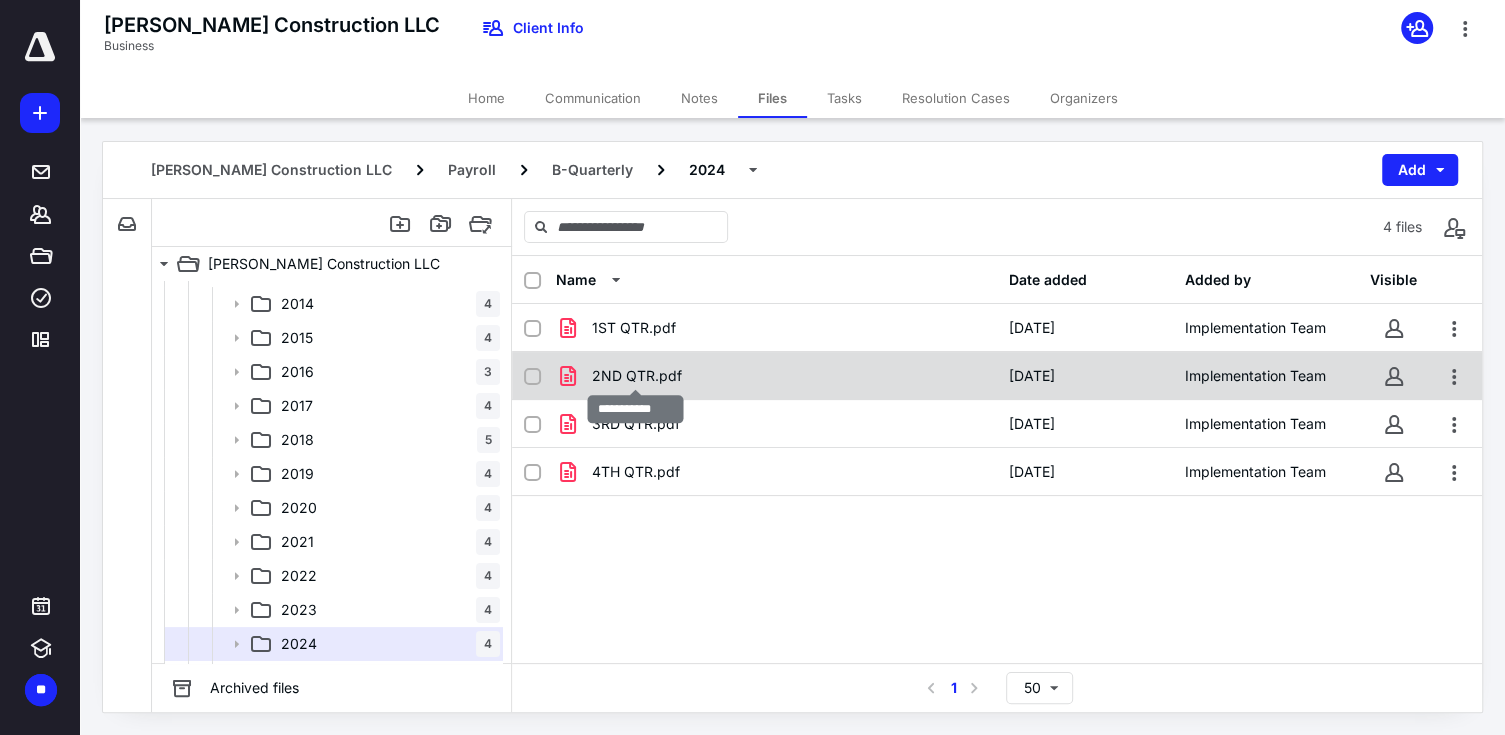 click on "2ND QTR.pdf" at bounding box center (637, 376) 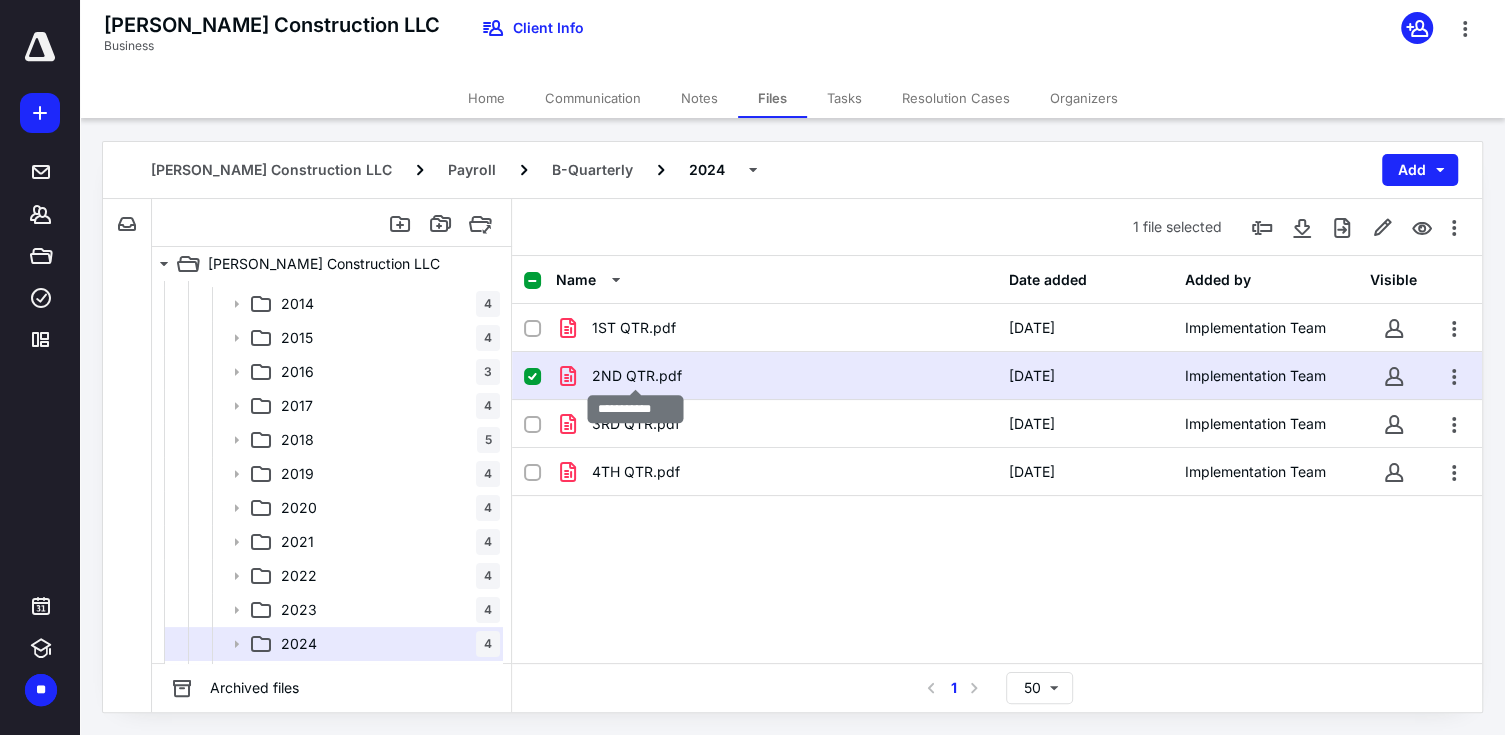 click on "2ND QTR.pdf" at bounding box center [637, 376] 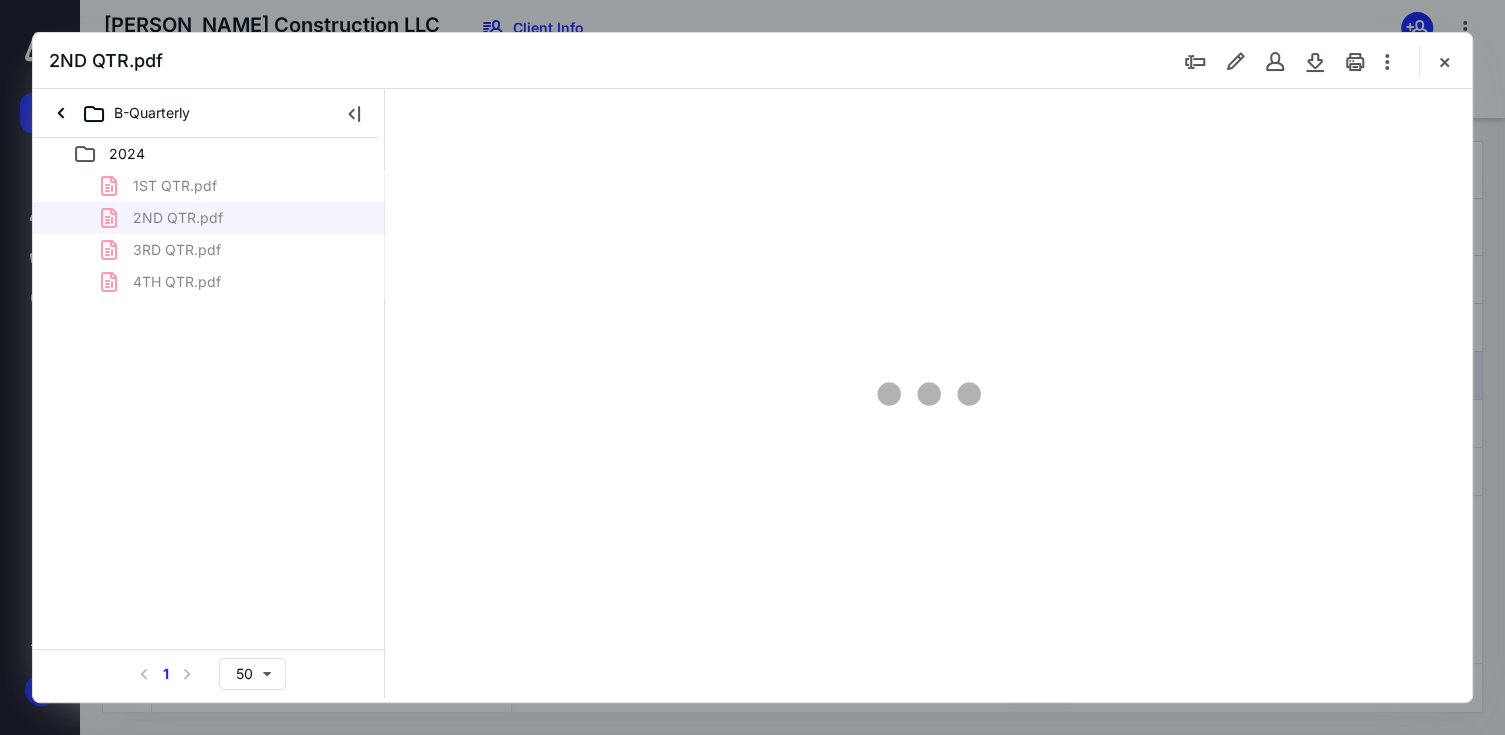 scroll, scrollTop: 0, scrollLeft: 0, axis: both 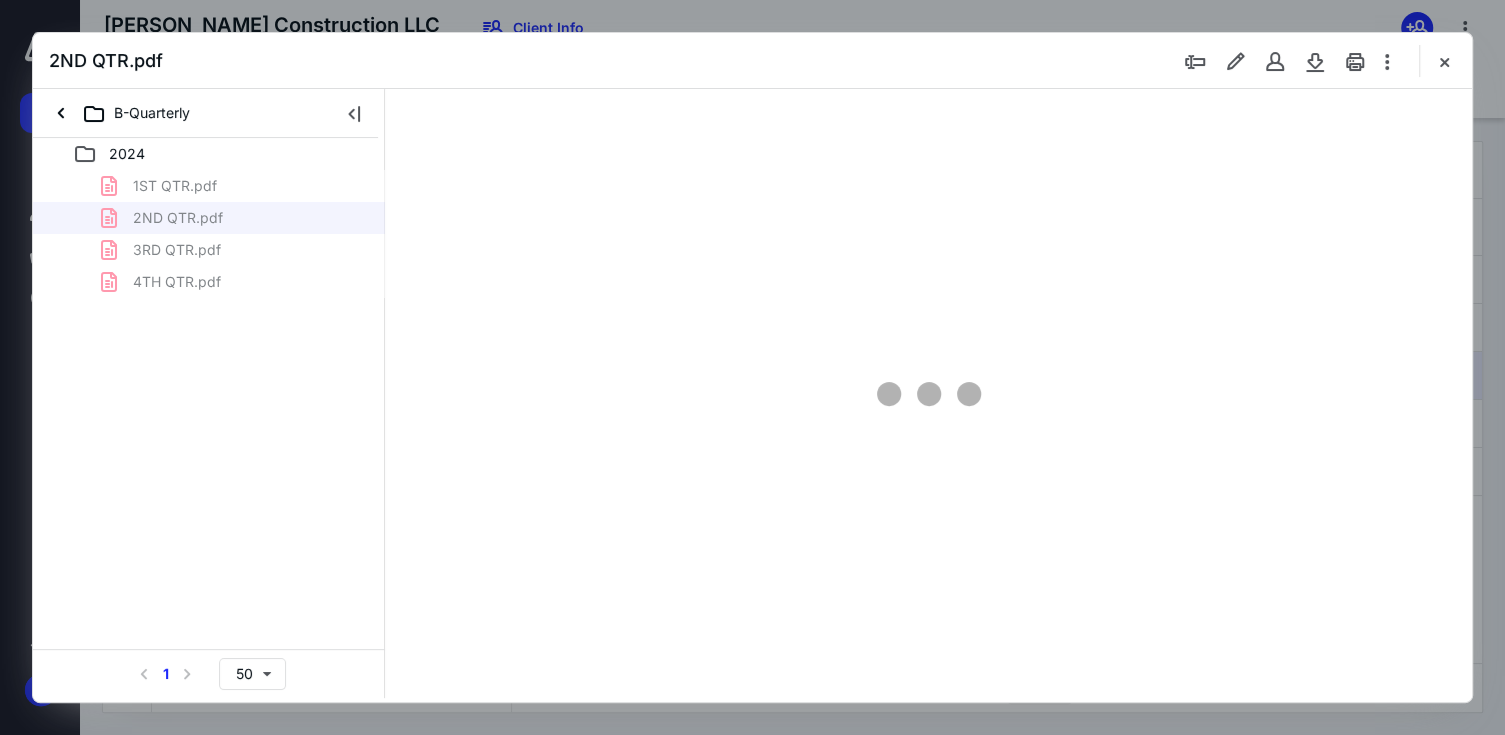 type on "67" 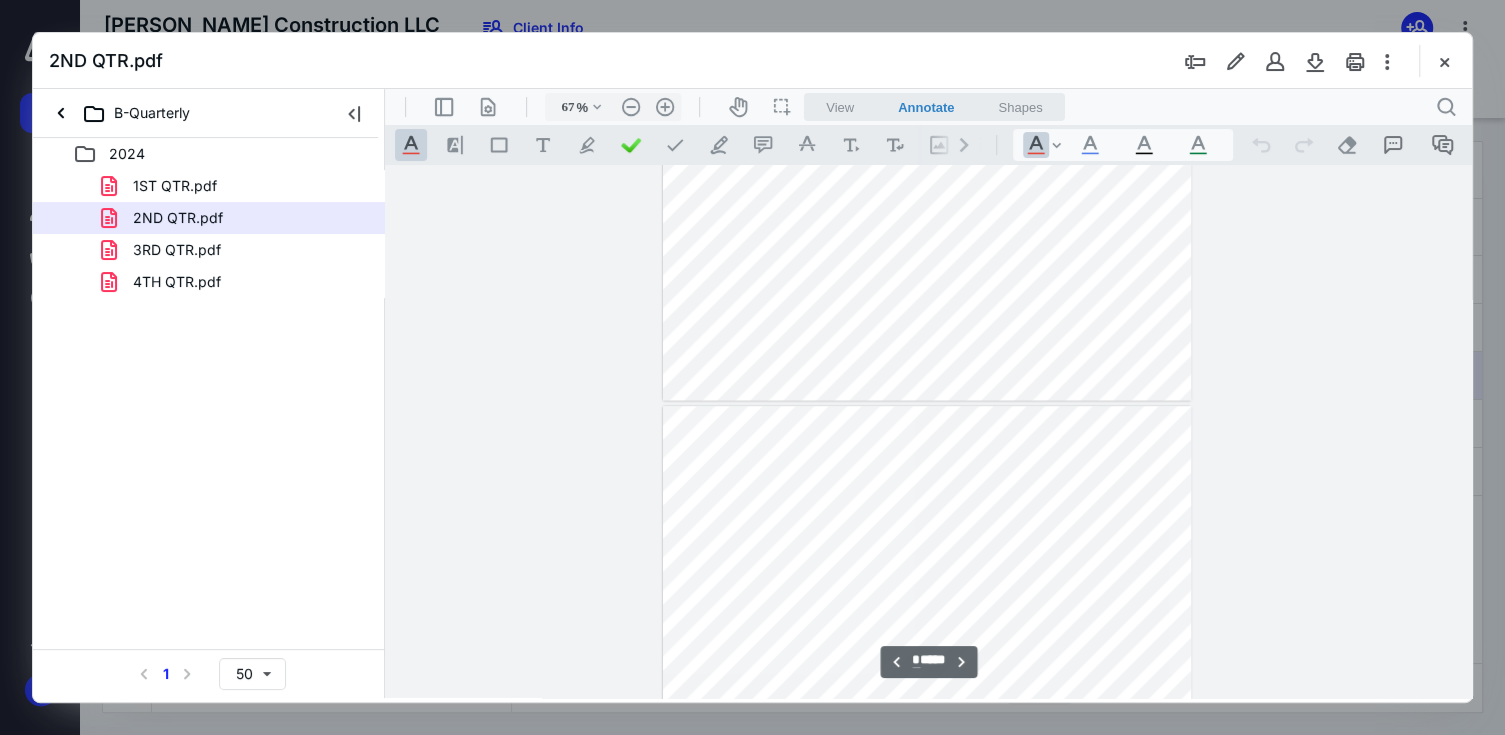 scroll, scrollTop: 1478, scrollLeft: 0, axis: vertical 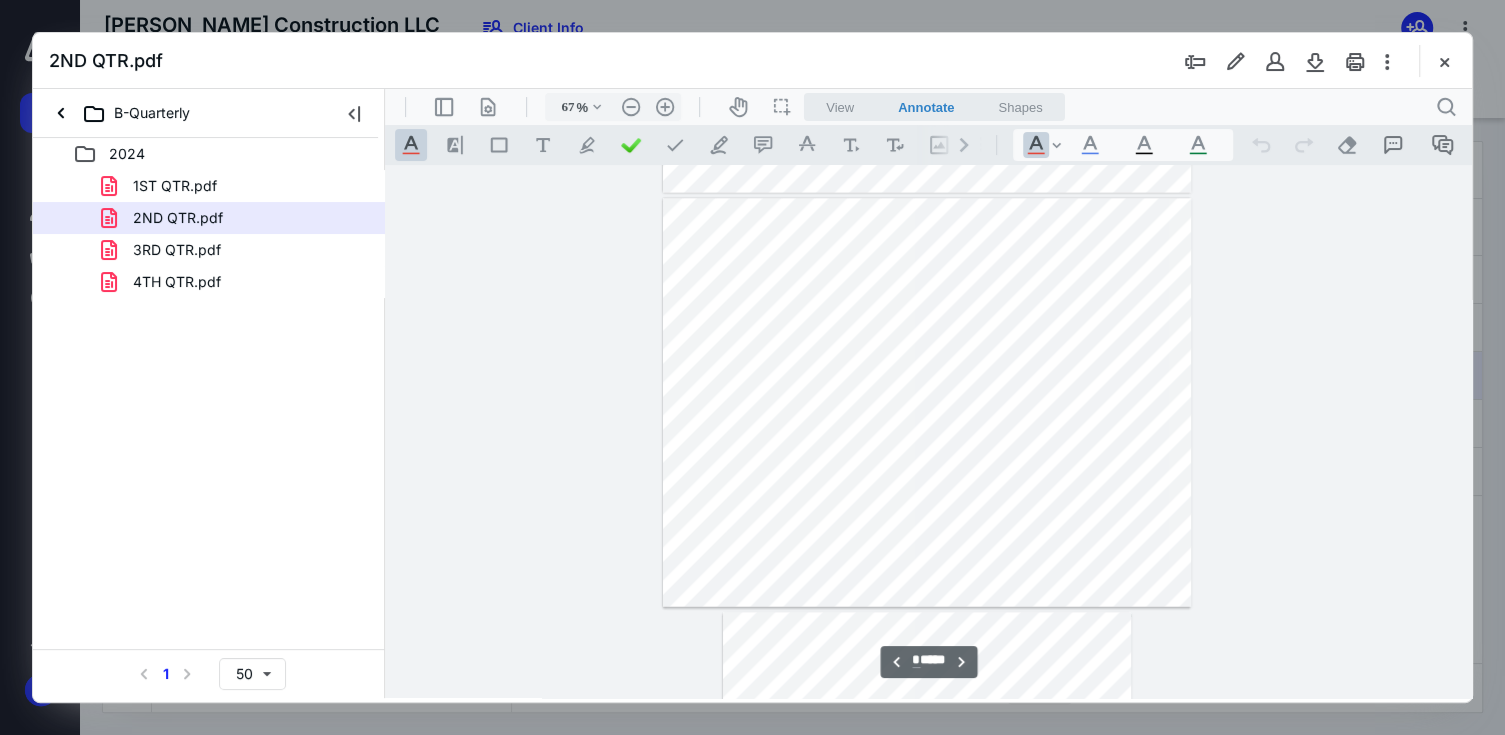 type on "*" 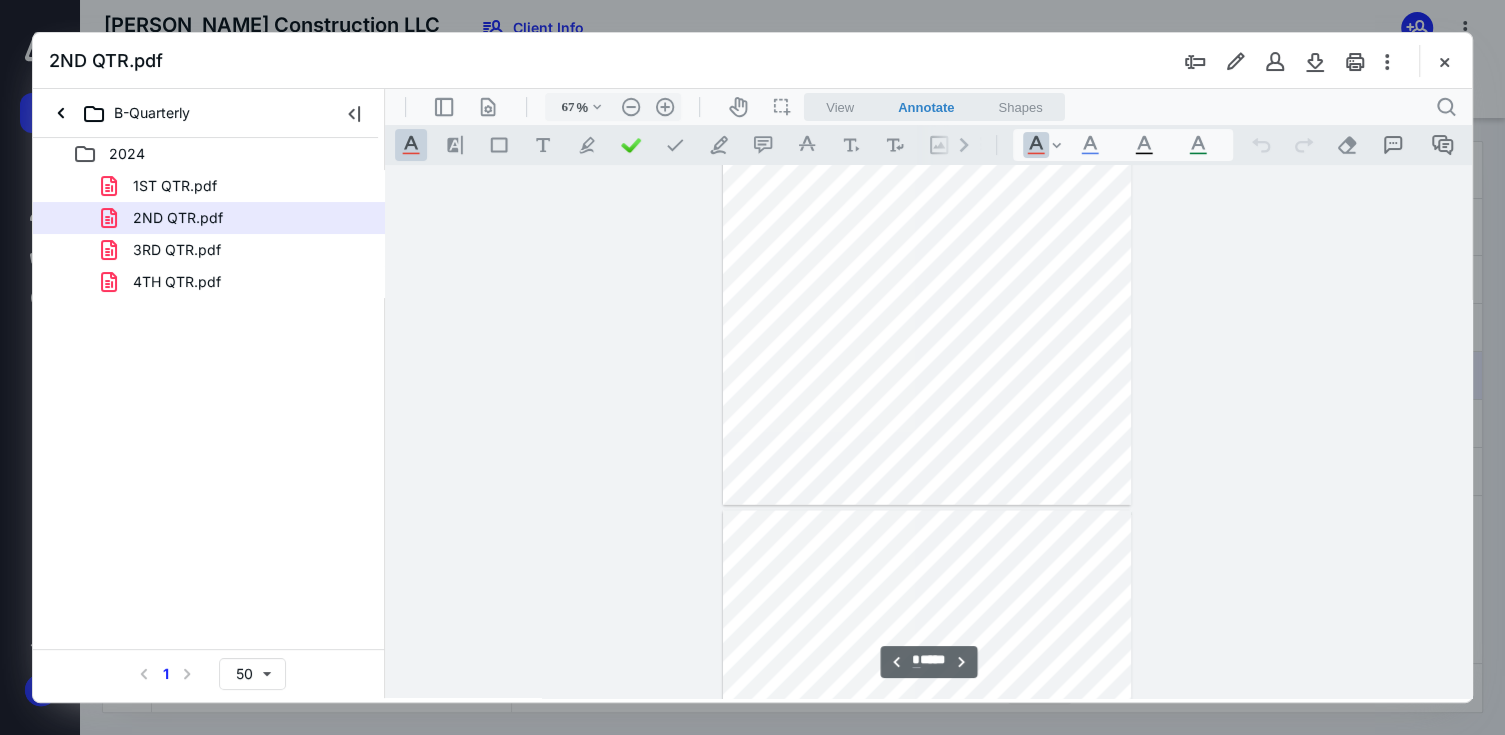 scroll, scrollTop: 3078, scrollLeft: 0, axis: vertical 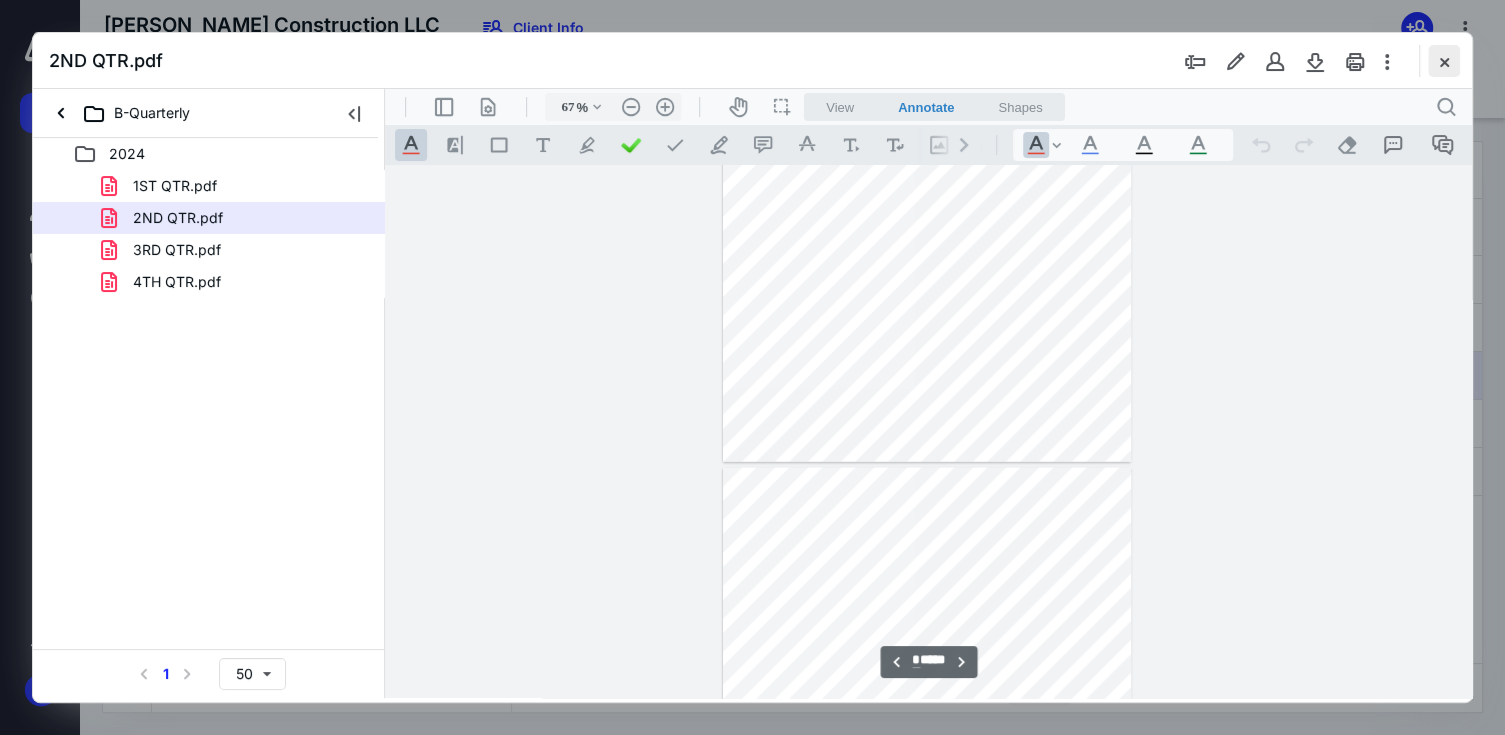 click at bounding box center (1444, 61) 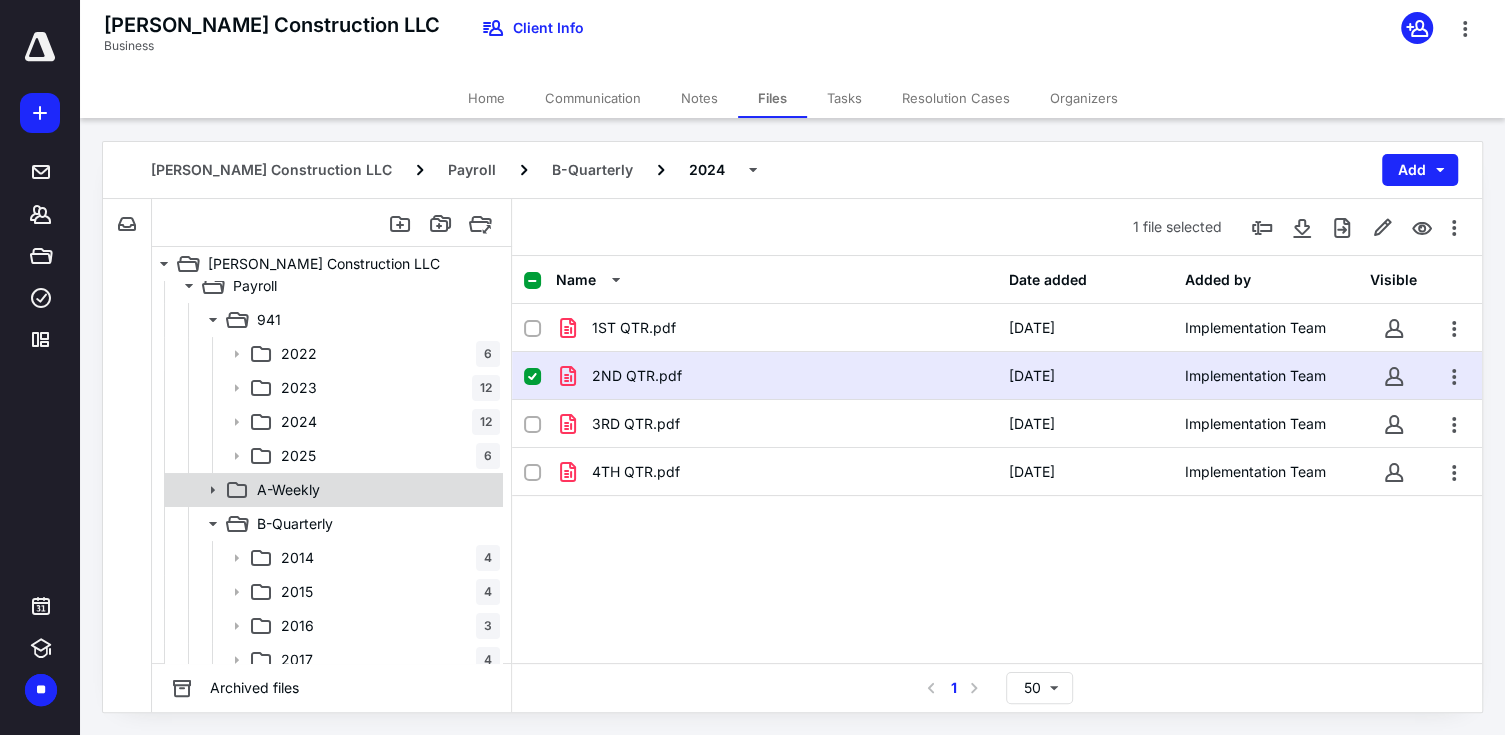 scroll, scrollTop: 0, scrollLeft: 0, axis: both 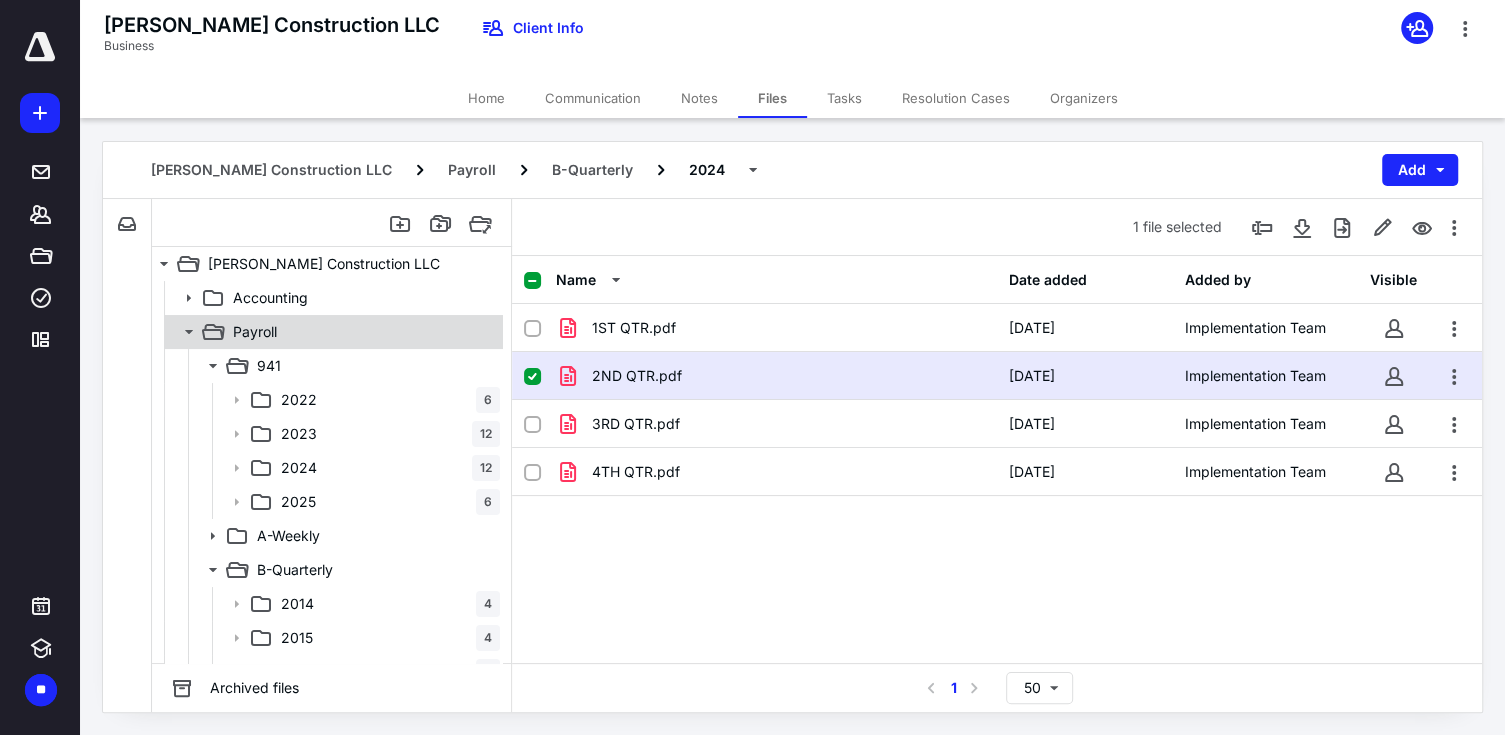 click on "Payroll" at bounding box center [362, 332] 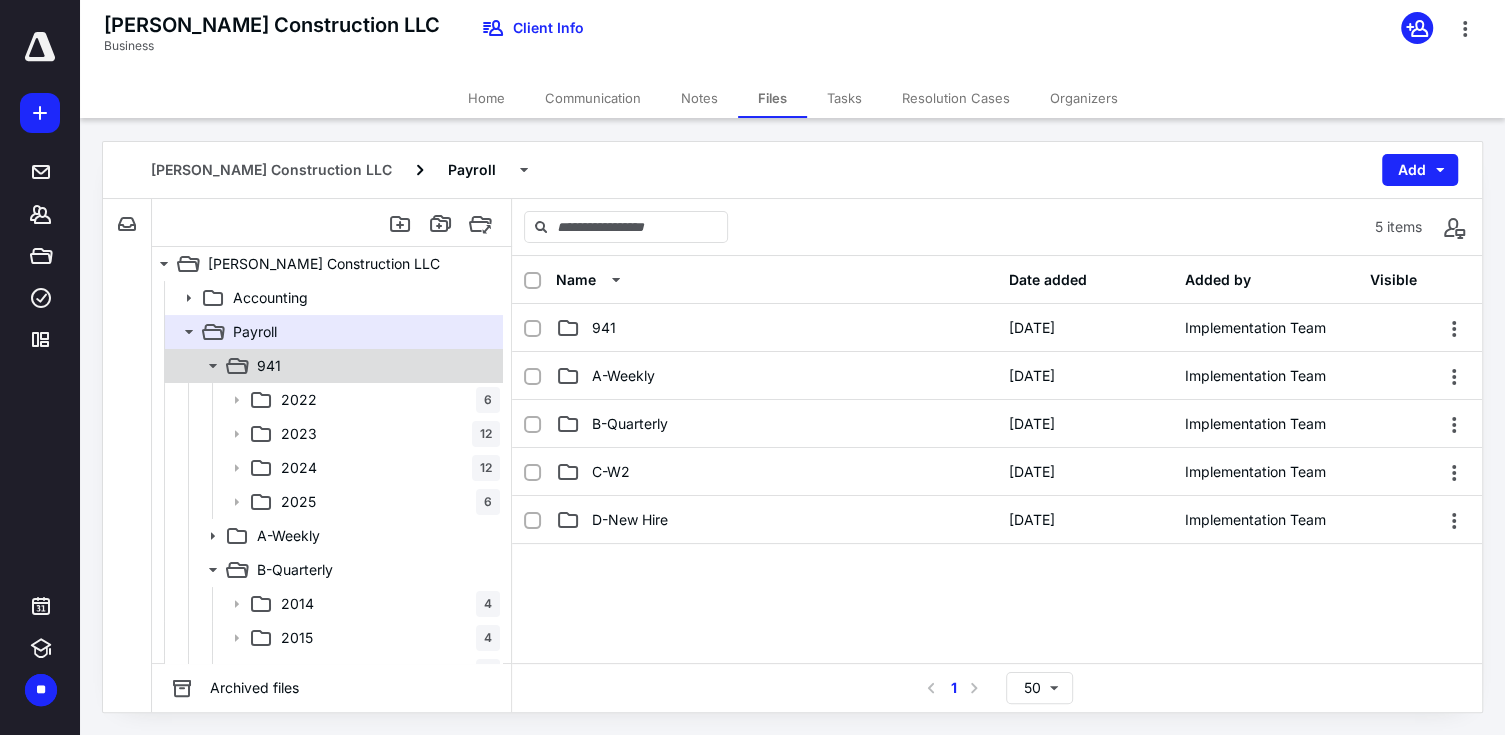 click on "941" at bounding box center (374, 366) 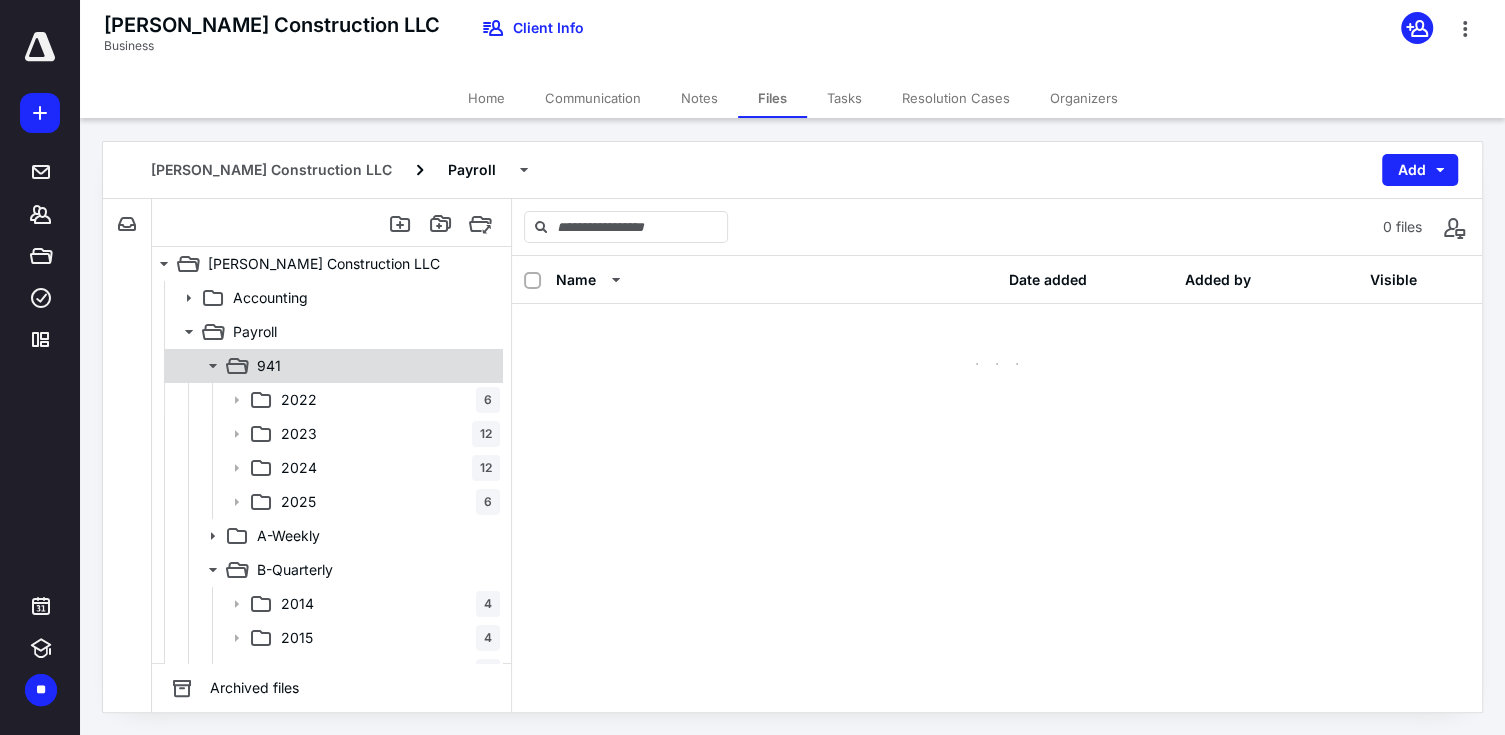 click on "941" at bounding box center [374, 366] 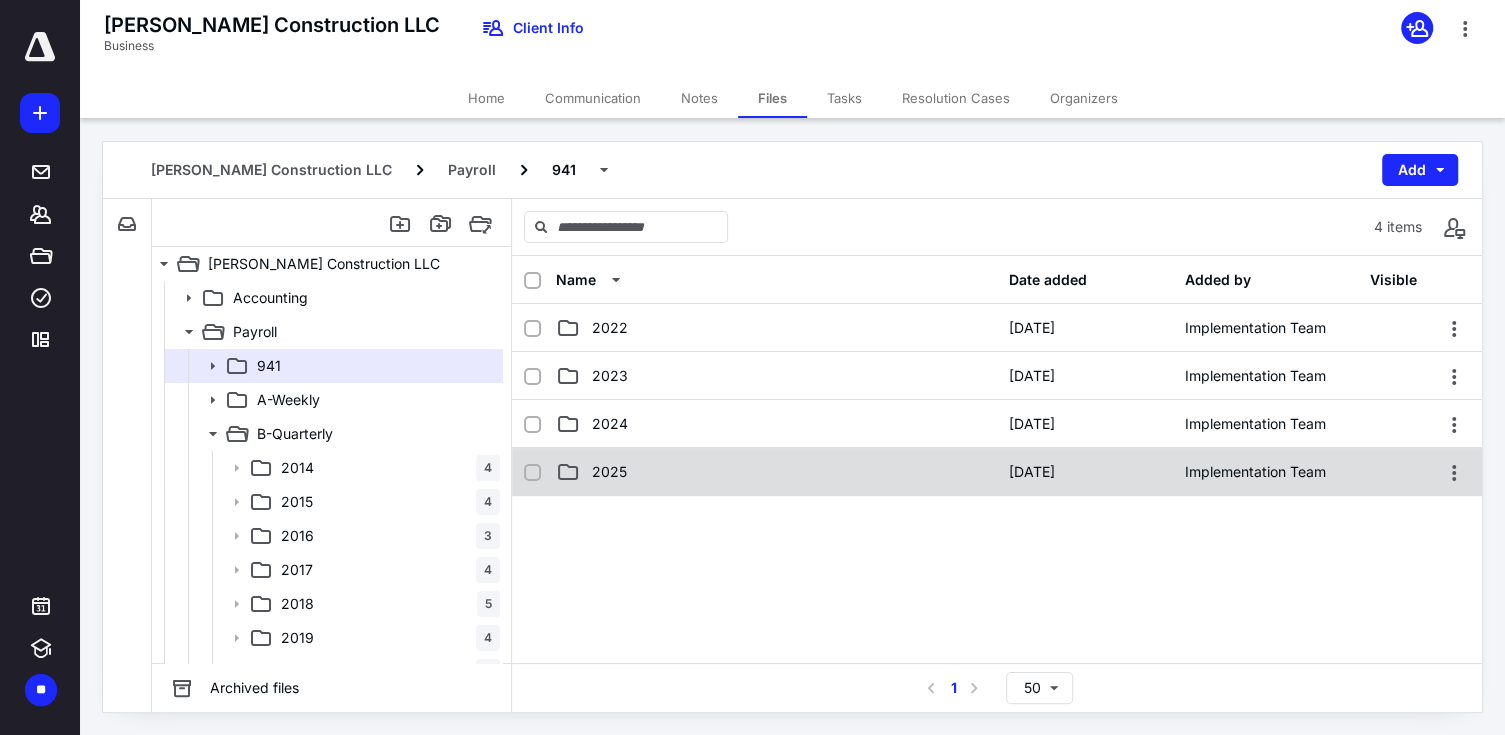 click on "2025" at bounding box center (776, 472) 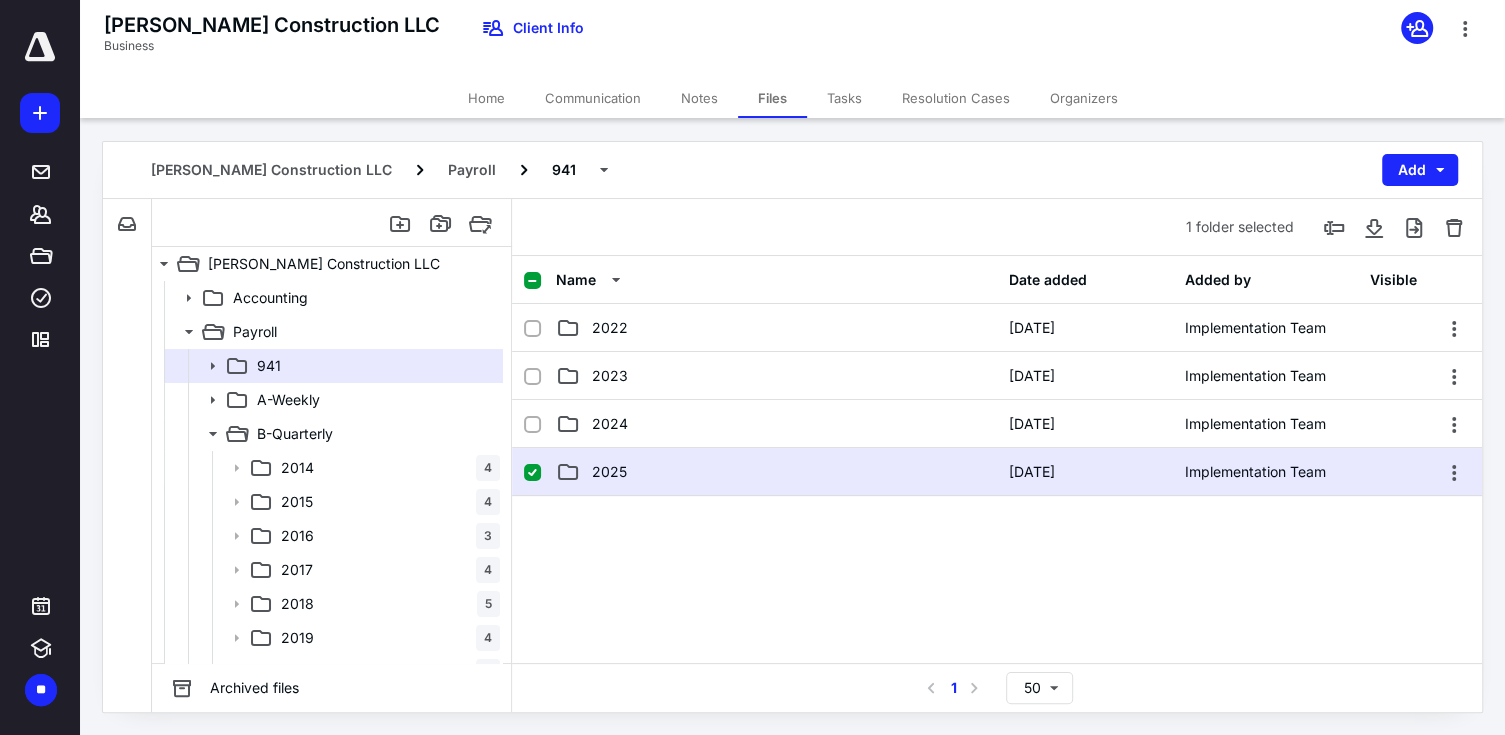 click on "2025" at bounding box center (776, 472) 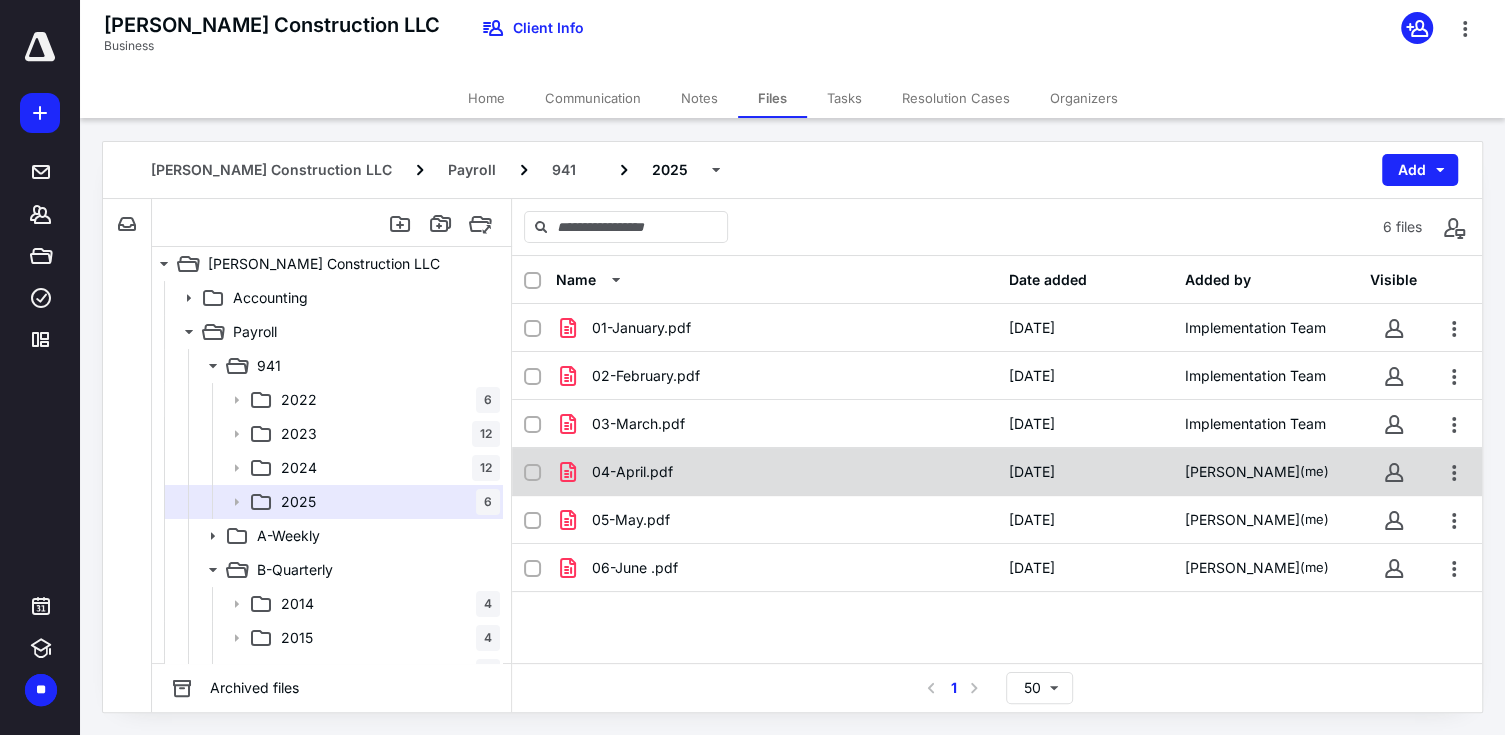 click on "04-April.pdf" at bounding box center [776, 472] 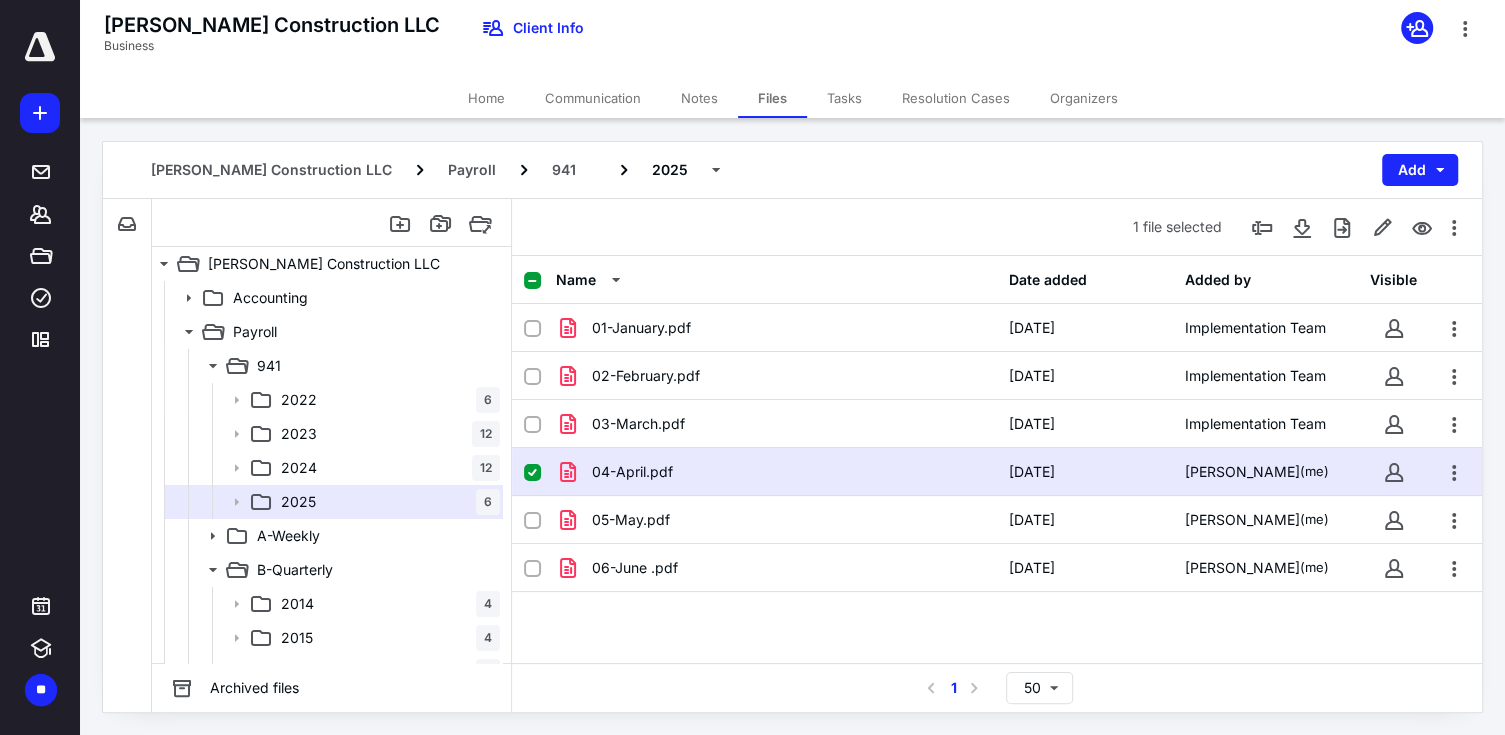 click on "04-April.pdf" at bounding box center [776, 472] 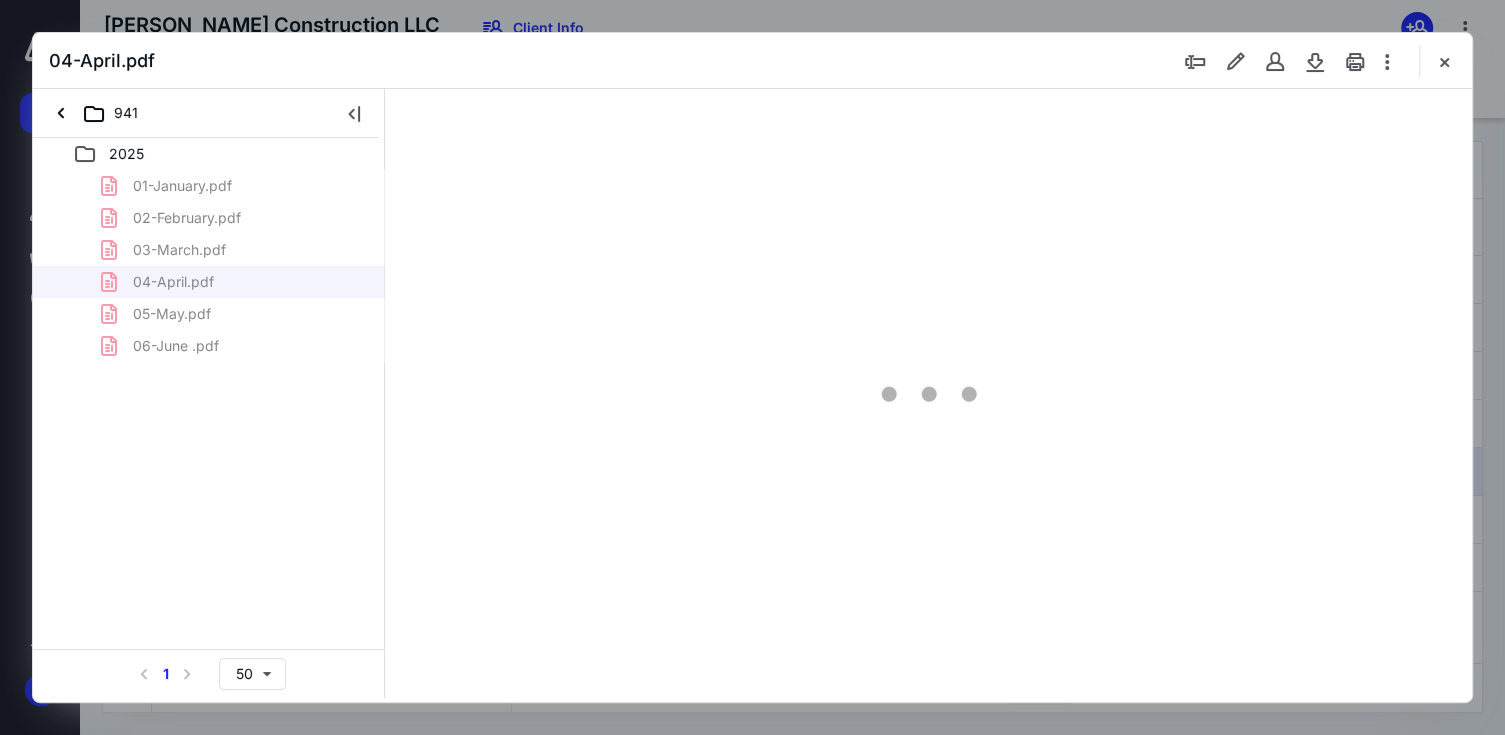 scroll, scrollTop: 0, scrollLeft: 0, axis: both 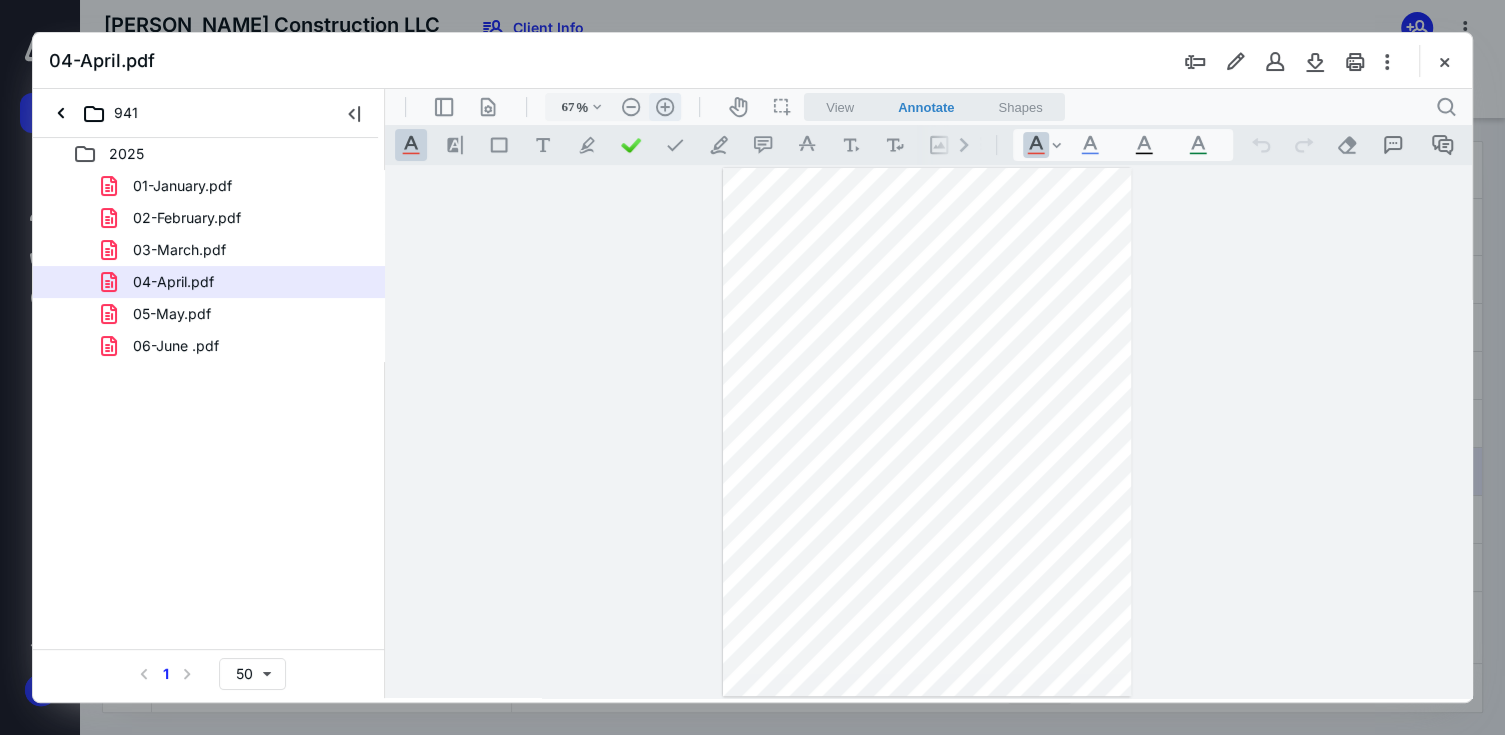 click on ".cls-1{fill:#abb0c4;} icon - header - zoom - in - line" at bounding box center [665, 107] 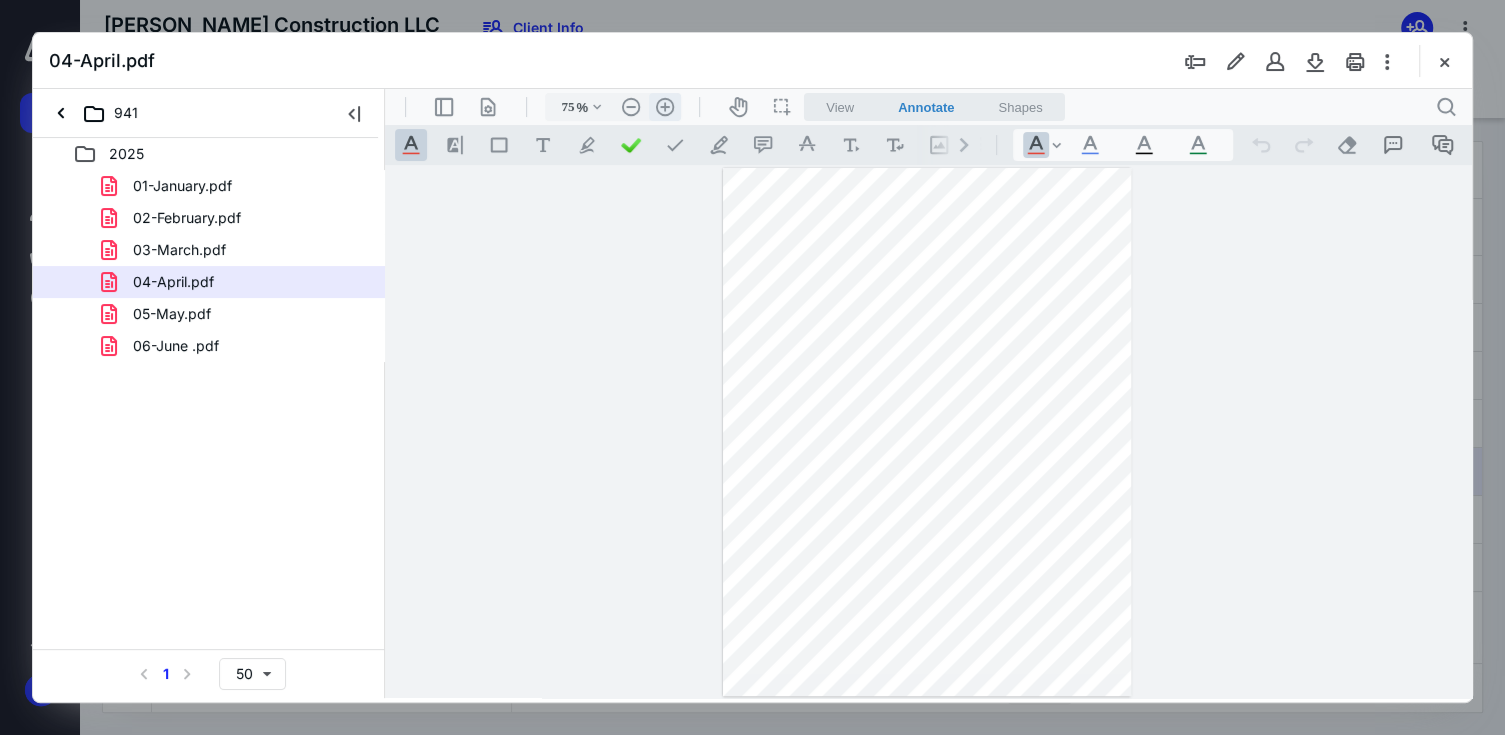 click on ".cls-1{fill:#abb0c4;} icon - header - zoom - in - line" at bounding box center (665, 107) 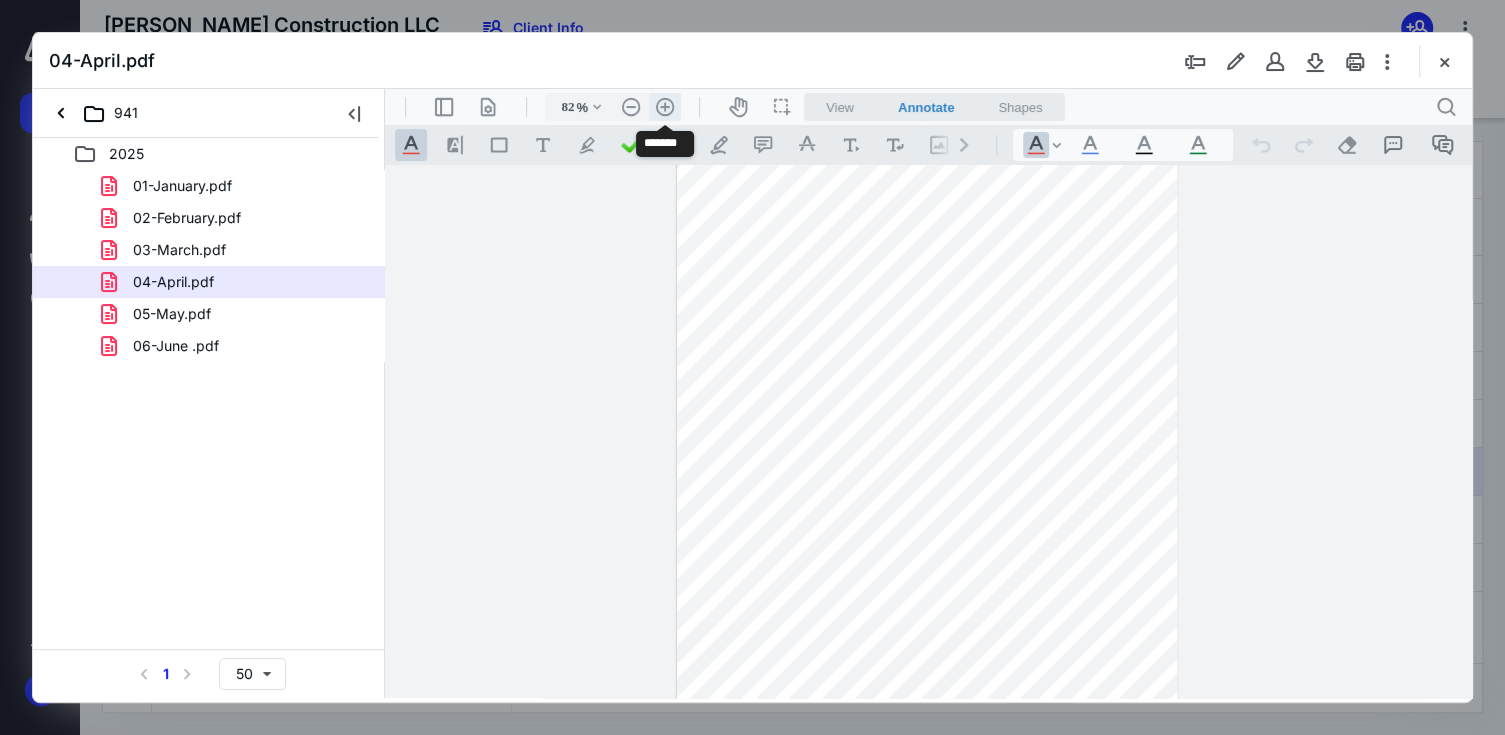 click on ".cls-1{fill:#abb0c4;} icon - header - zoom - in - line" at bounding box center [665, 107] 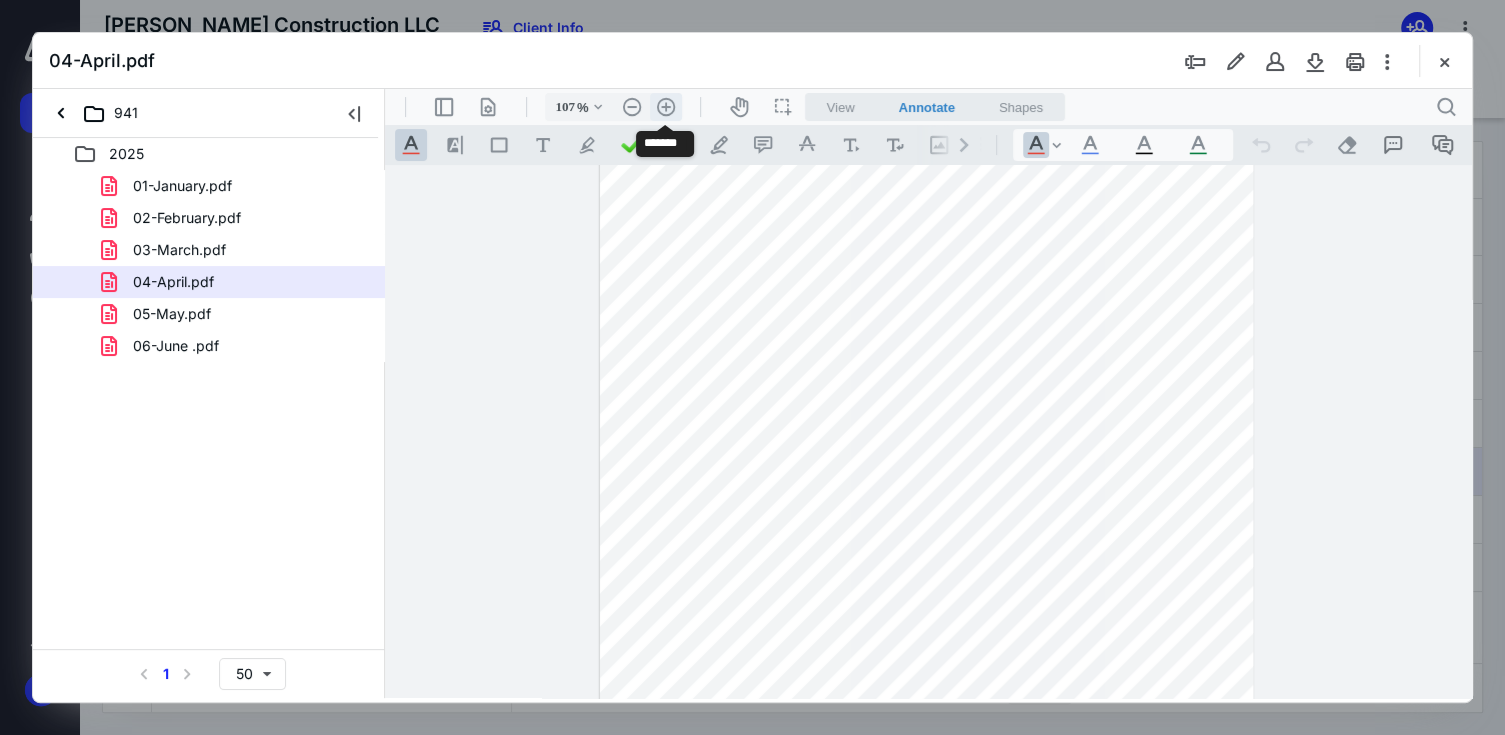click on ".cls-1{fill:#abb0c4;} icon - header - zoom - in - line" at bounding box center [666, 107] 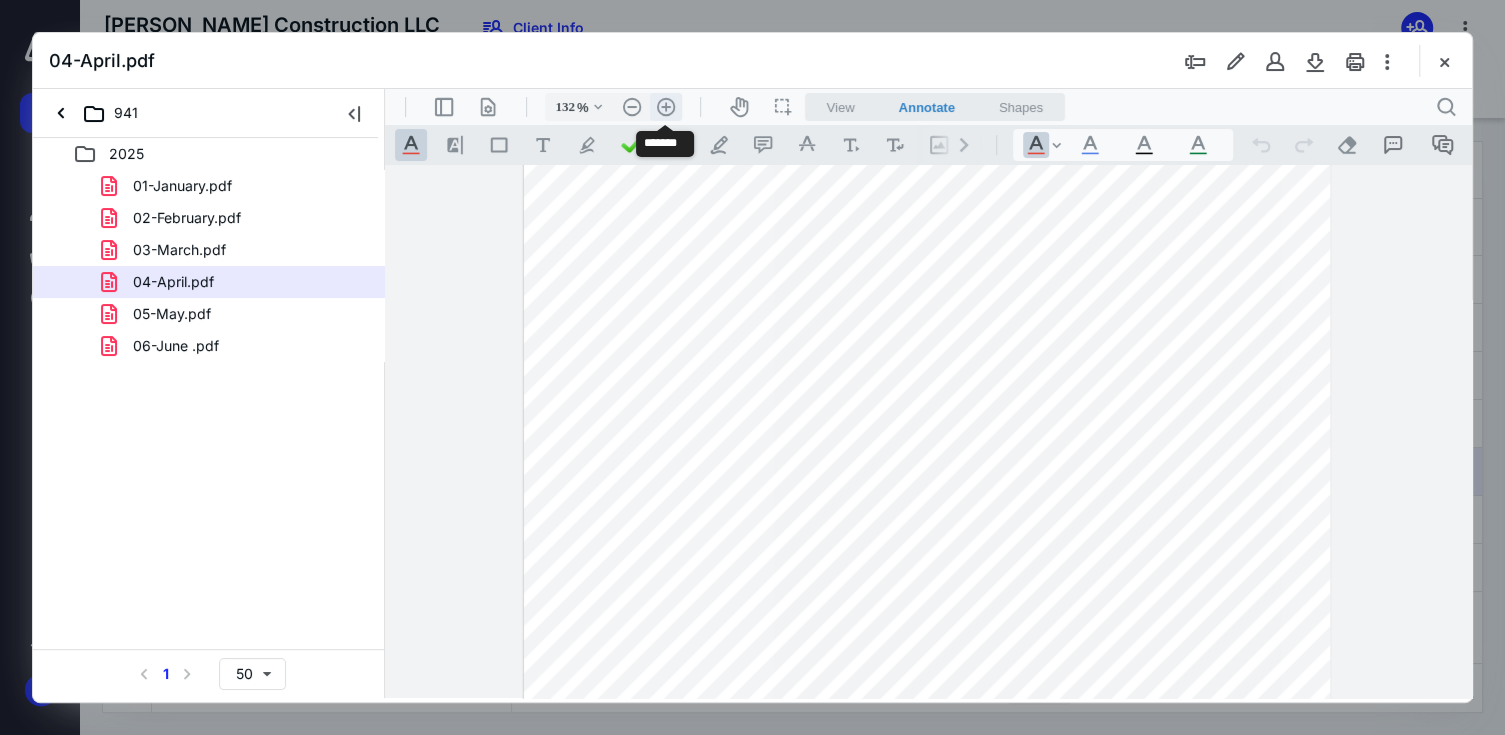 click on ".cls-1{fill:#abb0c4;} icon - header - zoom - in - line" at bounding box center [666, 107] 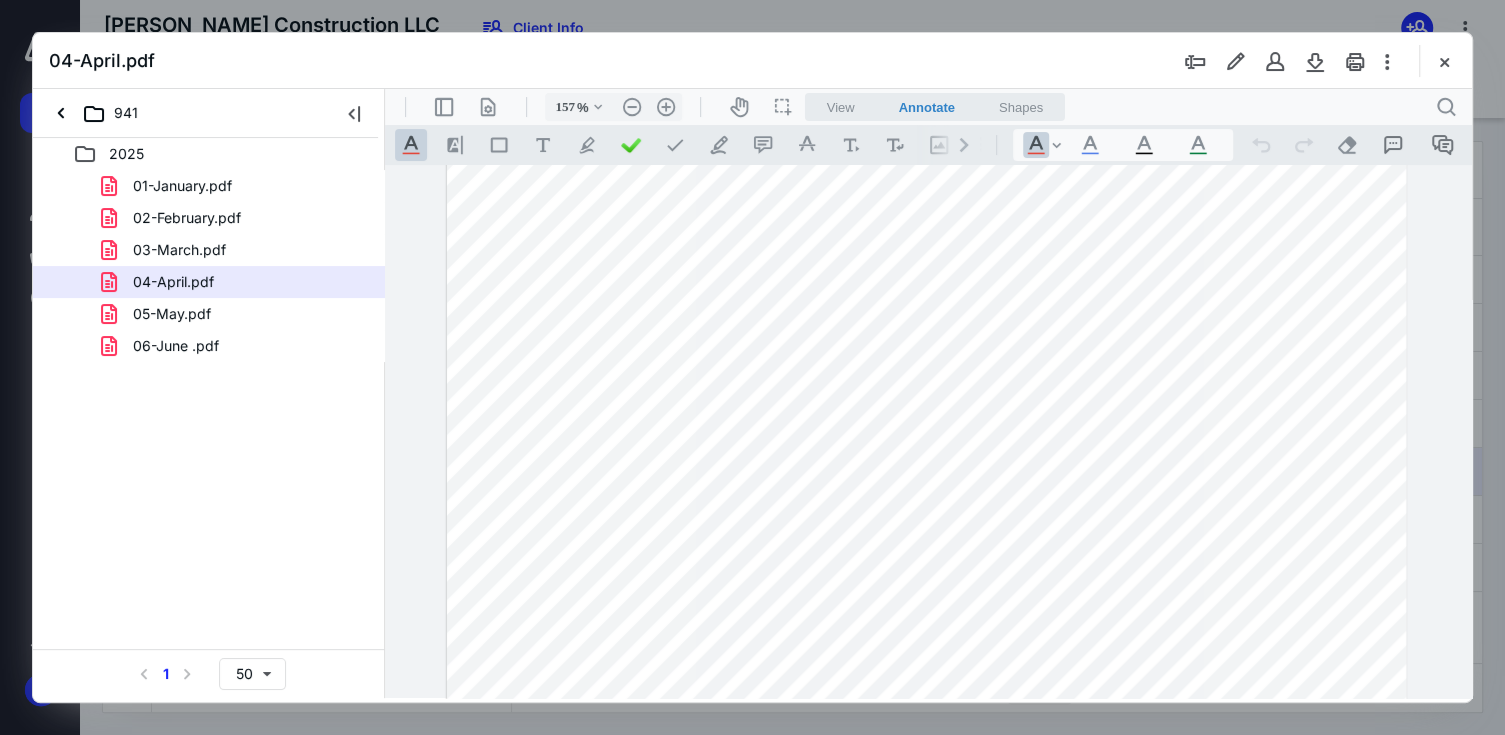 scroll, scrollTop: 409, scrollLeft: 0, axis: vertical 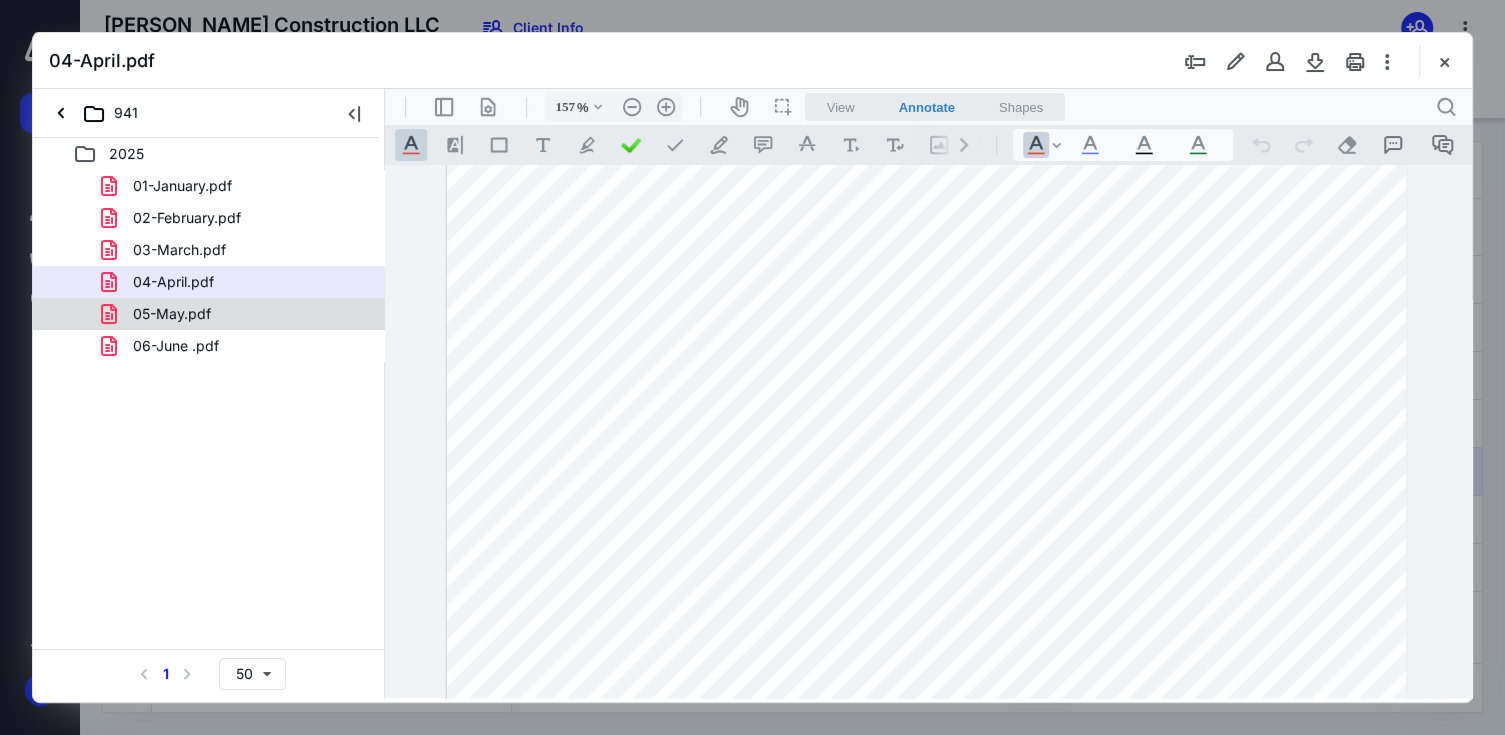 click on "05-May.pdf" at bounding box center [237, 314] 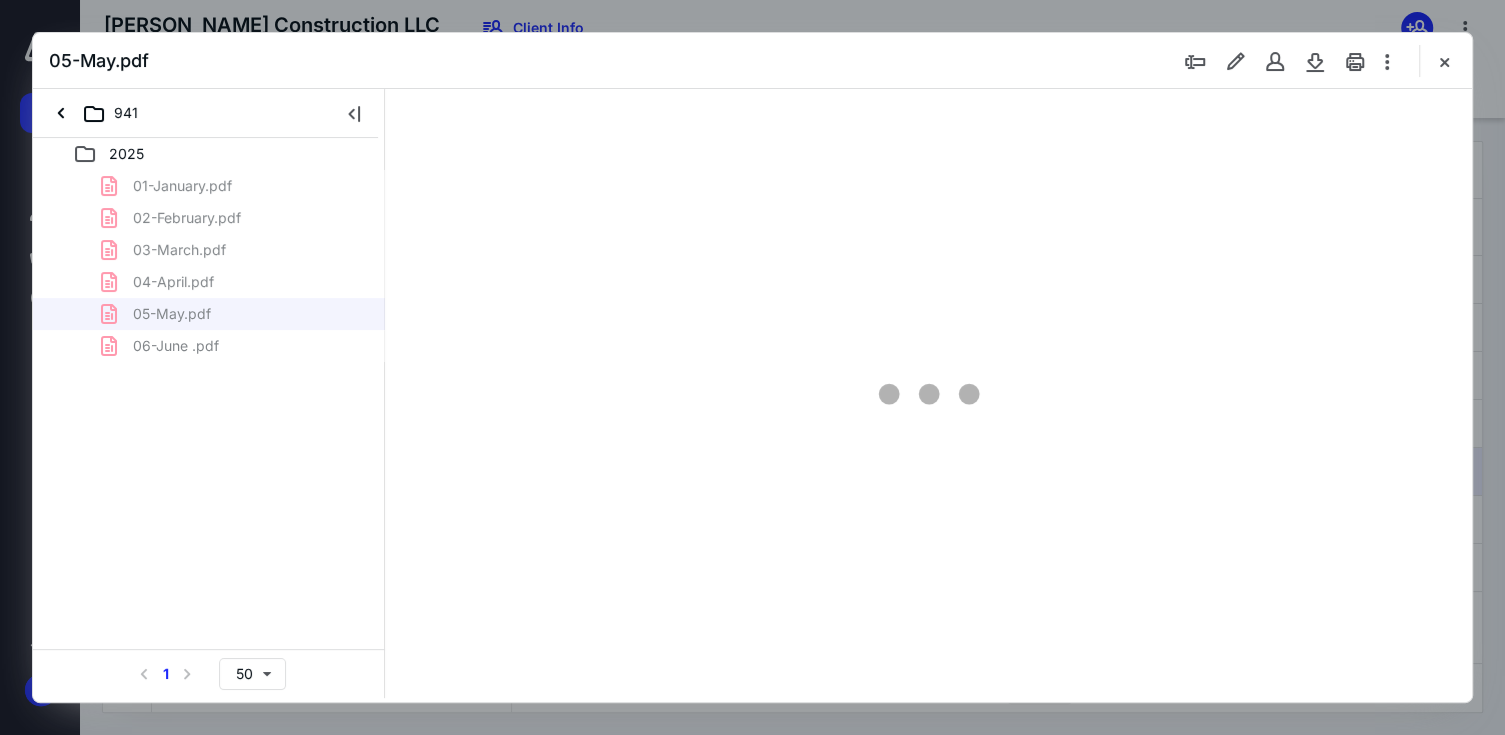 scroll, scrollTop: 0, scrollLeft: 0, axis: both 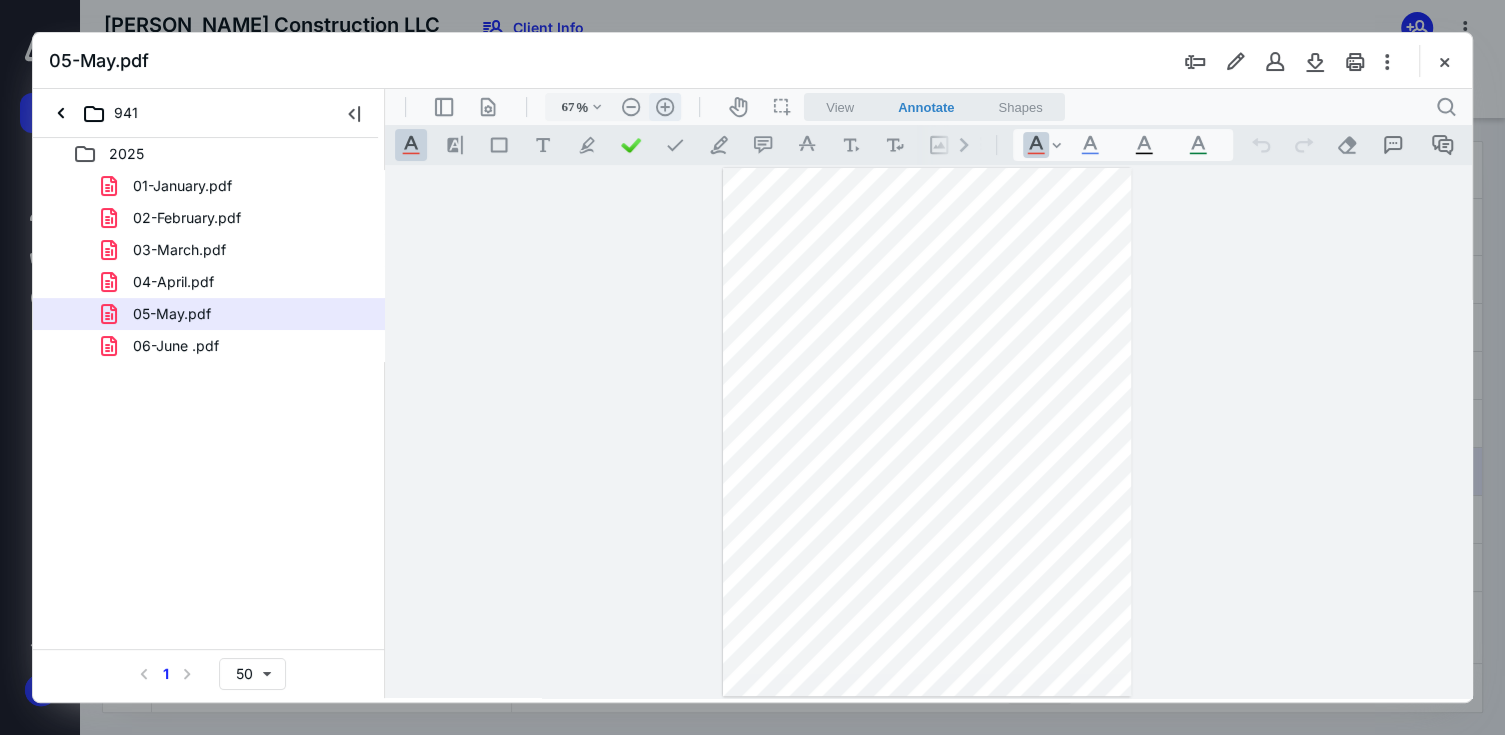 click on ".cls-1{fill:#abb0c4;} icon - header - zoom - in - line" at bounding box center (665, 107) 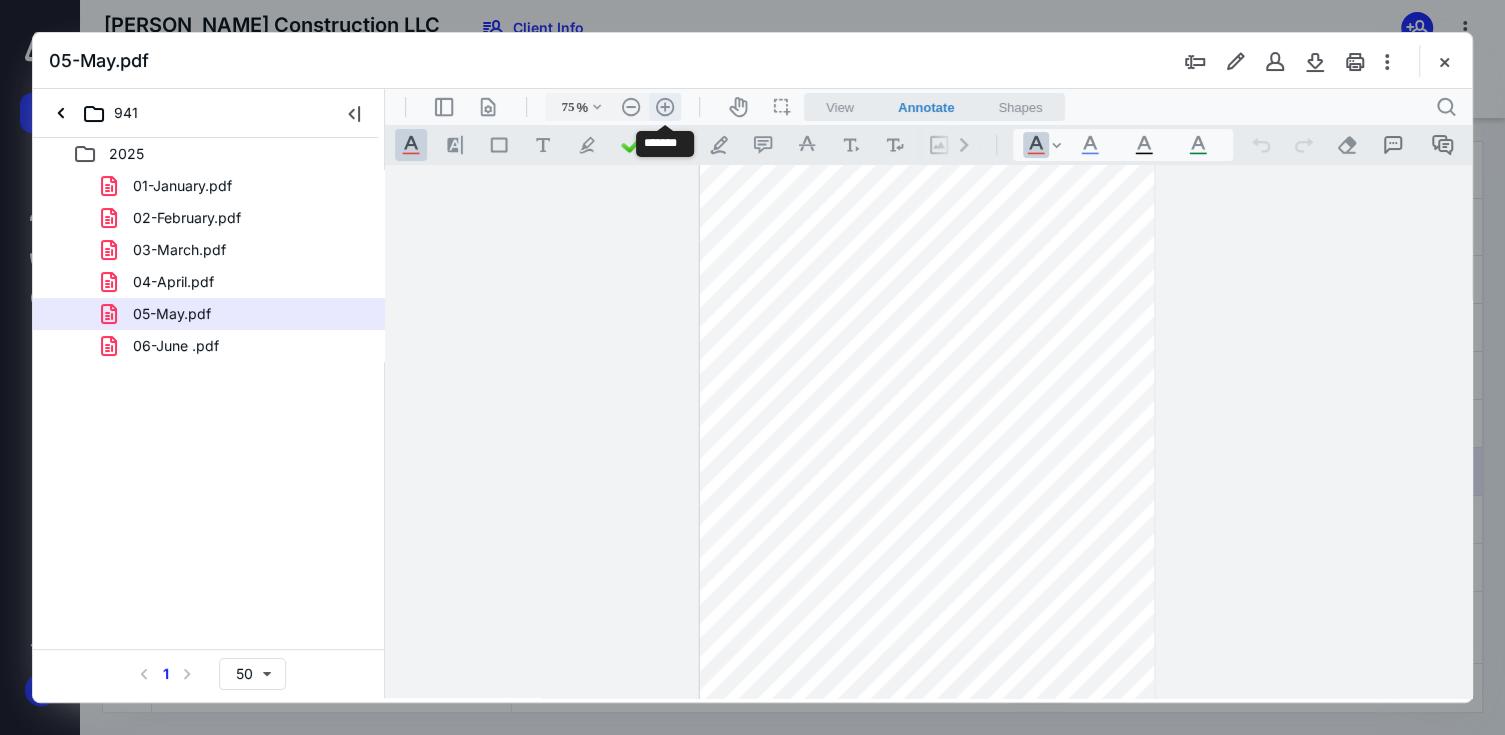 click on ".cls-1{fill:#abb0c4;} icon - header - zoom - in - line" at bounding box center (665, 107) 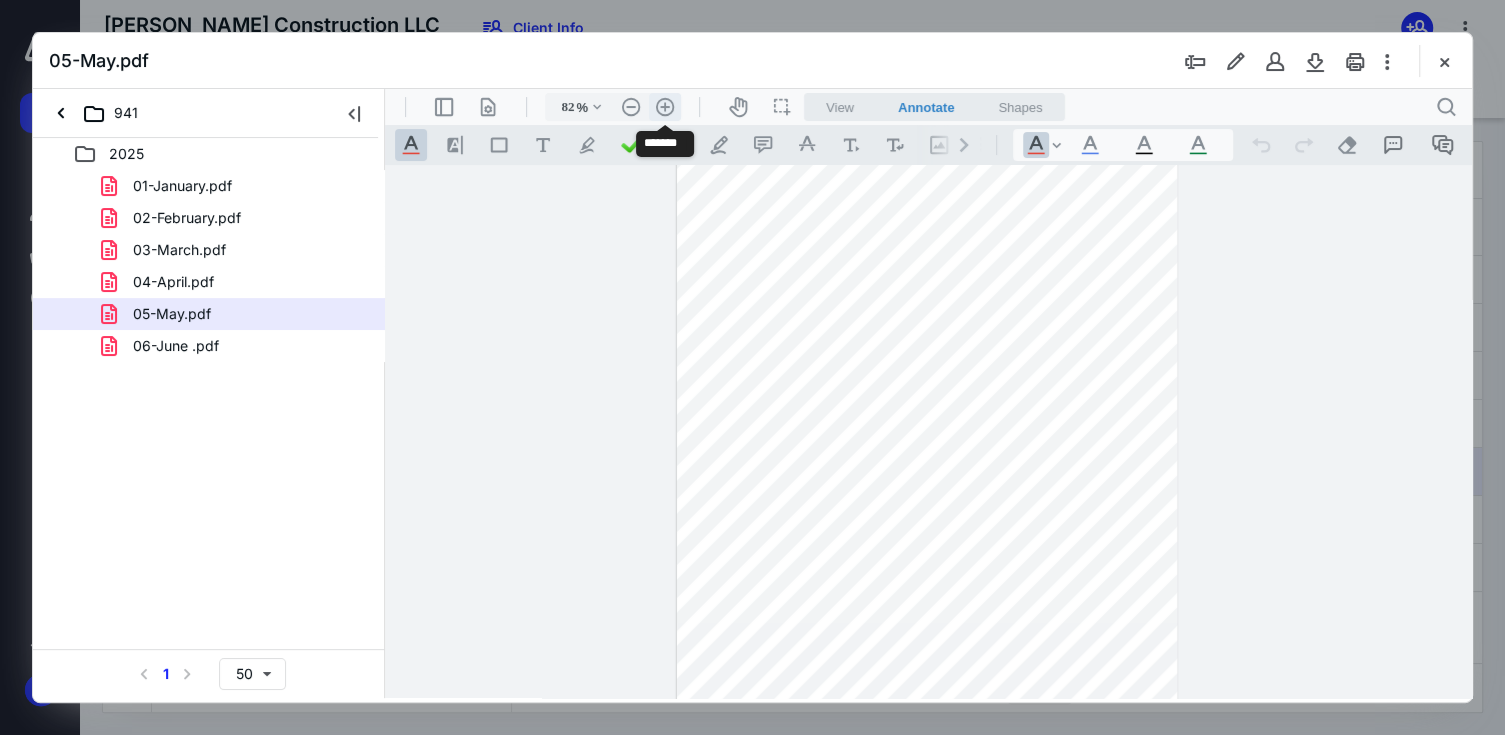 click on ".cls-1{fill:#abb0c4;} icon - header - zoom - in - line" at bounding box center (665, 107) 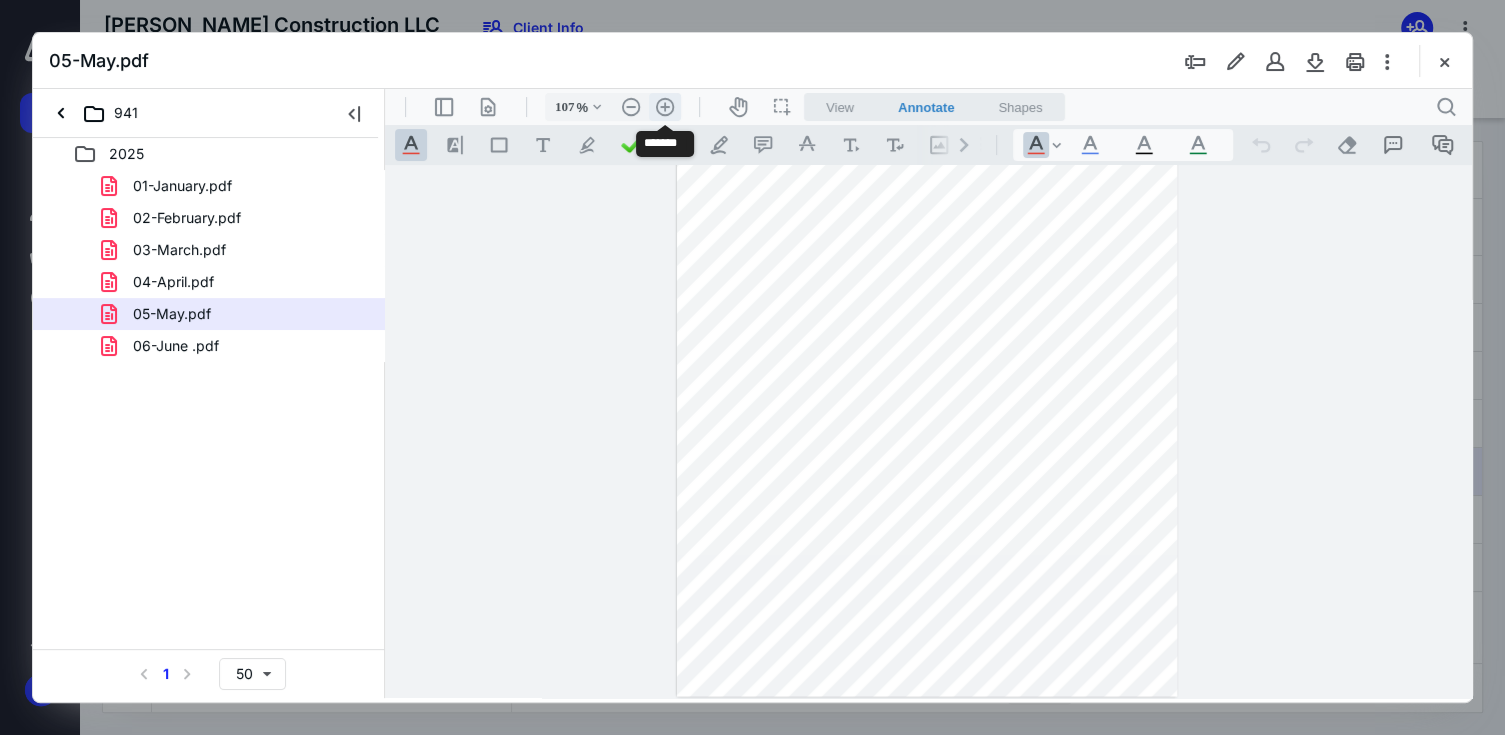 click on ".cls-1{fill:#abb0c4;} icon - header - zoom - in - line" at bounding box center [665, 107] 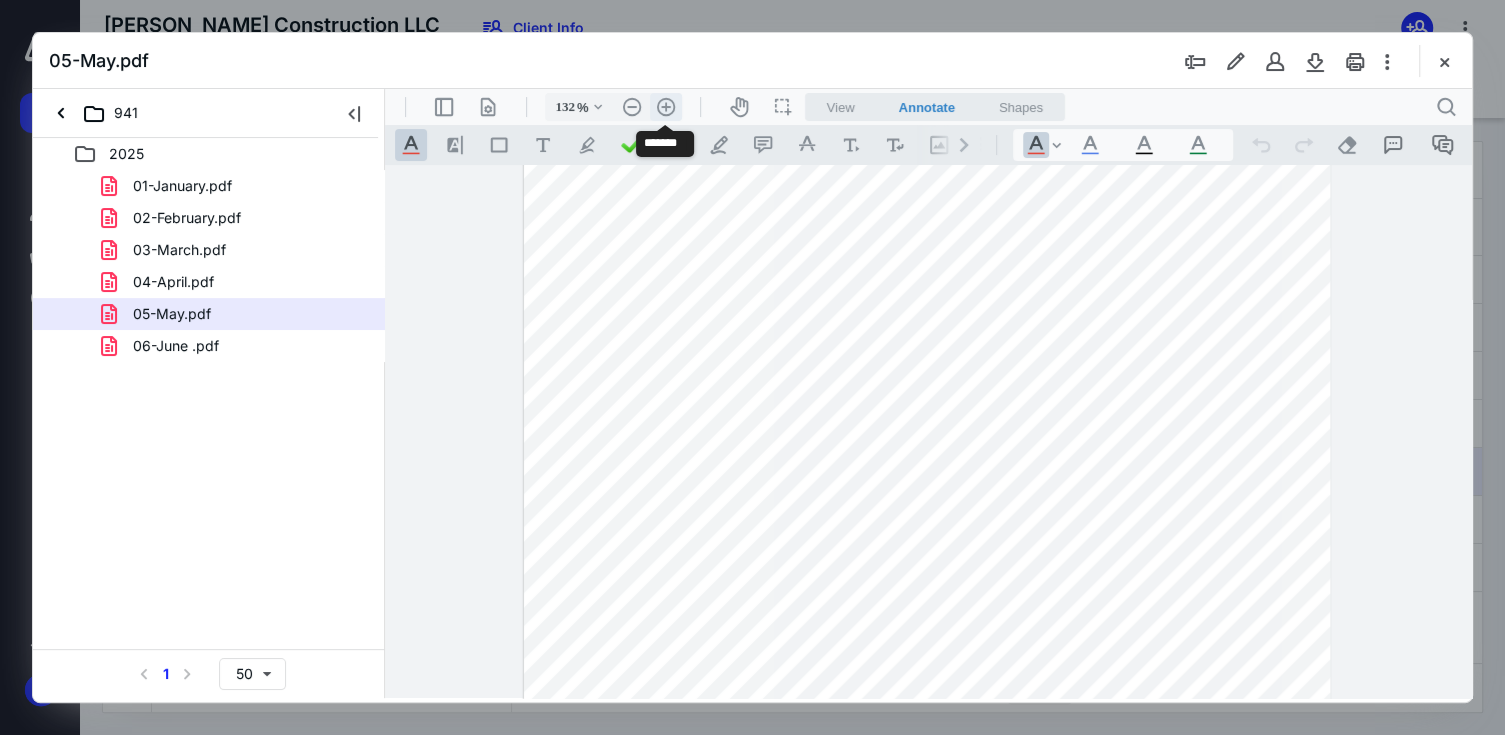 click on ".cls-1{fill:#abb0c4;} icon - header - zoom - in - line" at bounding box center [666, 107] 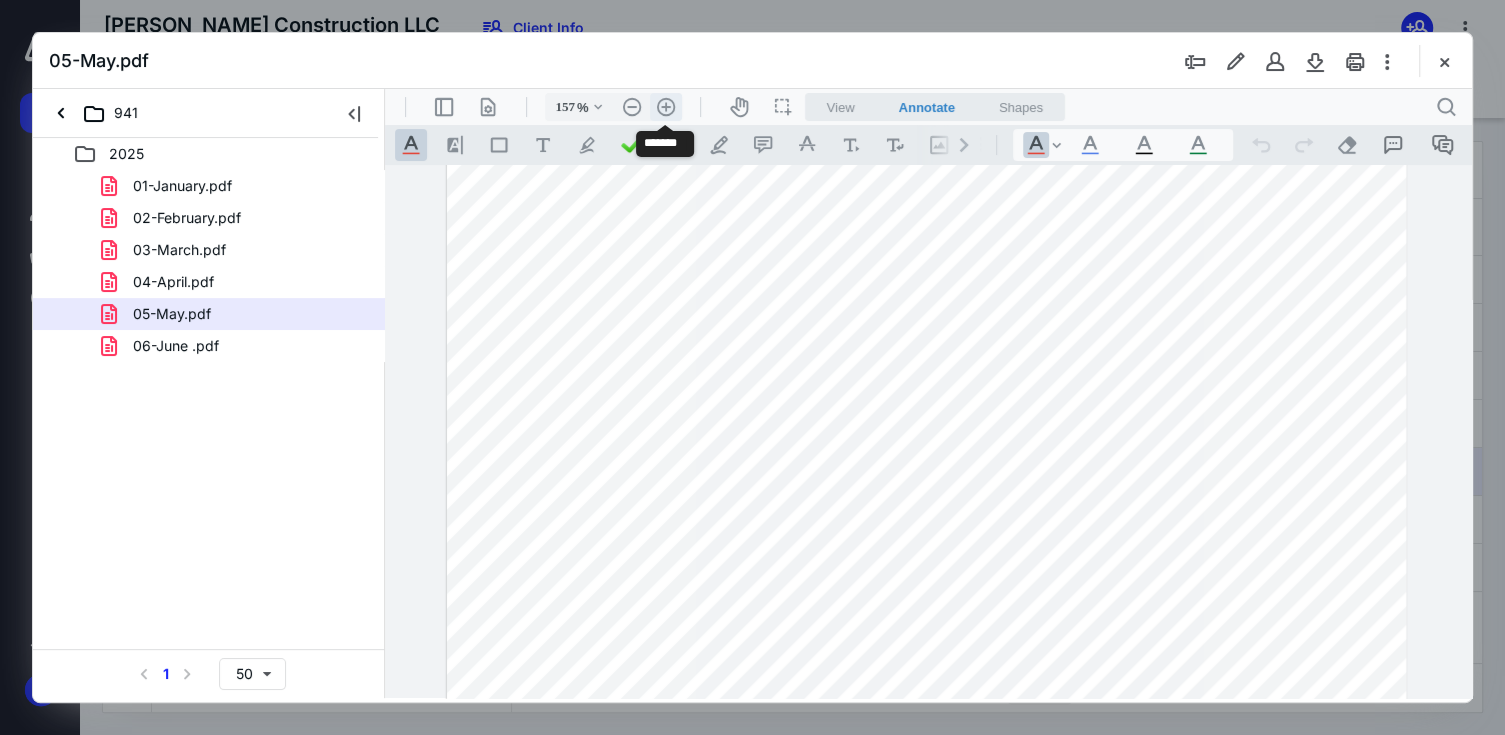scroll, scrollTop: 309, scrollLeft: 0, axis: vertical 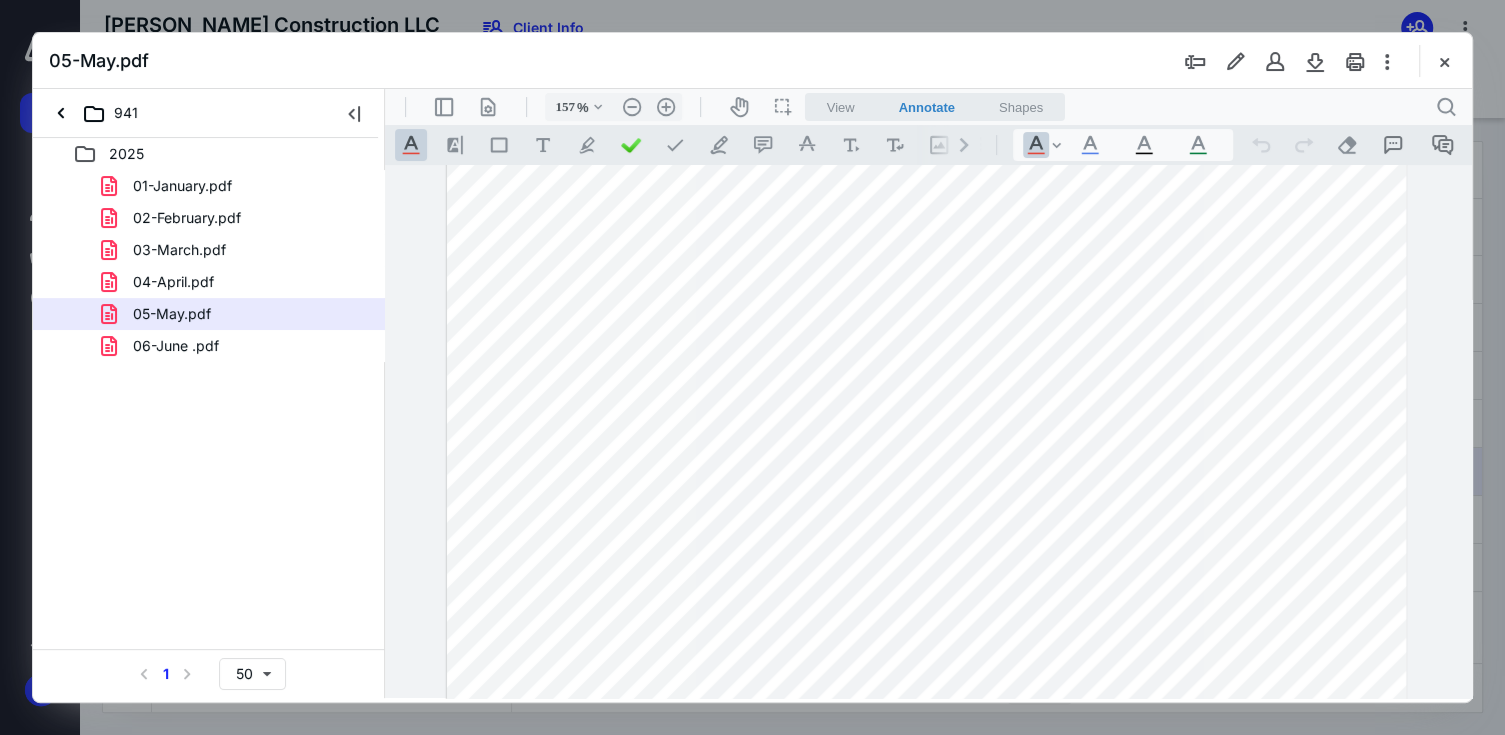 drag, startPoint x: 188, startPoint y: 341, endPoint x: 226, endPoint y: 346, distance: 38.327538 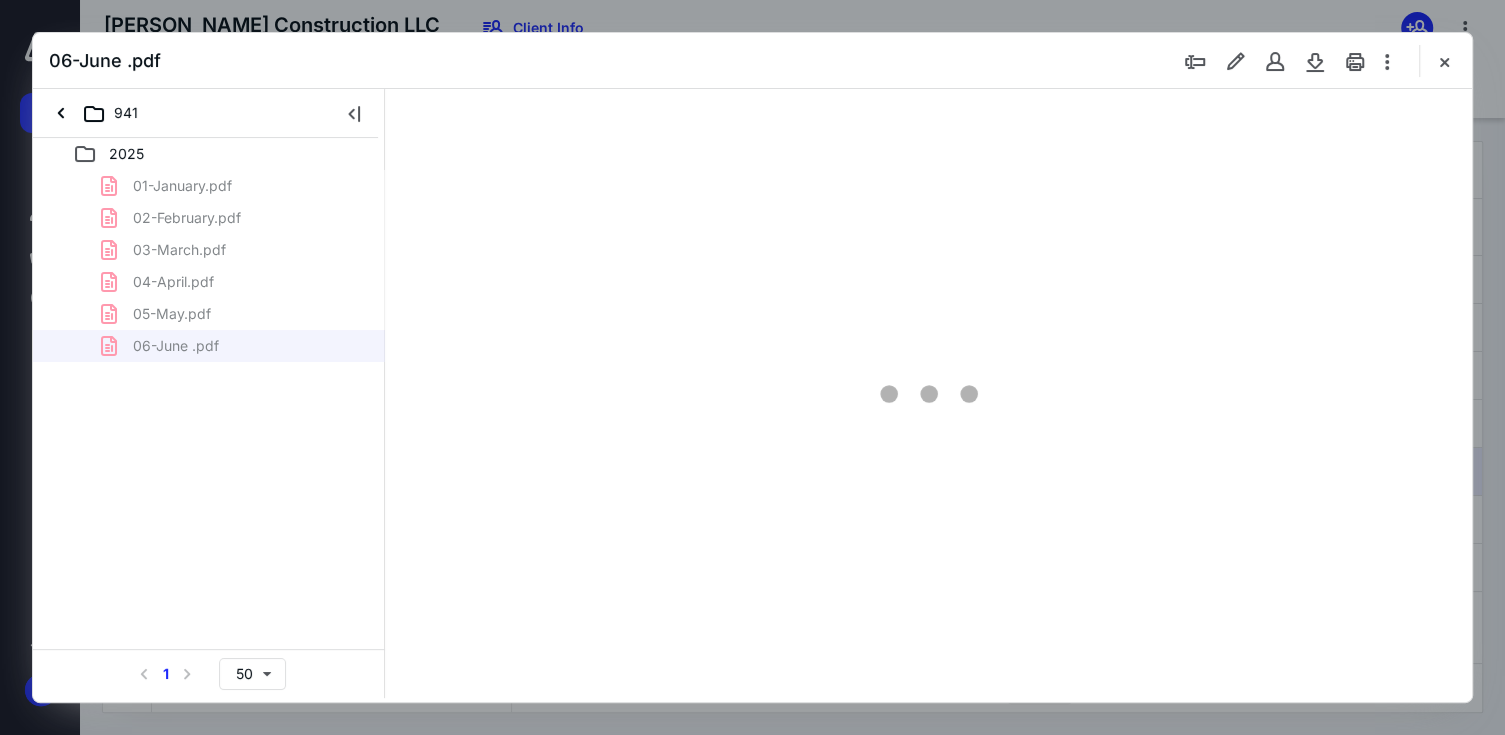 scroll, scrollTop: 0, scrollLeft: 0, axis: both 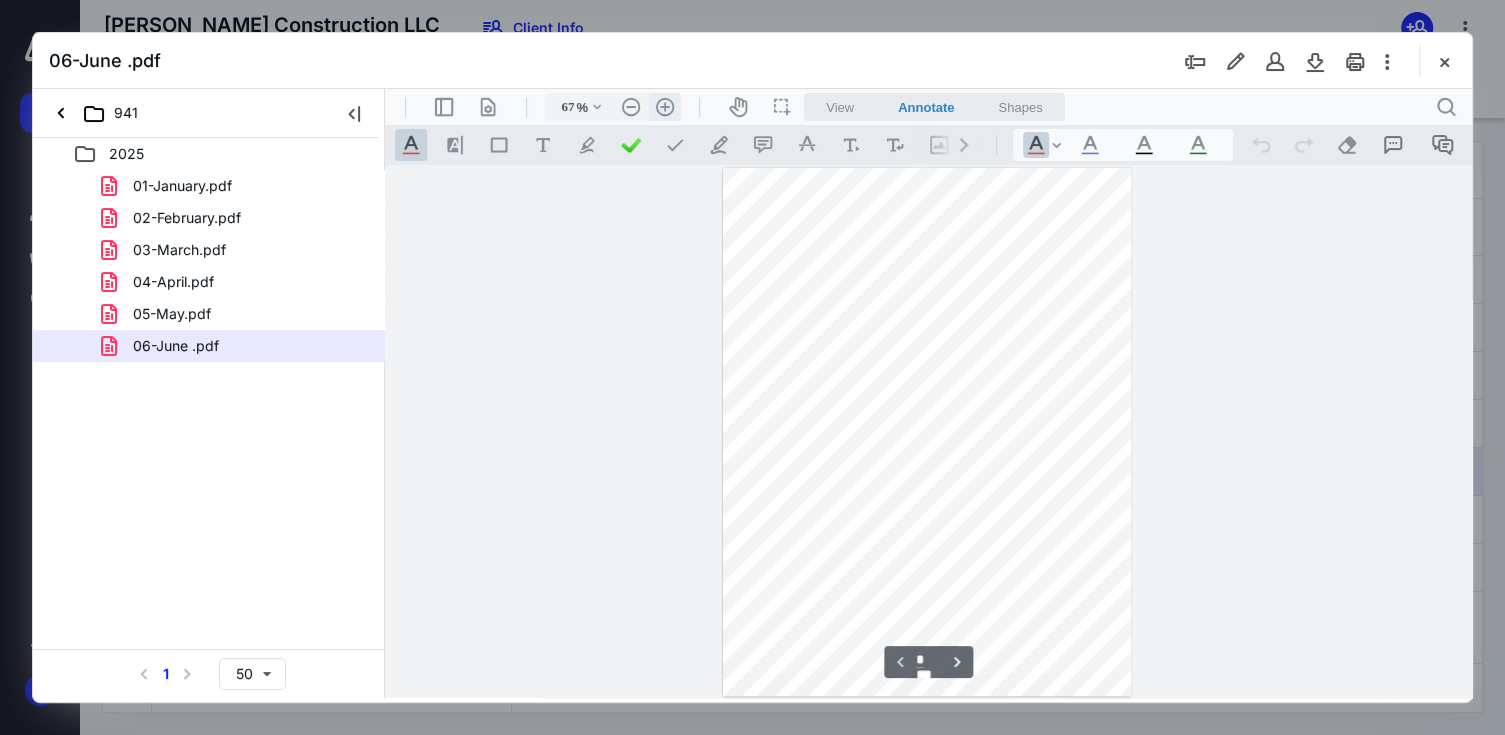 click on ".cls-1{fill:#abb0c4;} icon - header - zoom - in - line" at bounding box center [665, 107] 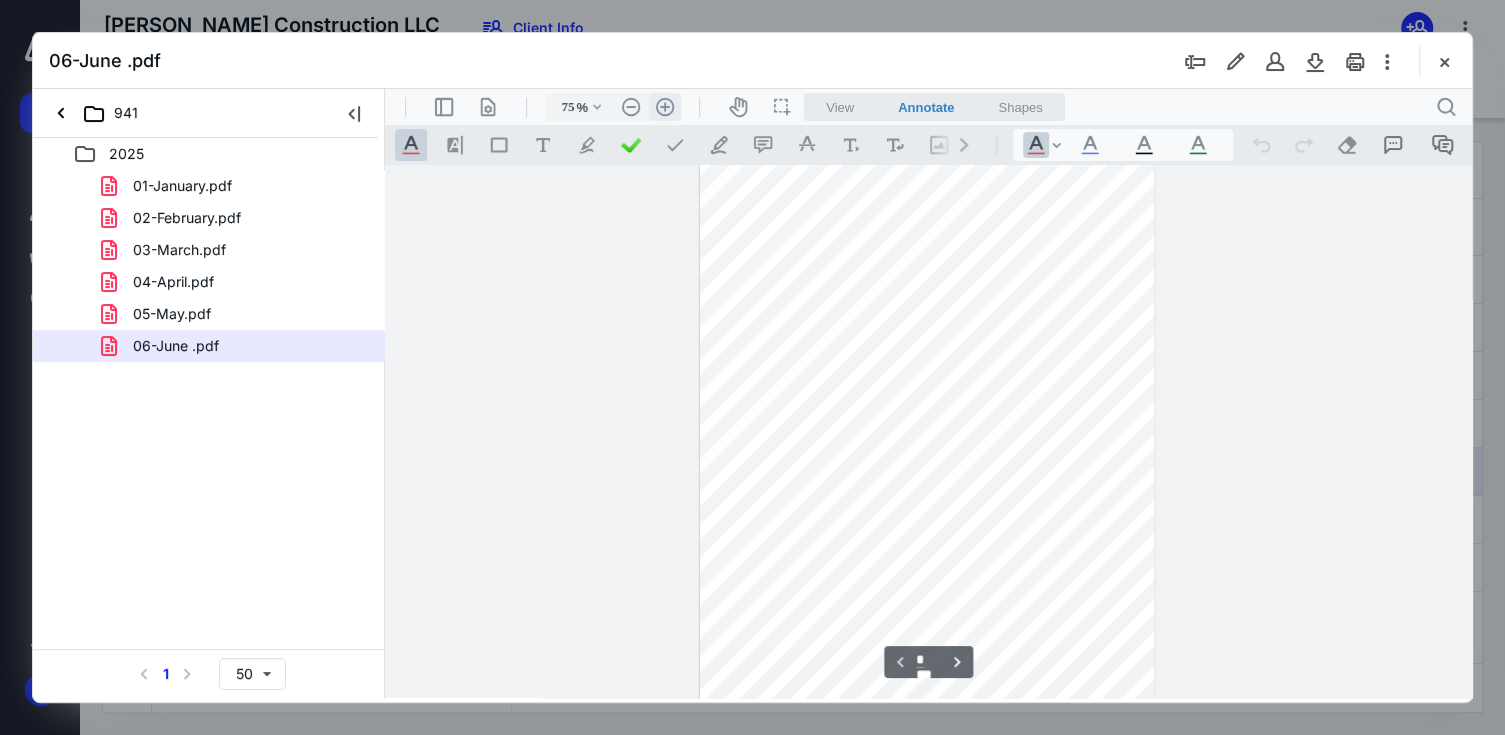 click on ".cls-1{fill:#abb0c4;} icon - header - zoom - in - line" at bounding box center [665, 107] 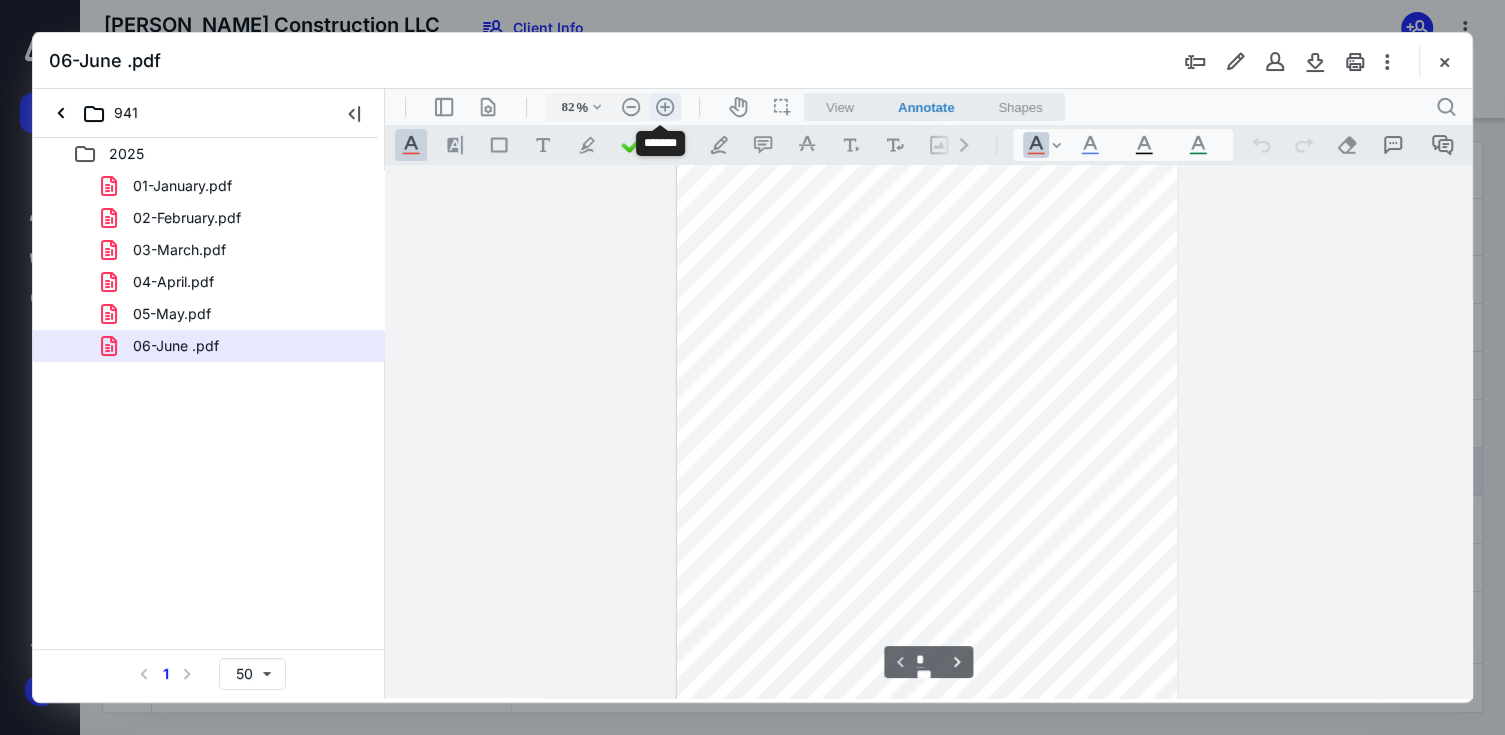 click on ".cls-1{fill:#abb0c4;} icon - header - zoom - in - line" at bounding box center [665, 107] 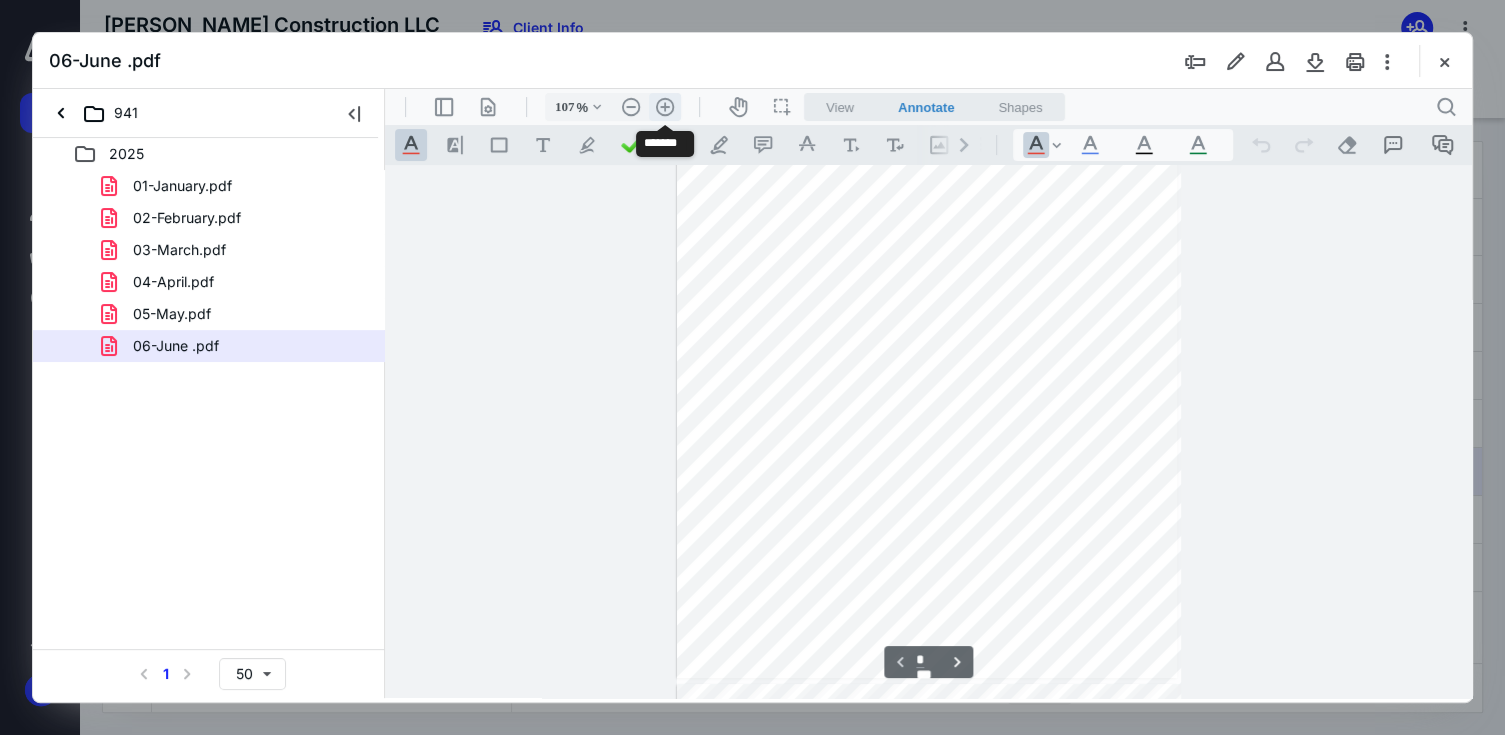click on ".cls-1{fill:#abb0c4;} icon - header - zoom - in - line" at bounding box center (665, 107) 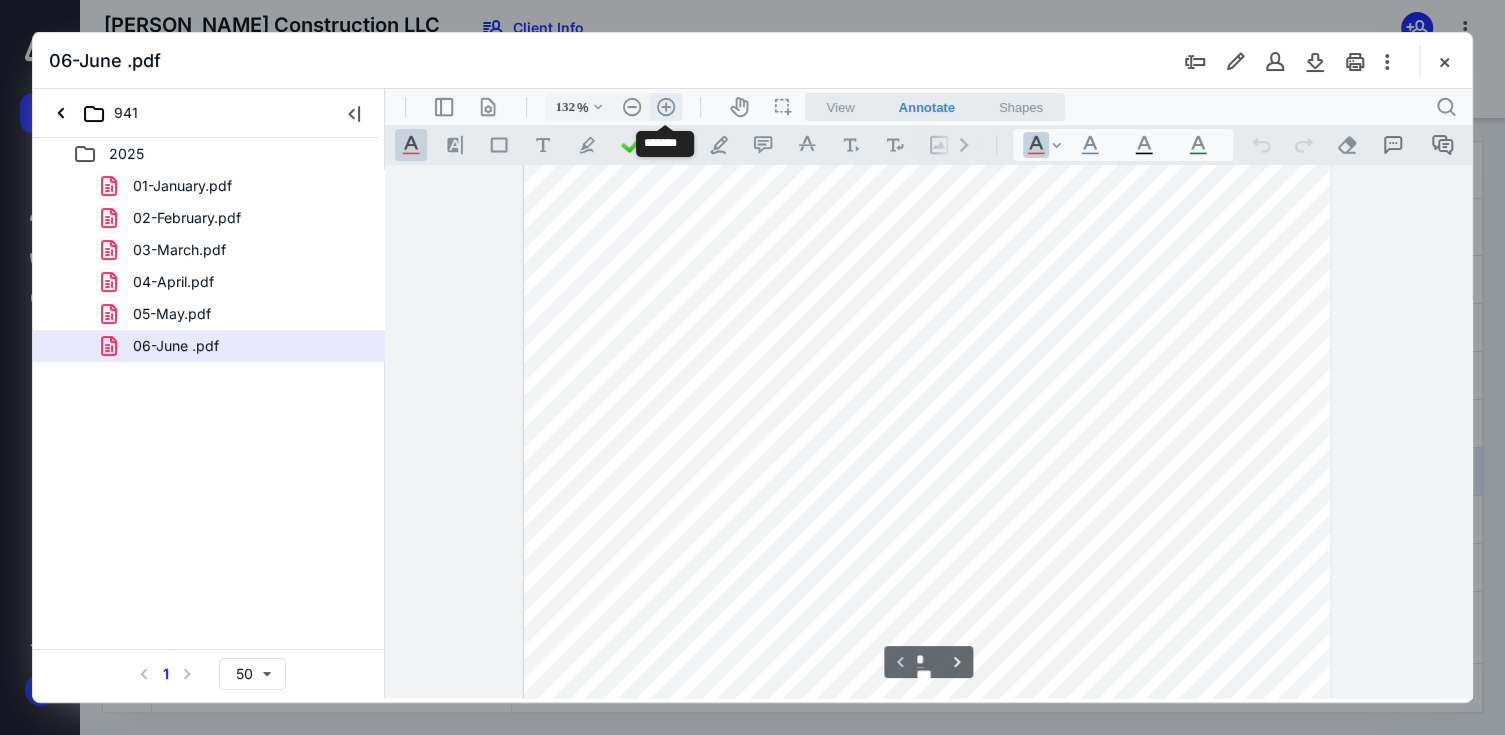 scroll, scrollTop: 223, scrollLeft: 0, axis: vertical 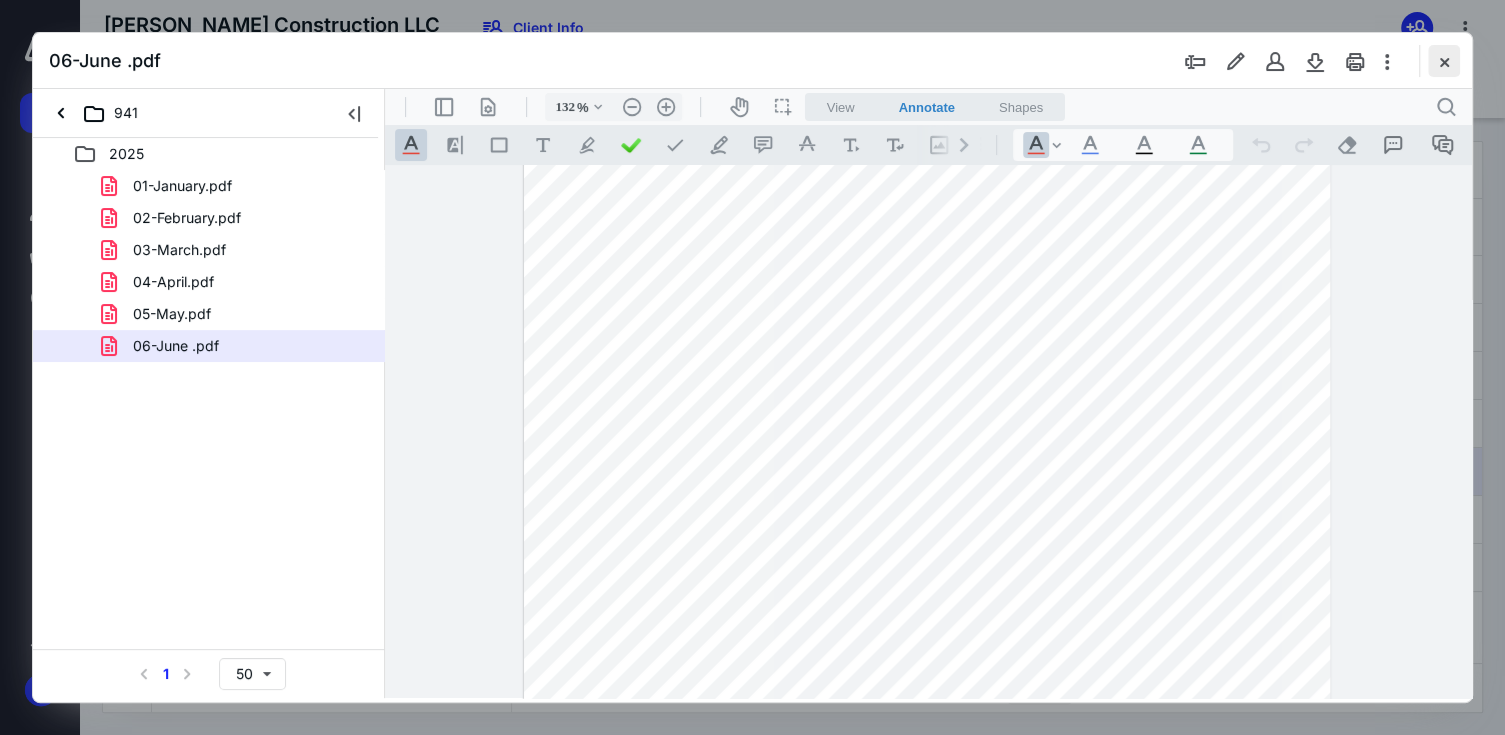 click at bounding box center [1444, 61] 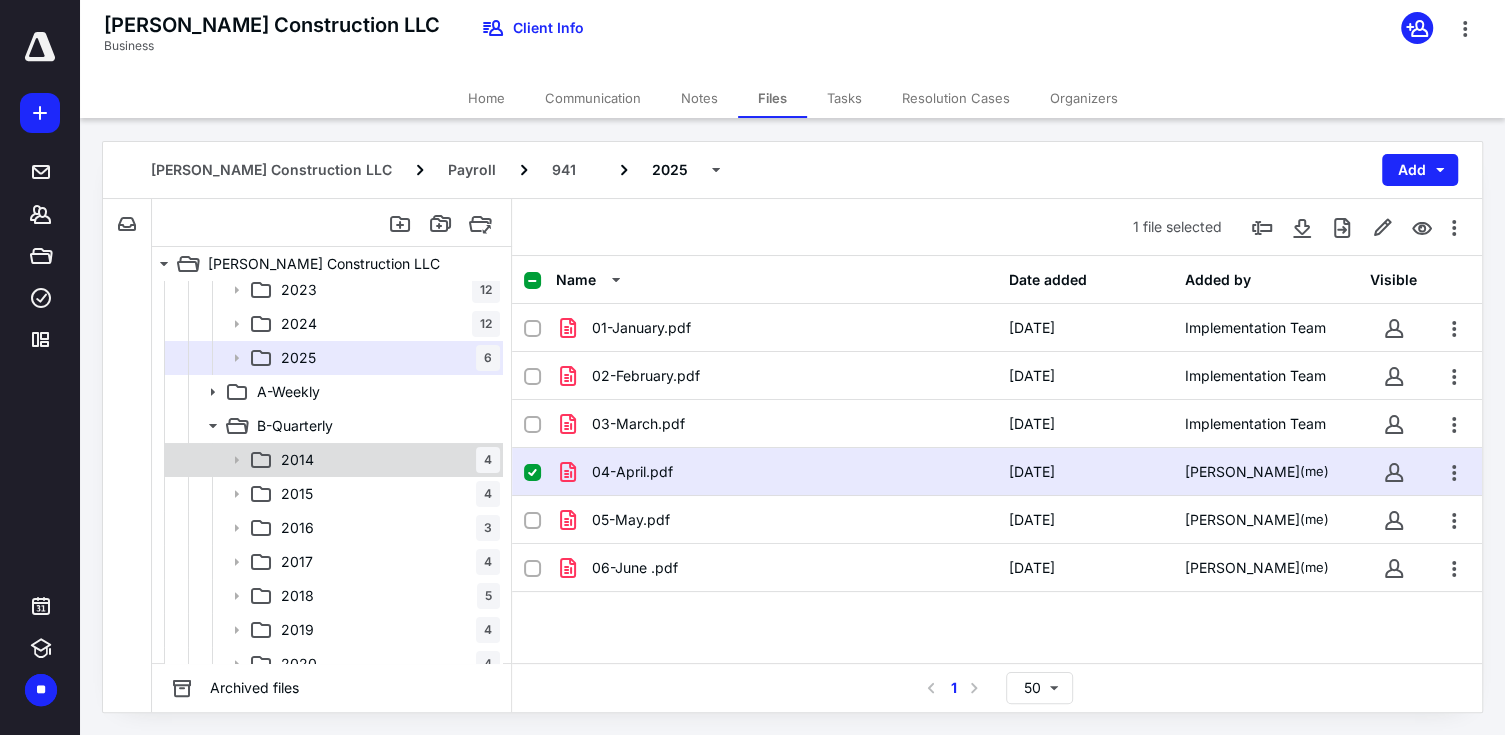 scroll, scrollTop: 0, scrollLeft: 0, axis: both 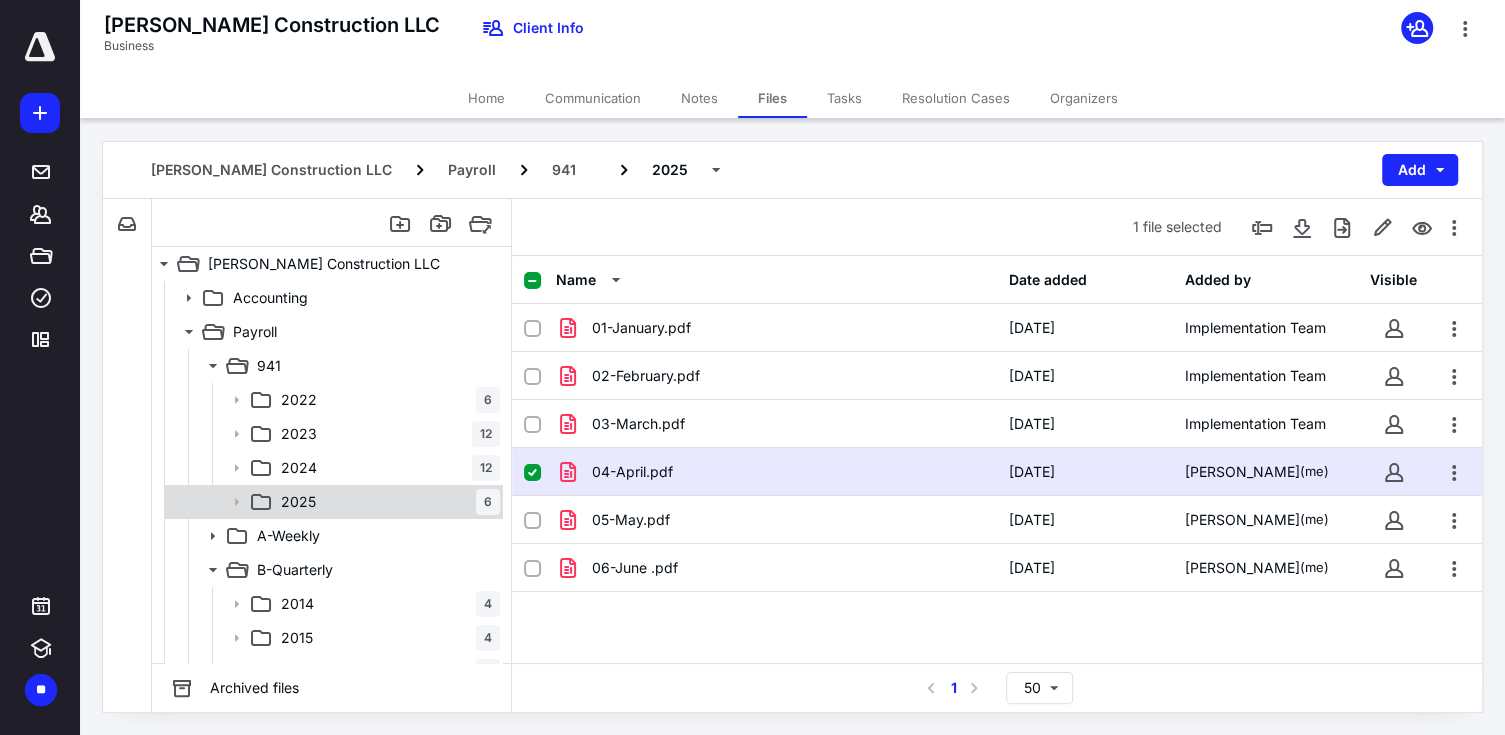 click on "2025 6" at bounding box center [386, 502] 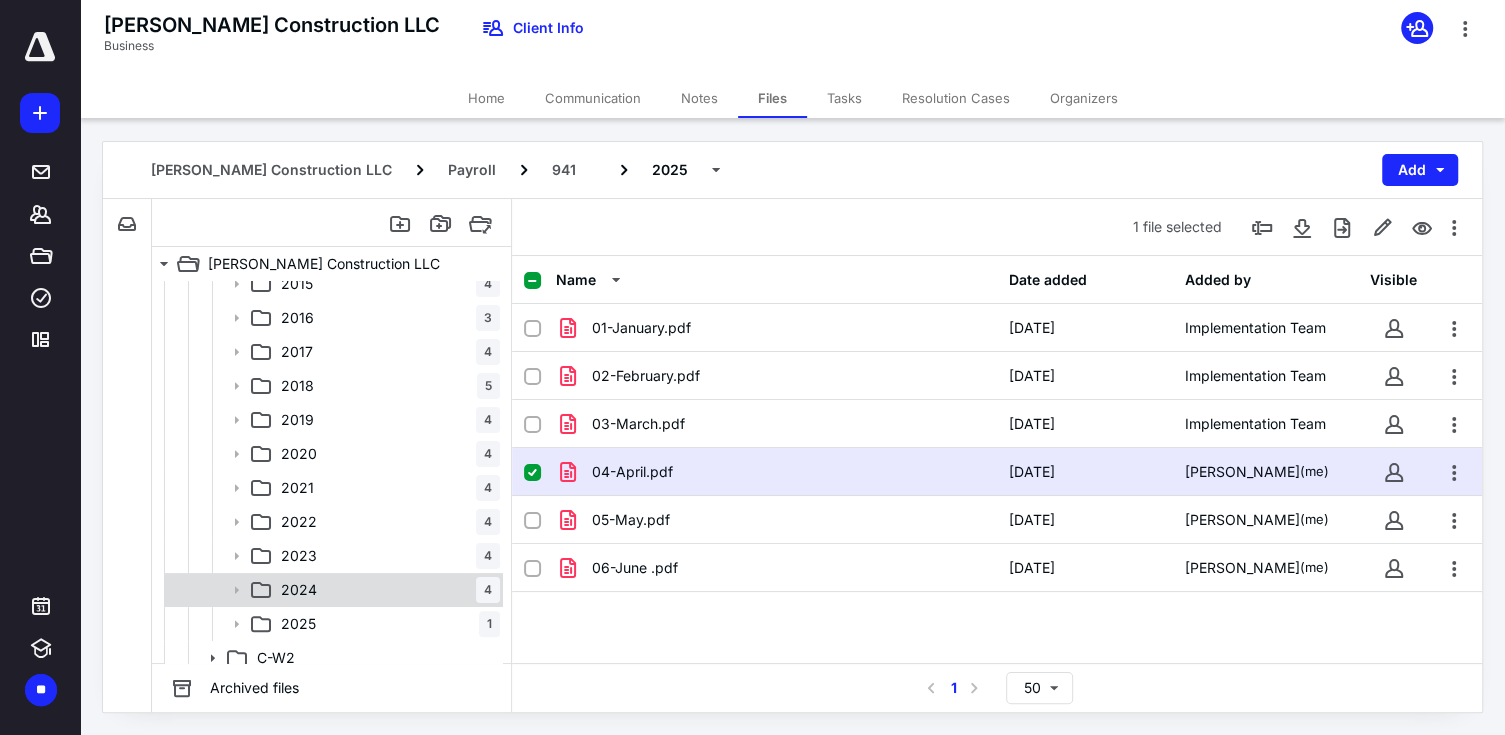 scroll, scrollTop: 398, scrollLeft: 0, axis: vertical 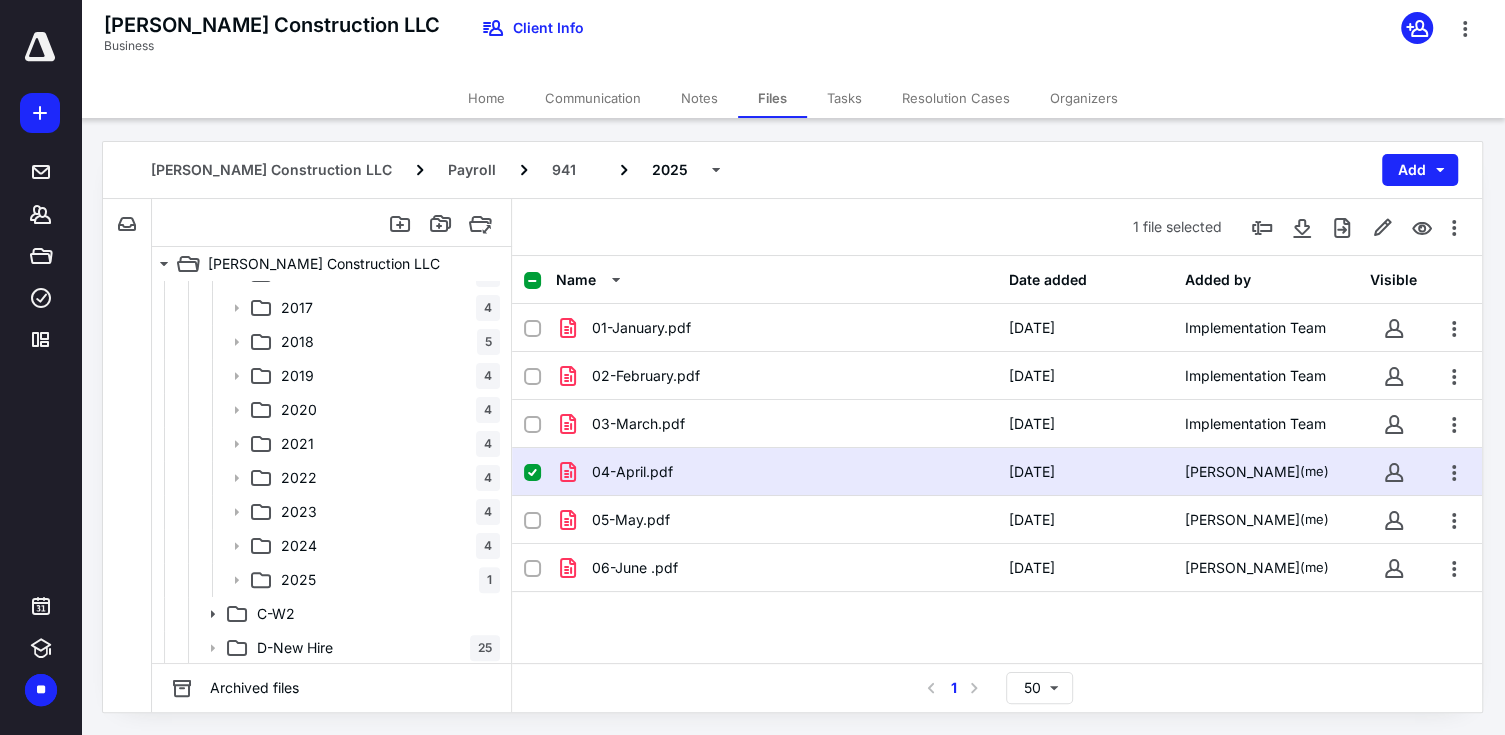 click on "2025 1" at bounding box center [386, 580] 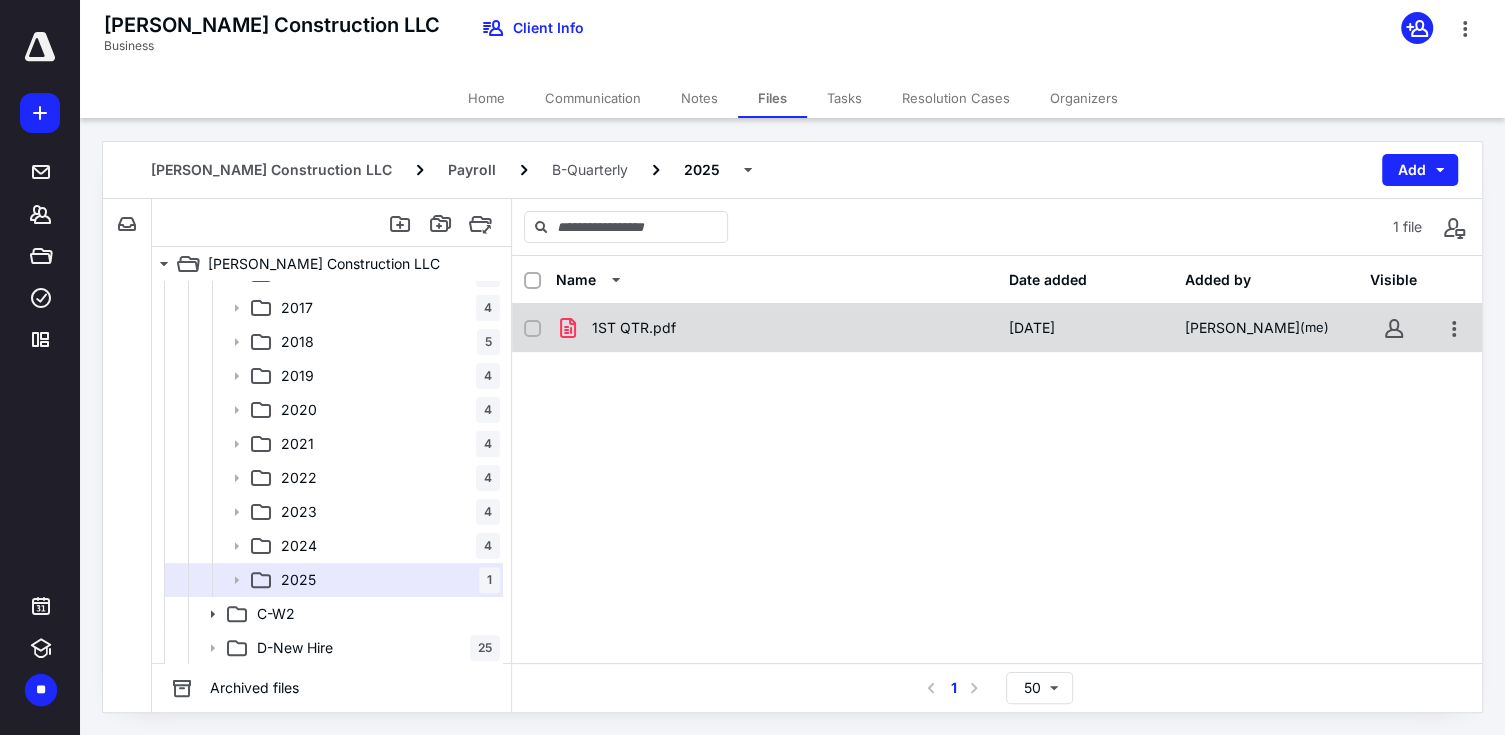 click on "1ST QTR.pdf" at bounding box center (634, 328) 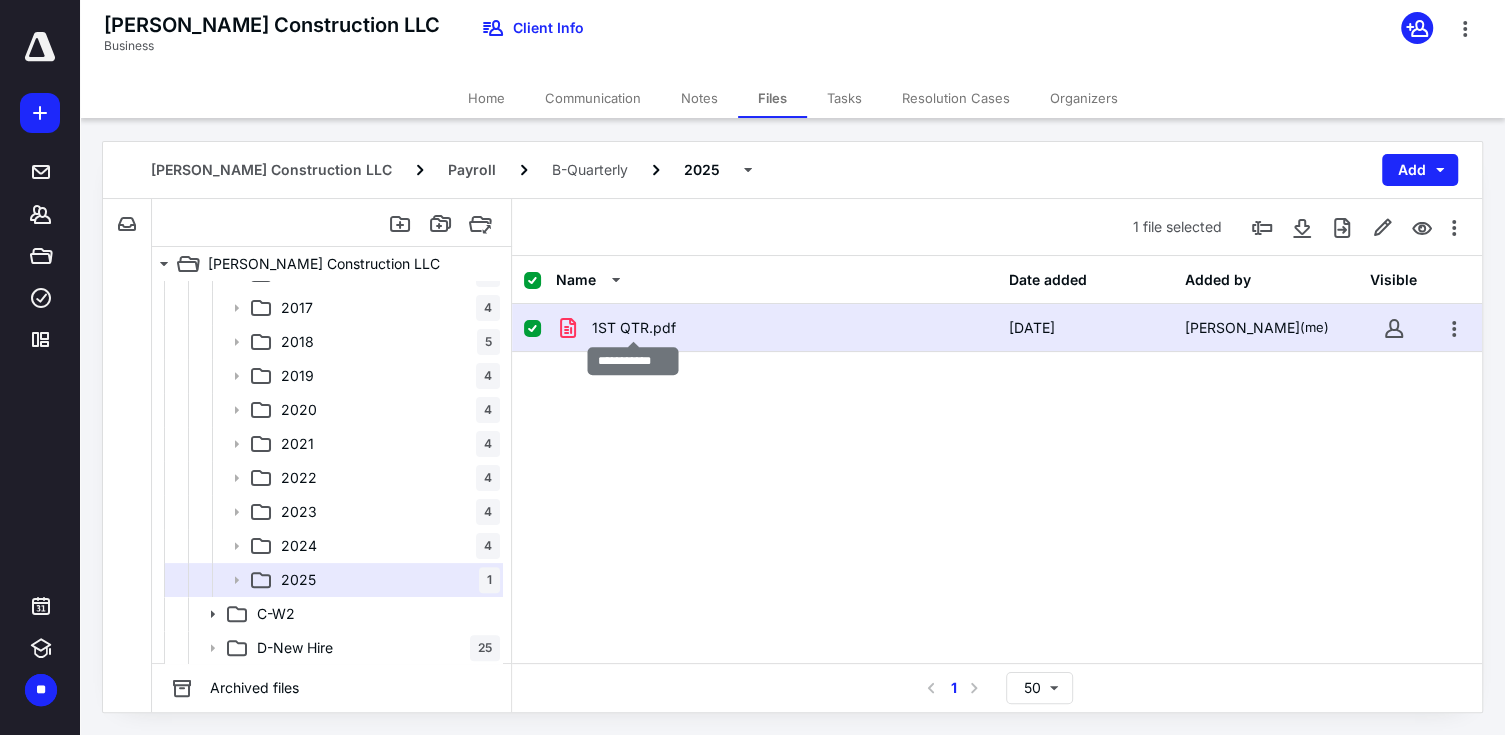 click on "1ST QTR.pdf" at bounding box center (634, 328) 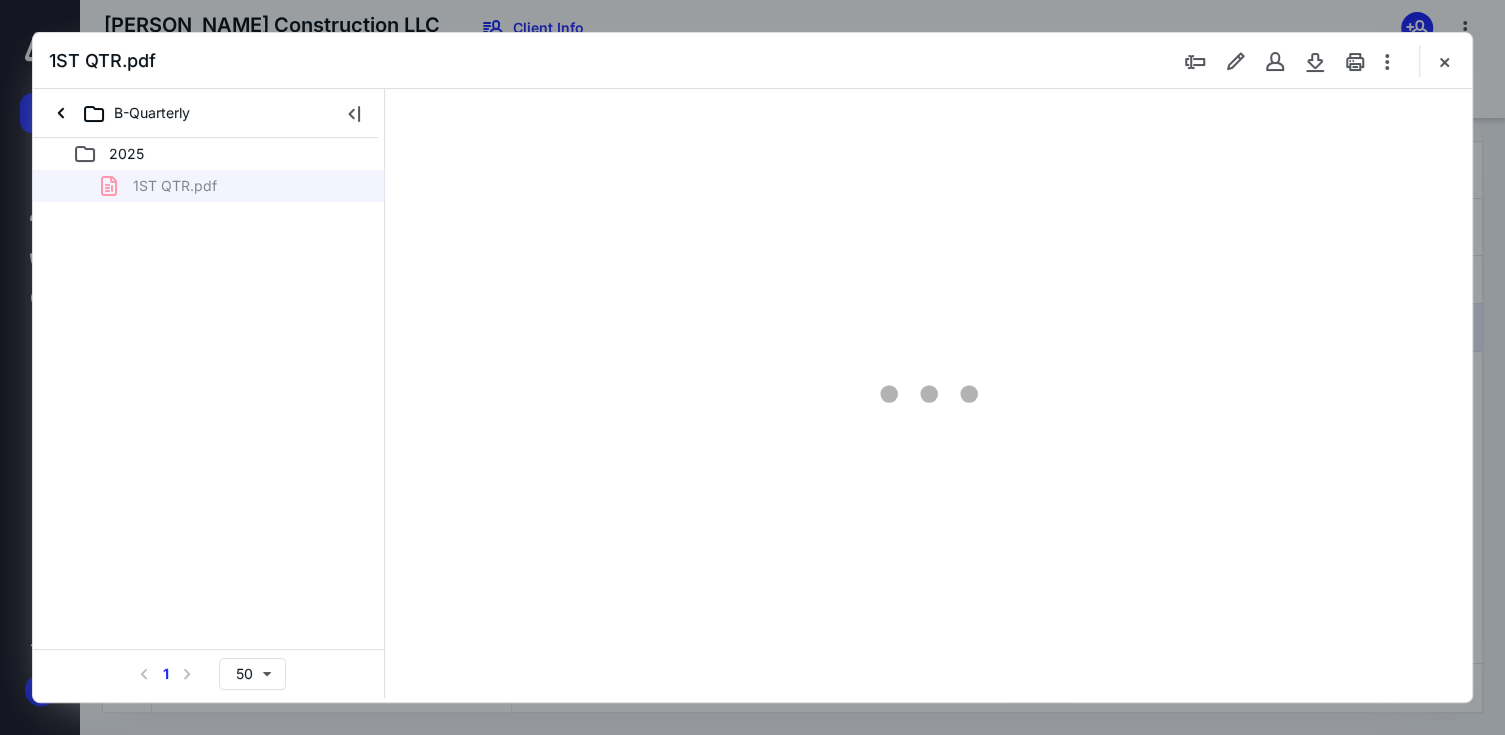 scroll, scrollTop: 0, scrollLeft: 0, axis: both 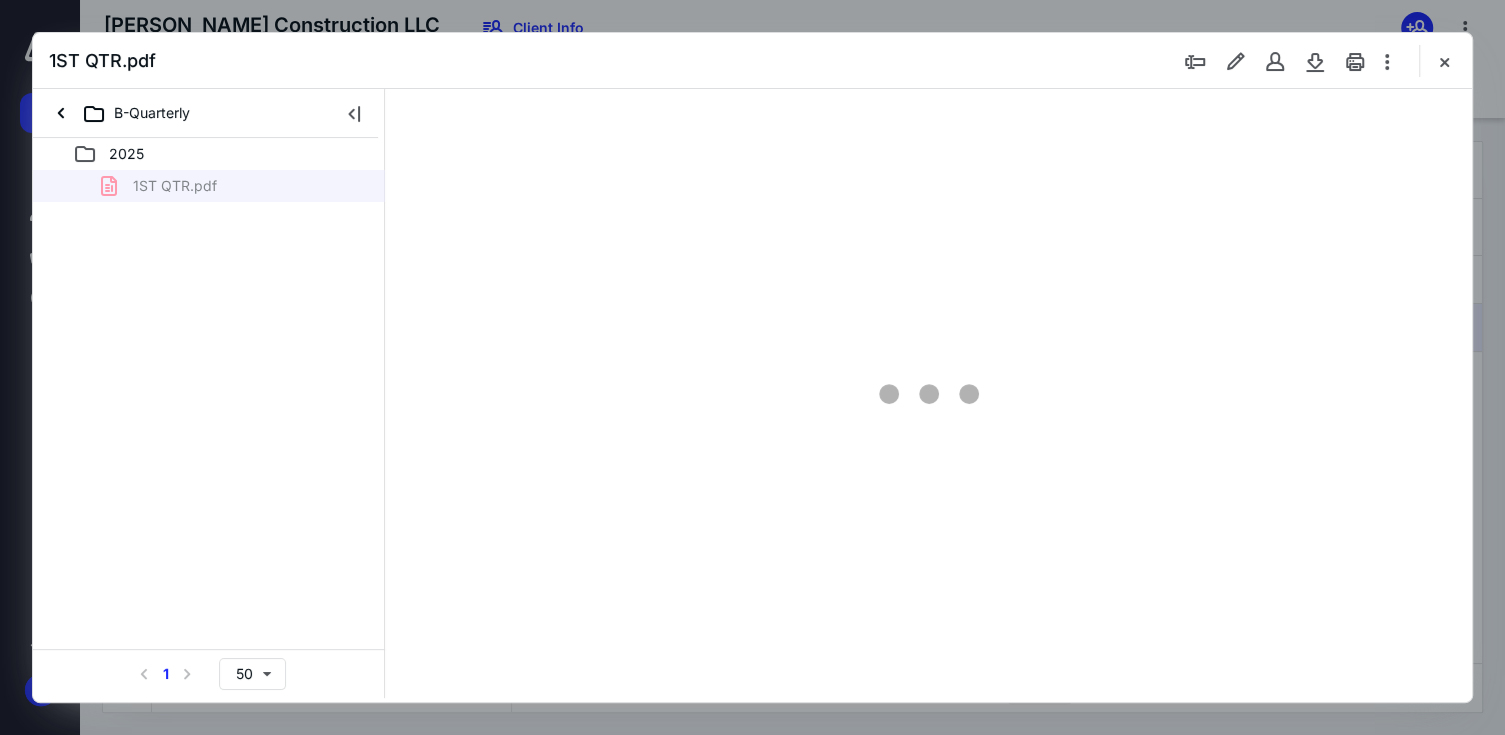 type on "67" 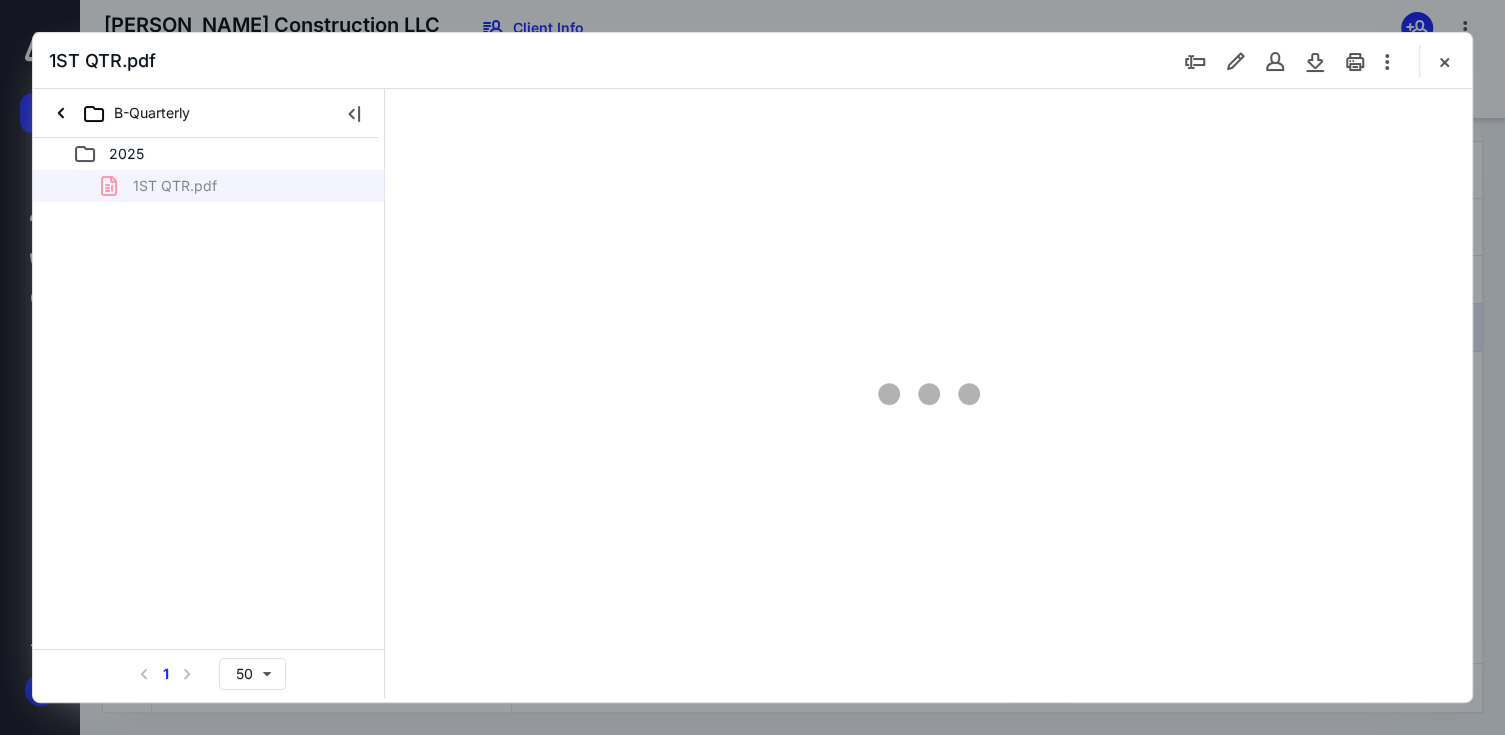 scroll, scrollTop: 78, scrollLeft: 0, axis: vertical 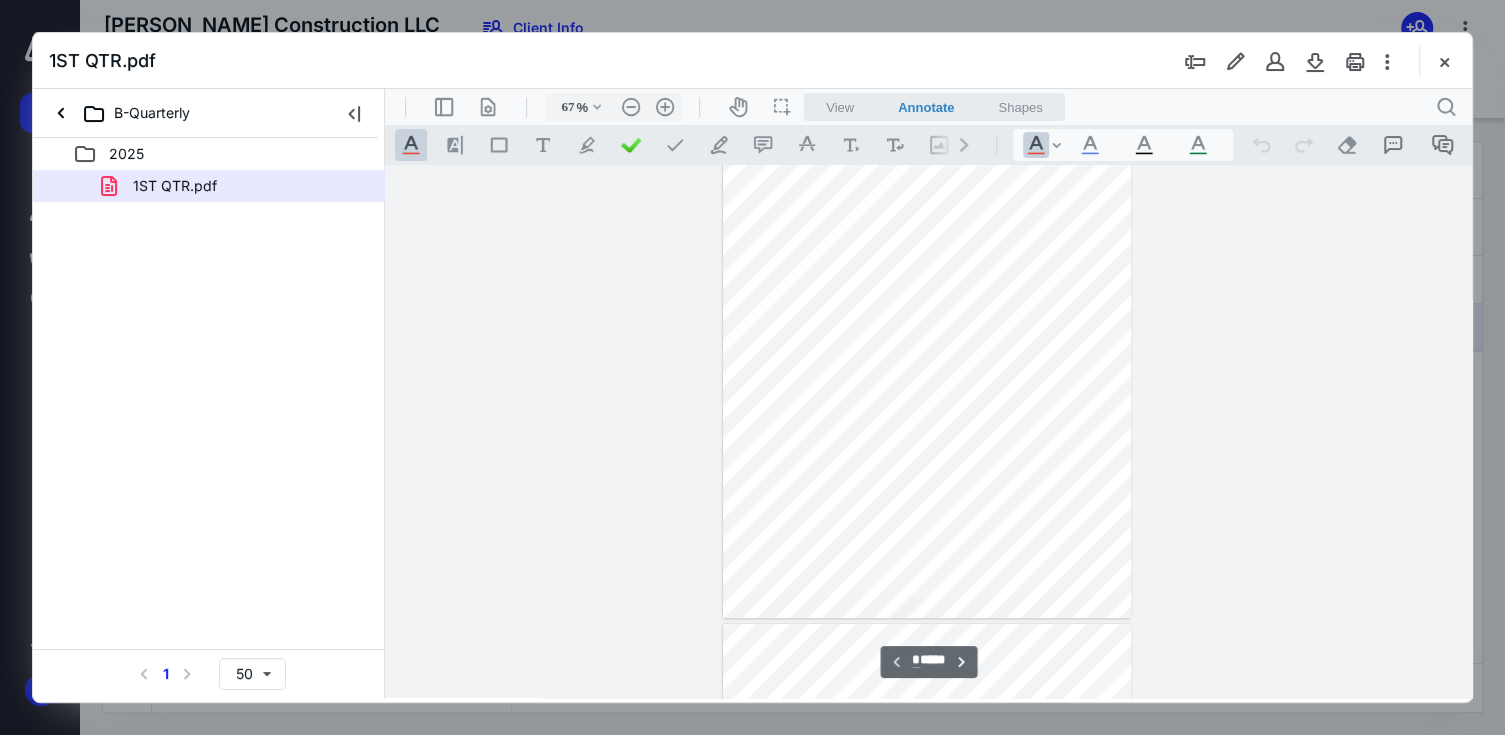 type on "*" 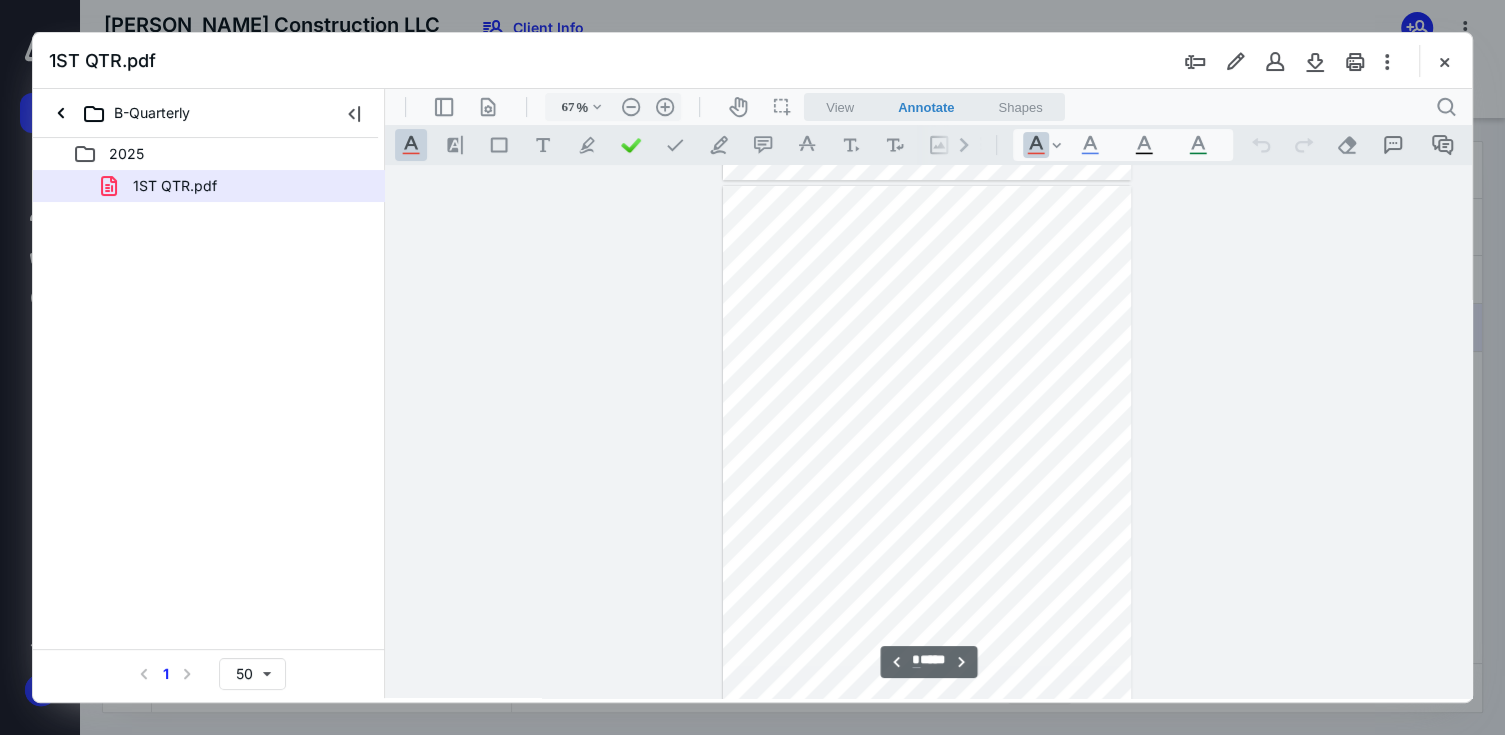 scroll, scrollTop: 278, scrollLeft: 0, axis: vertical 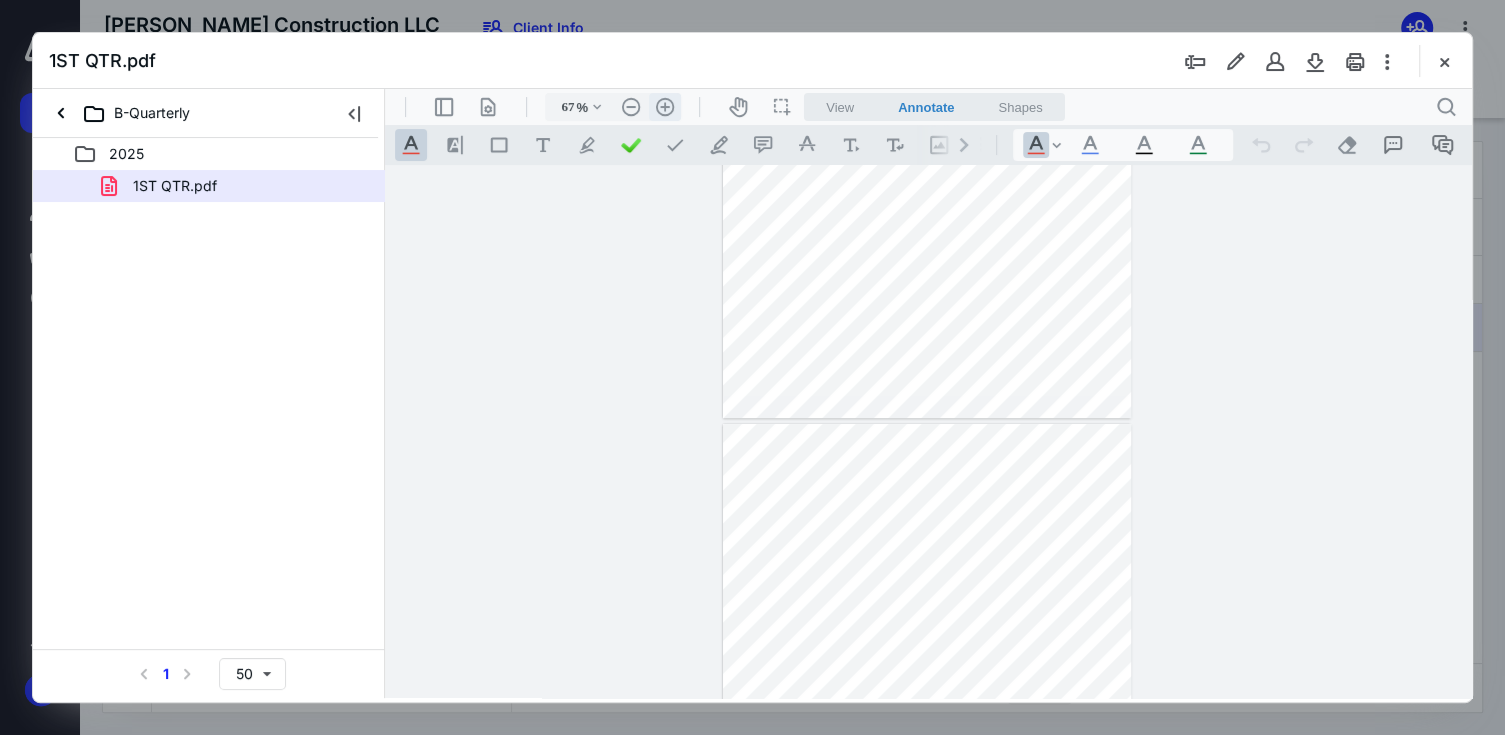 click on ".cls-1{fill:#abb0c4;} icon - header - zoom - in - line" at bounding box center (665, 107) 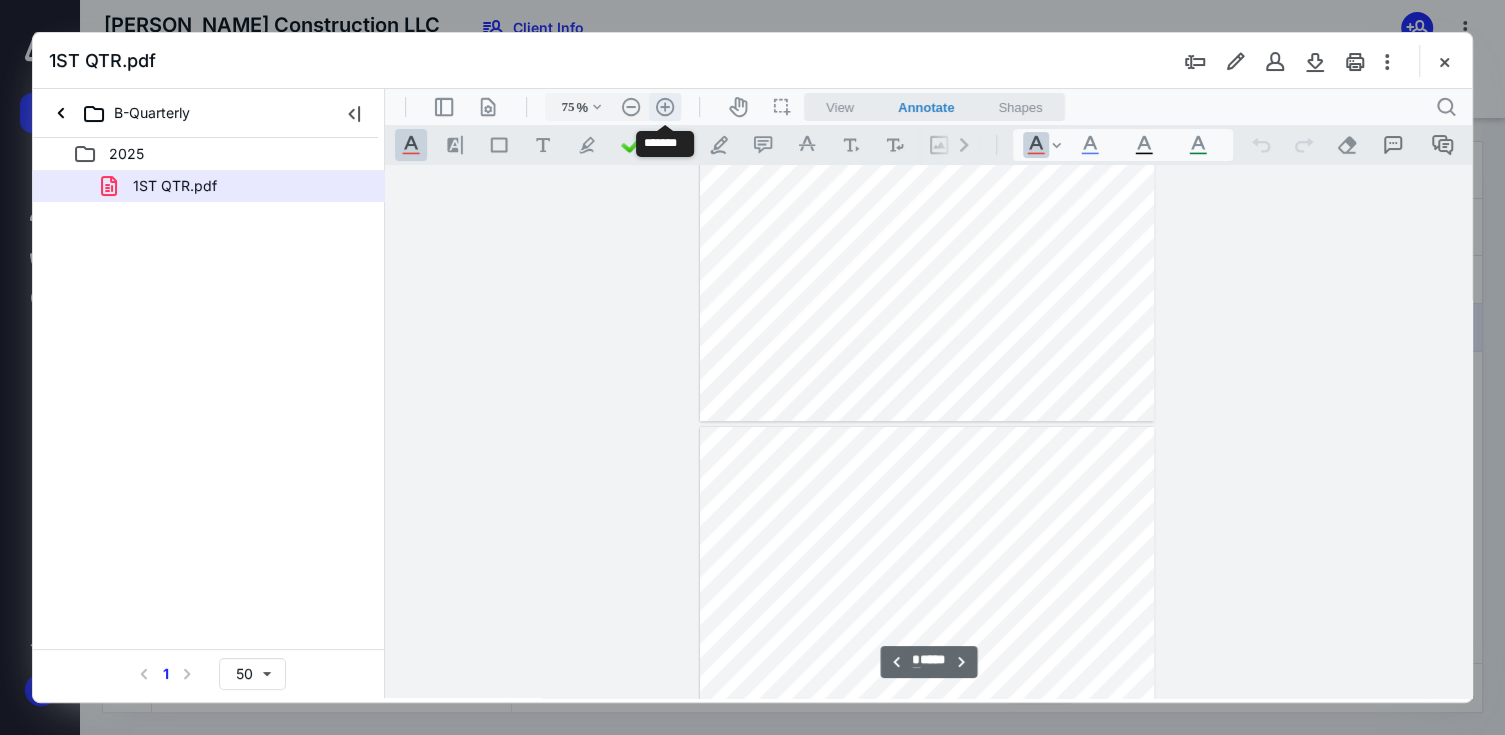 click on ".cls-1{fill:#abb0c4;} icon - header - zoom - in - line" at bounding box center (665, 107) 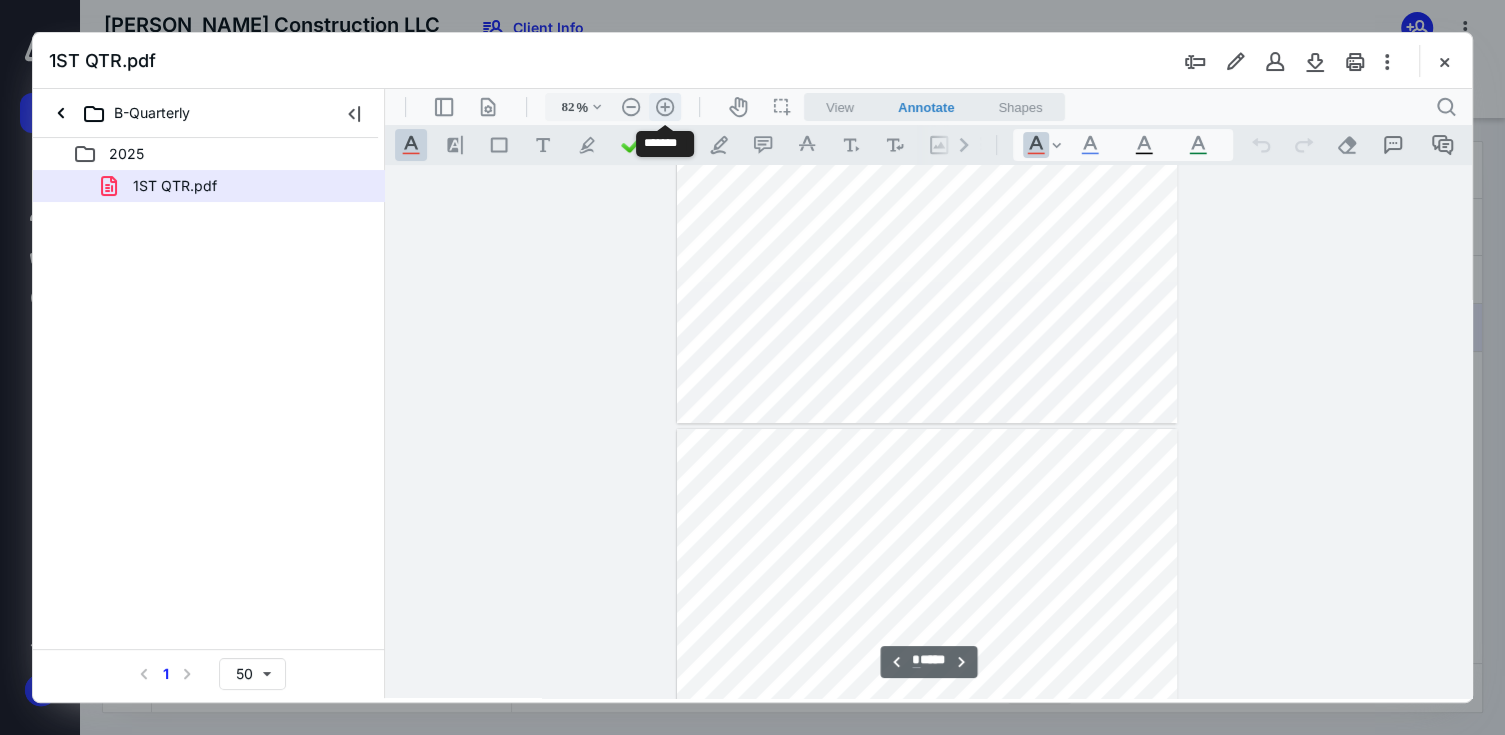 click on ".cls-1{fill:#abb0c4;} icon - header - zoom - in - line" at bounding box center (665, 107) 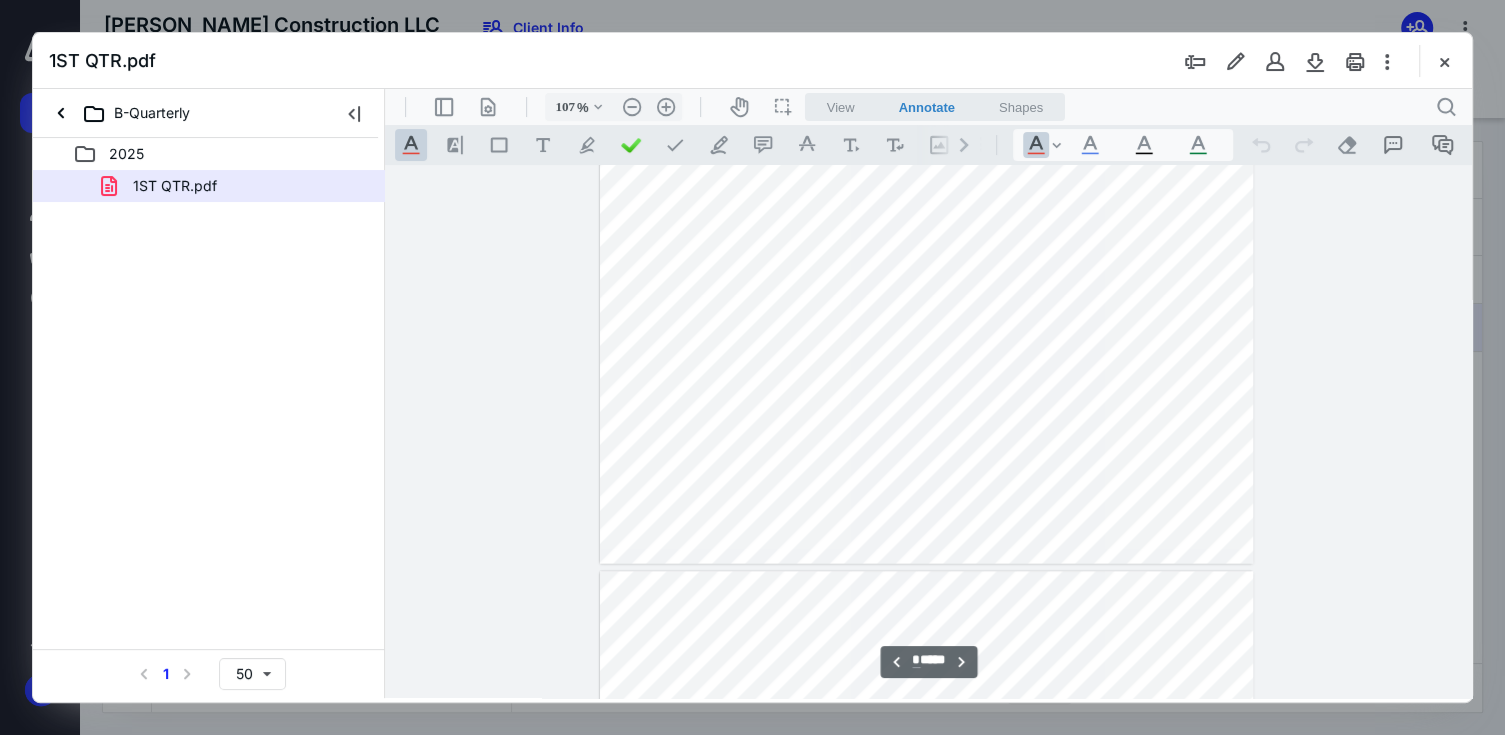 scroll, scrollTop: 1881, scrollLeft: 0, axis: vertical 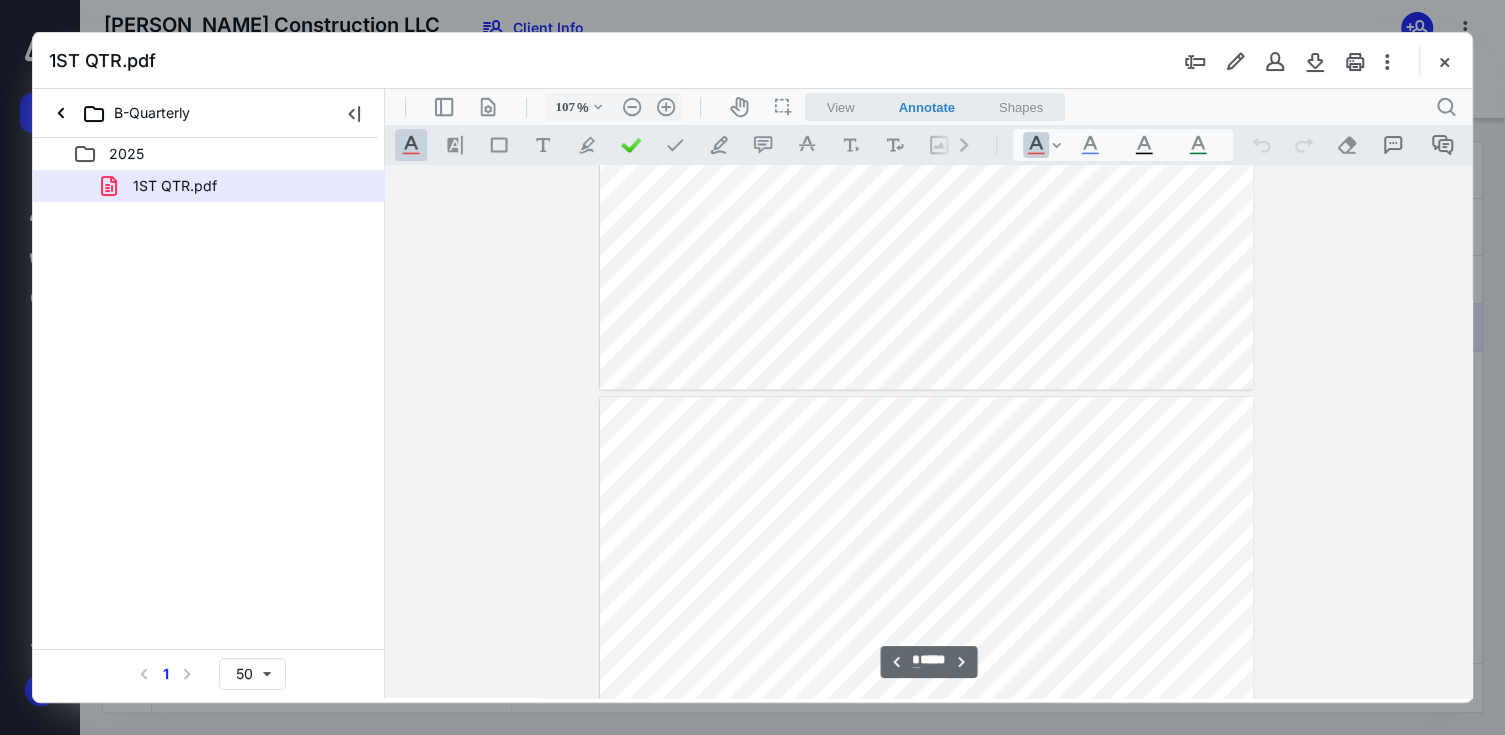 type on "*" 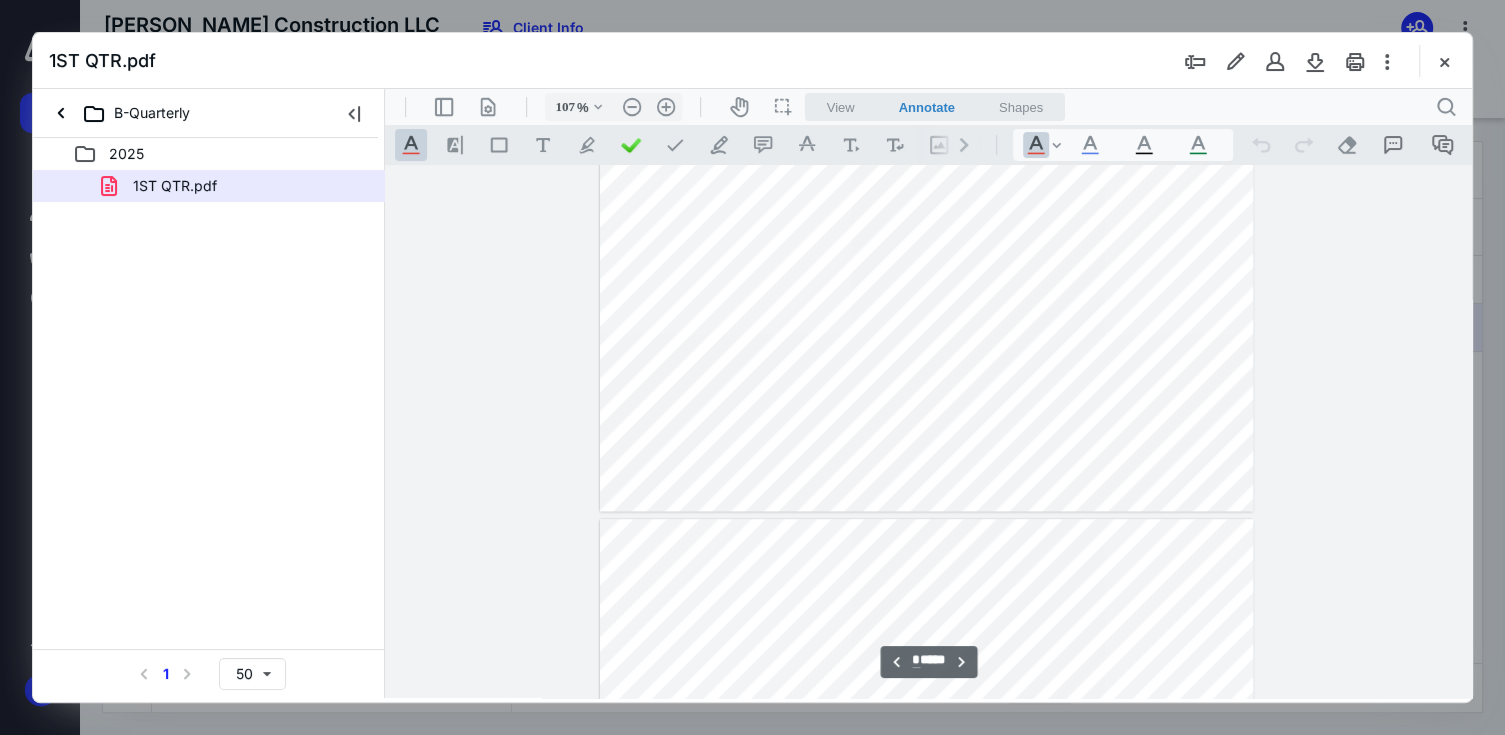 scroll, scrollTop: 1281, scrollLeft: 0, axis: vertical 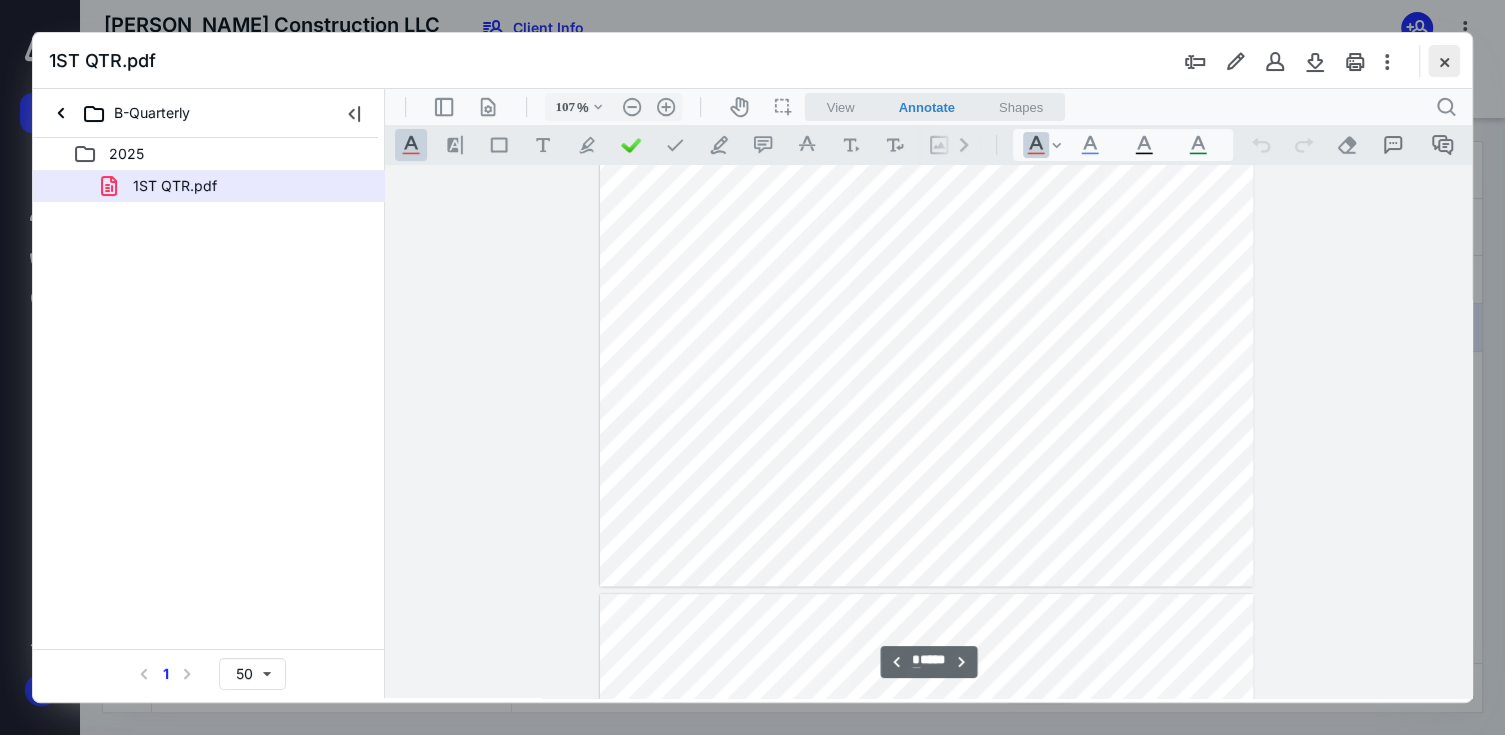 drag, startPoint x: 1451, startPoint y: 62, endPoint x: 1424, endPoint y: 74, distance: 29.546574 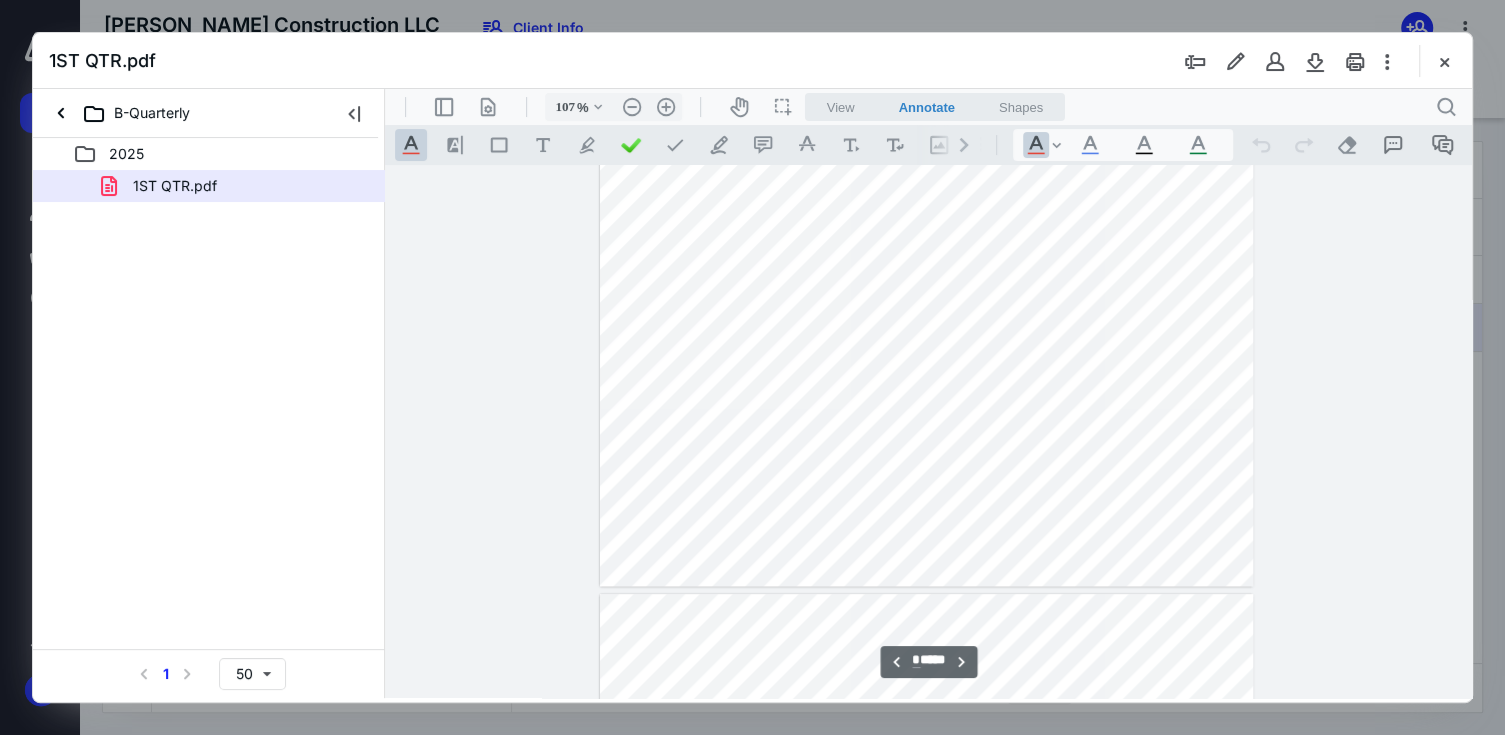 click at bounding box center [1444, 61] 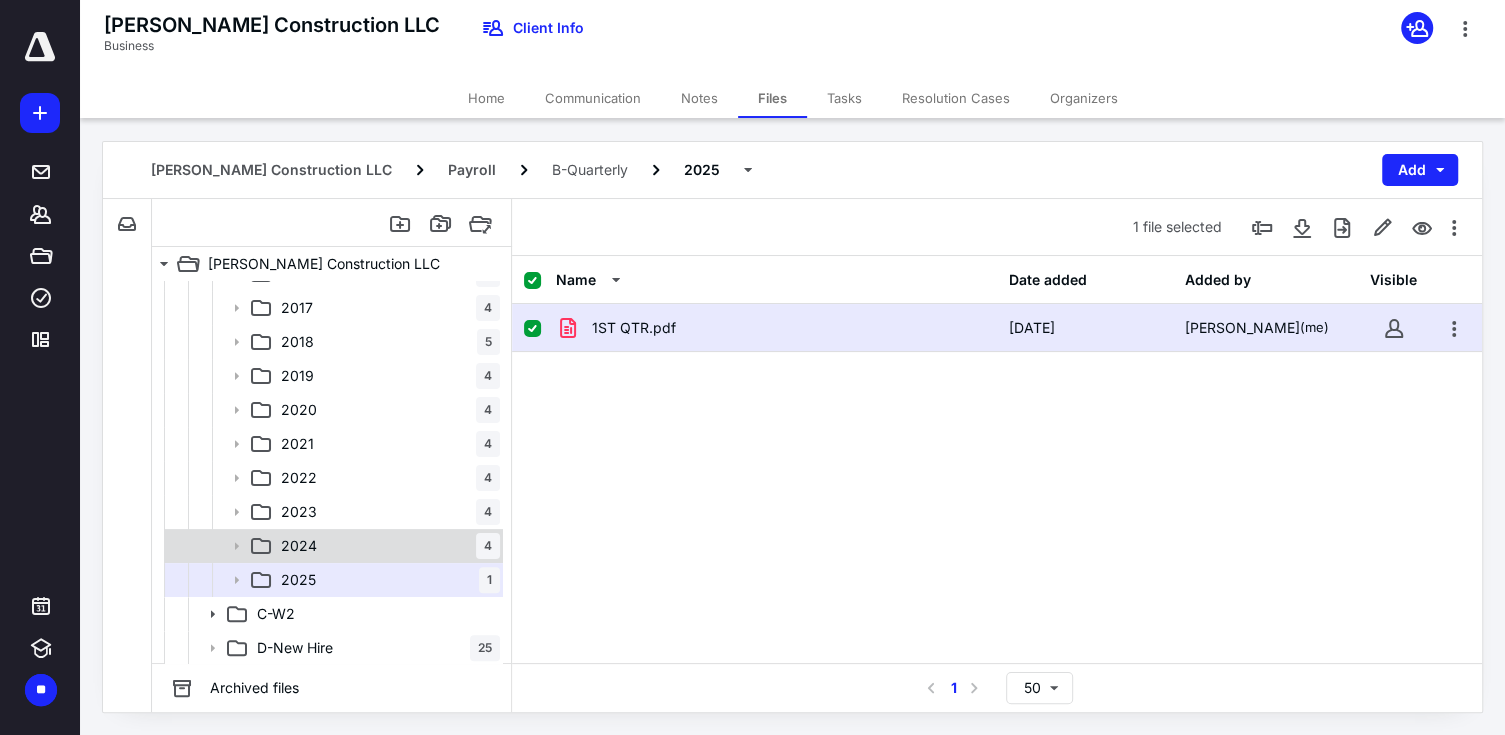 click on "2024 4" at bounding box center [386, 546] 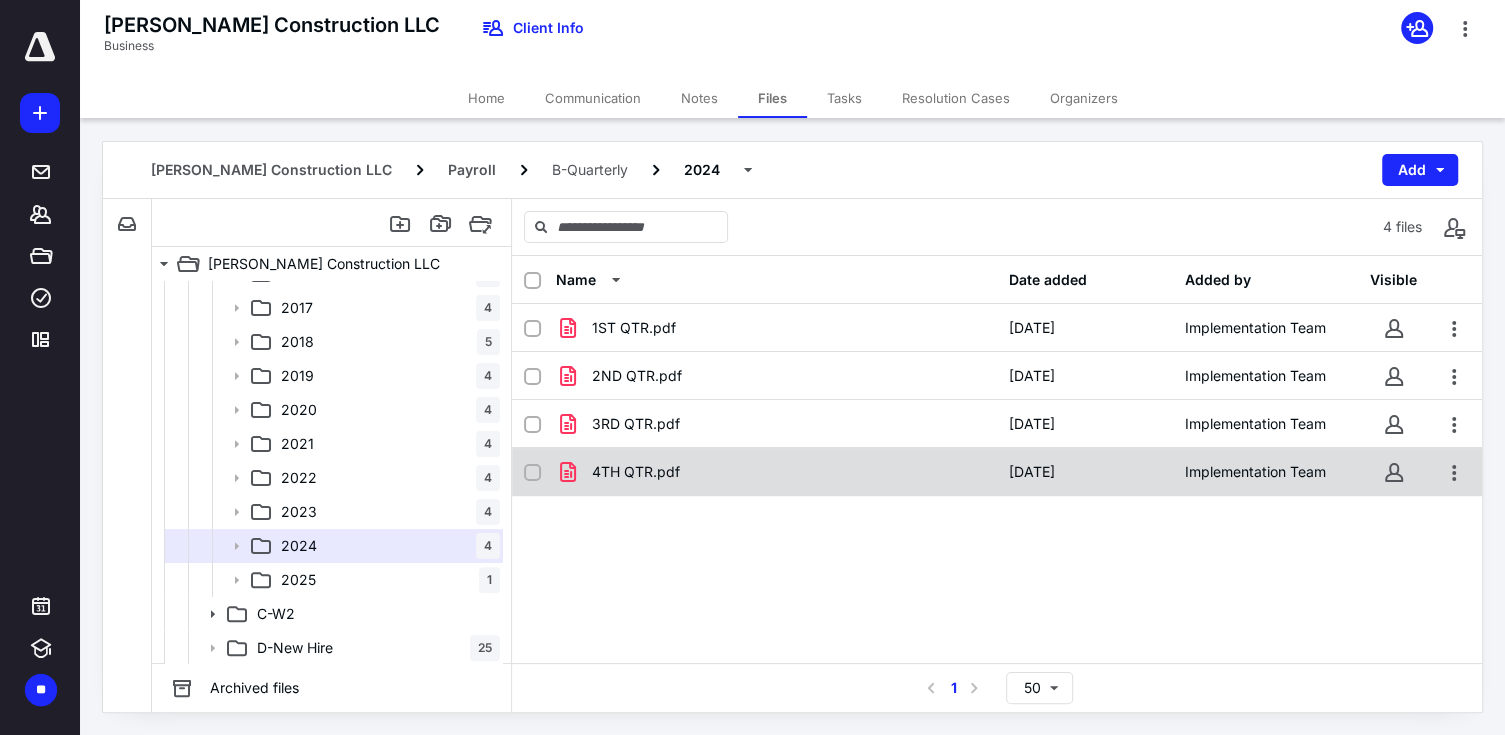 click on "4TH QTR.pdf" at bounding box center [636, 472] 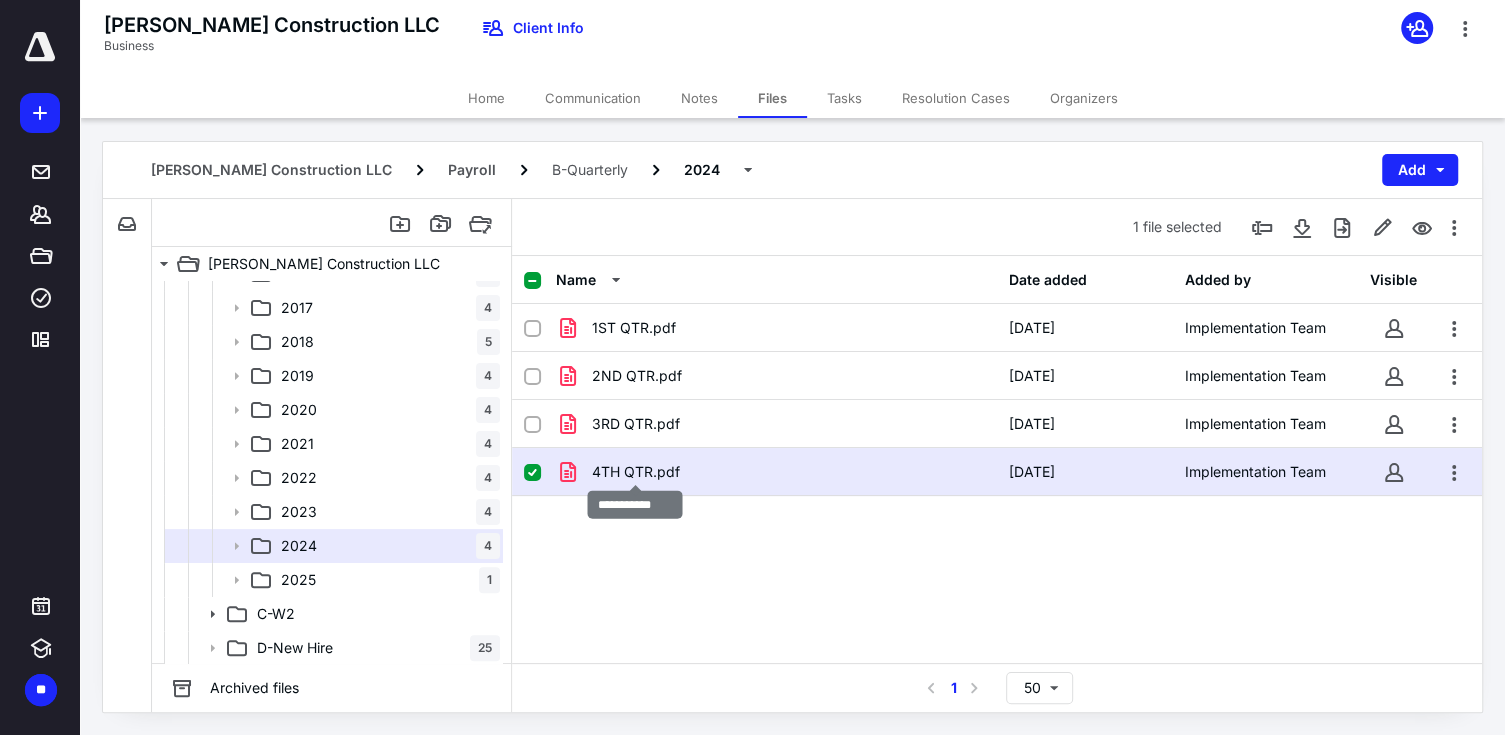 click on "4TH QTR.pdf" at bounding box center (636, 472) 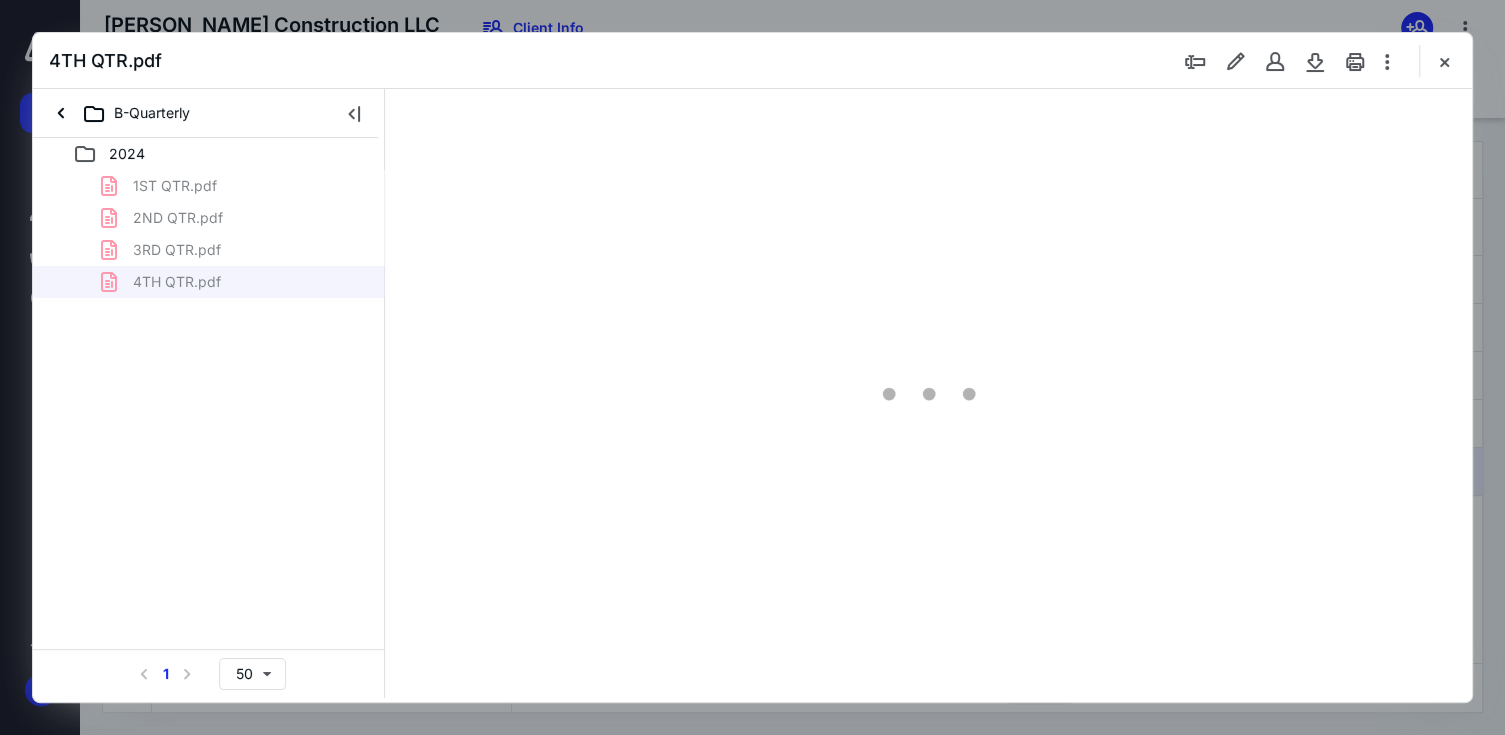 scroll, scrollTop: 0, scrollLeft: 0, axis: both 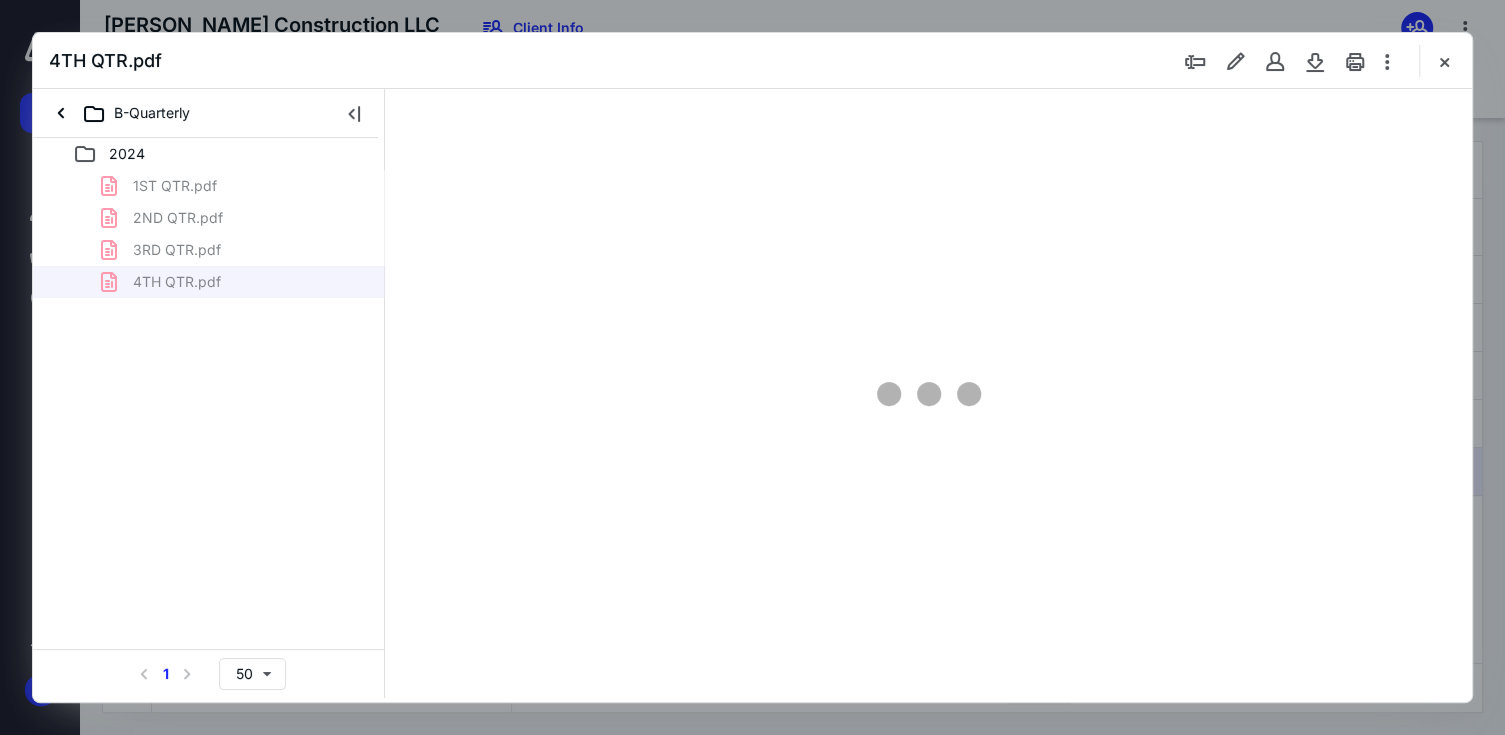 type on "67" 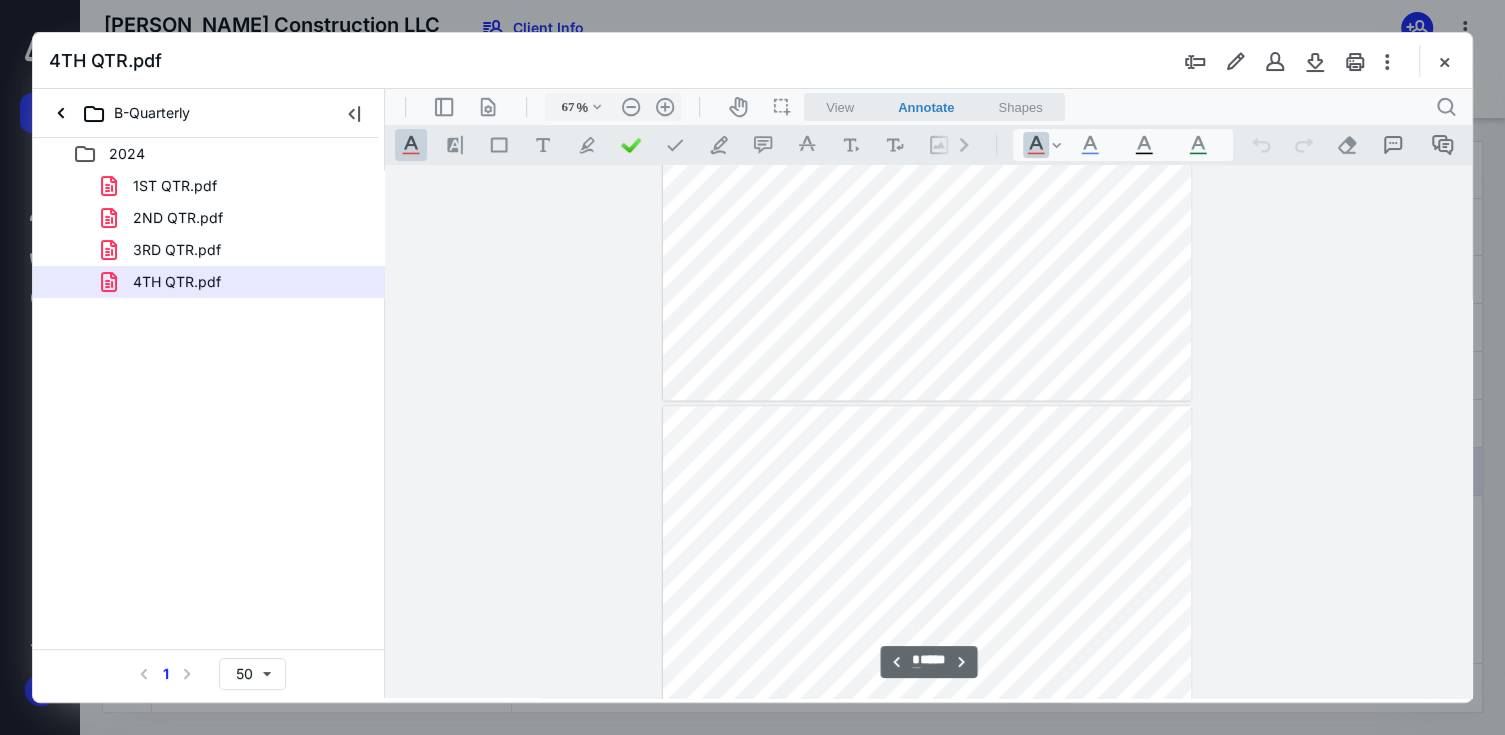 type on "*" 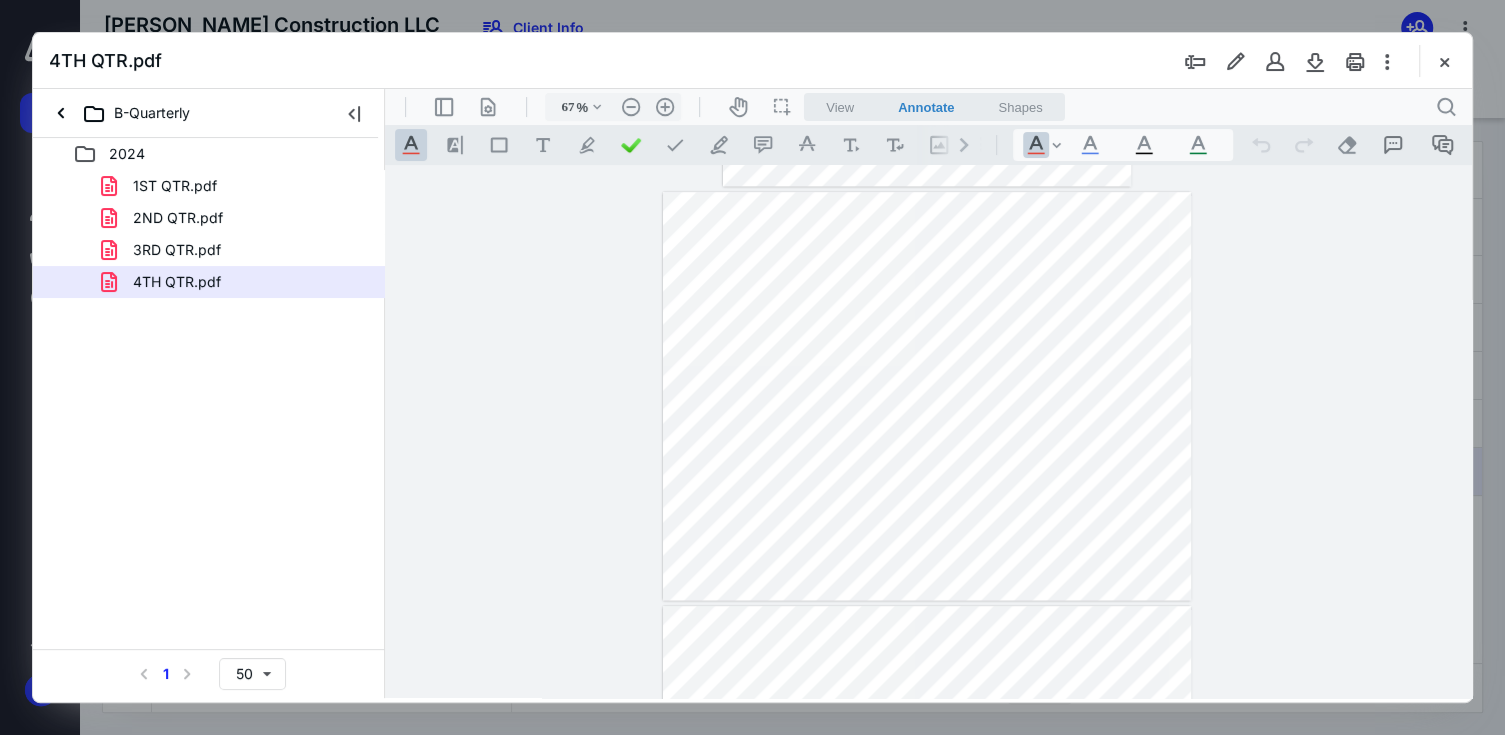 click at bounding box center [1444, 61] 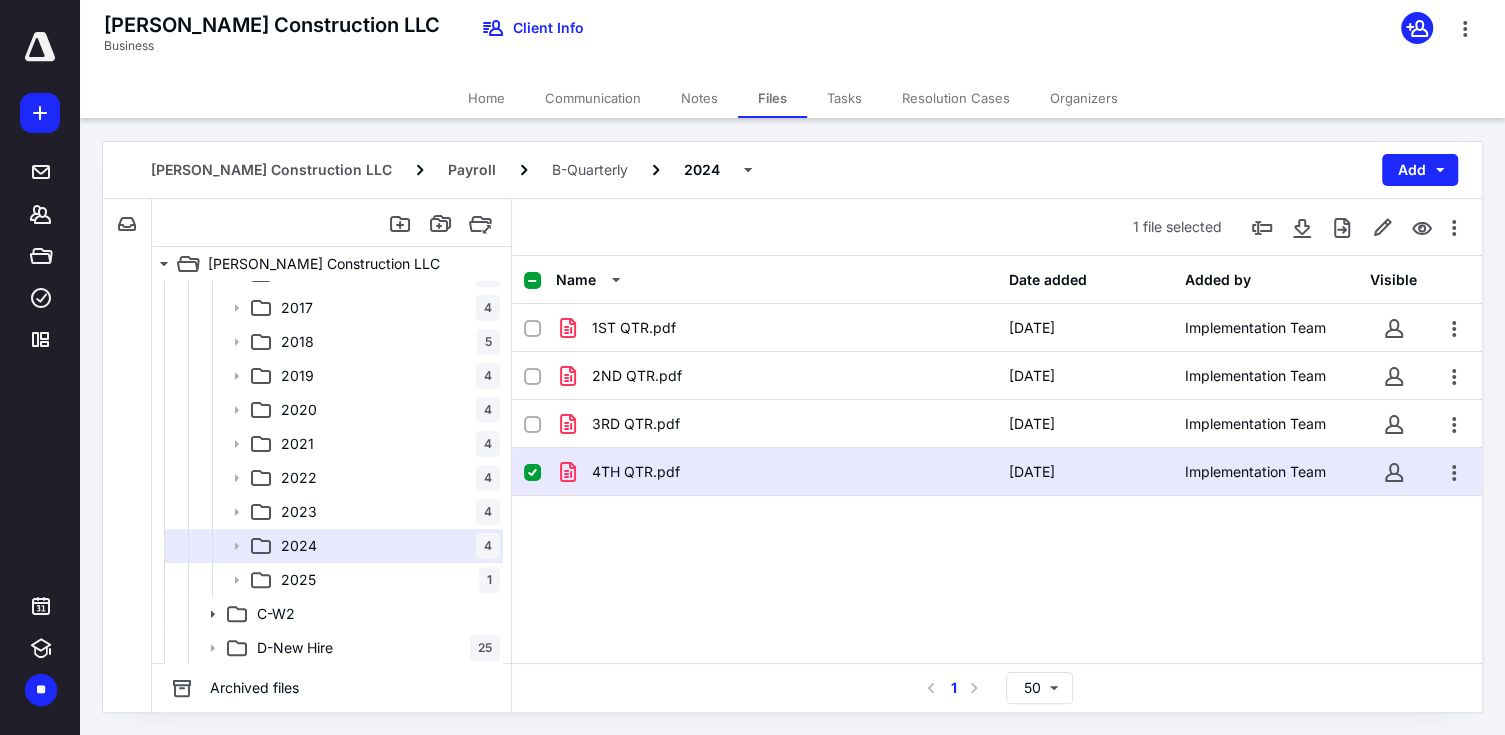 click on "4TH QTR.pdf 4/16/2025 Implementation Team" at bounding box center (997, 472) 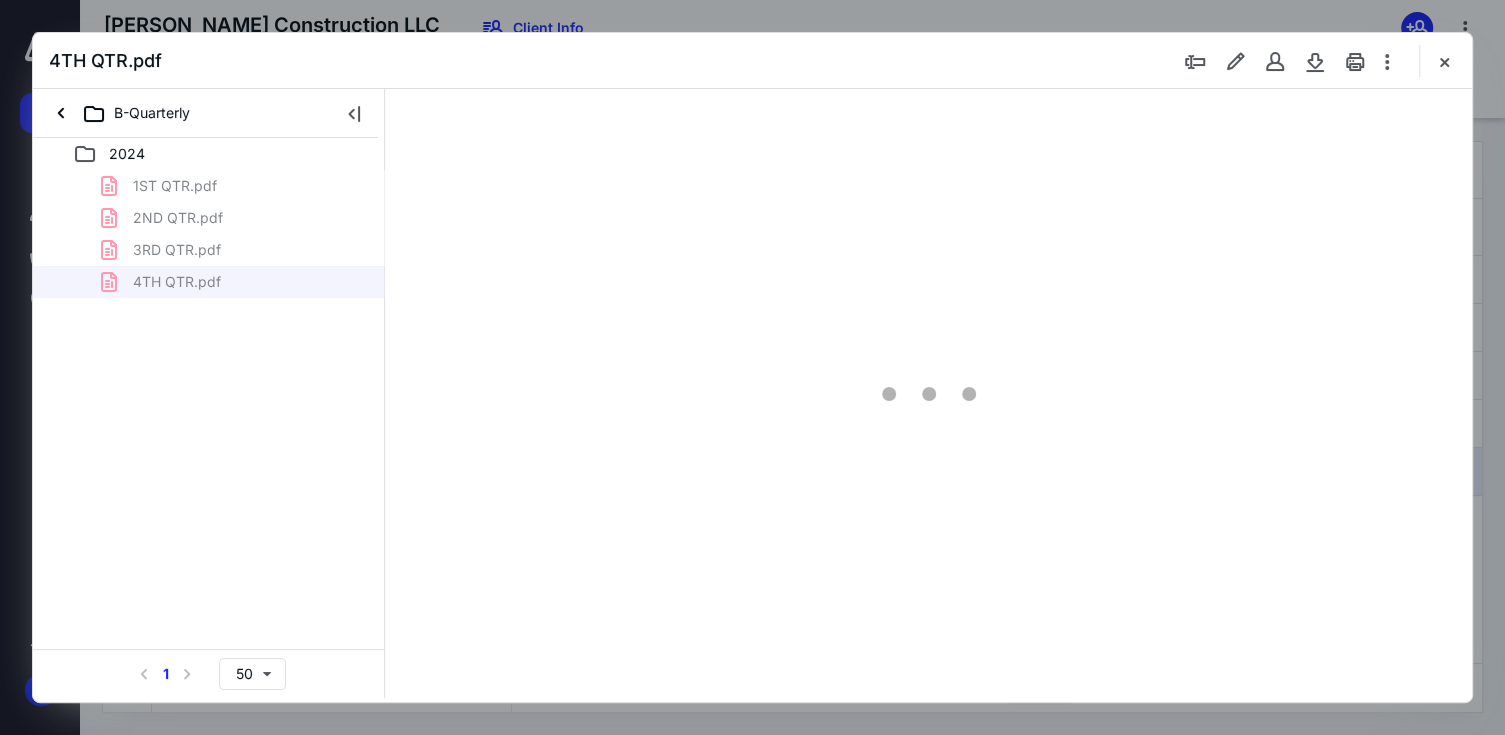 scroll, scrollTop: 0, scrollLeft: 0, axis: both 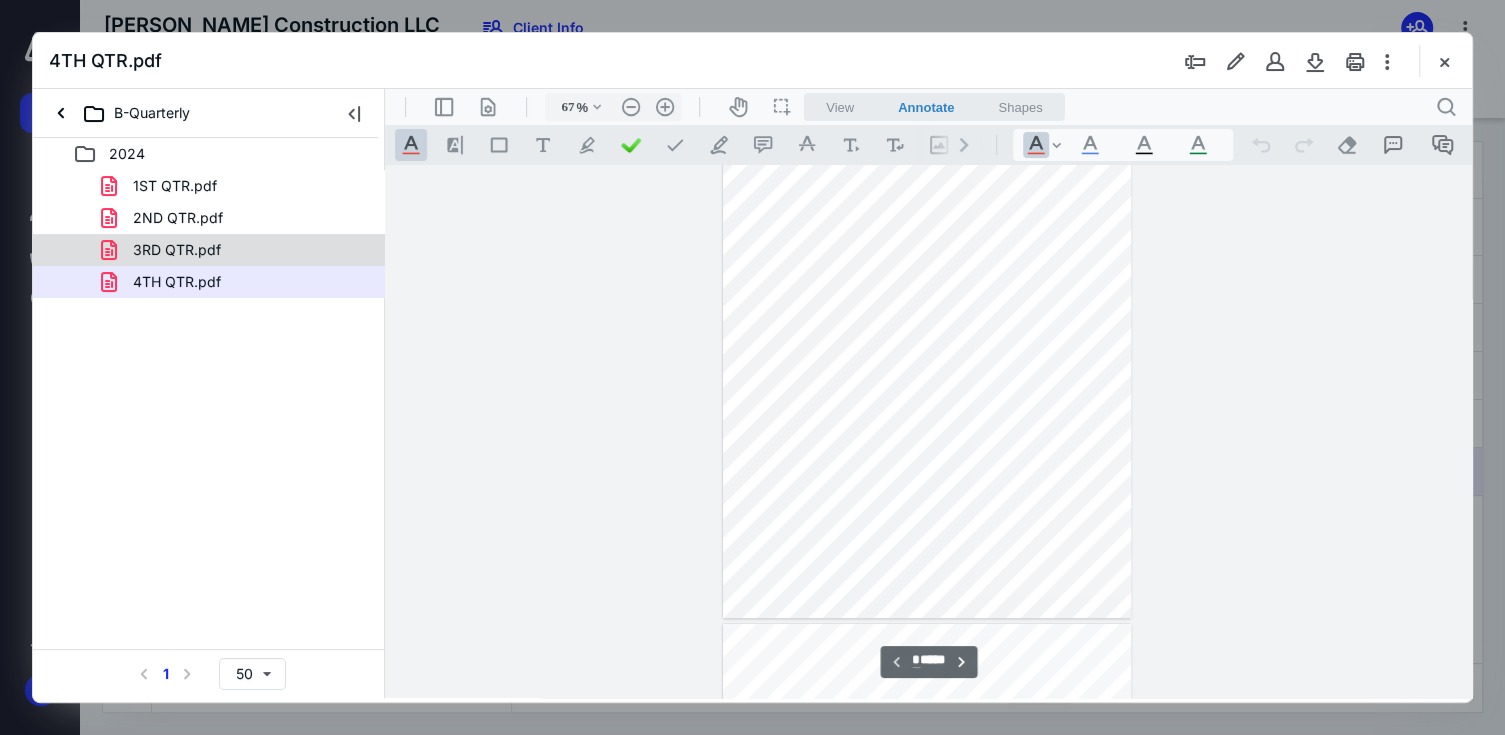 click on "3RD QTR.pdf" at bounding box center [177, 250] 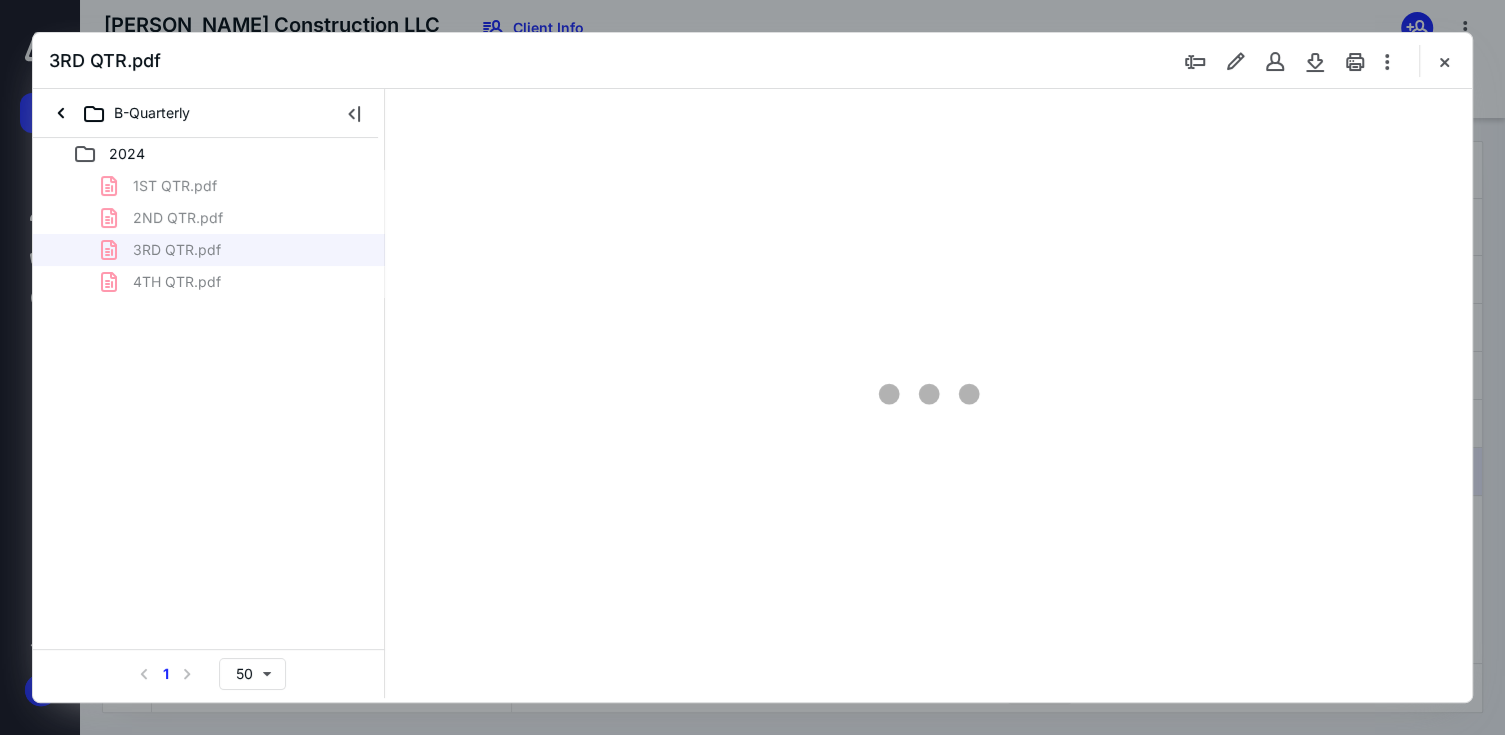 type on "67" 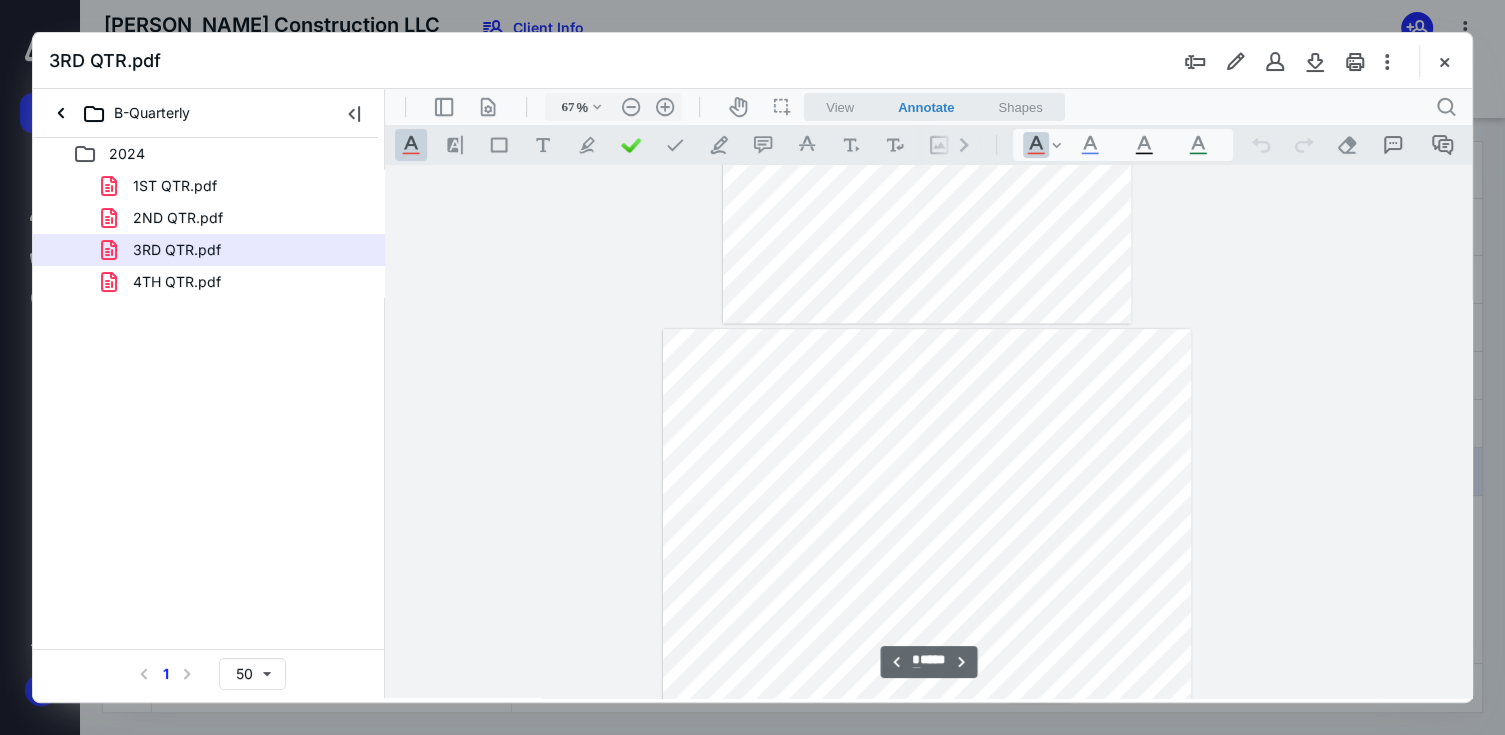 scroll, scrollTop: 1478, scrollLeft: 0, axis: vertical 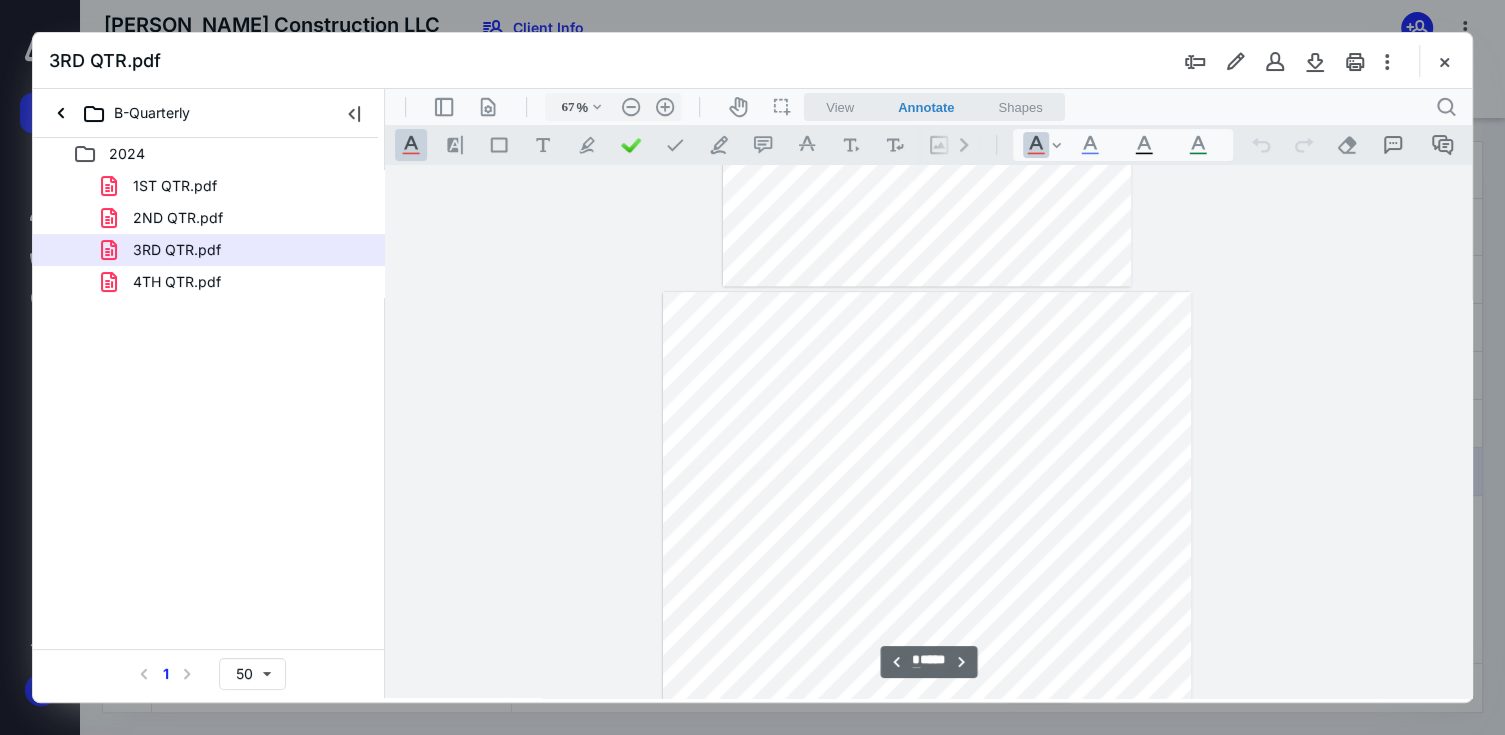 type on "*" 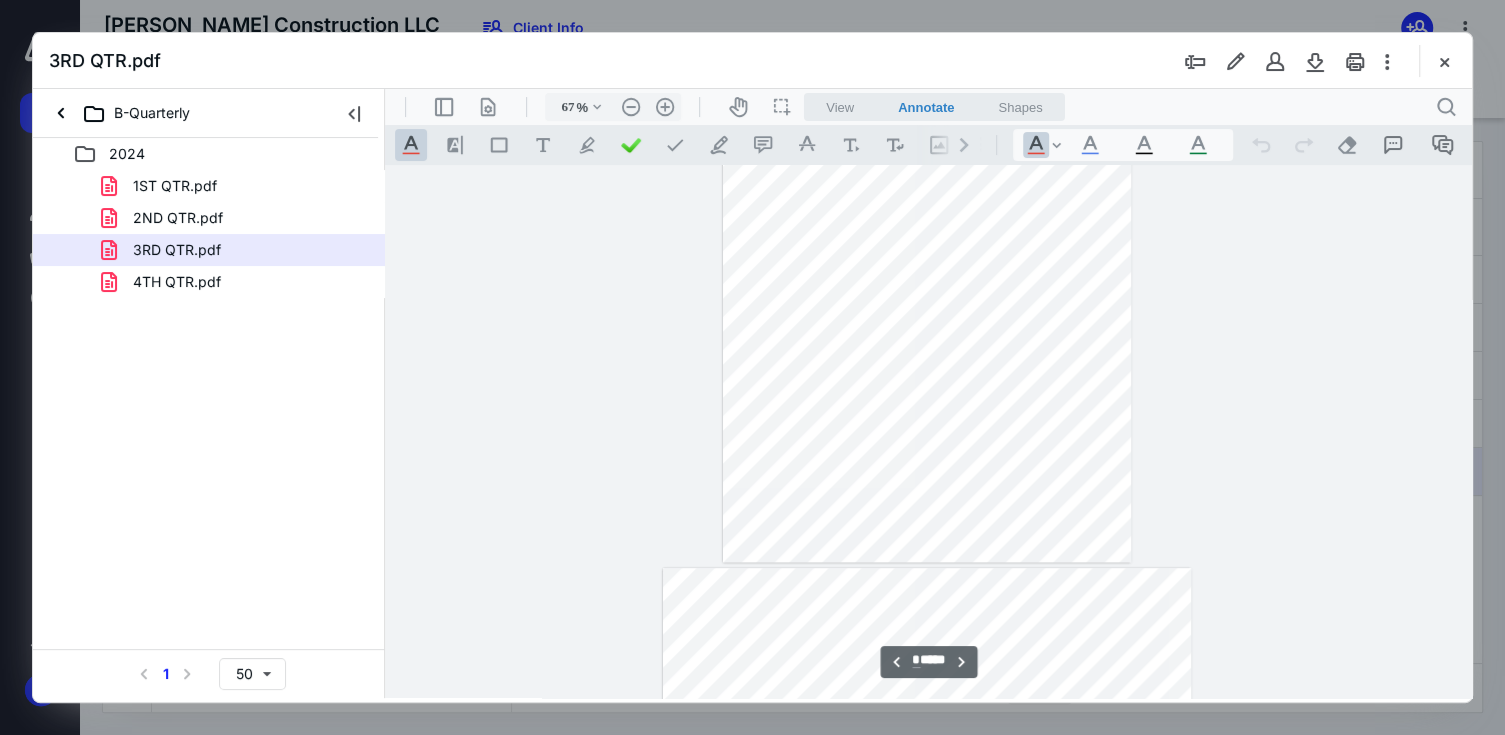 scroll, scrollTop: 1078, scrollLeft: 0, axis: vertical 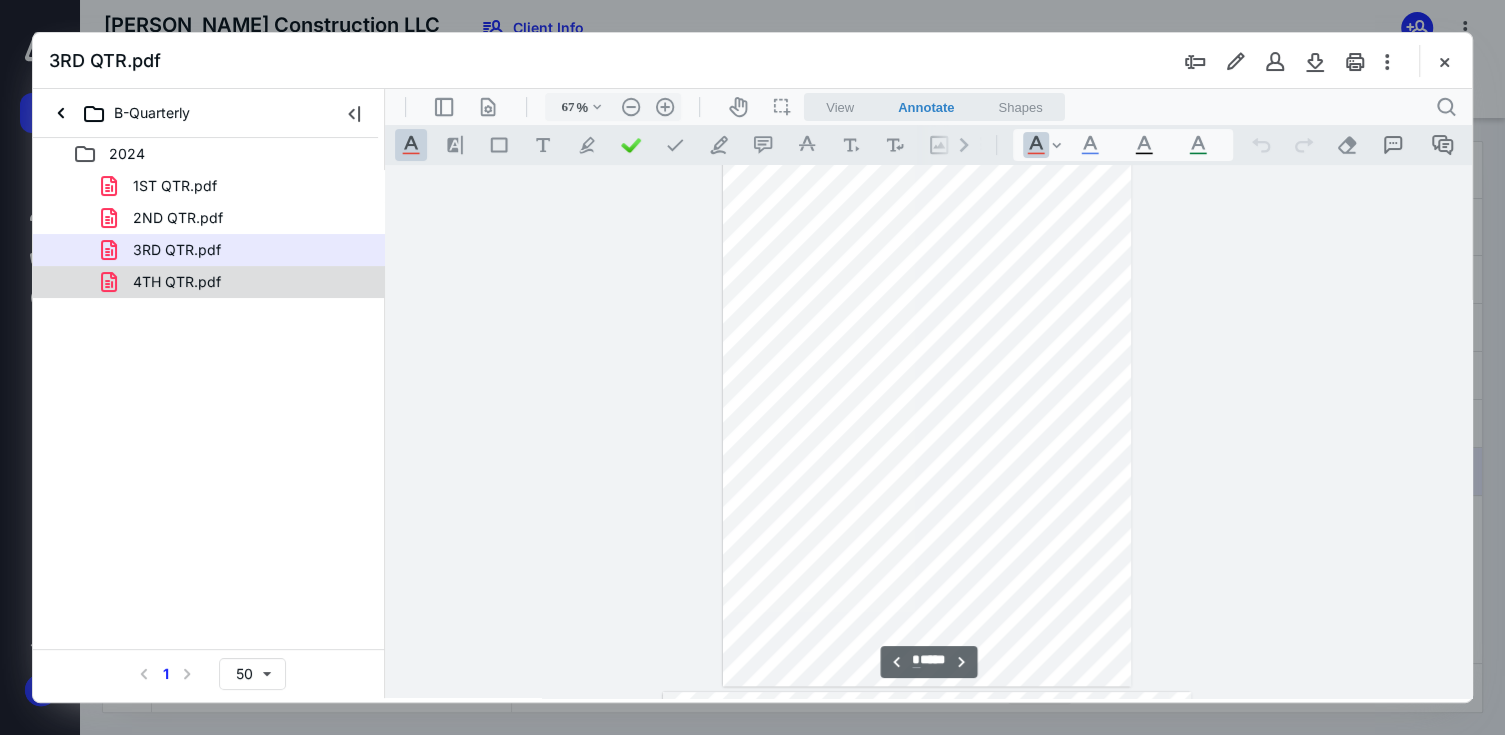click on "4TH QTR.pdf" at bounding box center [209, 282] 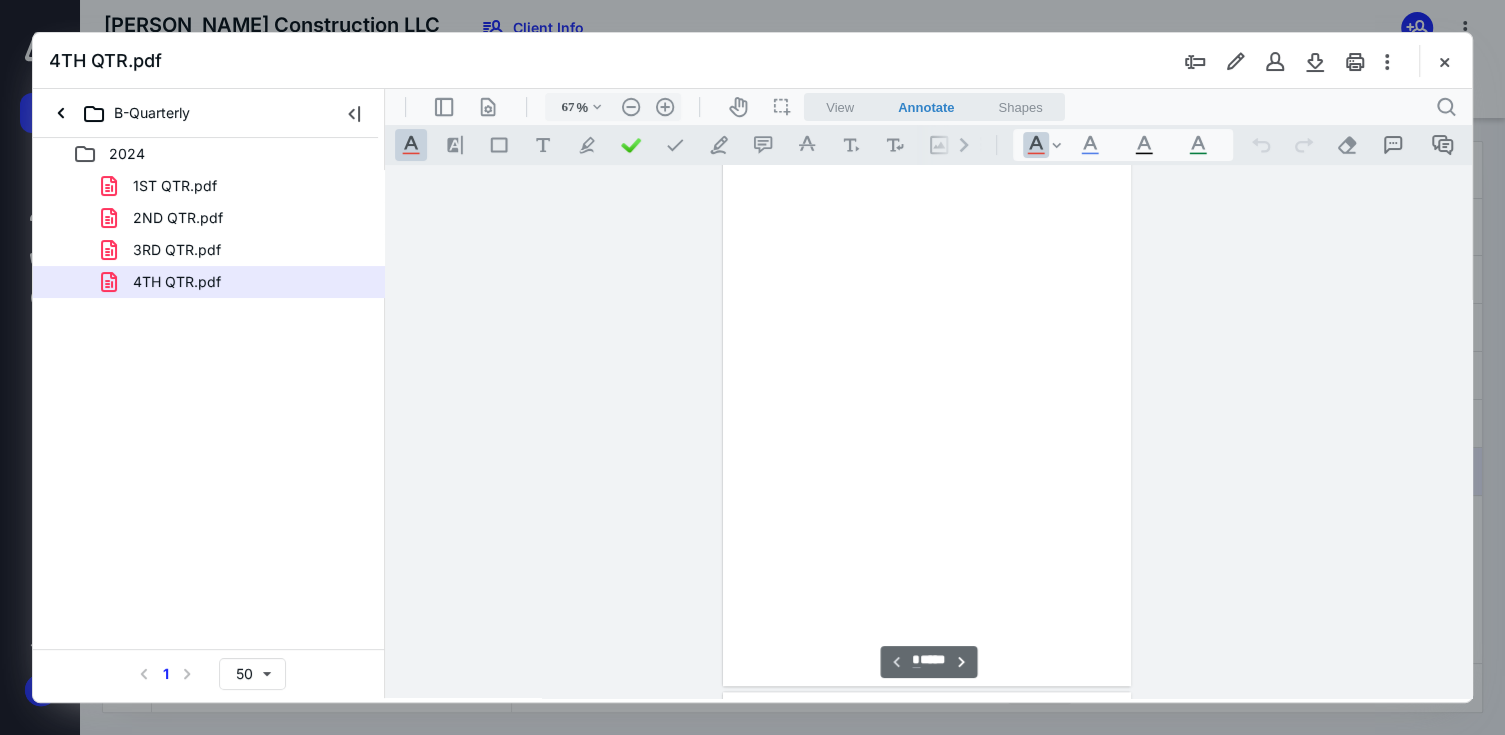 scroll, scrollTop: 78, scrollLeft: 0, axis: vertical 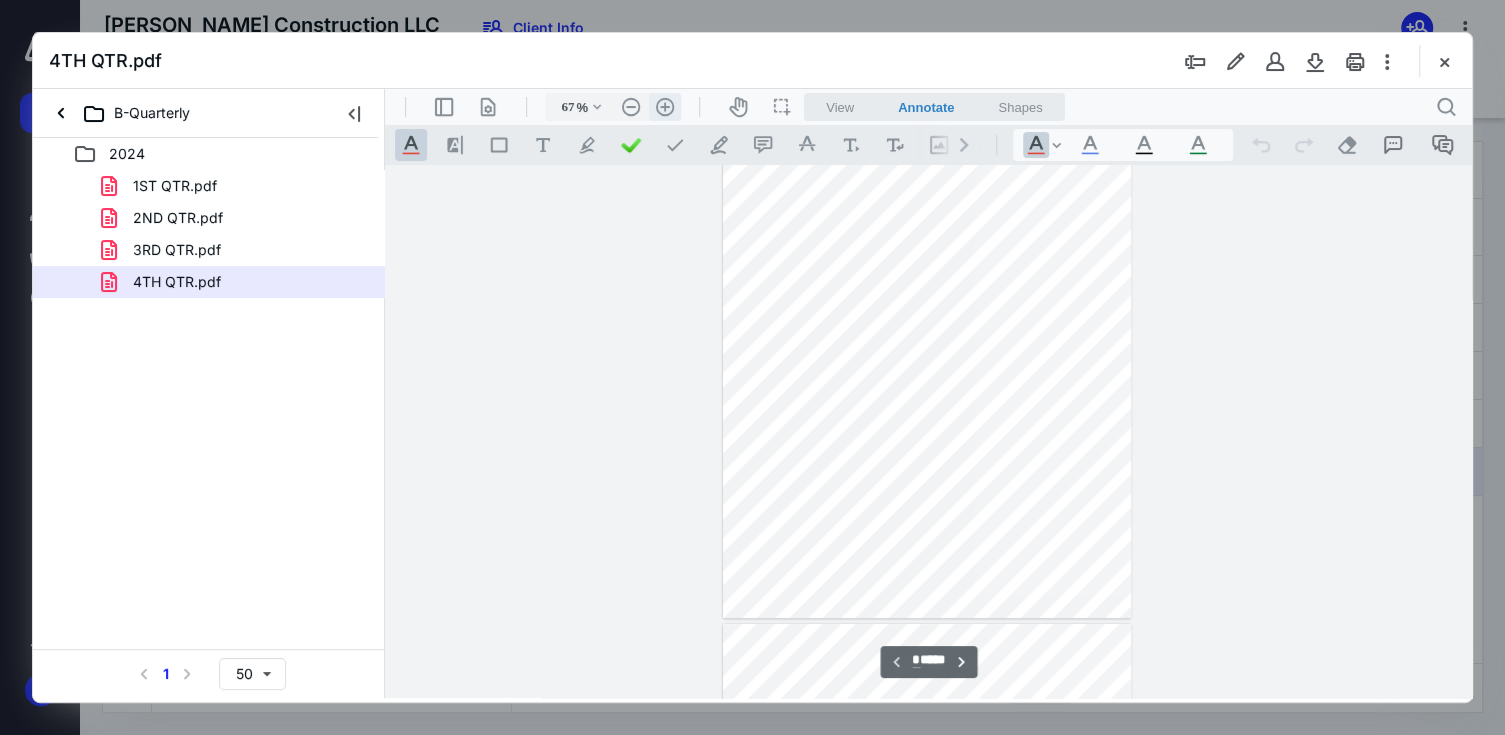 click on ".cls-1{fill:#abb0c4;} icon - header - zoom - in - line" at bounding box center [665, 107] 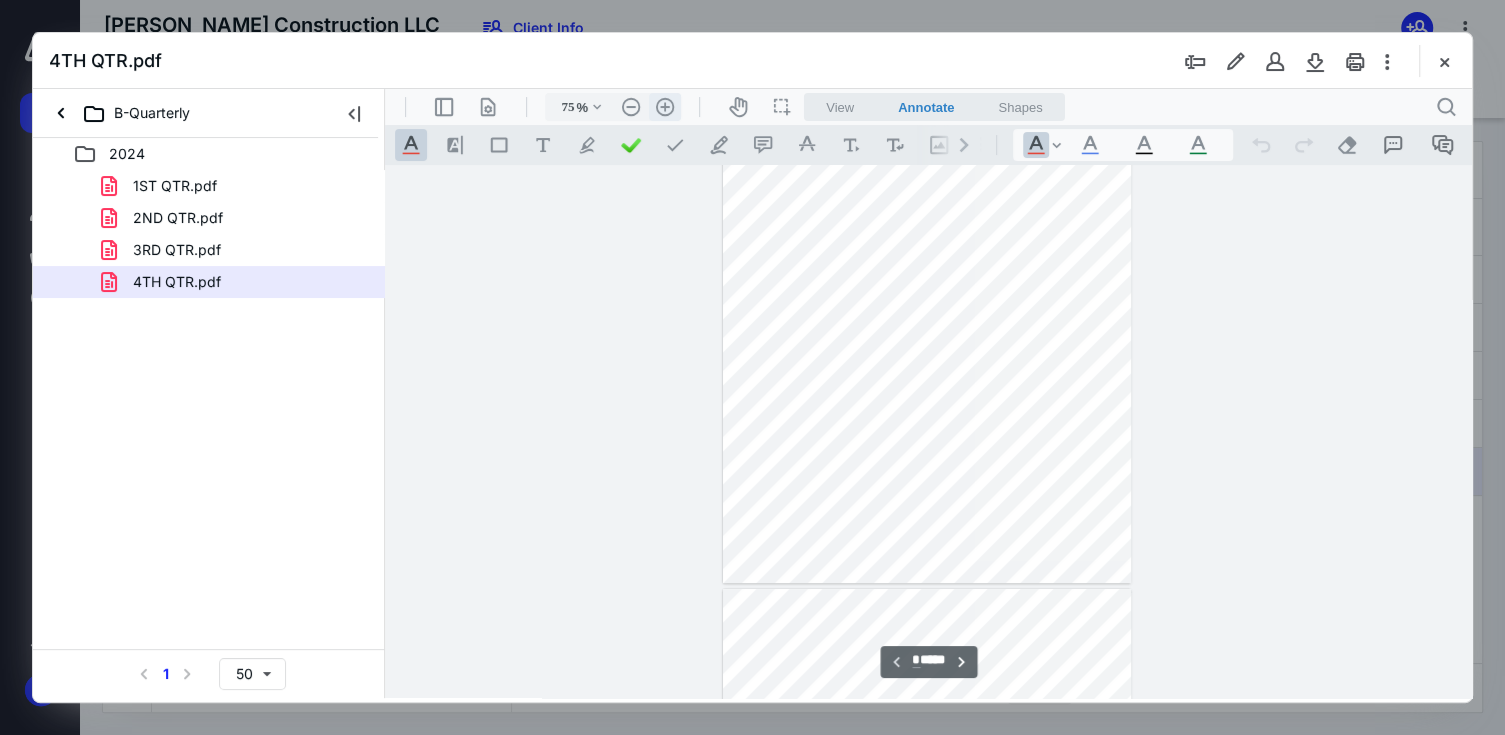click on ".cls-1{fill:#abb0c4;} icon - header - zoom - in - line" at bounding box center [665, 107] 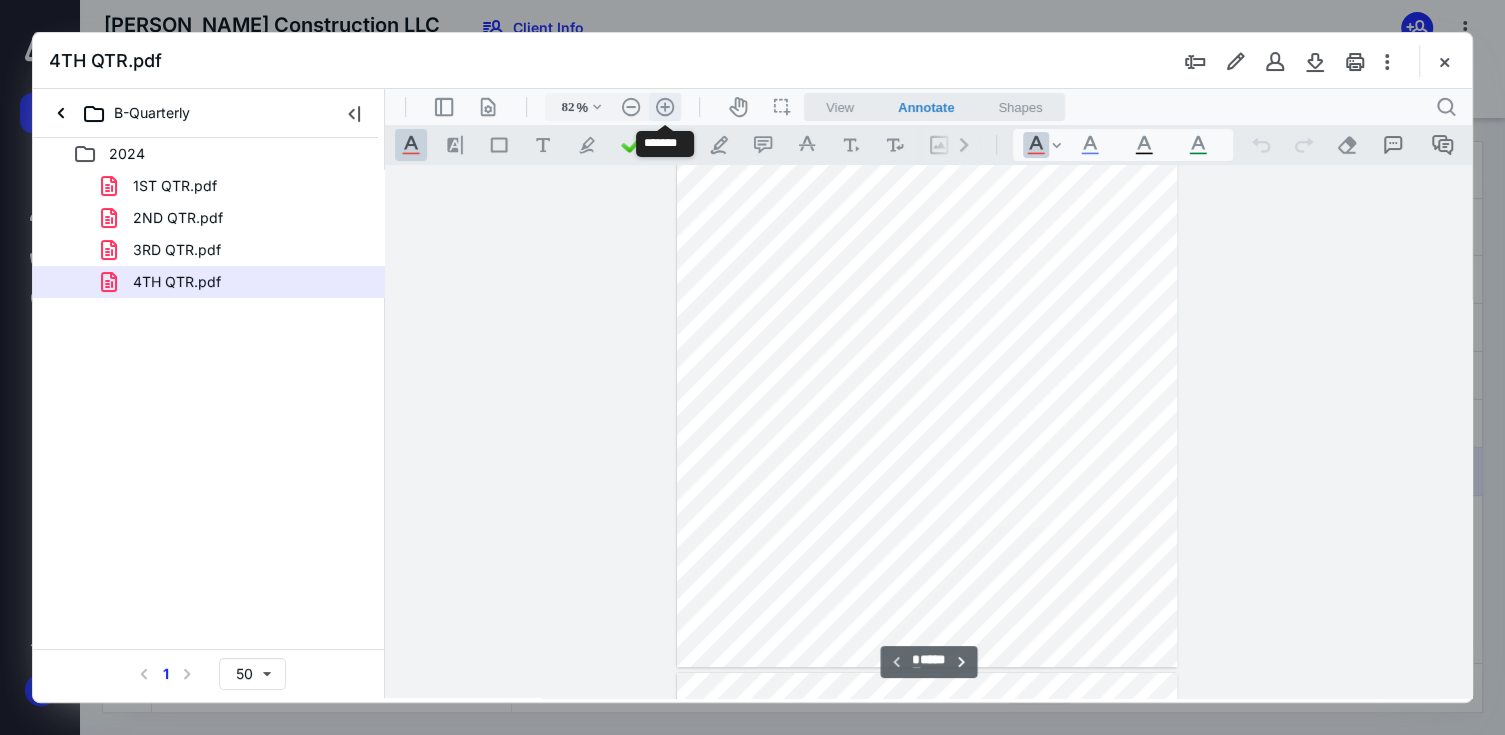 click on ".cls-1{fill:#abb0c4;} icon - header - zoom - in - line" at bounding box center [665, 107] 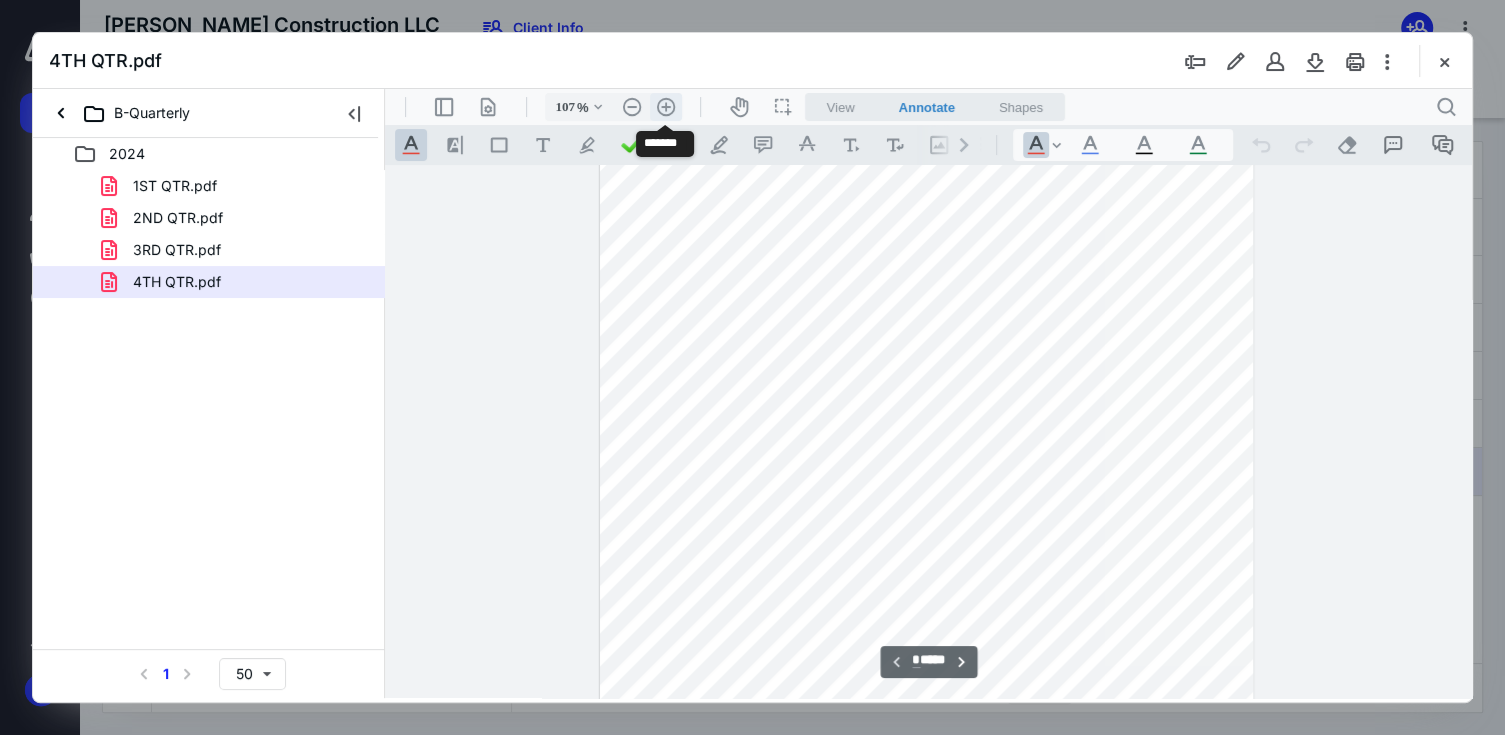 click on ".cls-1{fill:#abb0c4;} icon - header - zoom - in - line" at bounding box center (666, 107) 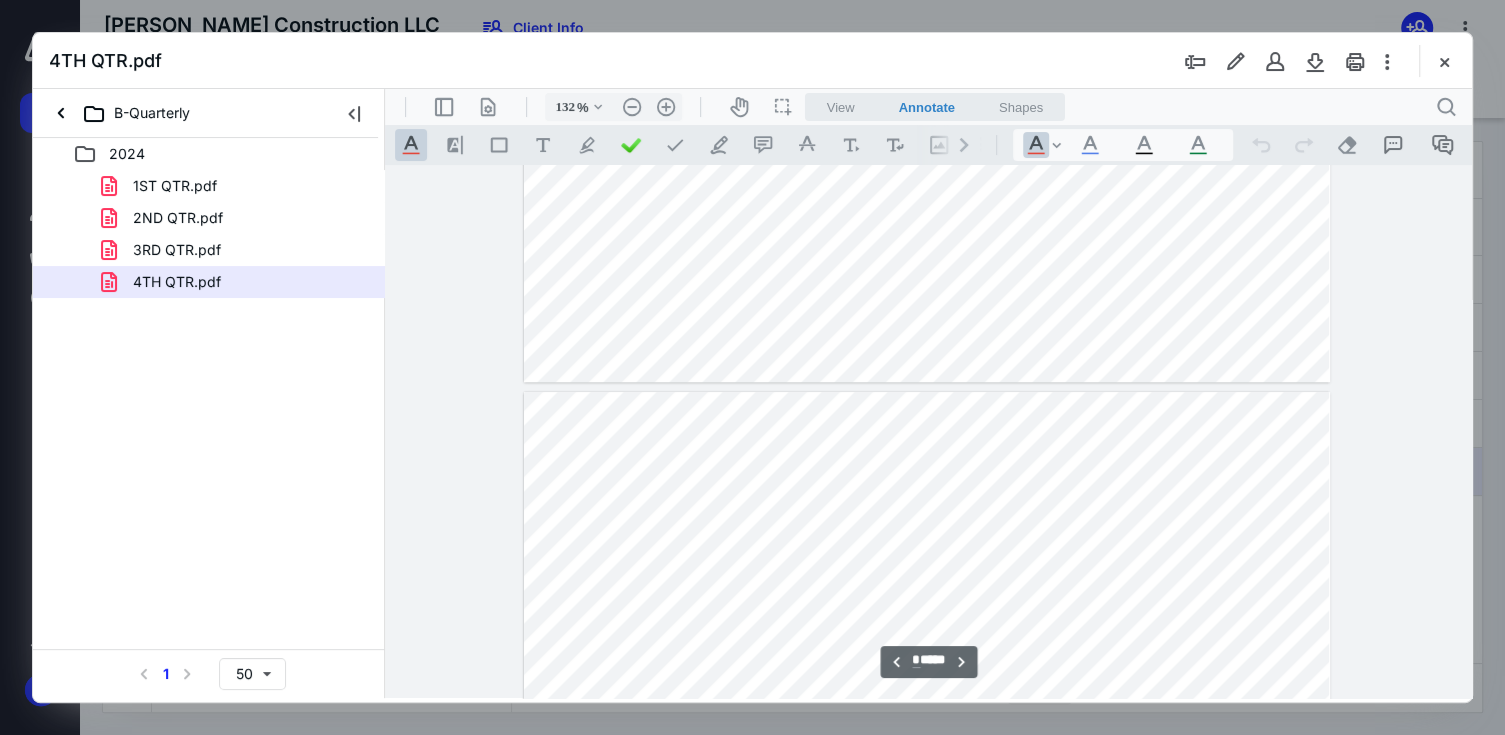 scroll, scrollTop: 977, scrollLeft: 0, axis: vertical 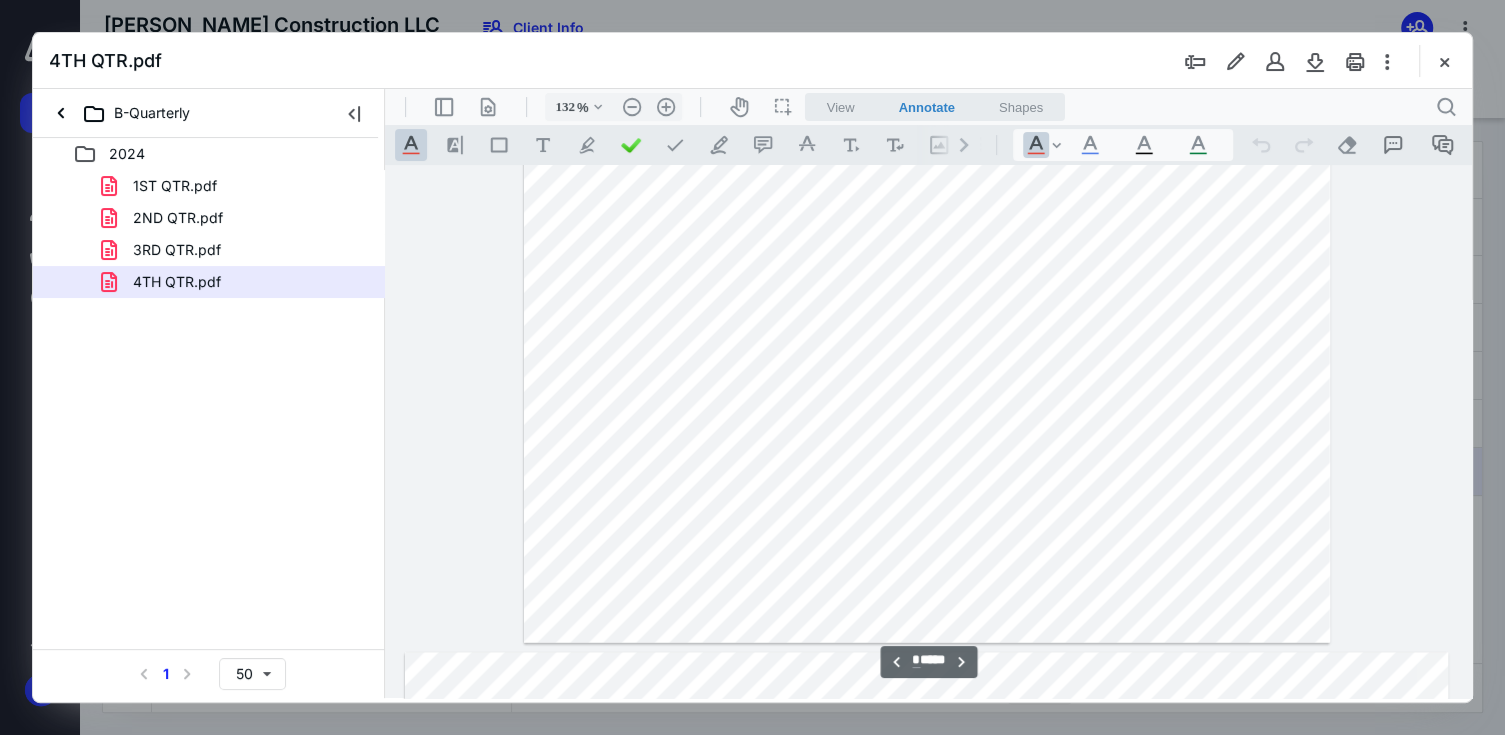 type on "*" 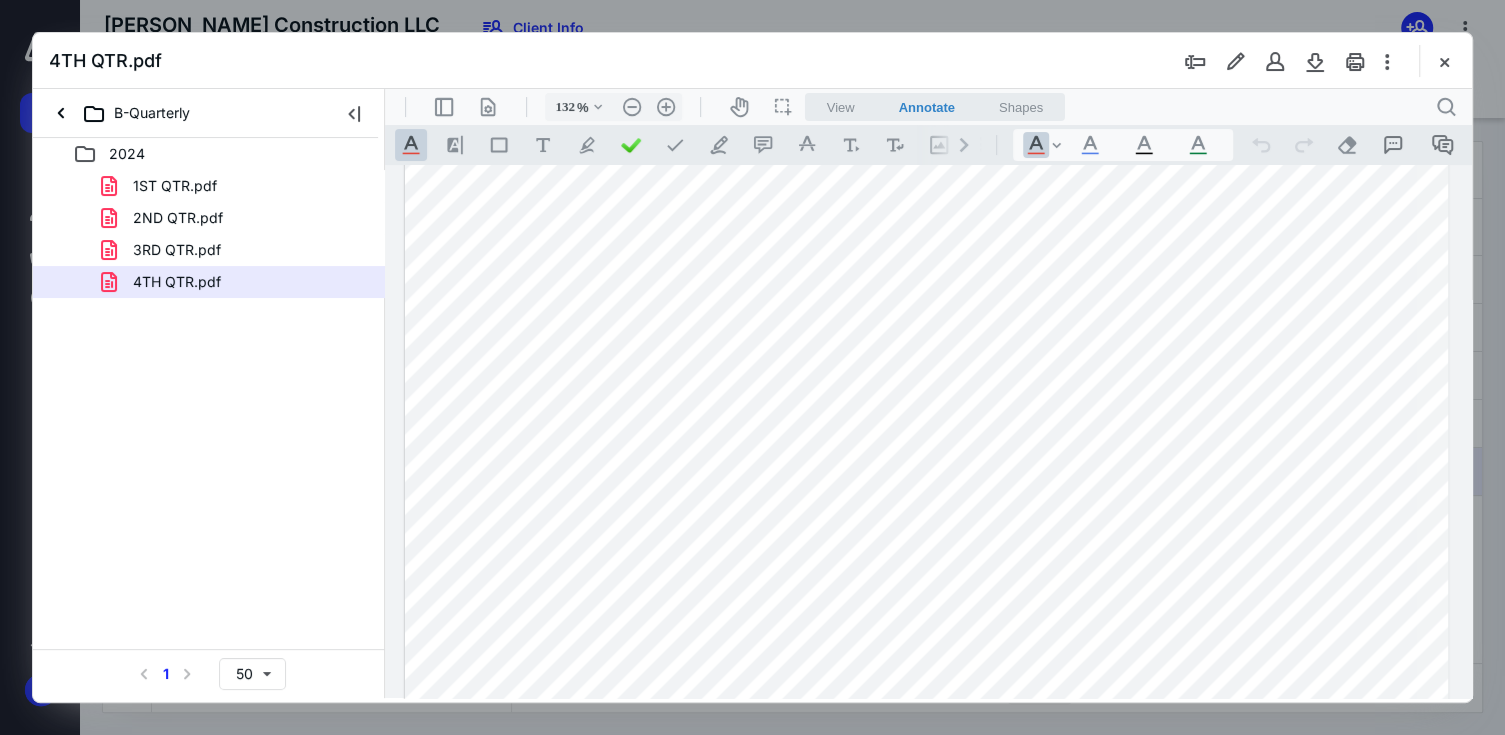 click at bounding box center [1444, 61] 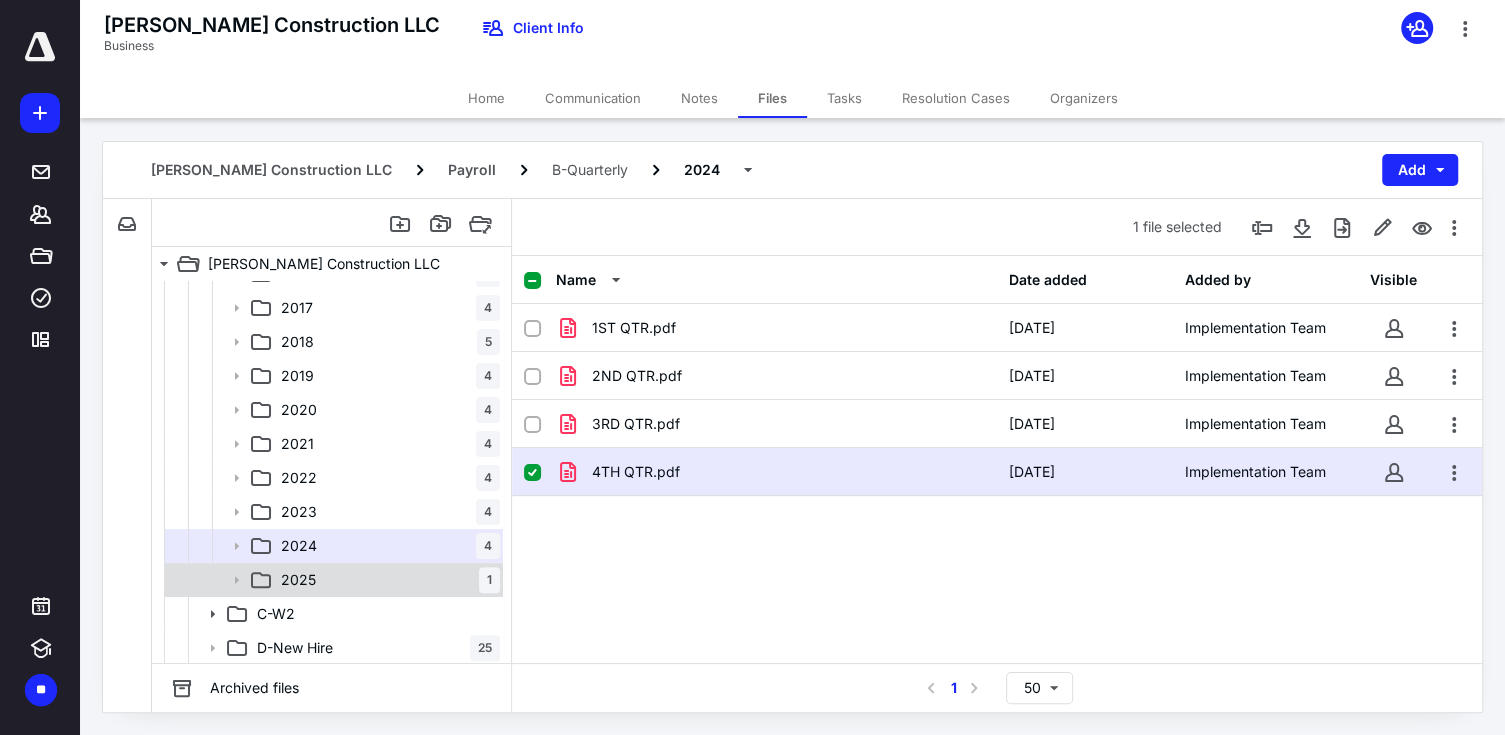 click on "2025 1" at bounding box center [386, 580] 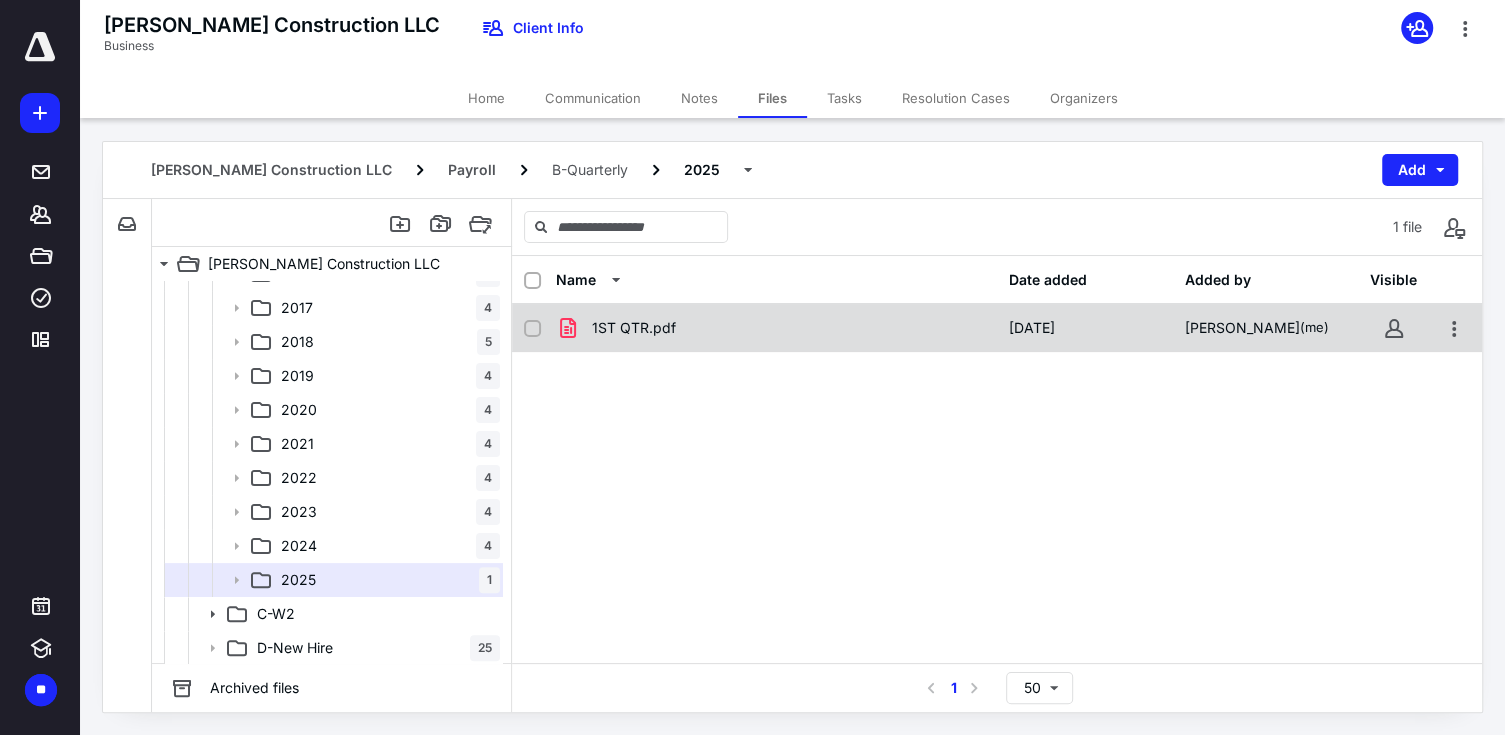 click on "1ST QTR.pdf" at bounding box center (634, 328) 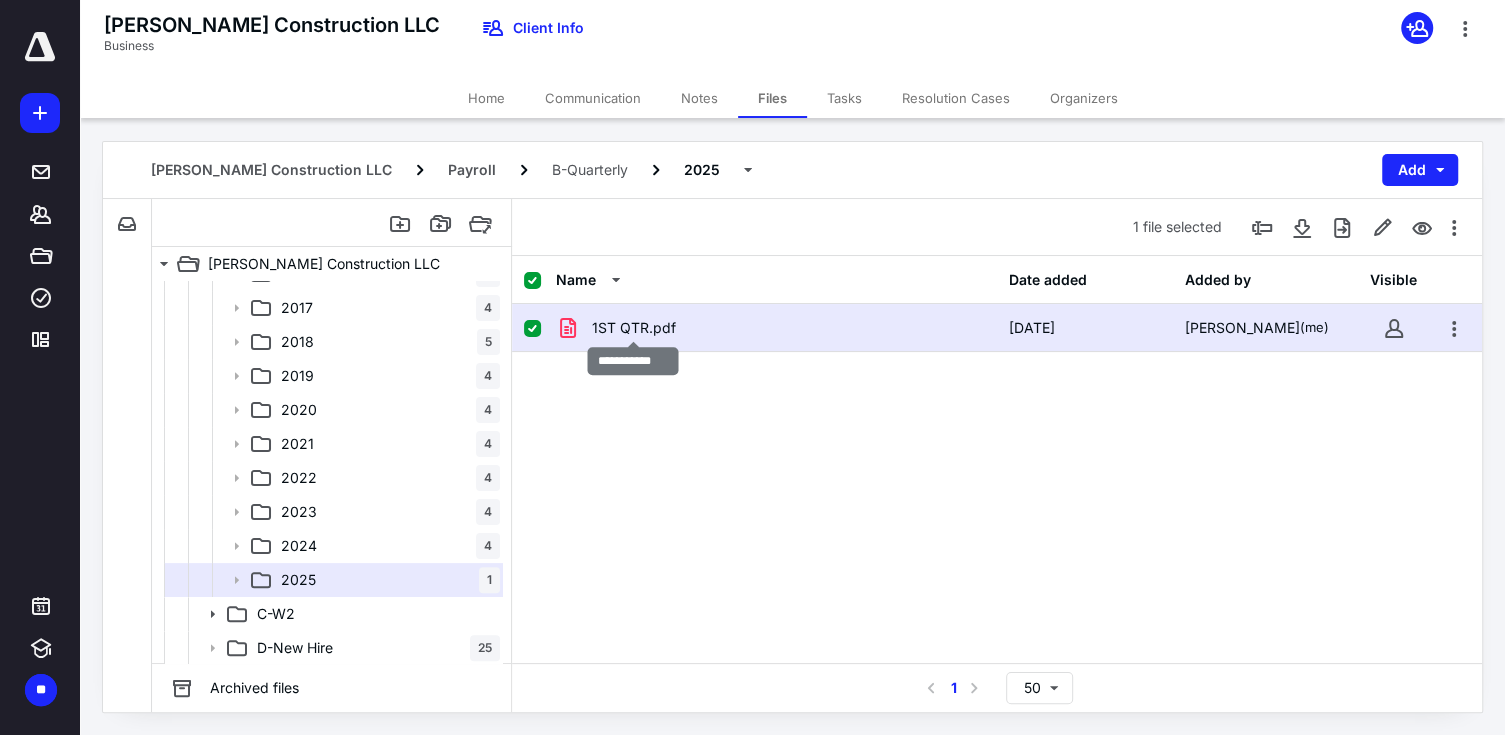 click on "1ST QTR.pdf" at bounding box center (634, 328) 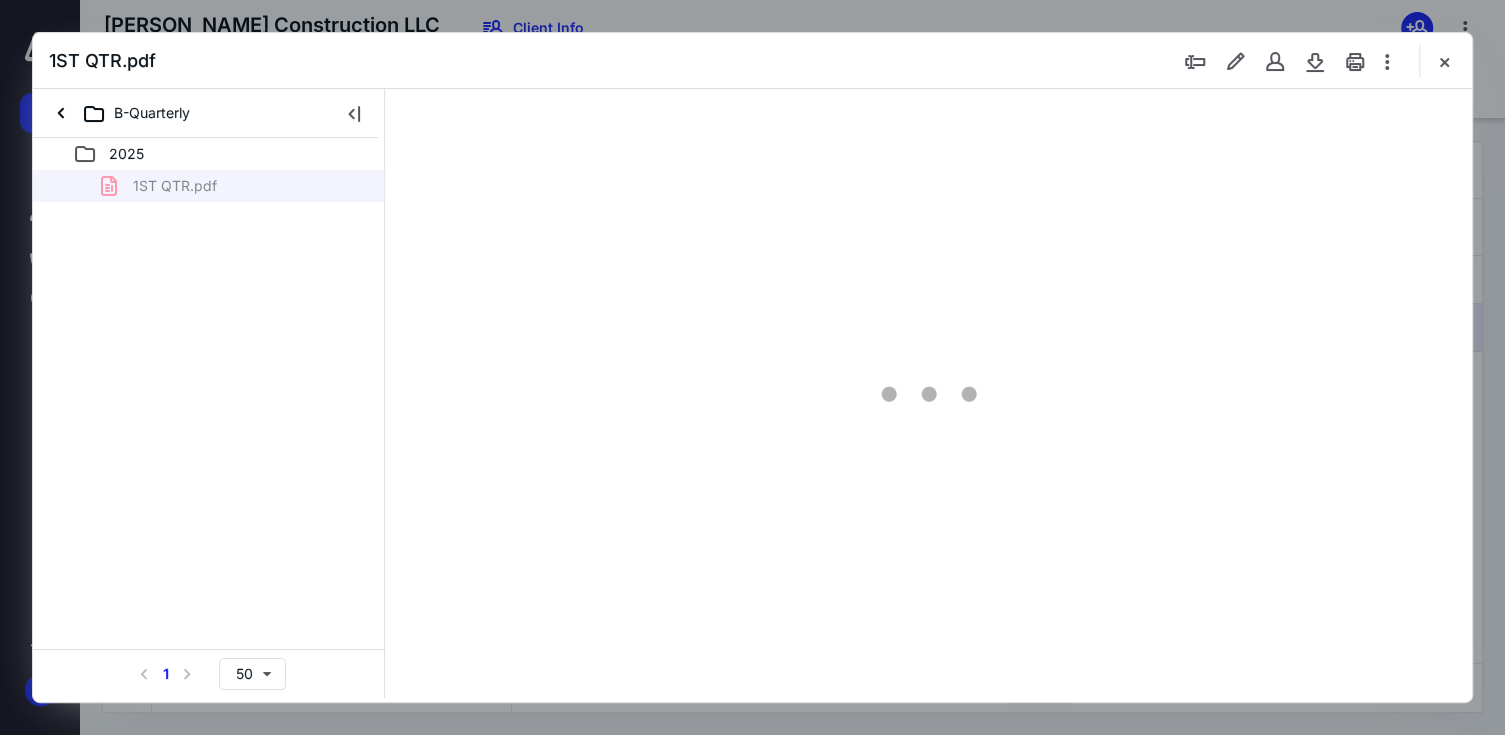 scroll, scrollTop: 0, scrollLeft: 0, axis: both 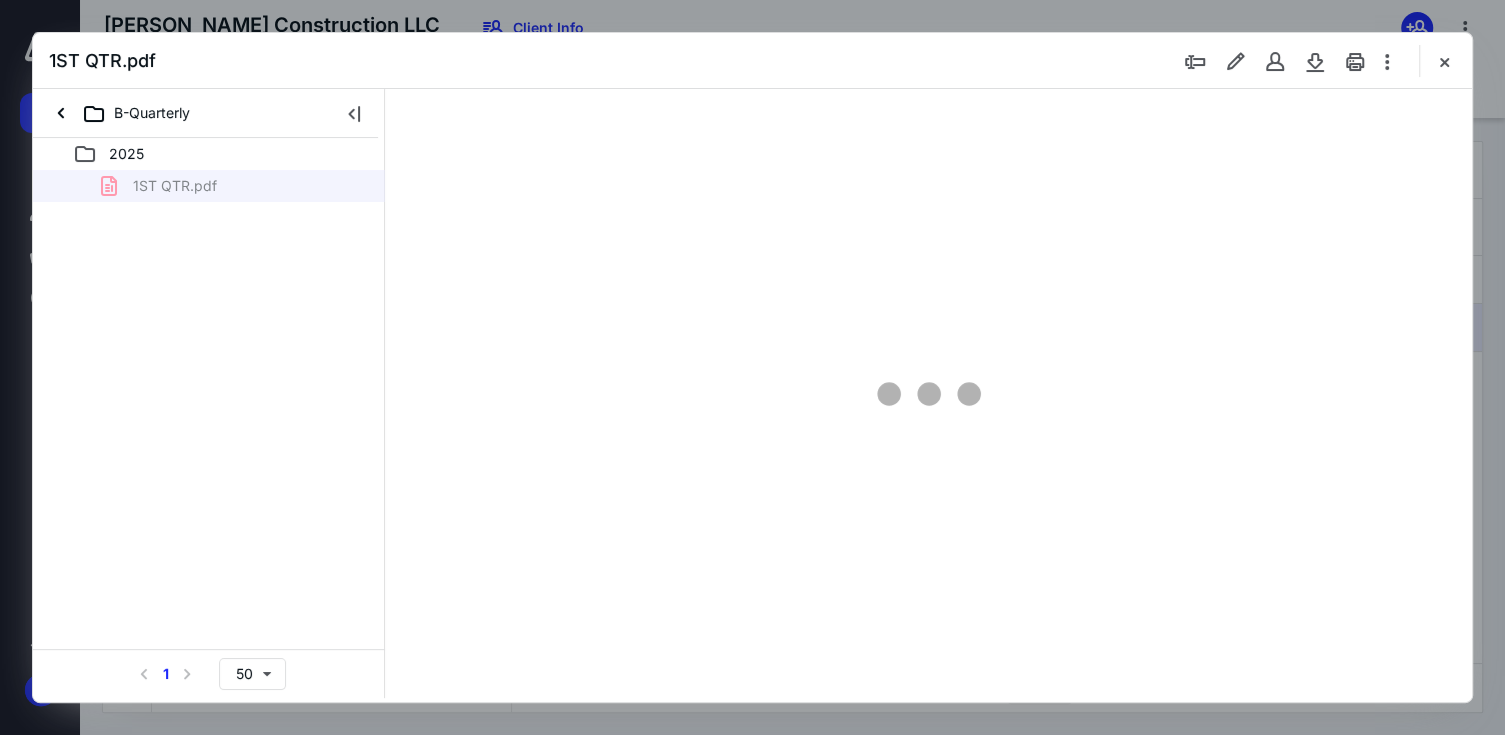 type on "67" 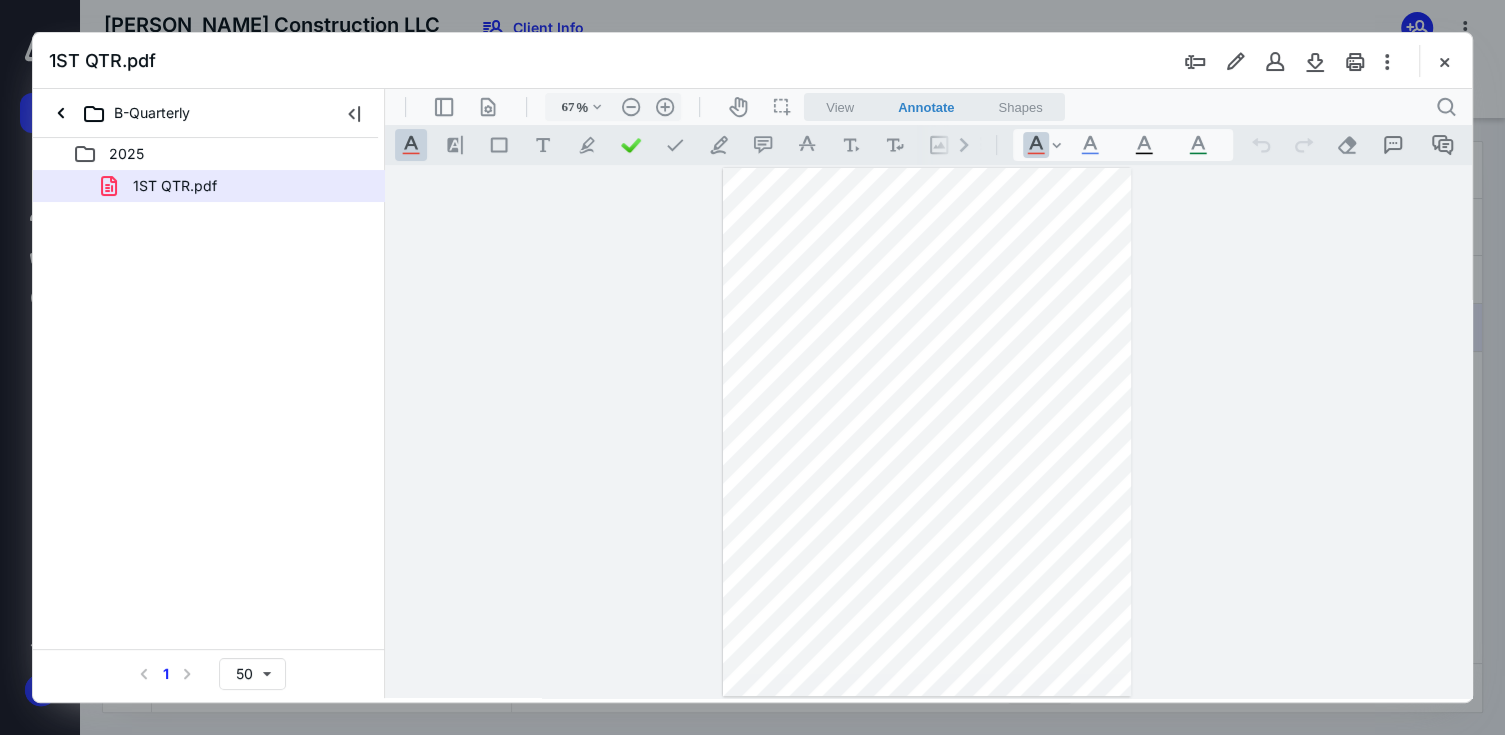 type on "*" 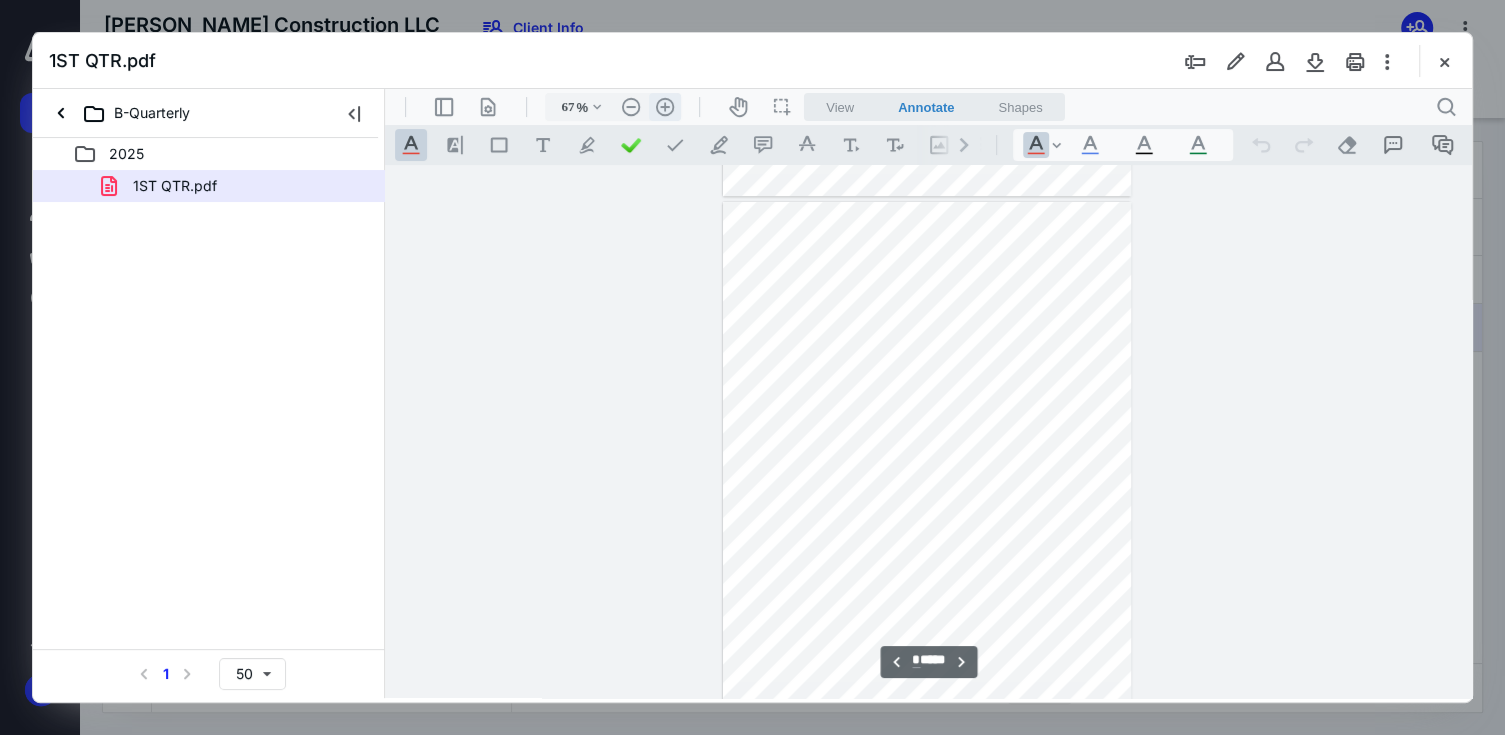 click on ".cls-1{fill:#abb0c4;} icon - header - zoom - in - line" at bounding box center (665, 107) 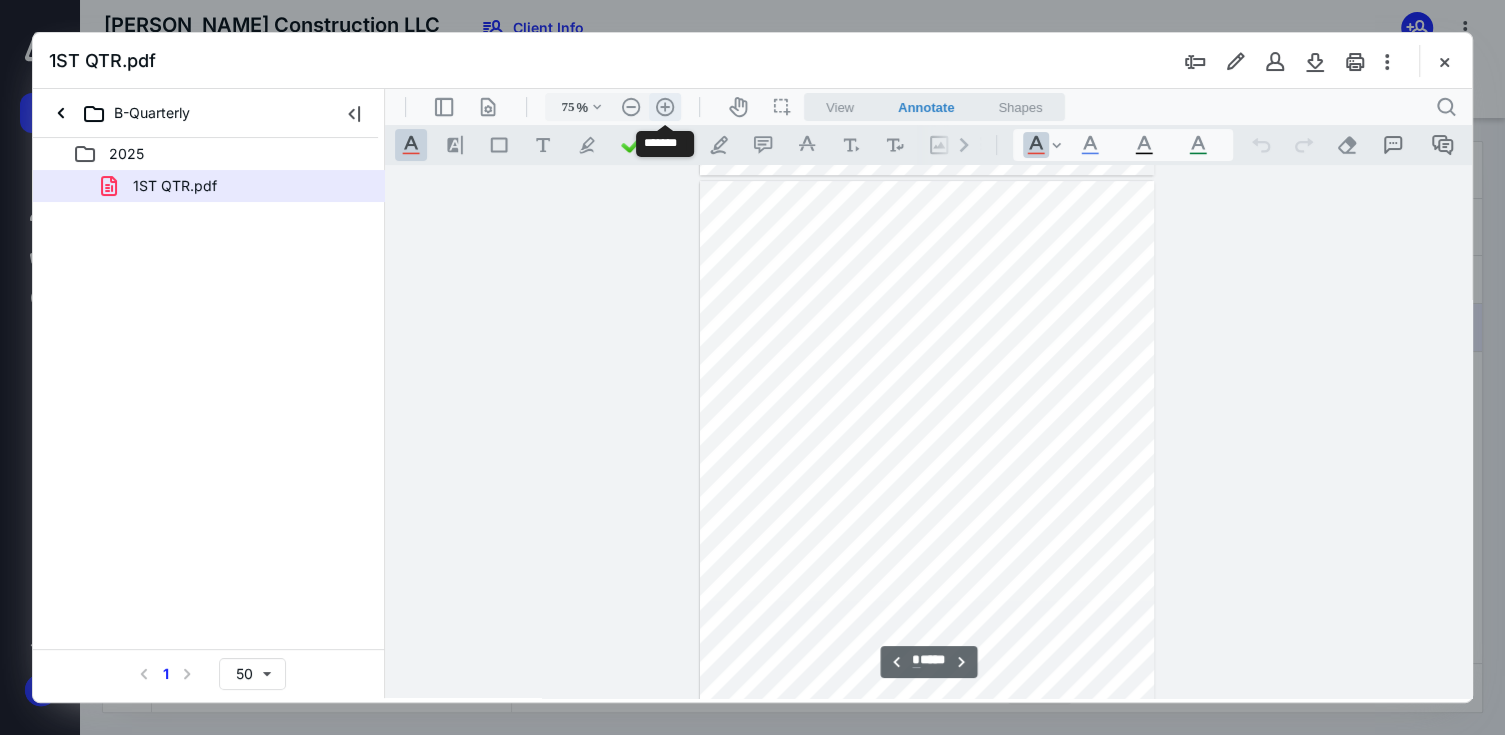 click on ".cls-1{fill:#abb0c4;} icon - header - zoom - in - line" at bounding box center (665, 107) 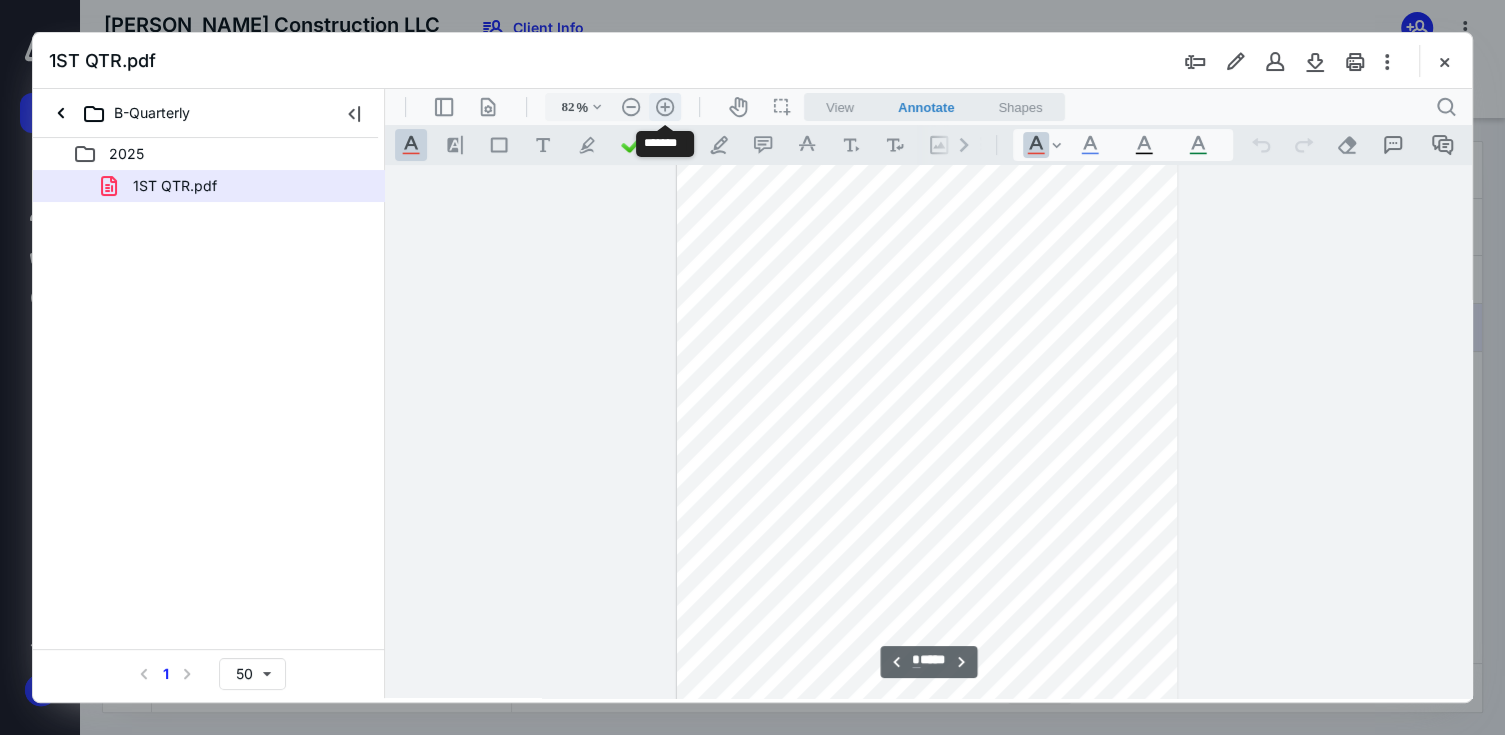 click on ".cls-1{fill:#abb0c4;} icon - header - zoom - in - line" at bounding box center [665, 107] 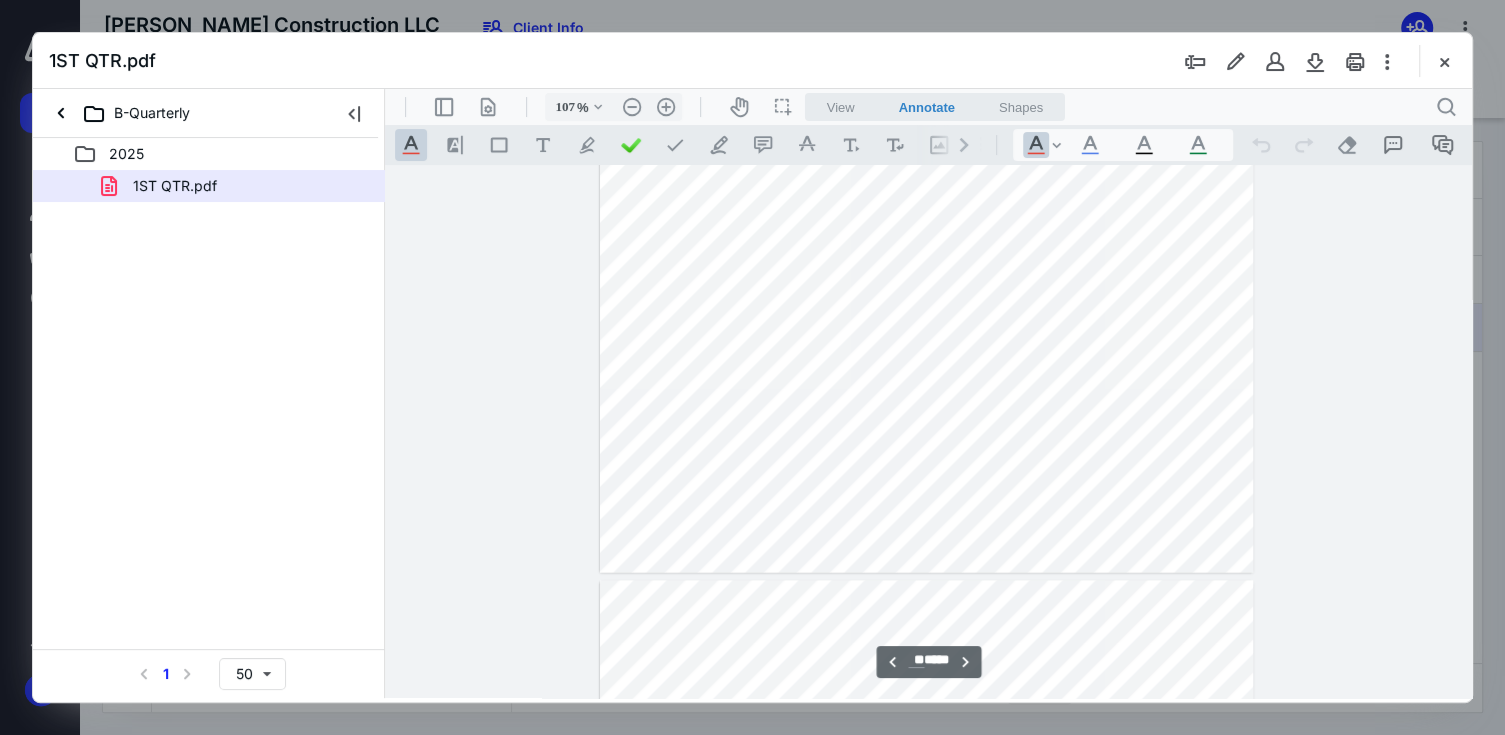 scroll, scrollTop: 13137, scrollLeft: 0, axis: vertical 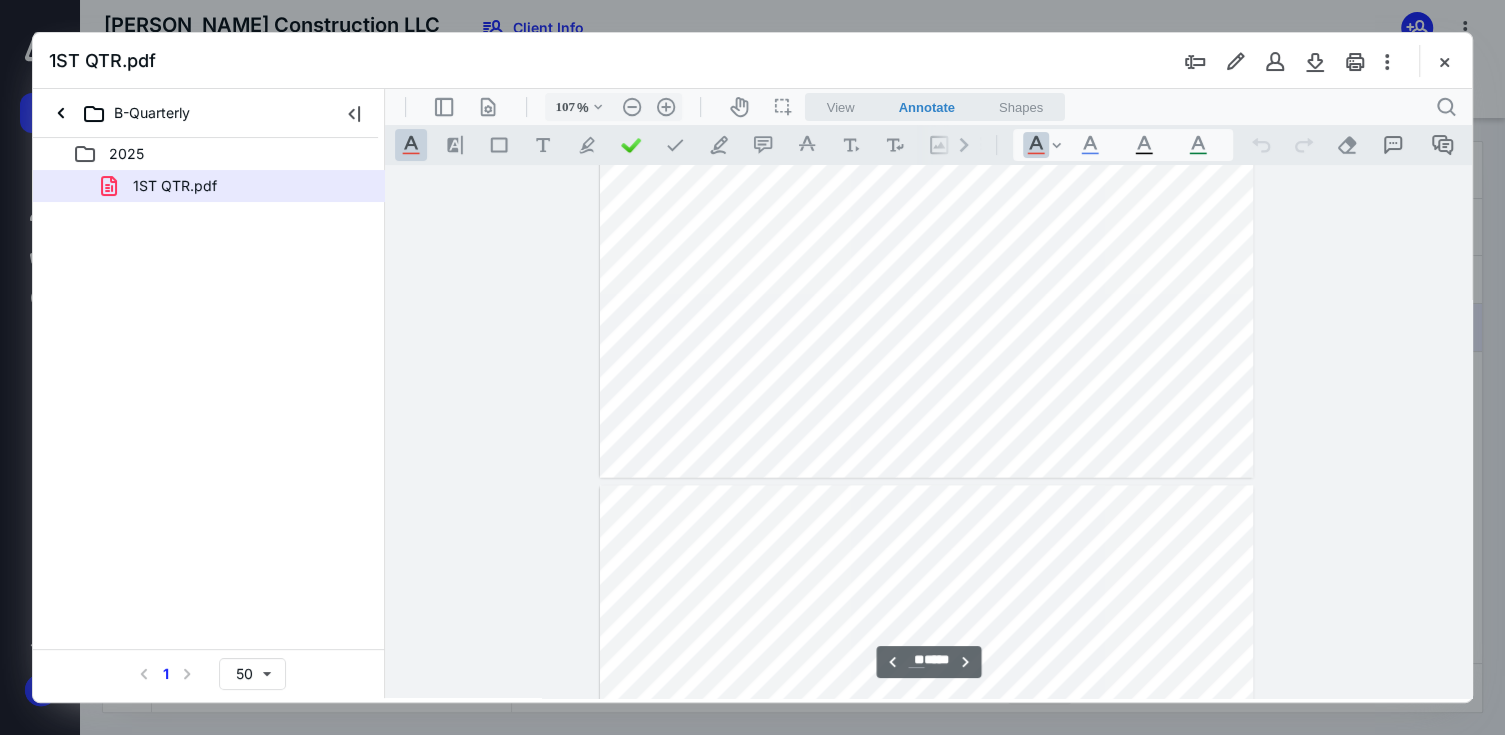 type on "**" 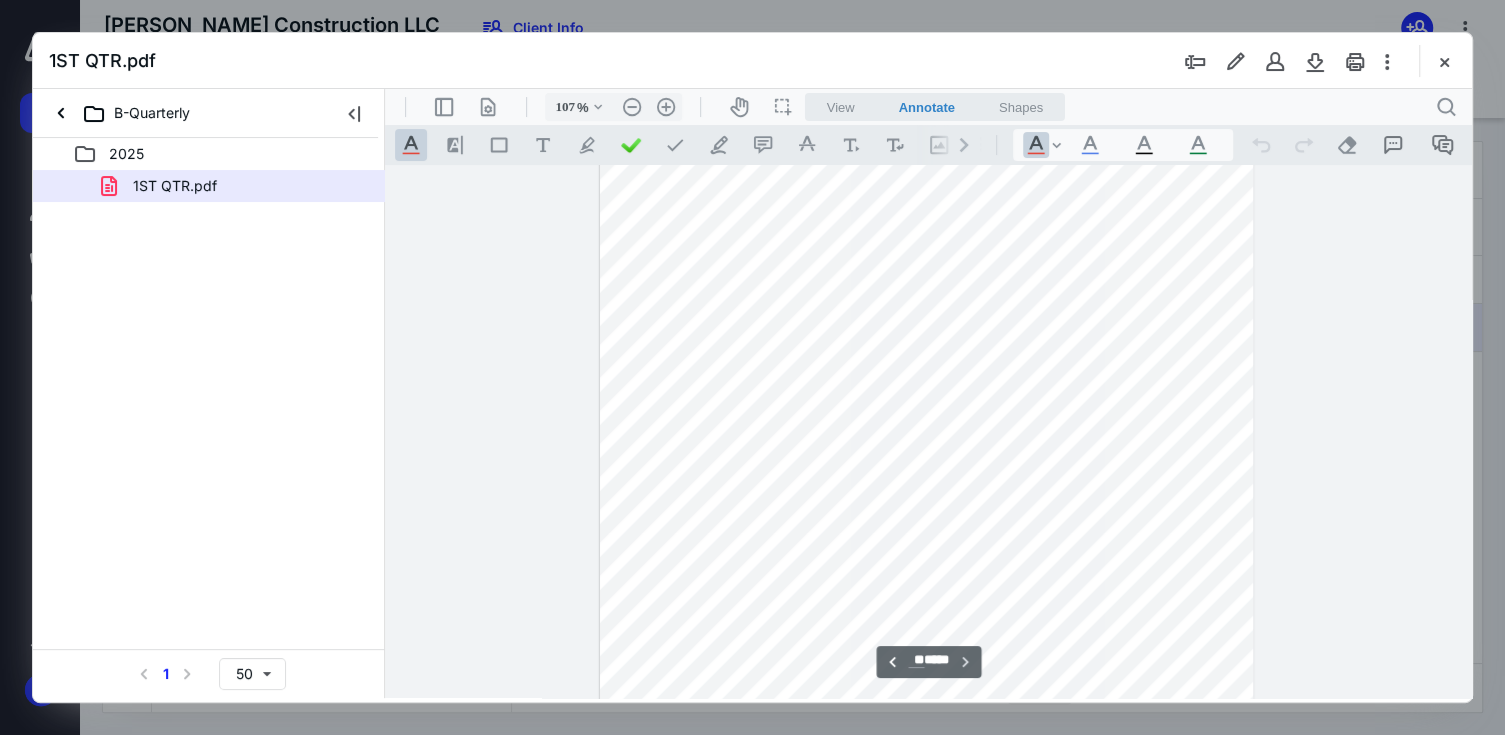 scroll, scrollTop: 13966, scrollLeft: 0, axis: vertical 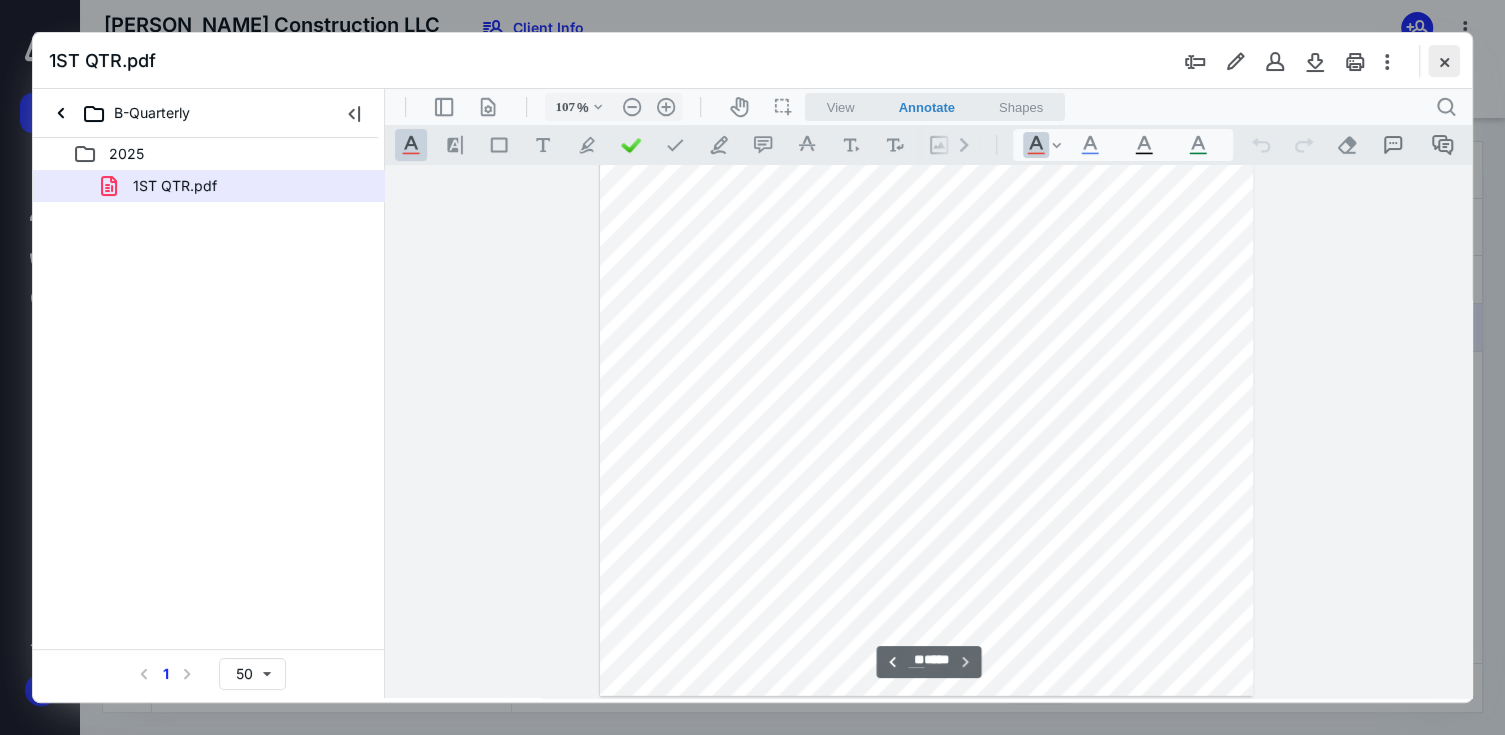 click at bounding box center [1444, 61] 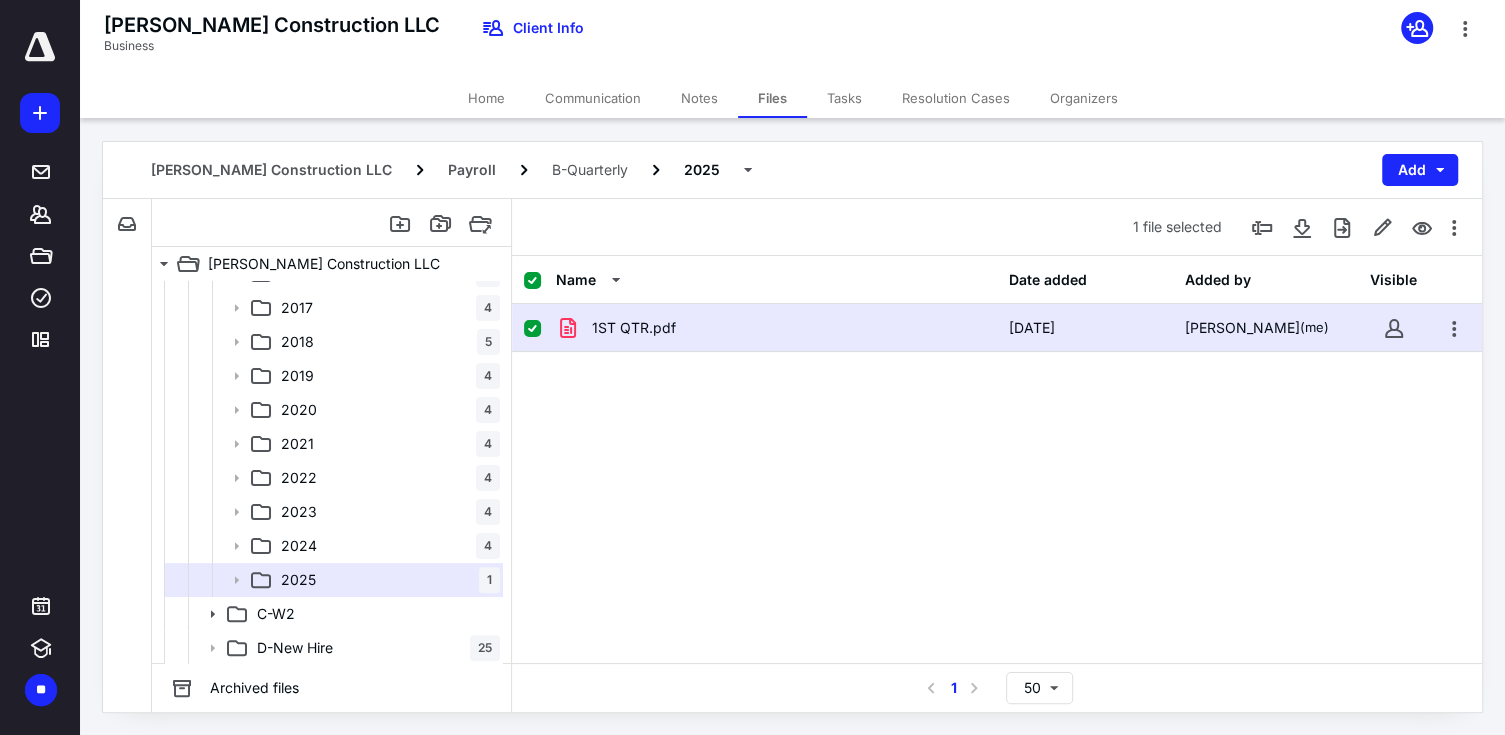 click on "1ST QTR.pdf 4/4/2025 Sara Anway  (me)" at bounding box center [997, 328] 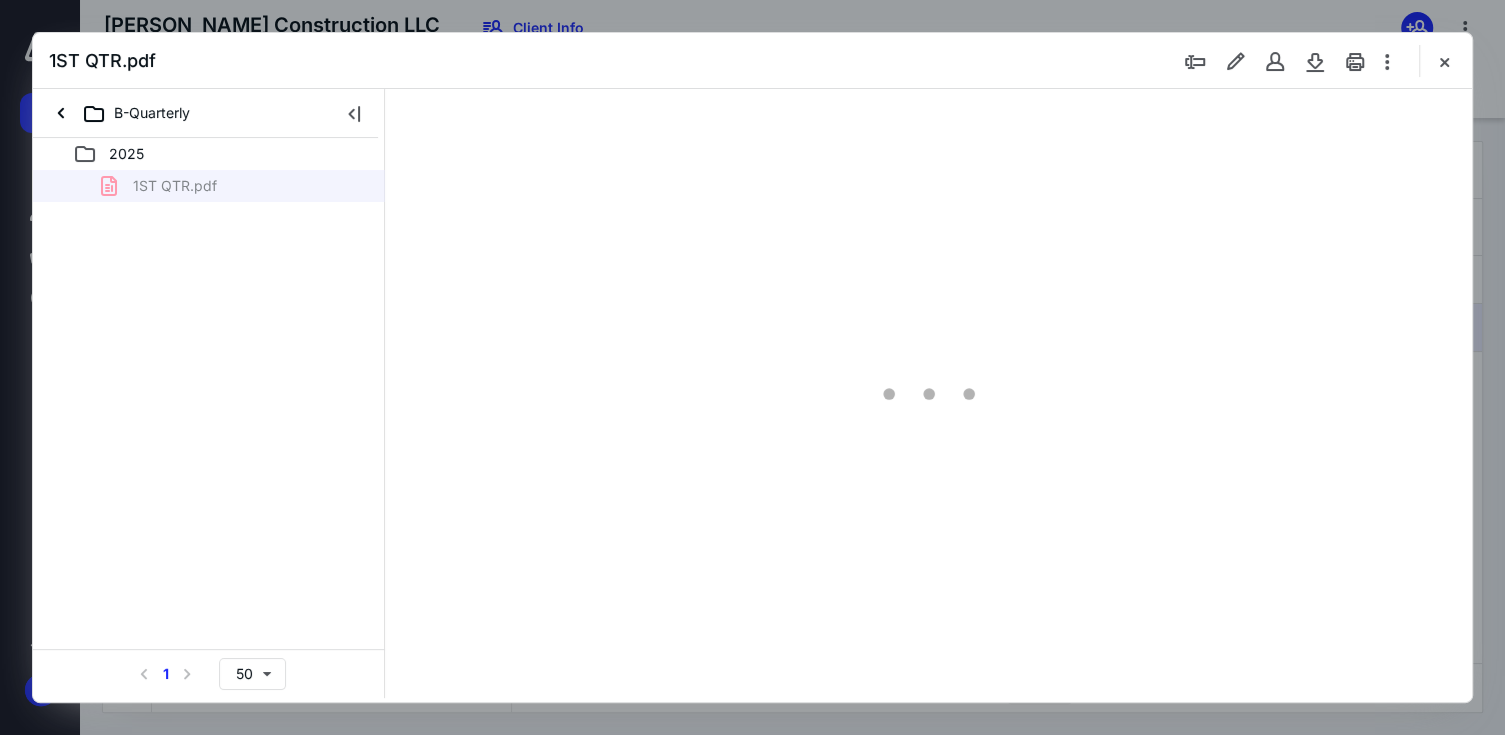 scroll, scrollTop: 0, scrollLeft: 0, axis: both 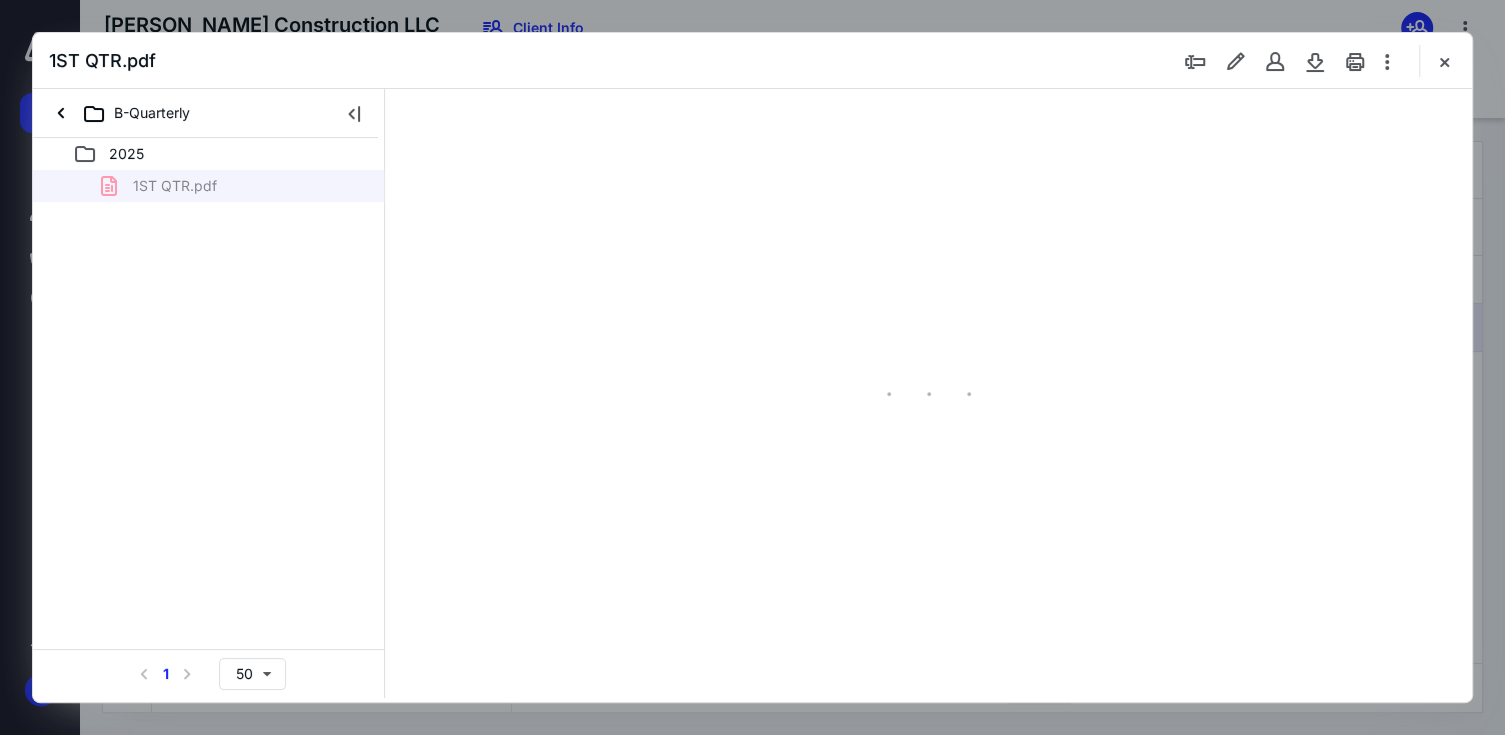 type on "67" 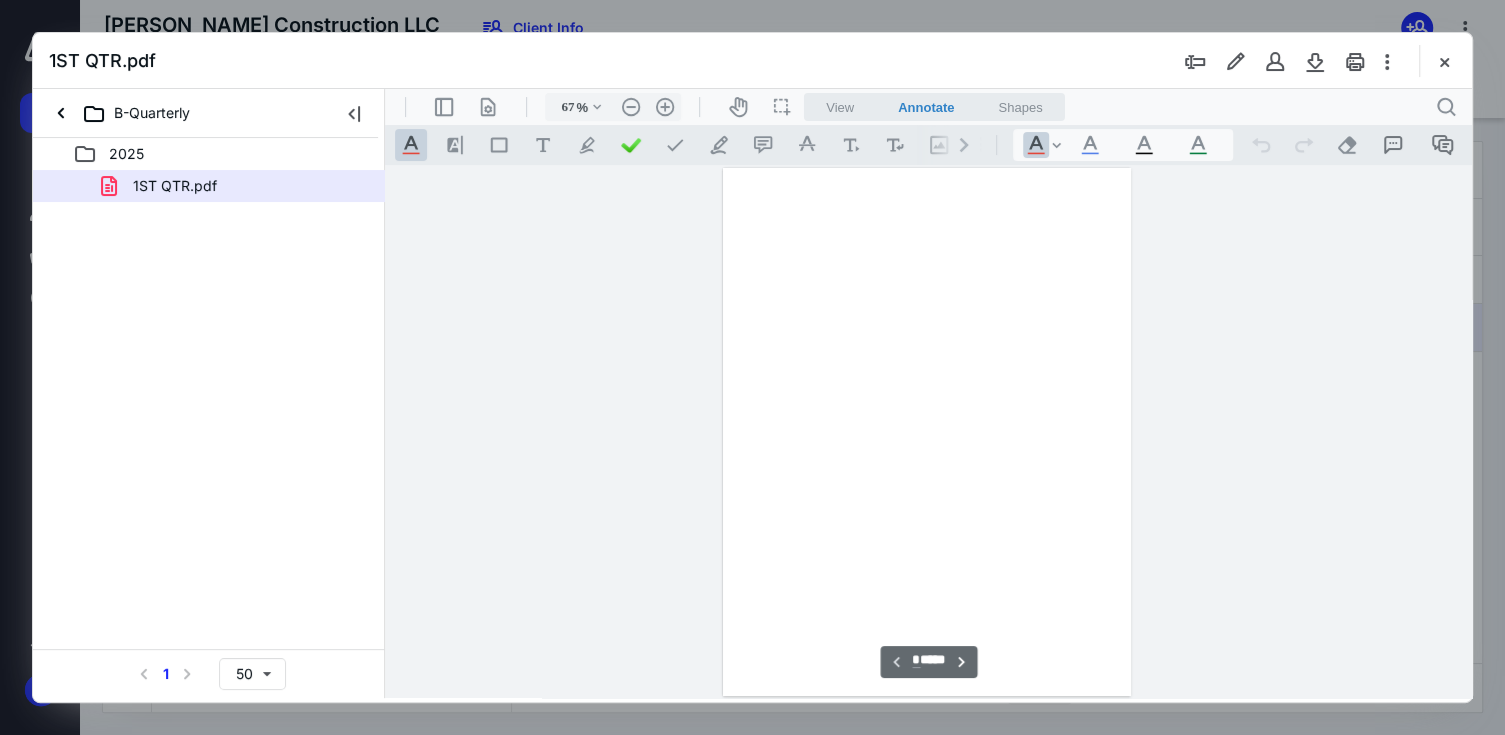 scroll, scrollTop: 78, scrollLeft: 0, axis: vertical 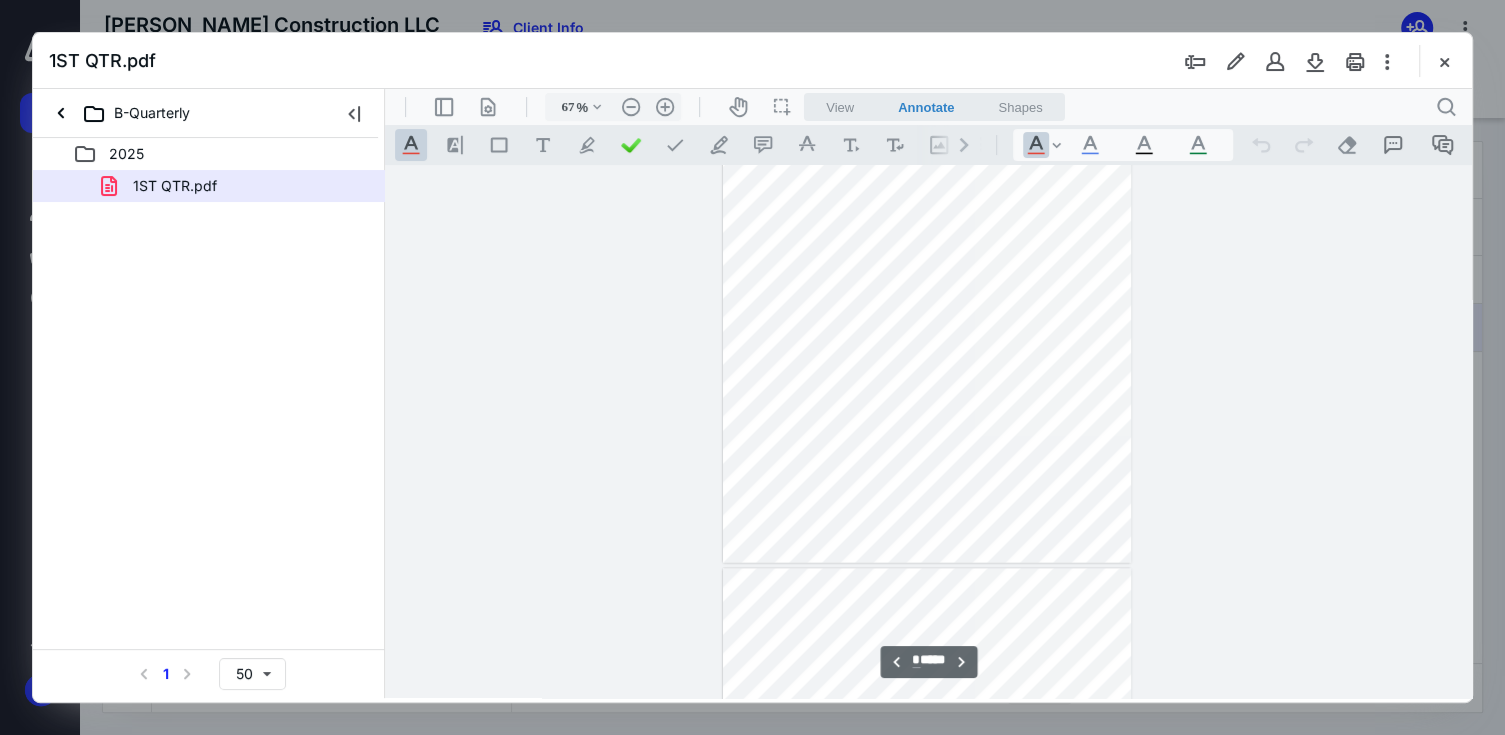 type on "*" 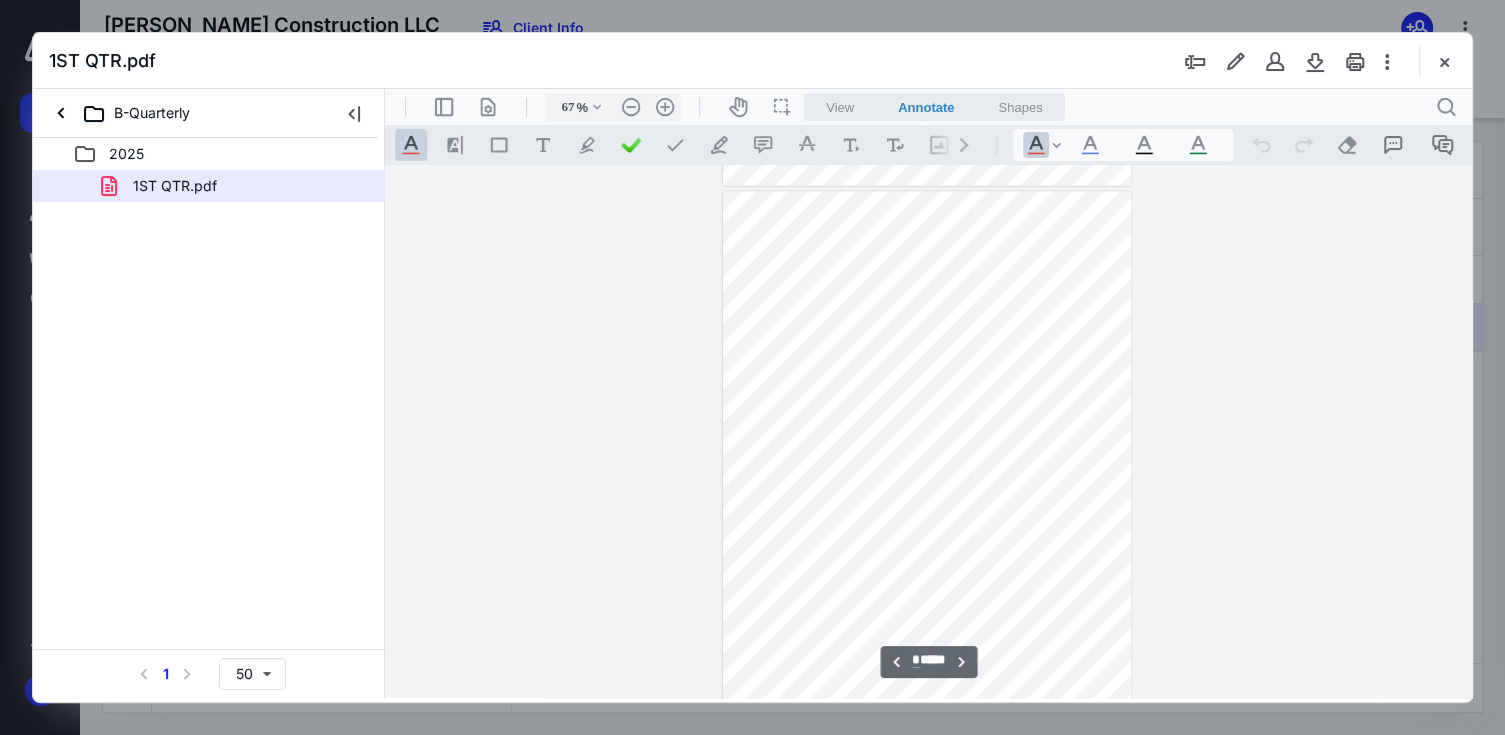 scroll, scrollTop: 2678, scrollLeft: 0, axis: vertical 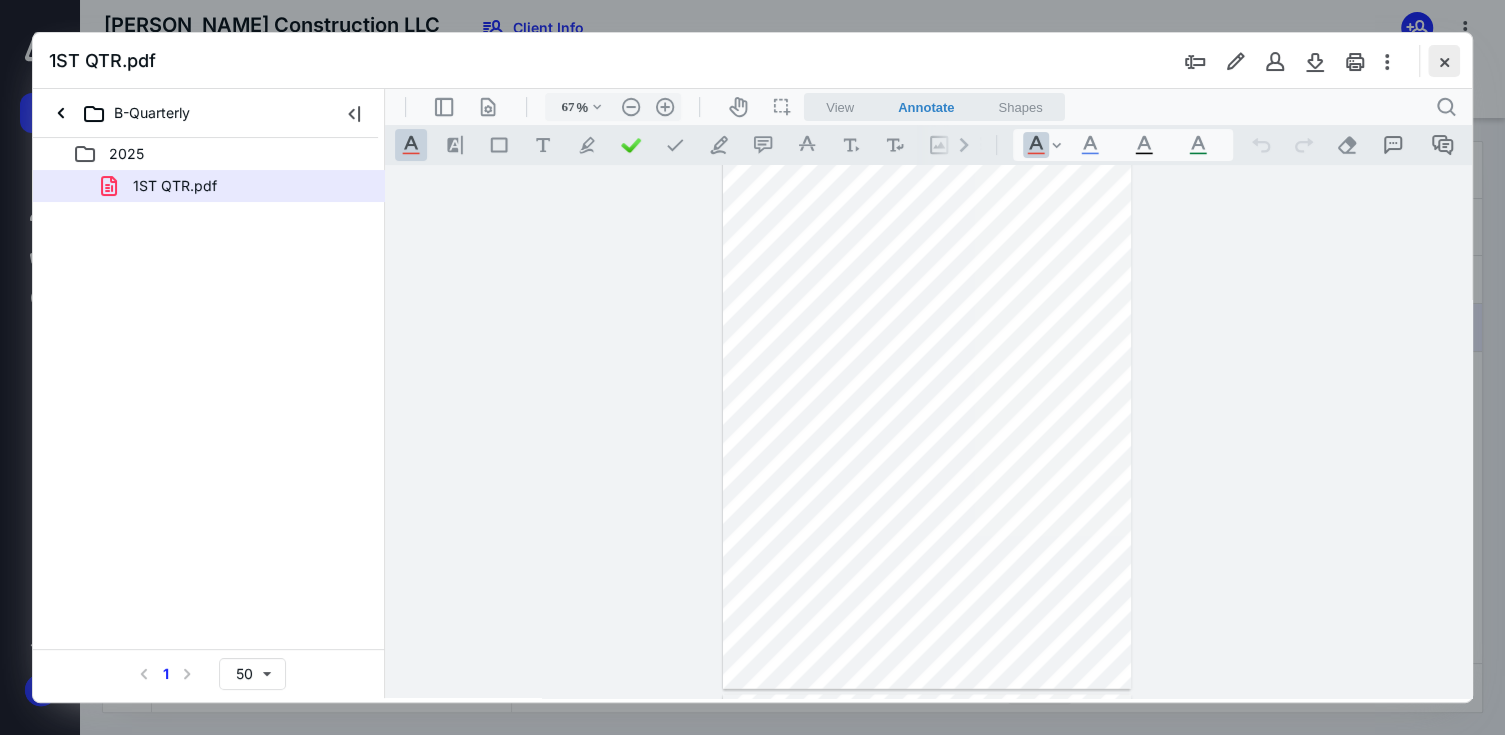 click at bounding box center (1444, 61) 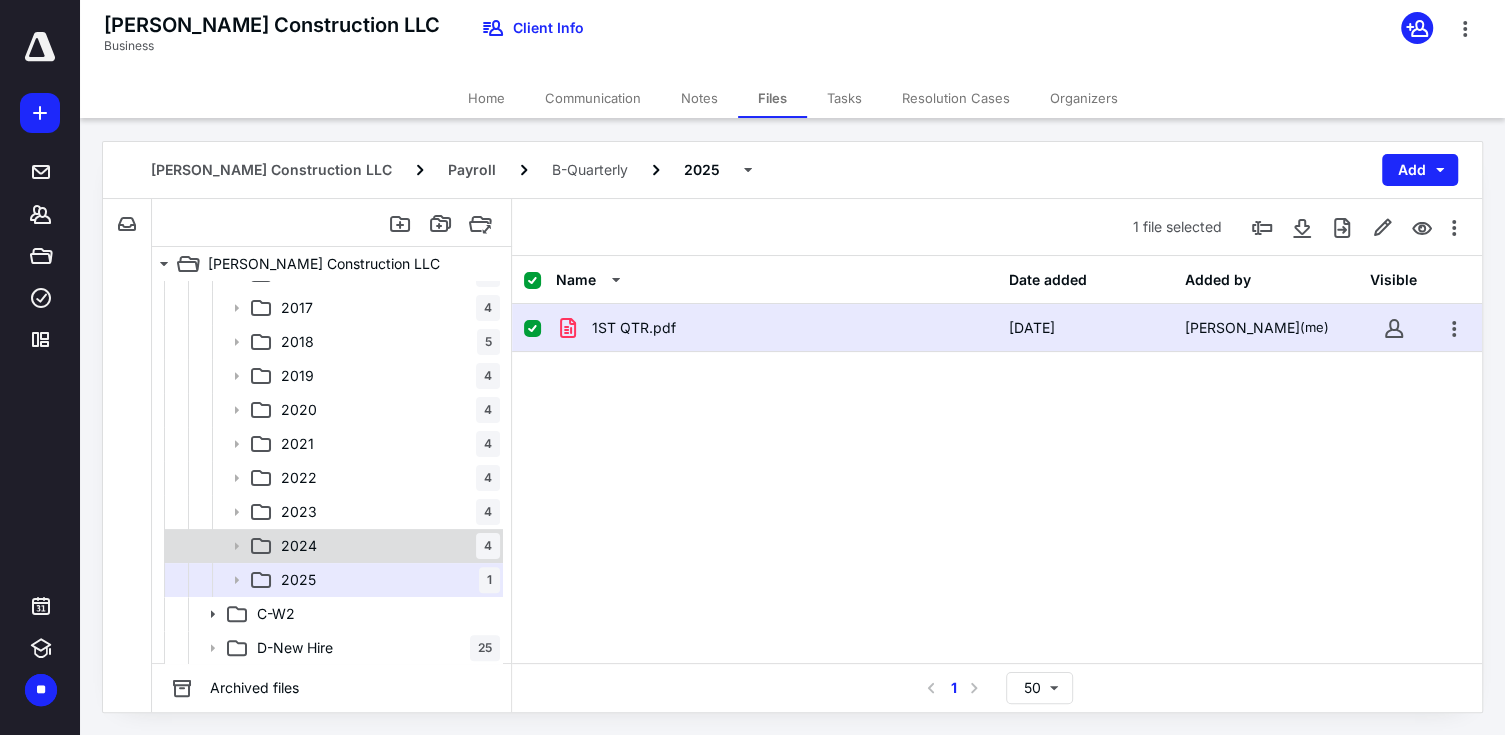 click on "2024 4" at bounding box center (386, 546) 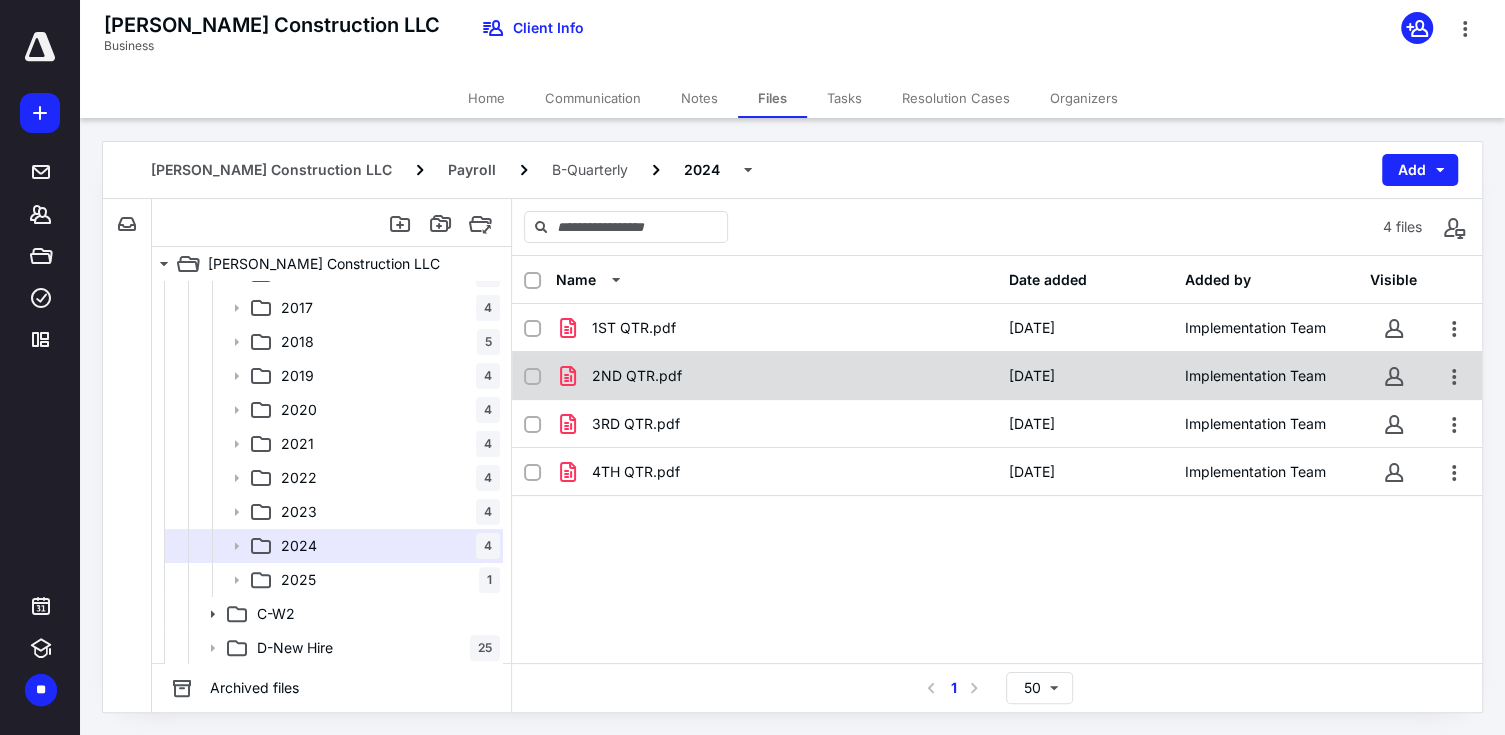 click on "2ND QTR.pdf" at bounding box center (637, 376) 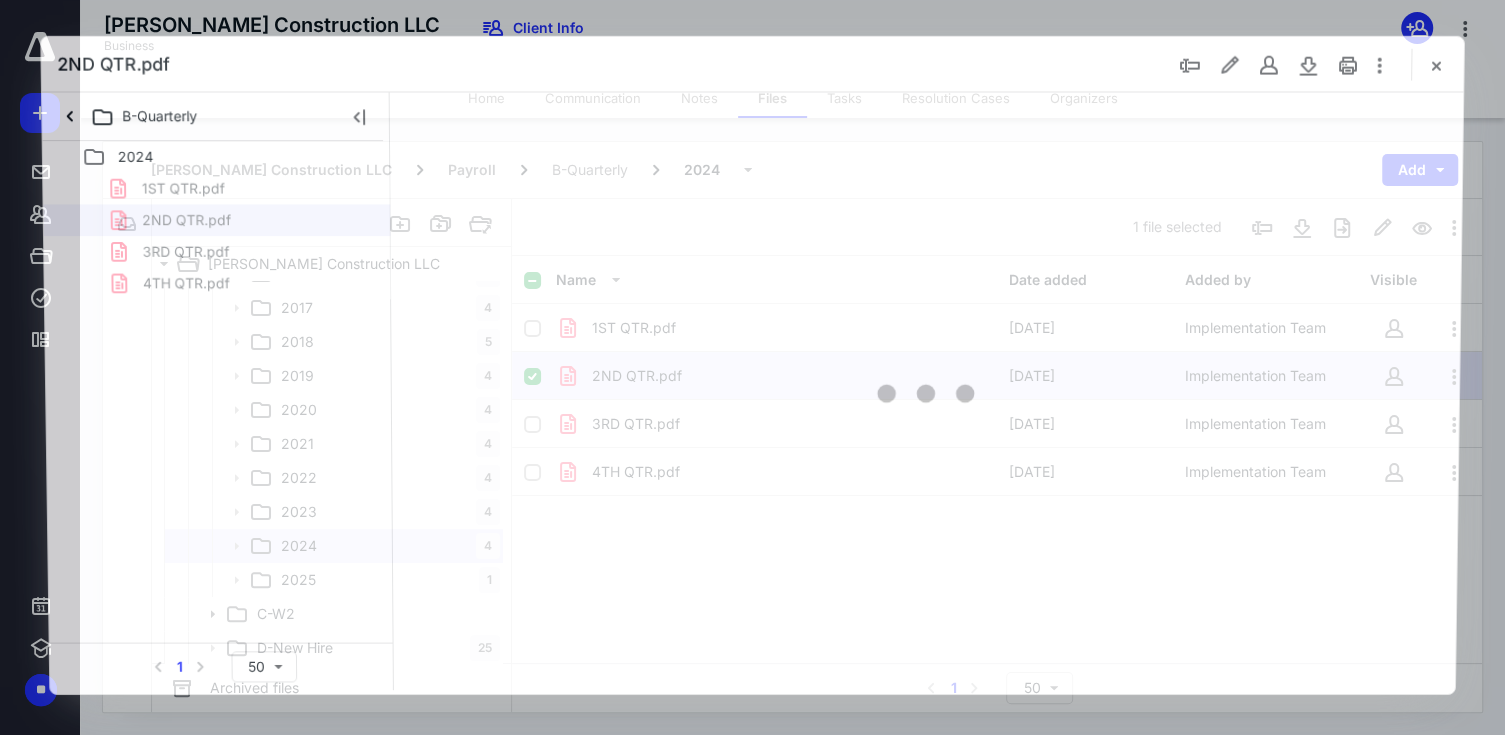 scroll, scrollTop: 0, scrollLeft: 0, axis: both 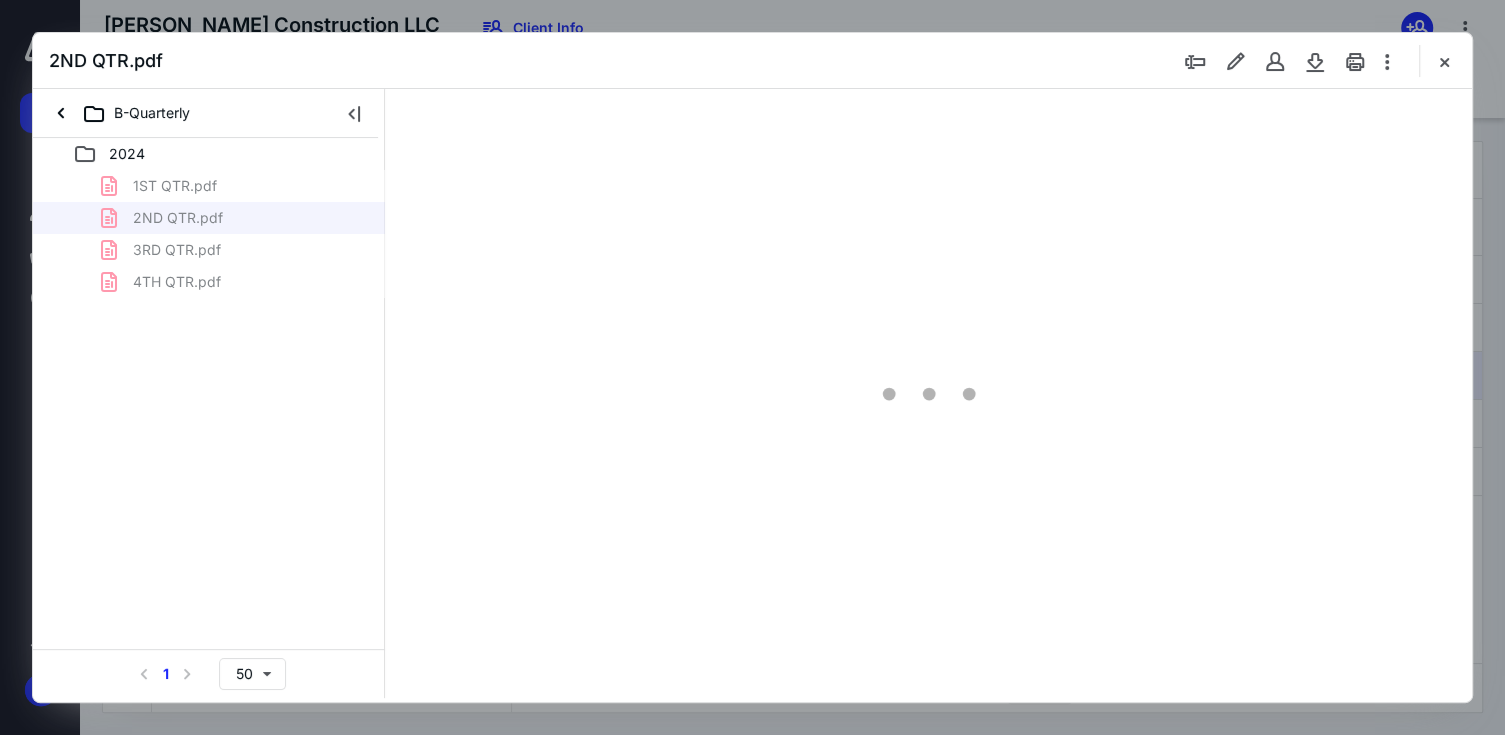 type on "67" 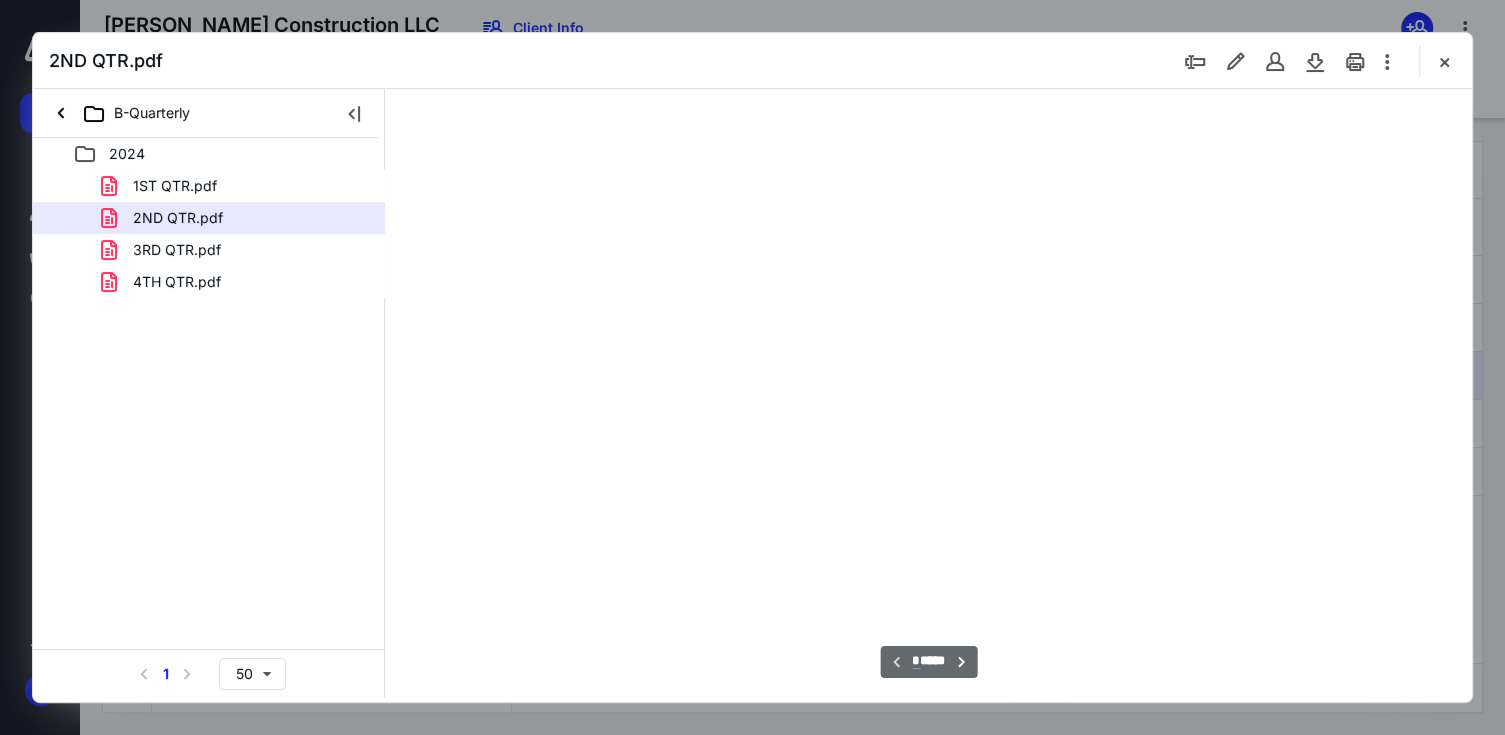 scroll, scrollTop: 78, scrollLeft: 0, axis: vertical 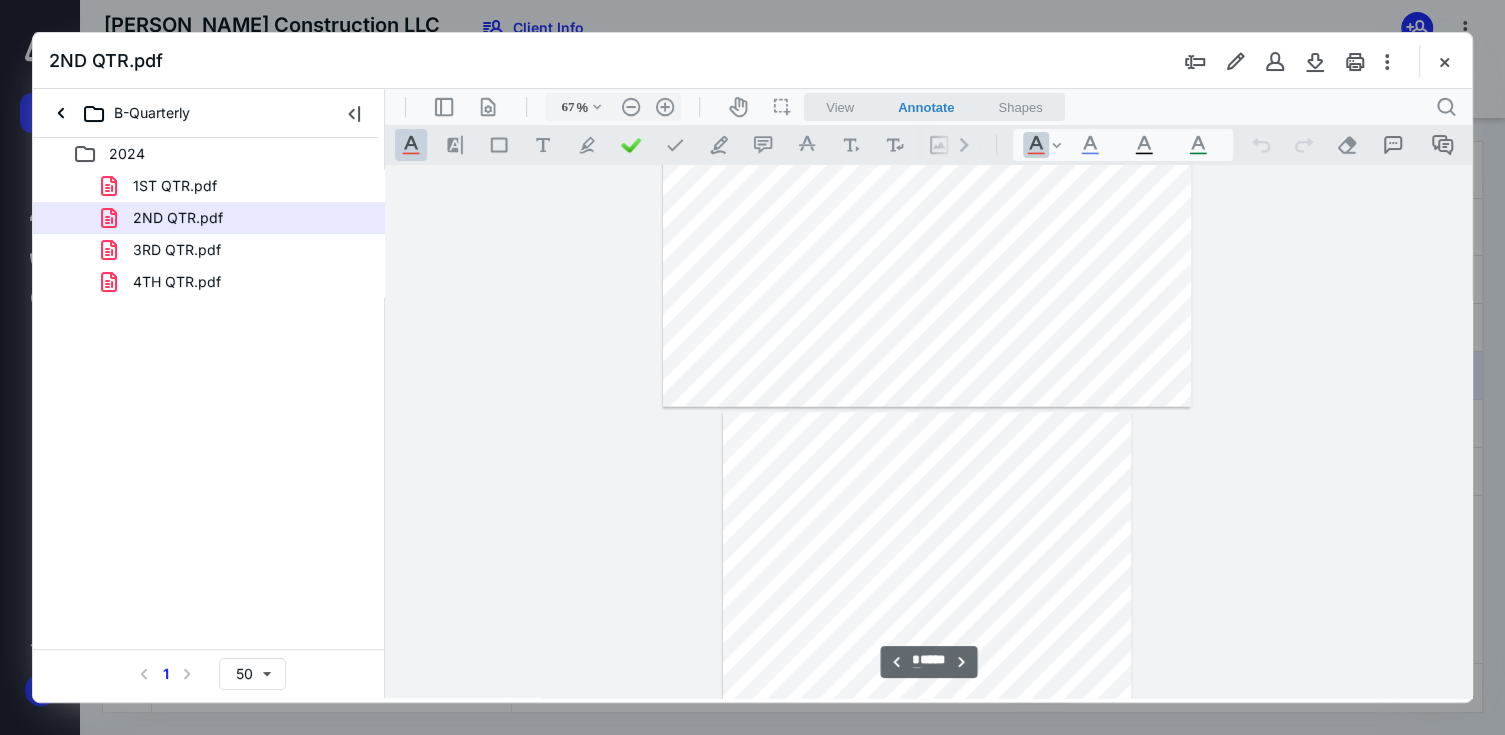 type on "*" 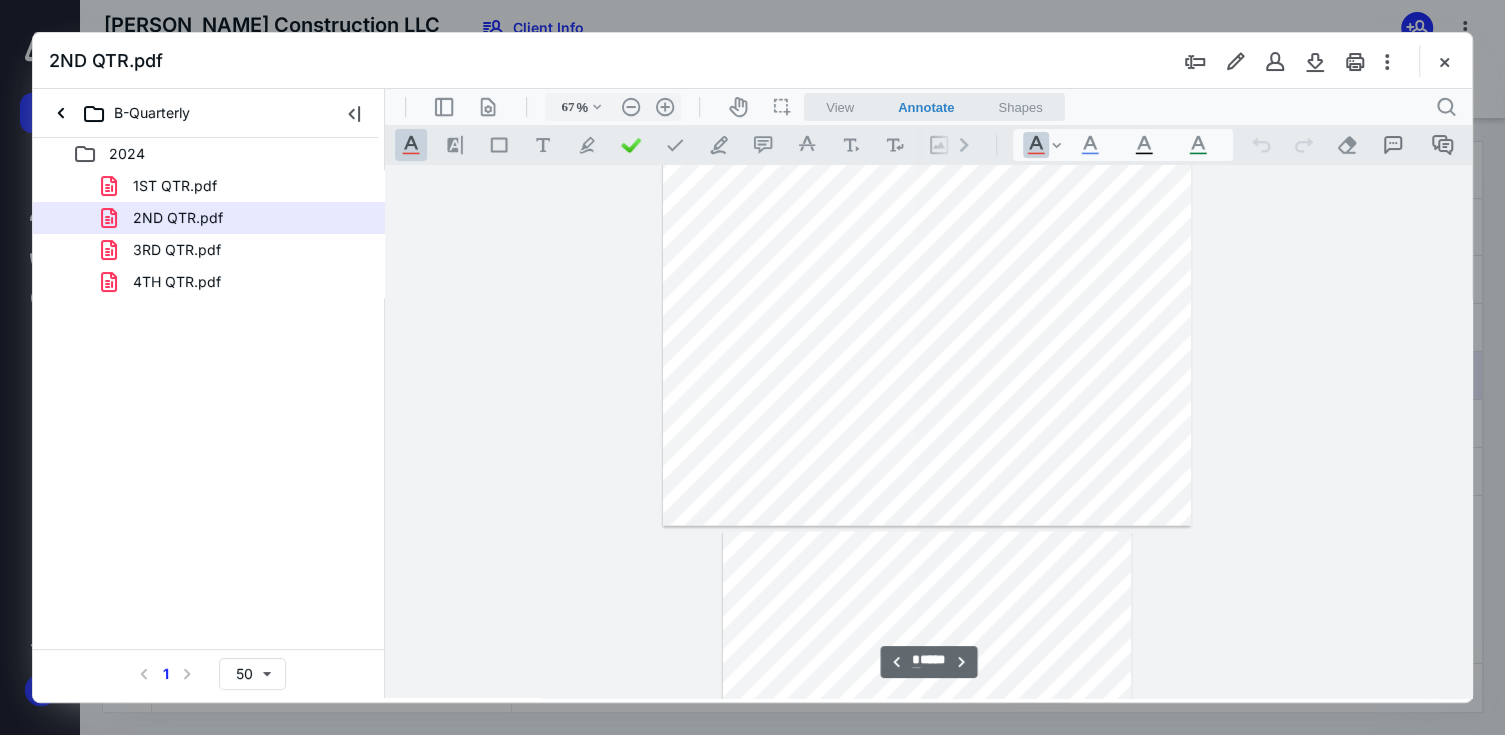 scroll, scrollTop: 2378, scrollLeft: 0, axis: vertical 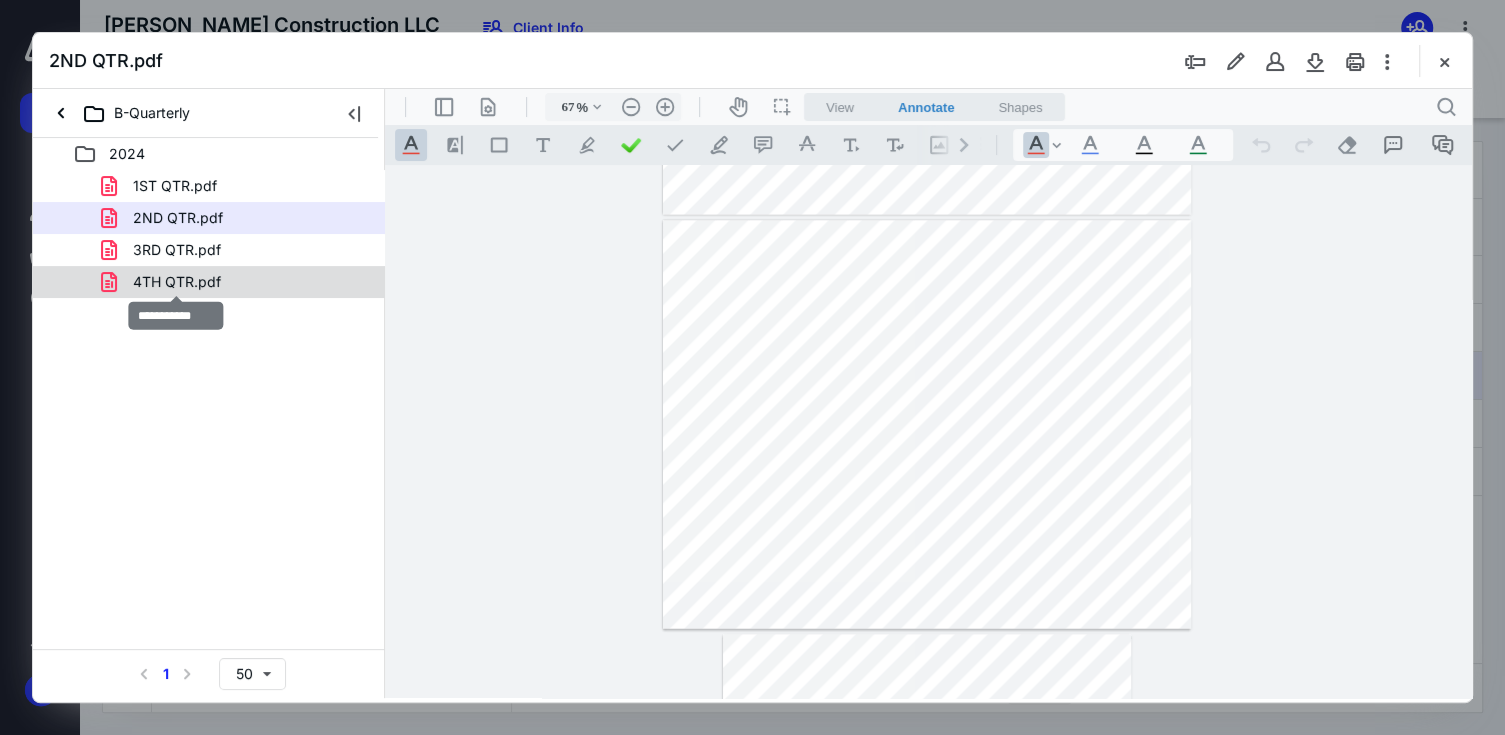 click on "4TH QTR.pdf" at bounding box center [177, 282] 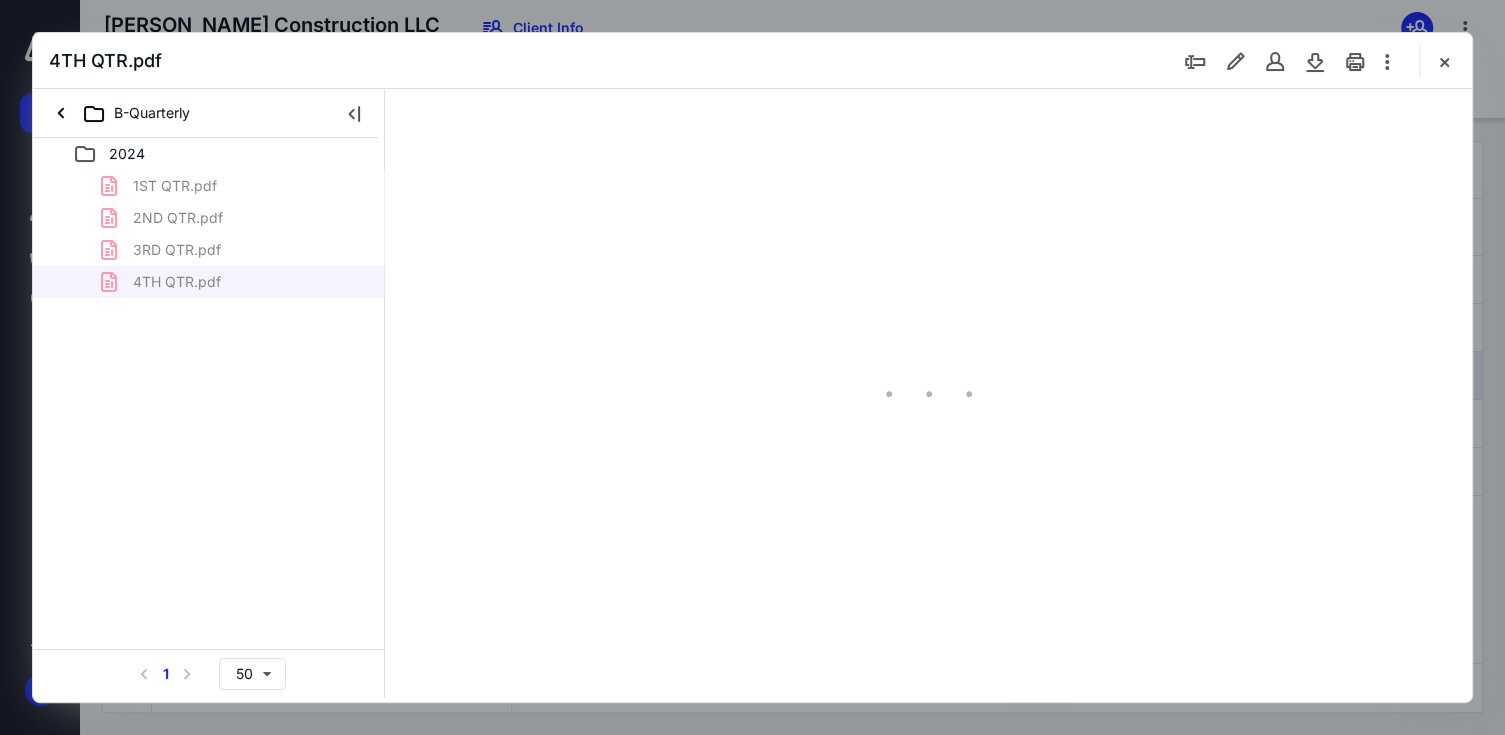 type on "67" 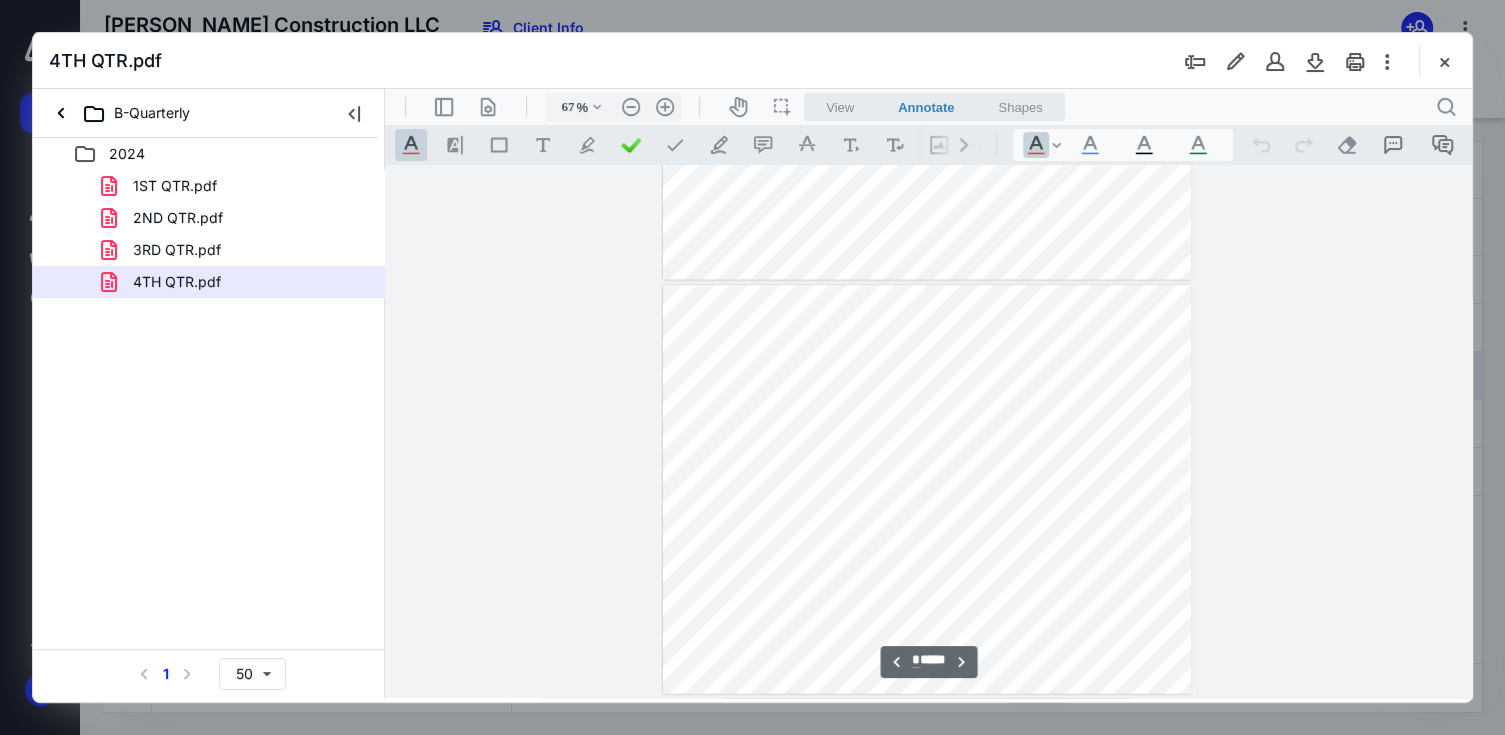scroll, scrollTop: 2178, scrollLeft: 0, axis: vertical 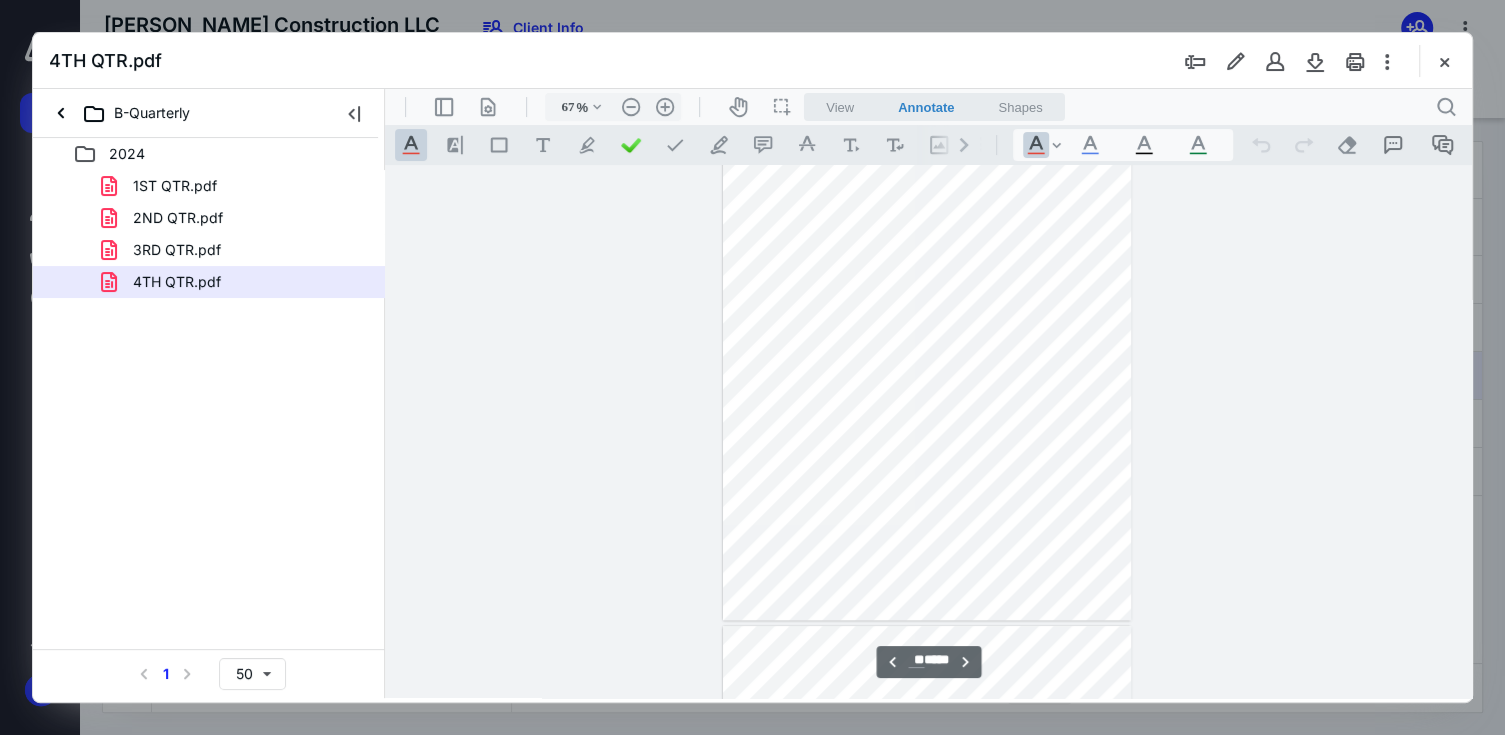 type on "**" 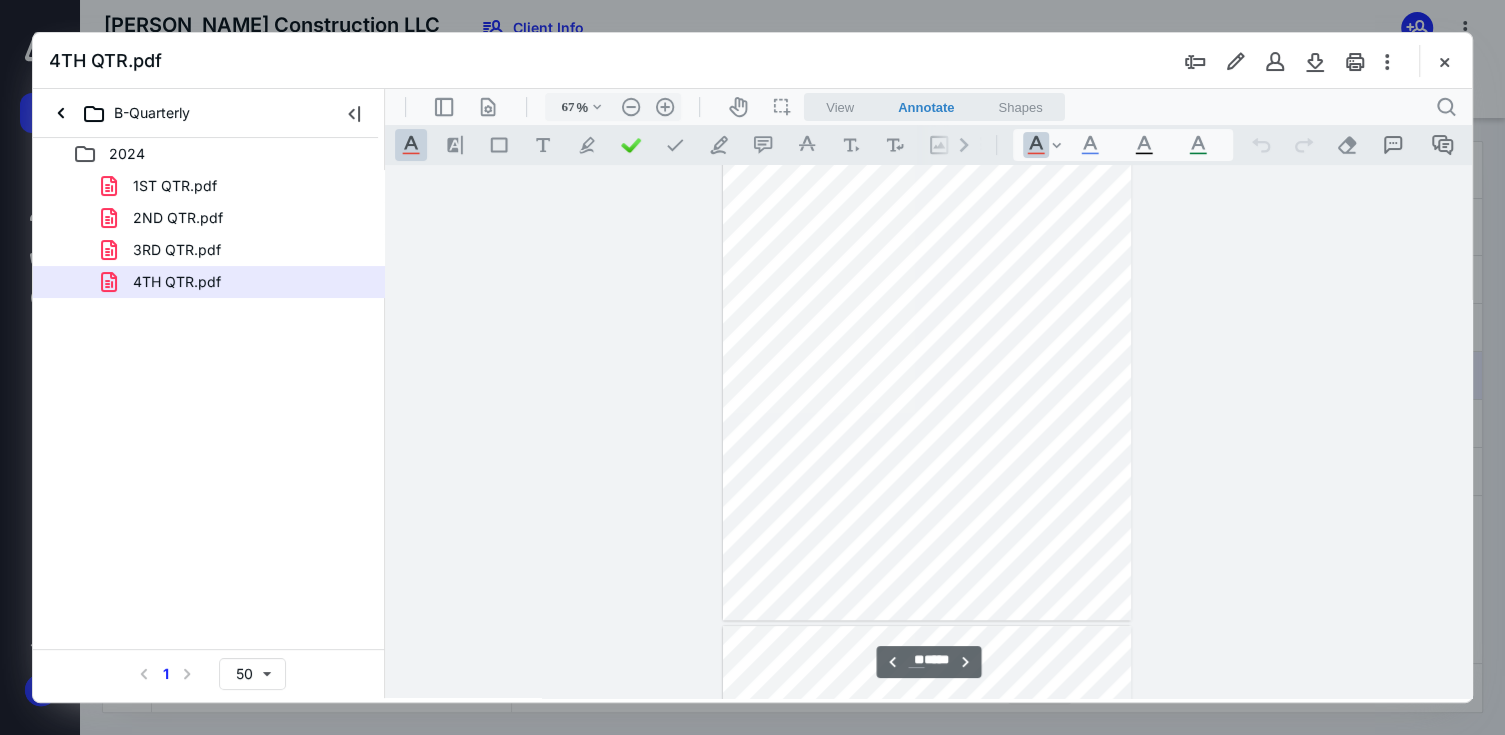 scroll, scrollTop: 6578, scrollLeft: 0, axis: vertical 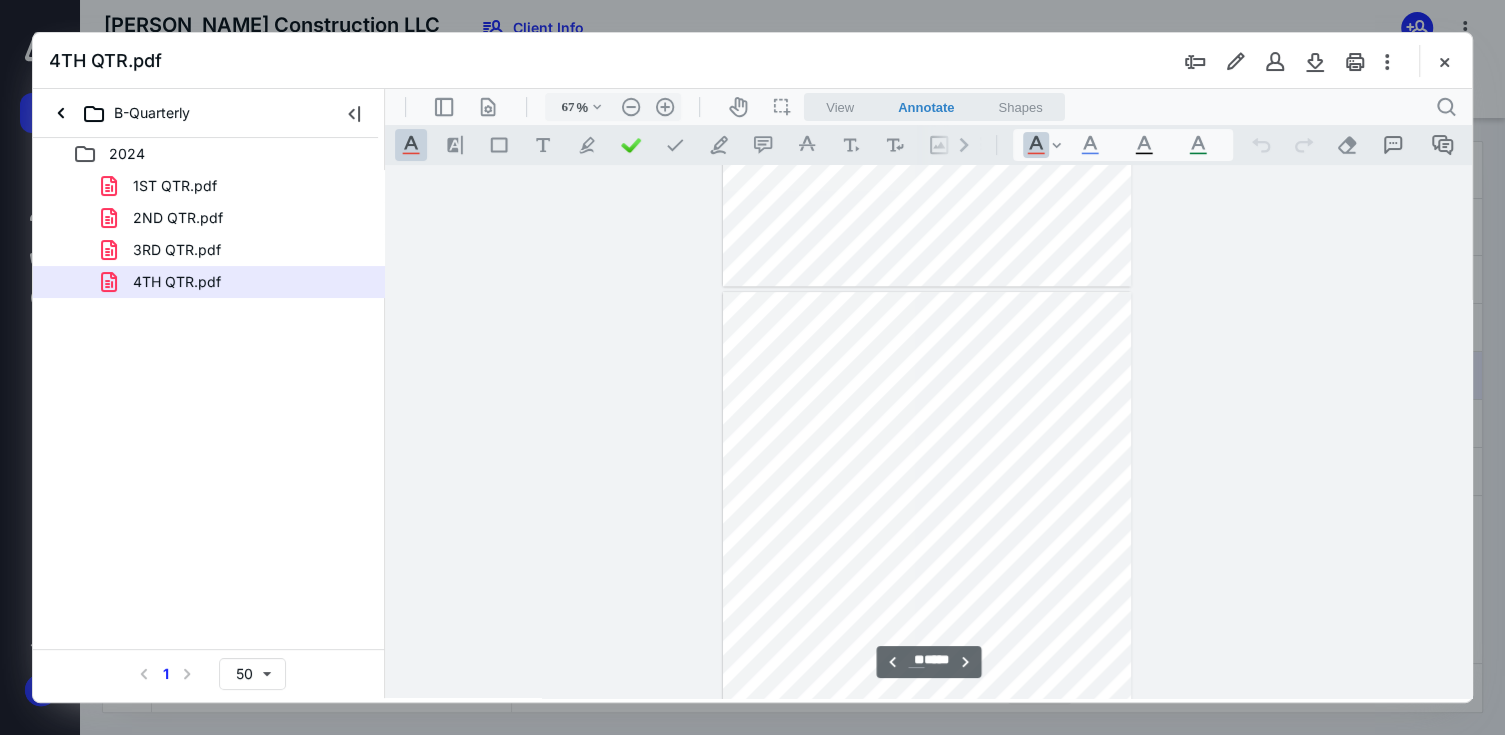 click at bounding box center (1444, 61) 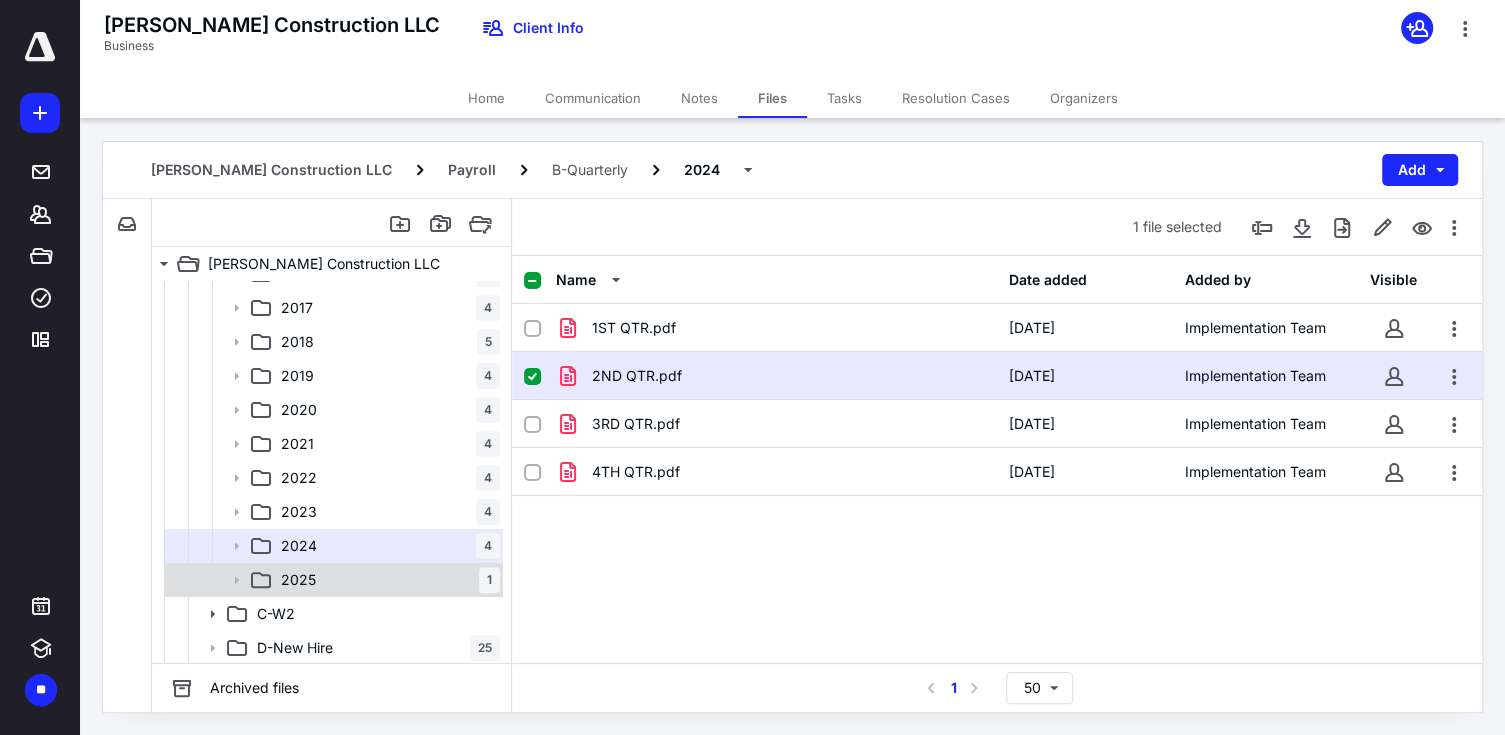 click on "2025 1" at bounding box center (386, 580) 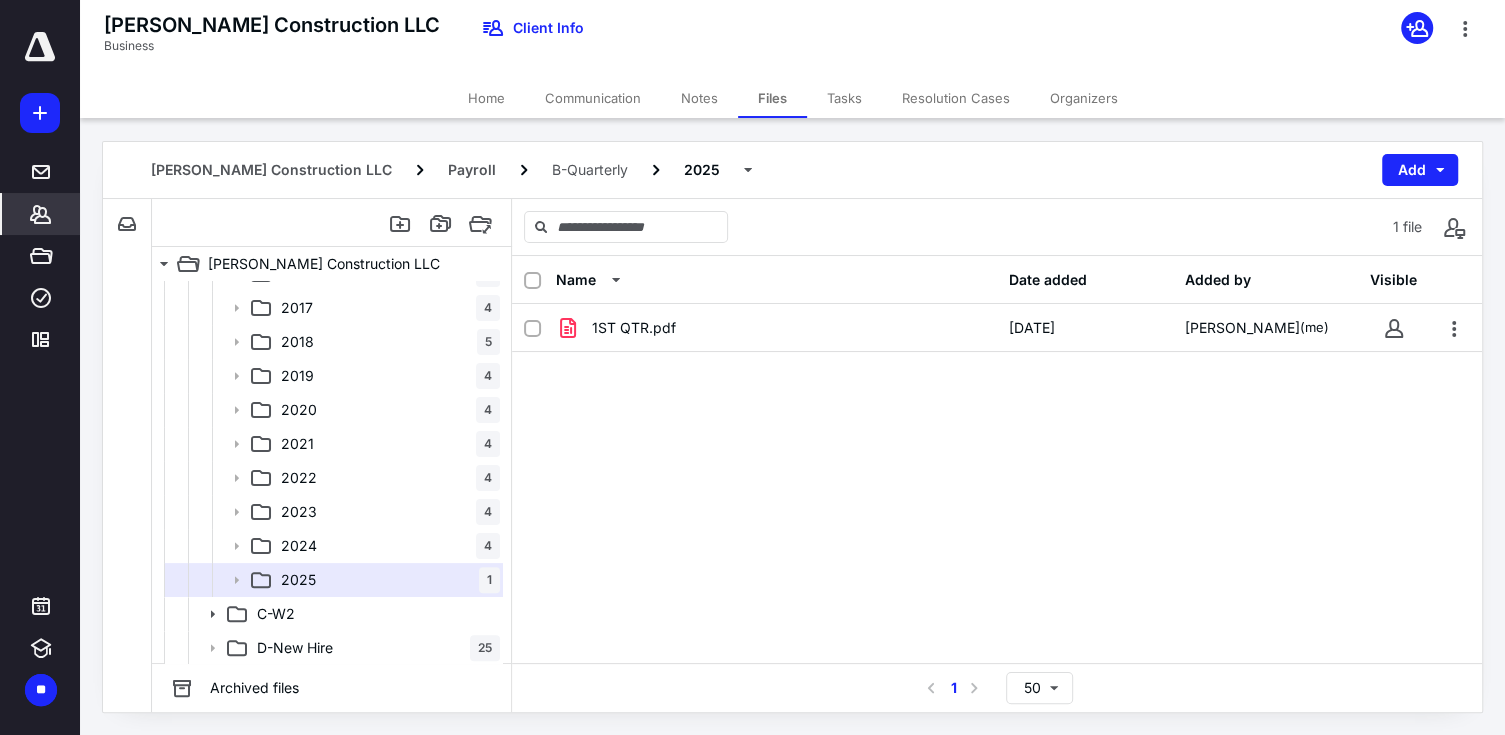click 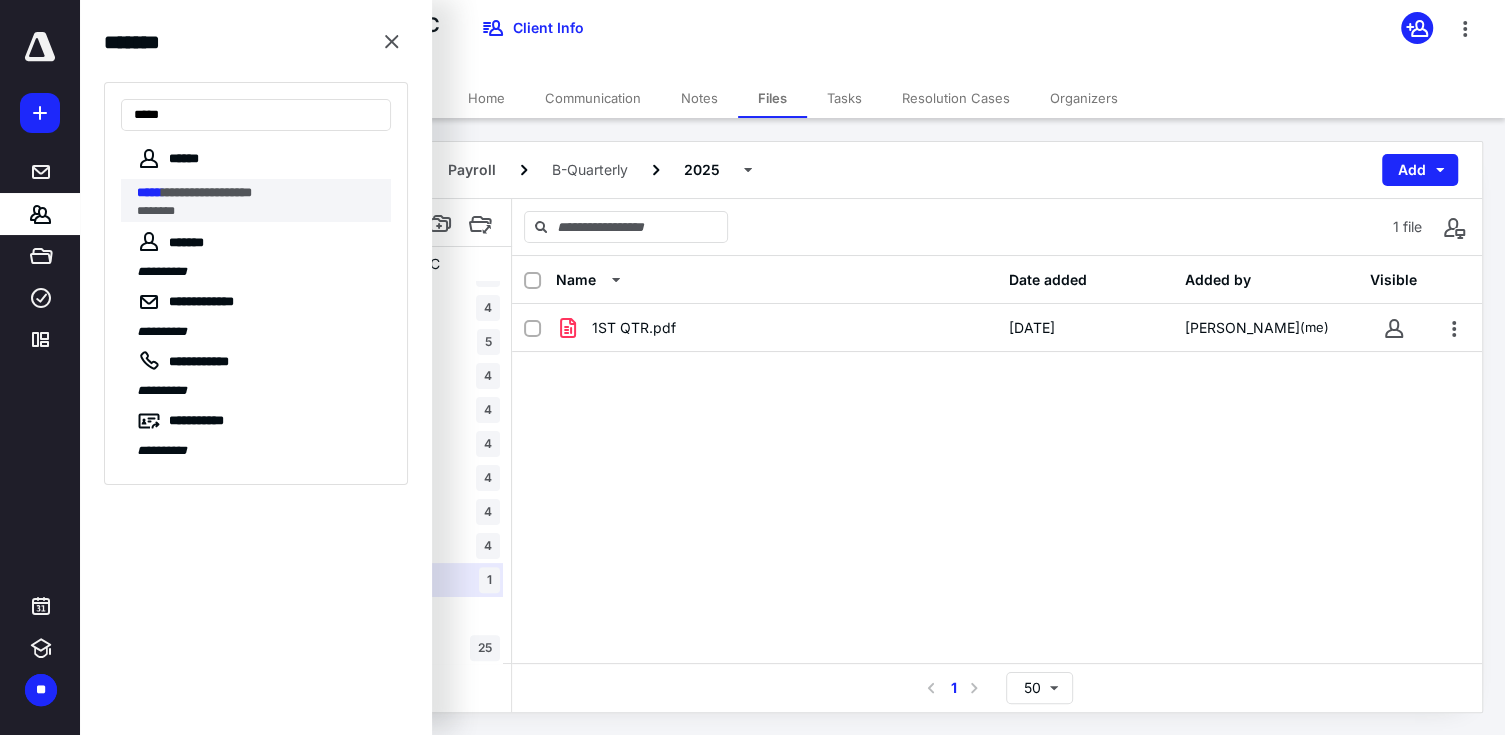 type on "*****" 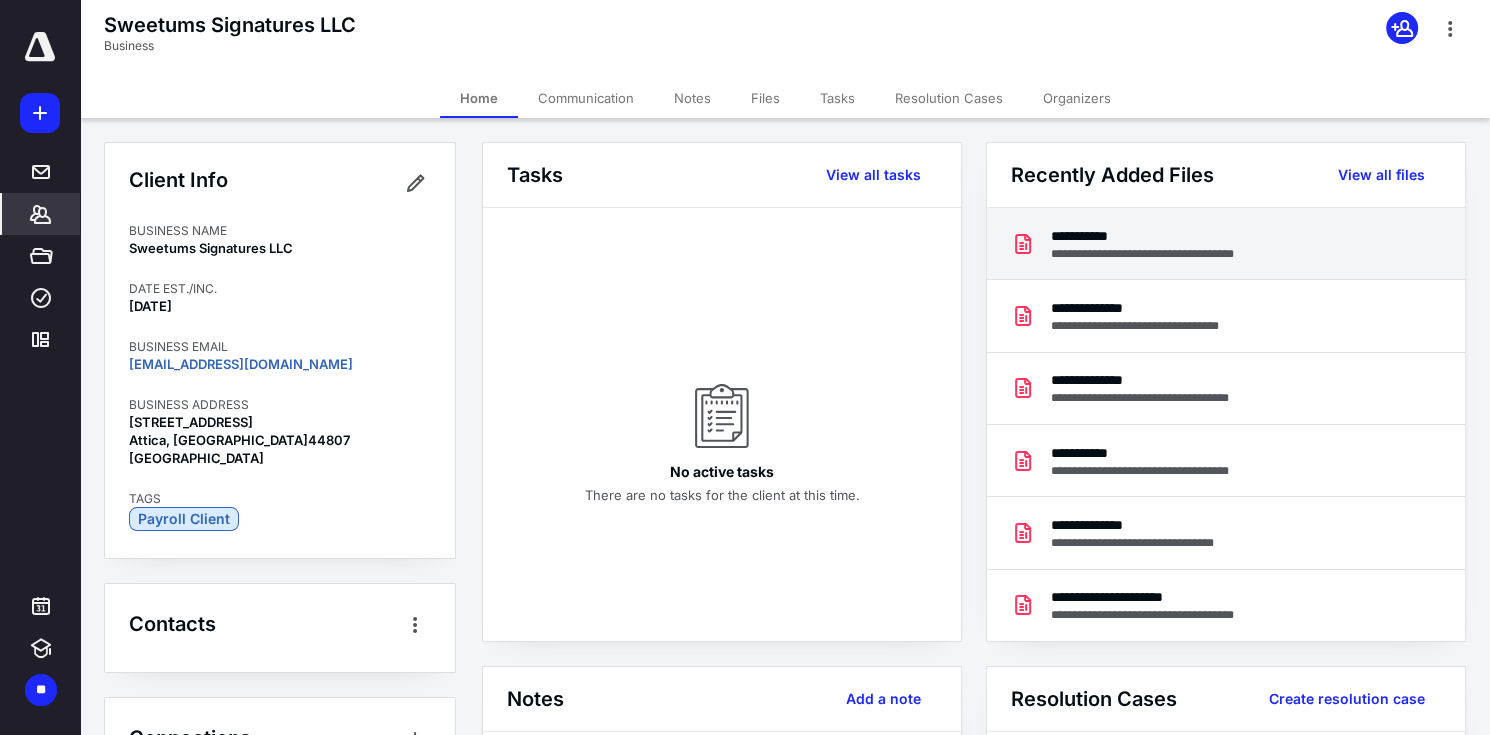 click on "**********" at bounding box center [1163, 254] 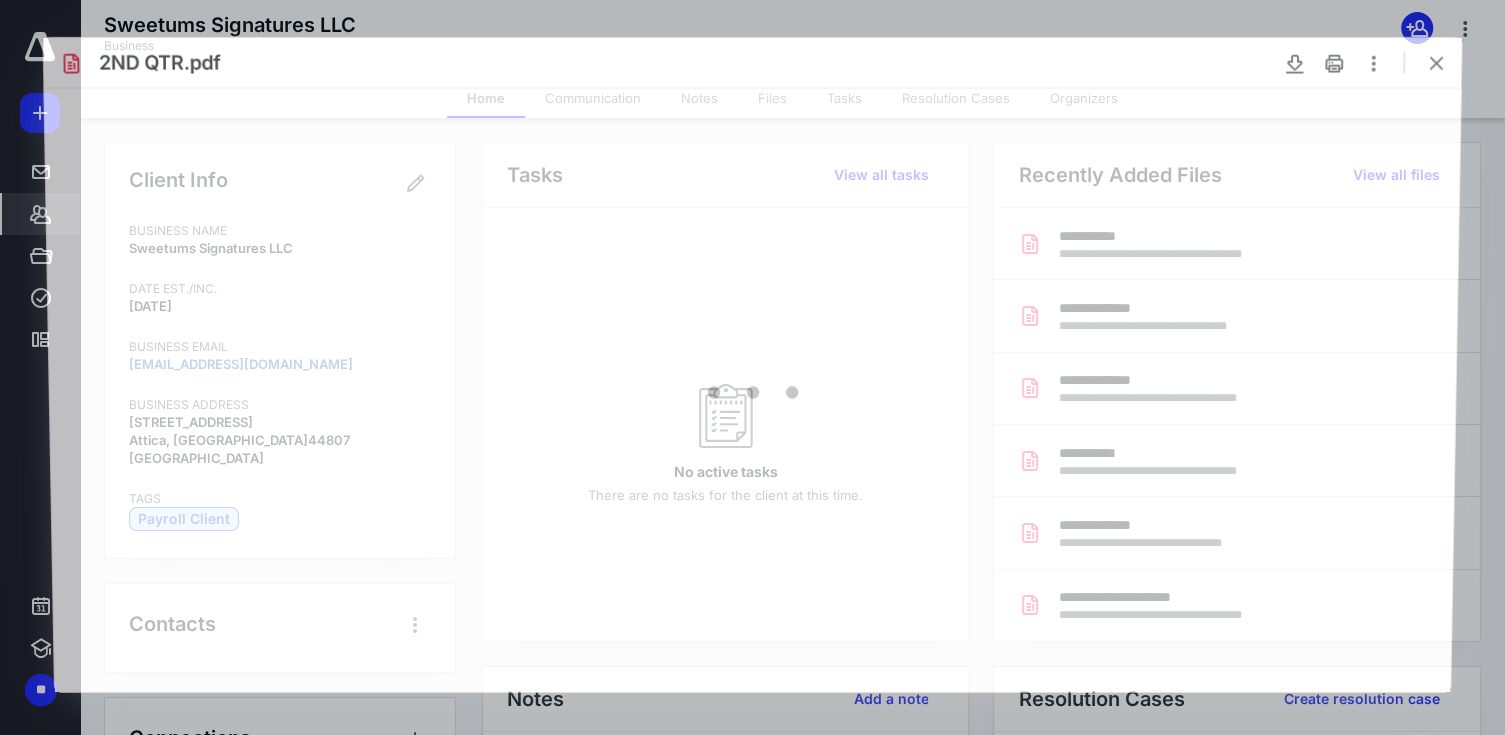 scroll, scrollTop: 0, scrollLeft: 0, axis: both 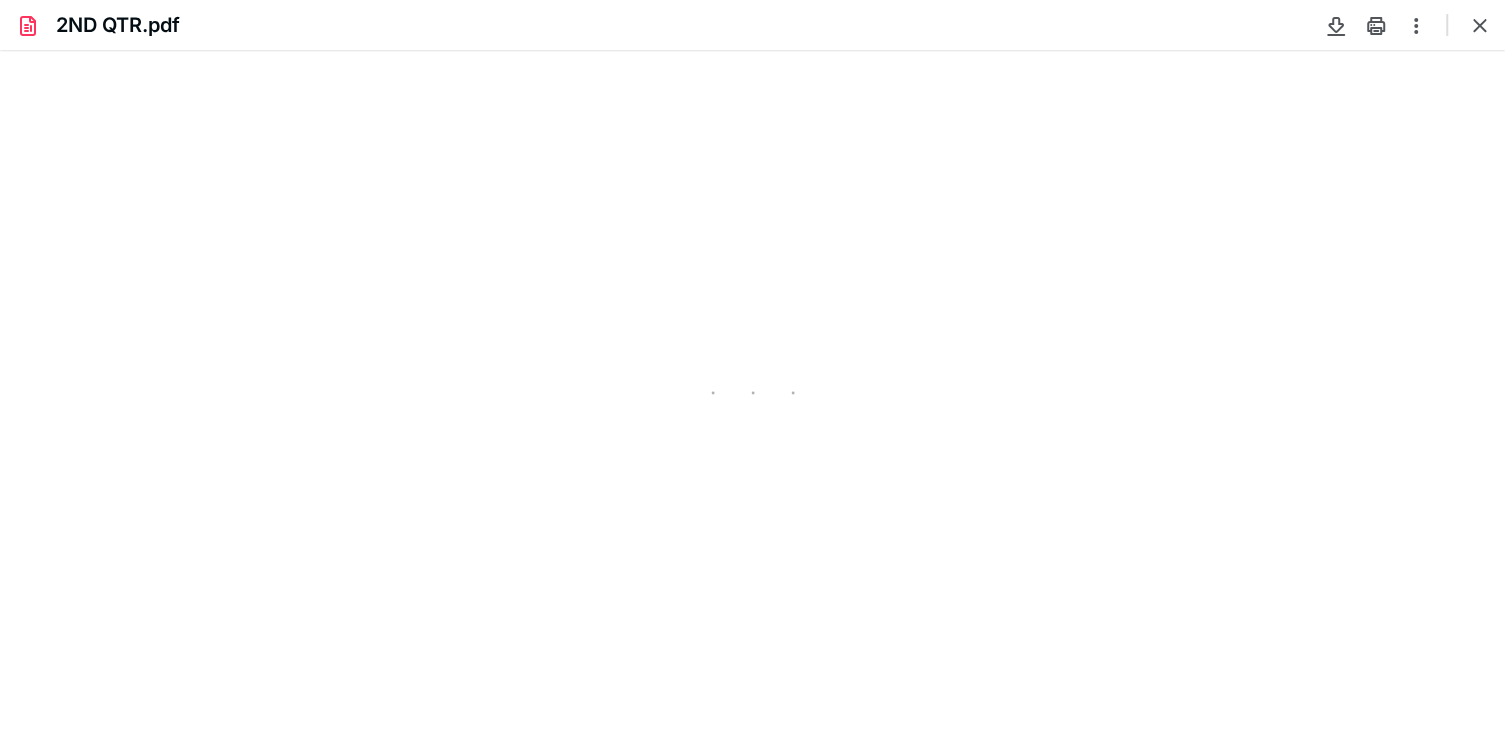 type on "82" 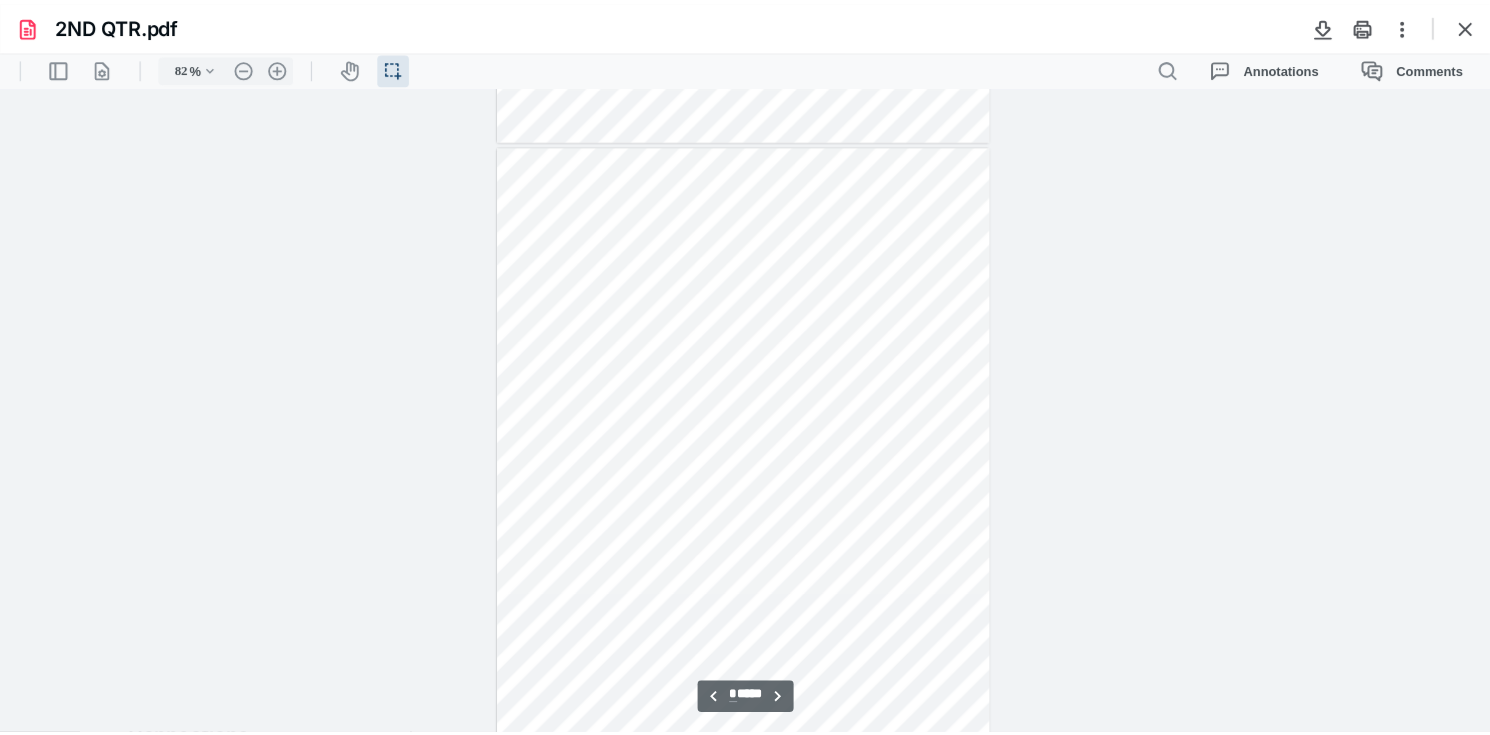 scroll, scrollTop: 3139, scrollLeft: 0, axis: vertical 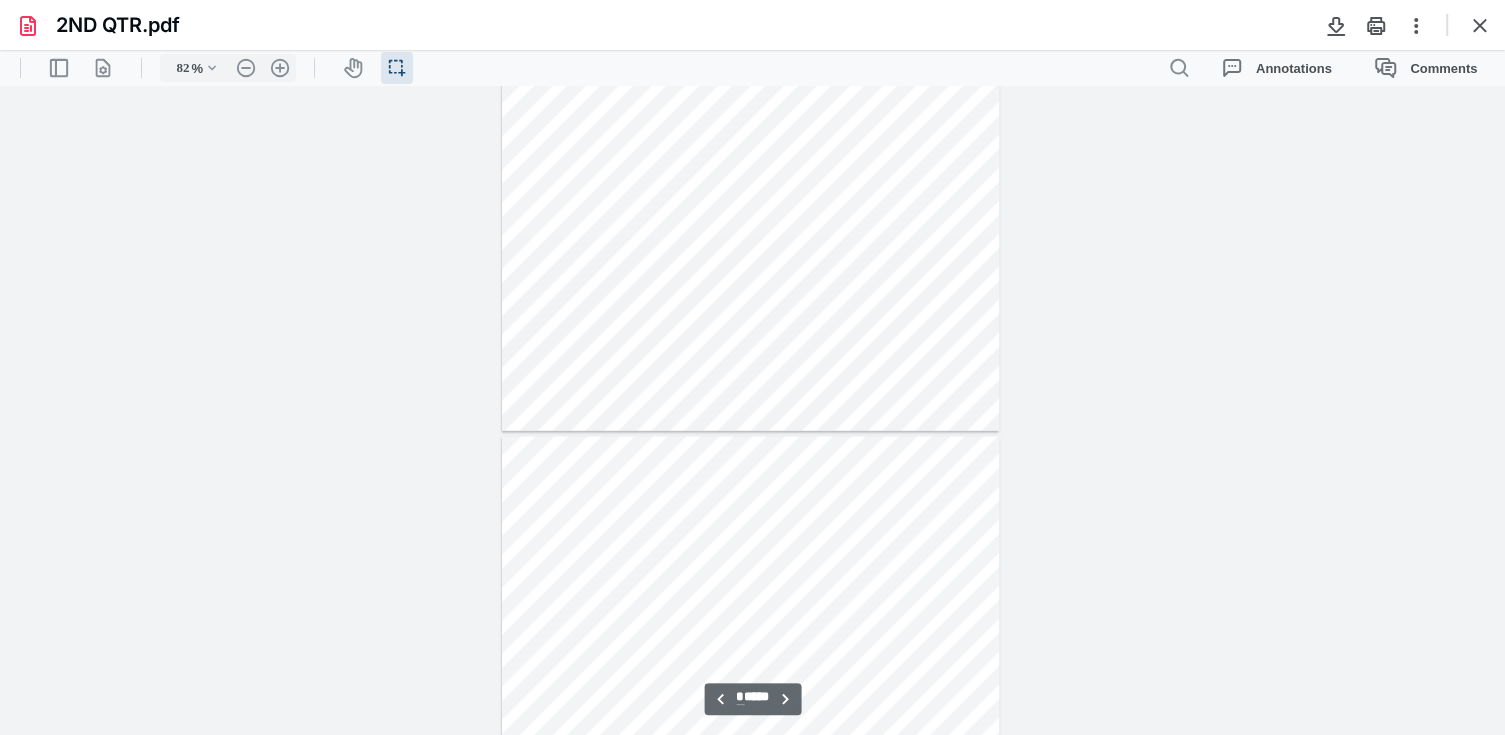 type on "*" 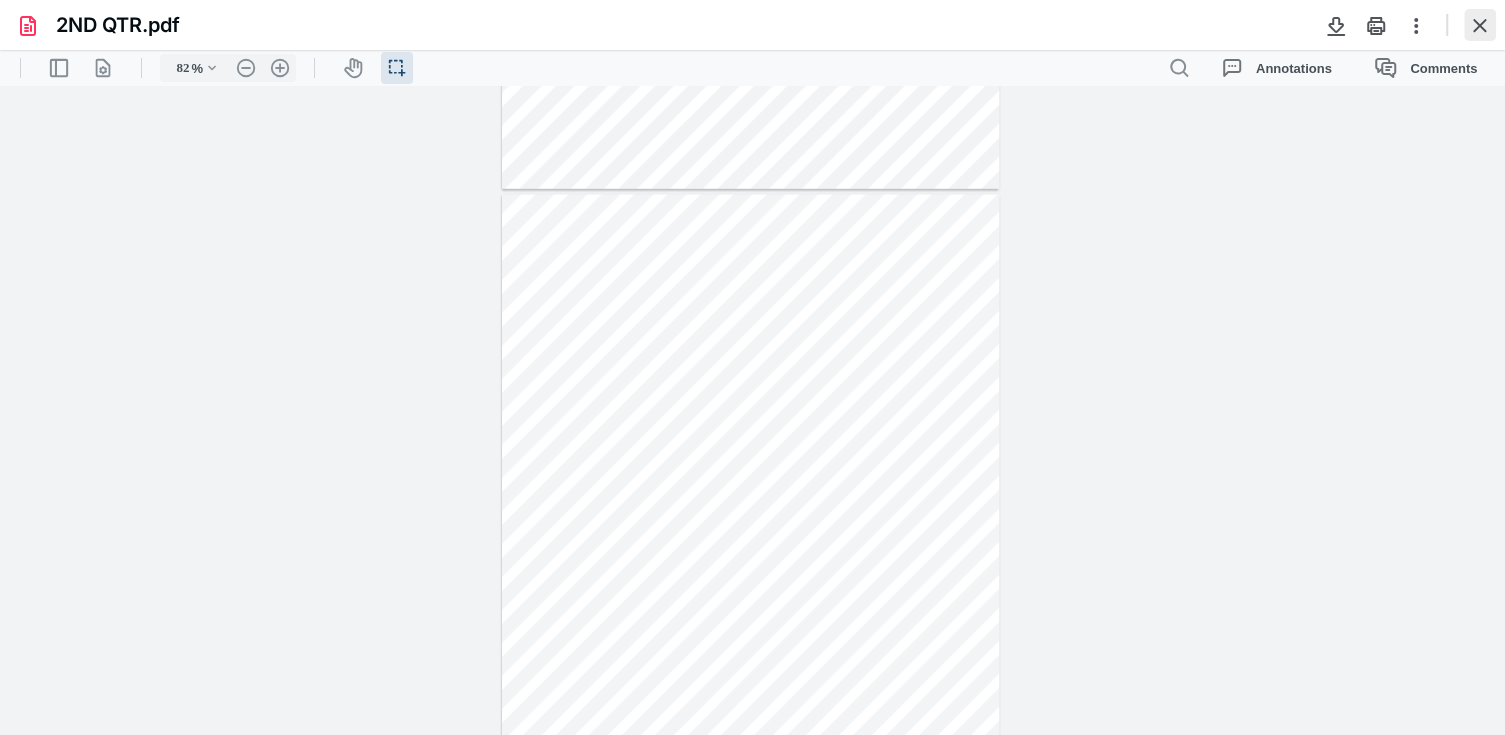 click at bounding box center (1480, 25) 